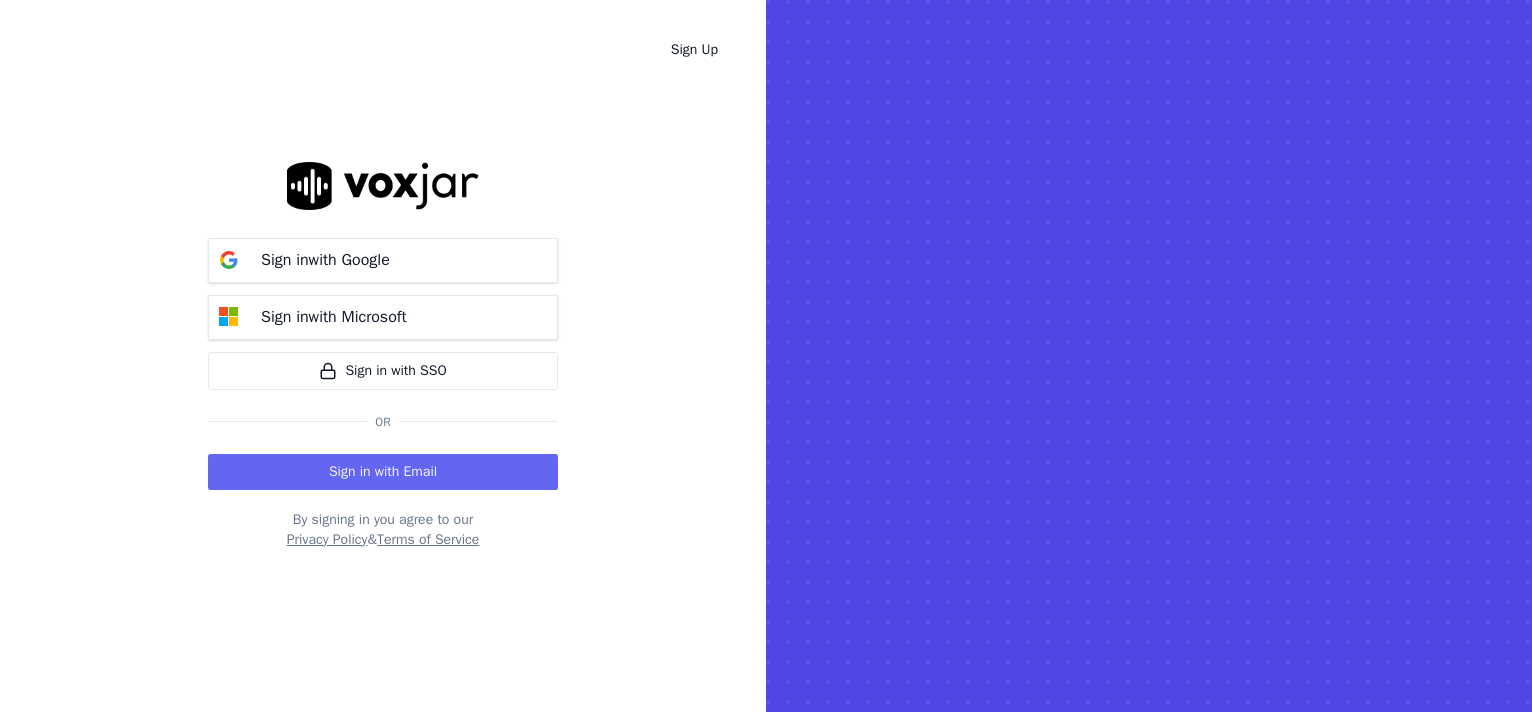 scroll, scrollTop: 0, scrollLeft: 0, axis: both 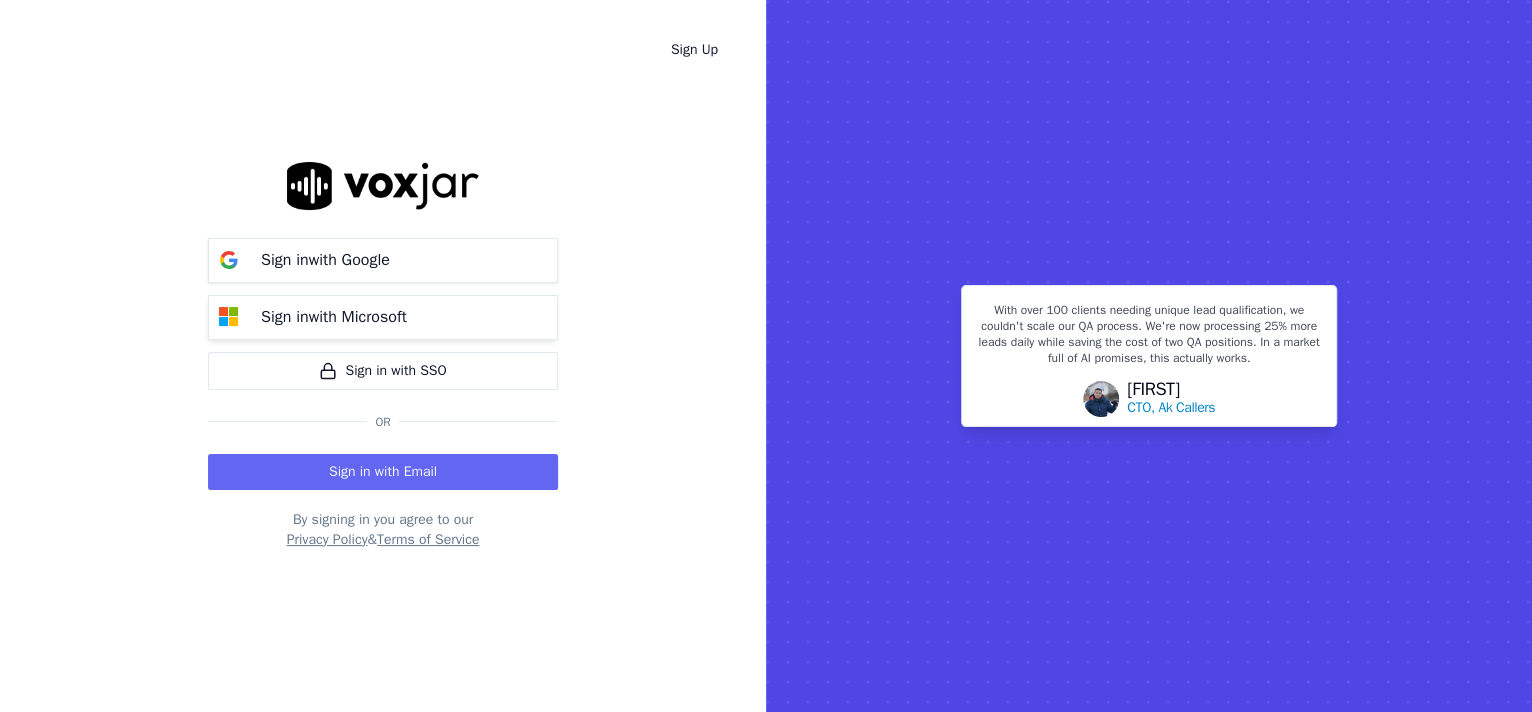 click on "Sign in  with Microsoft" at bounding box center [334, 317] 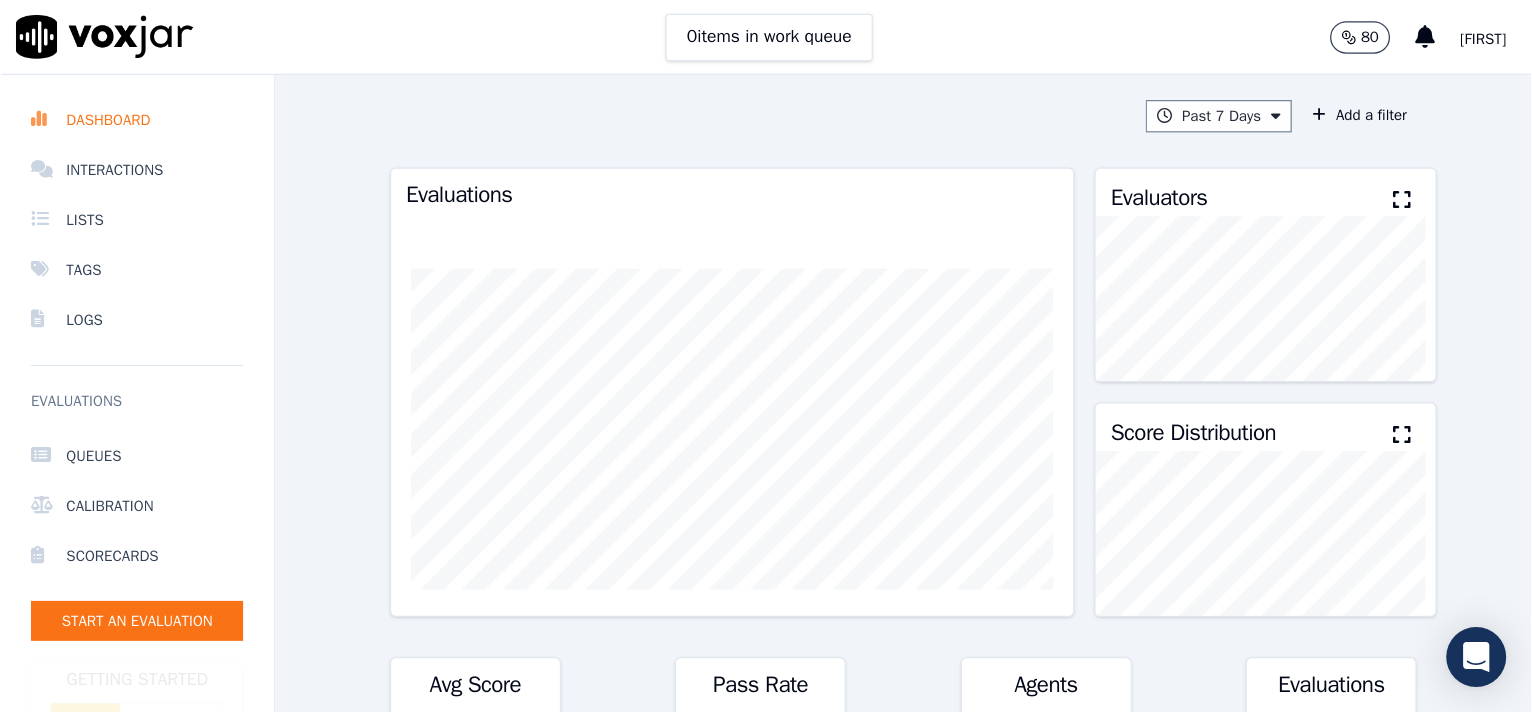scroll, scrollTop: 0, scrollLeft: 0, axis: both 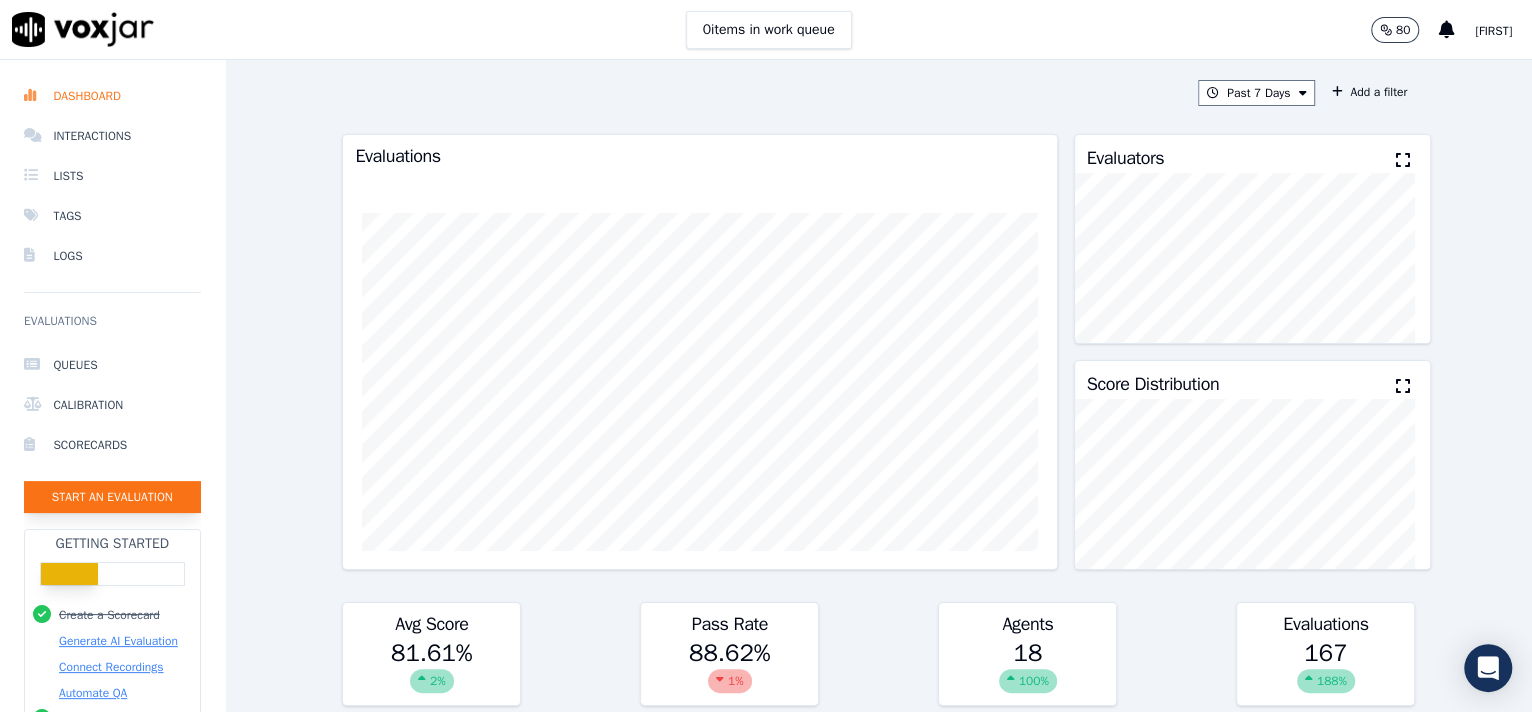 click on "Start an Evaluation" 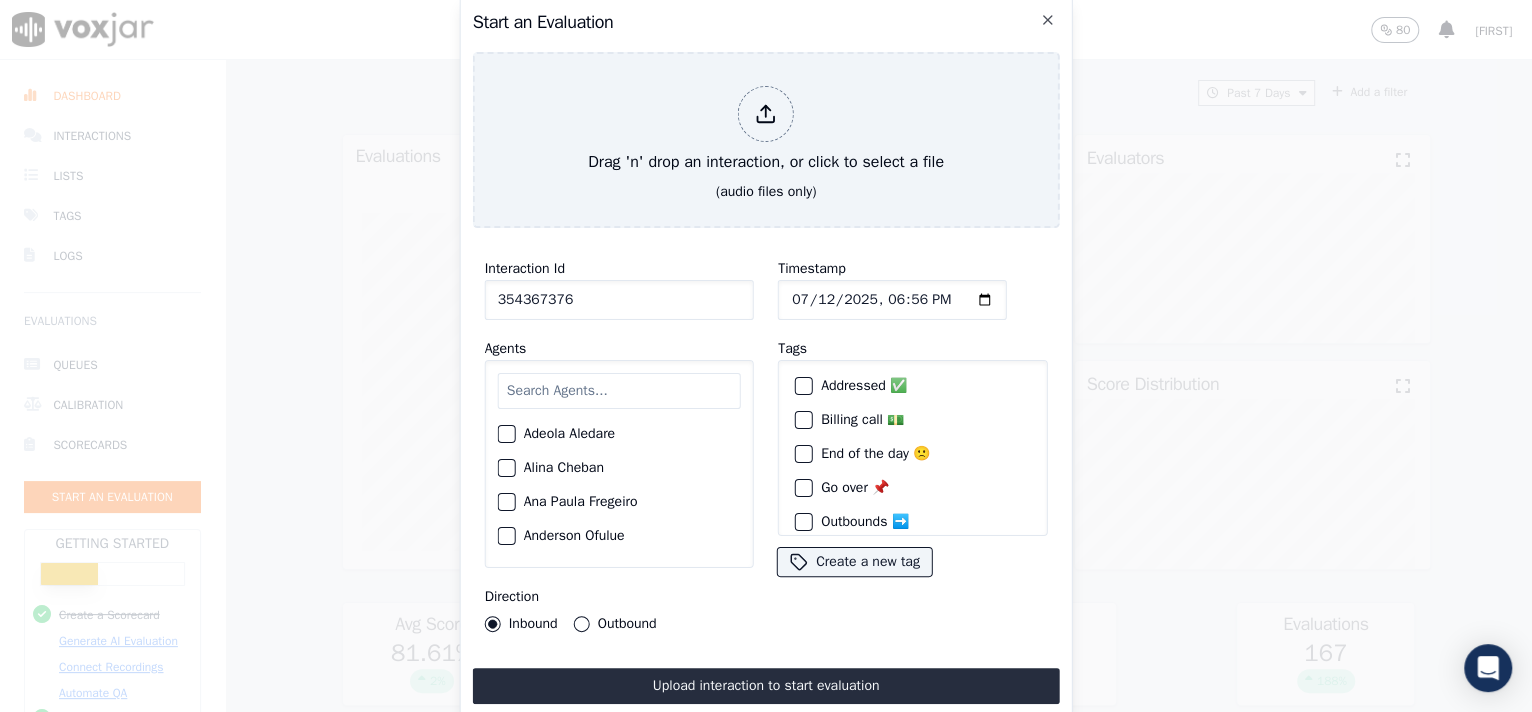 type on "354367376" 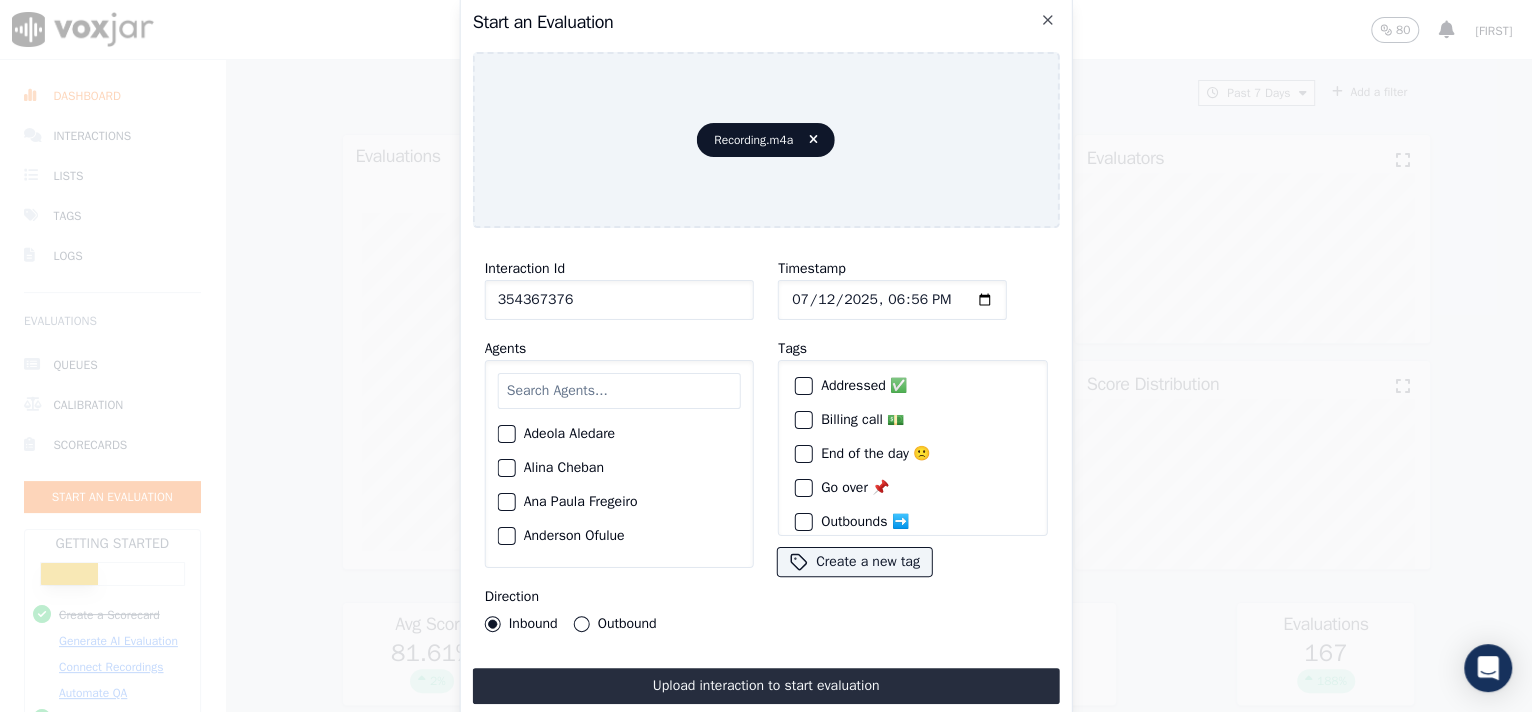 click on "Timestamp" 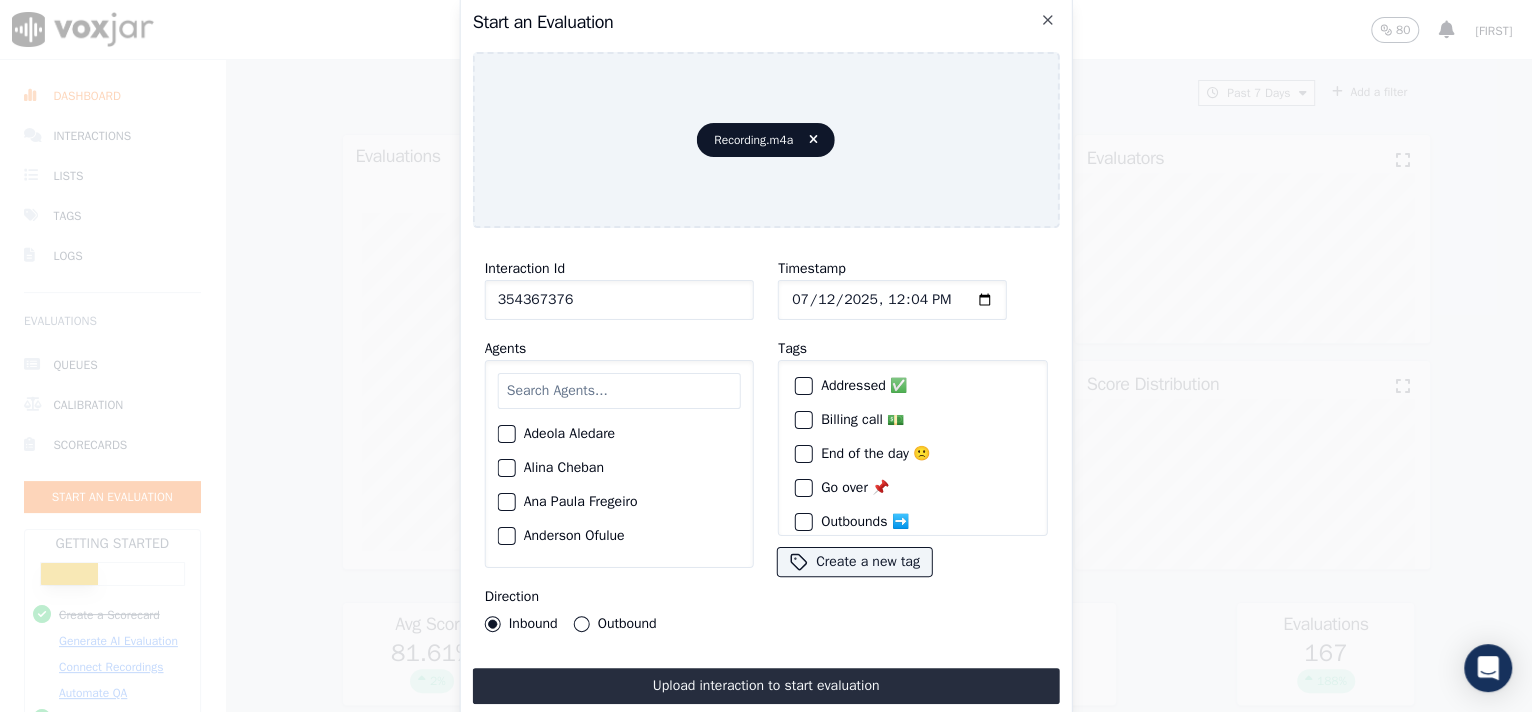 type on "2025-07-12T12:49" 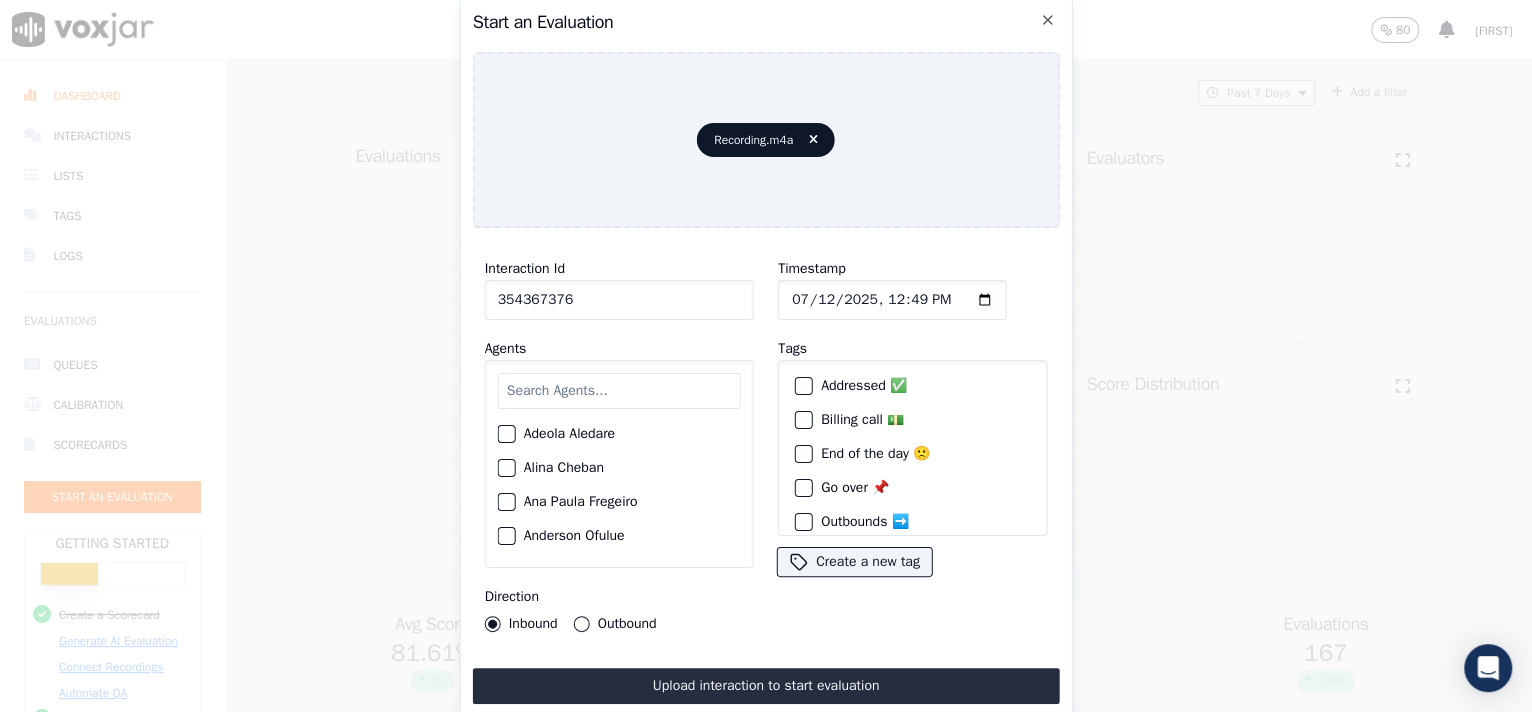 click at bounding box center (619, 391) 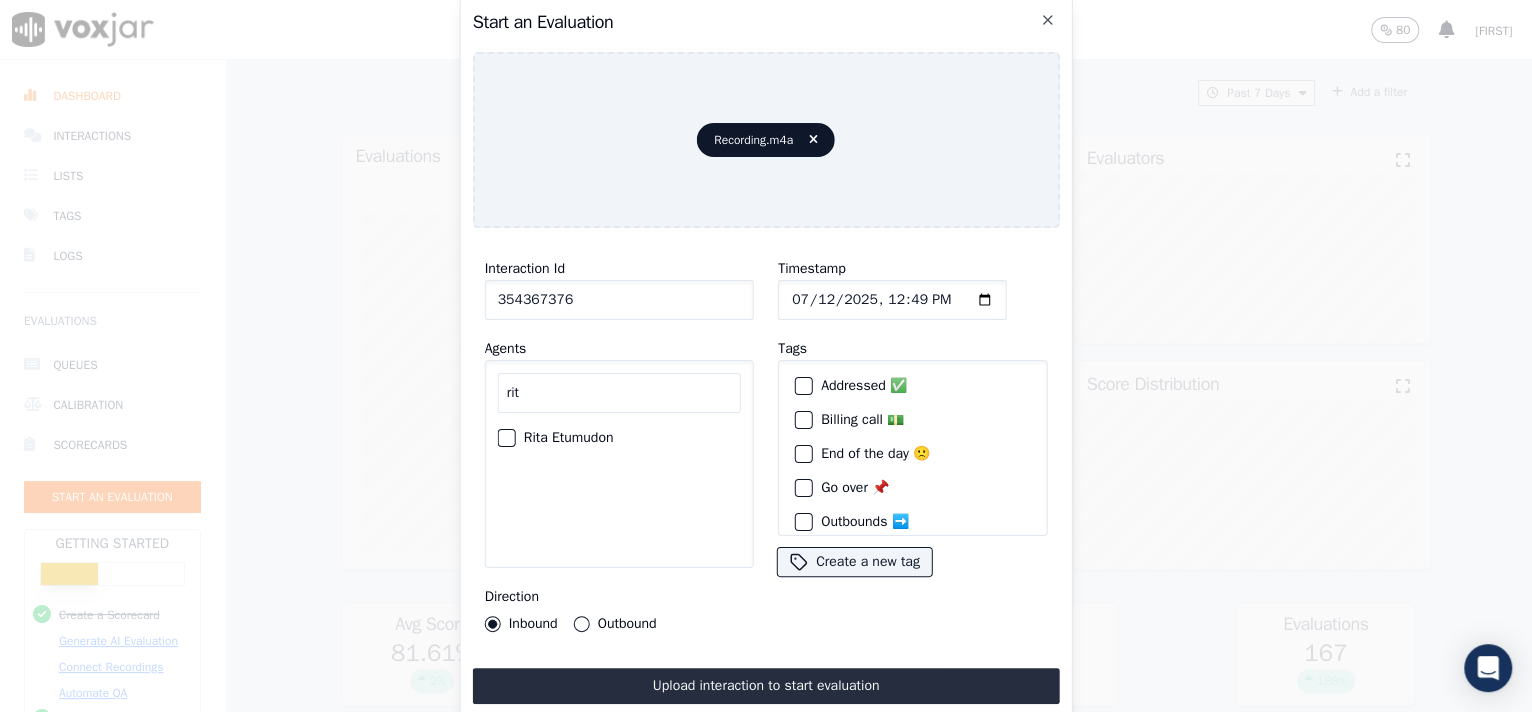 type on "rit" 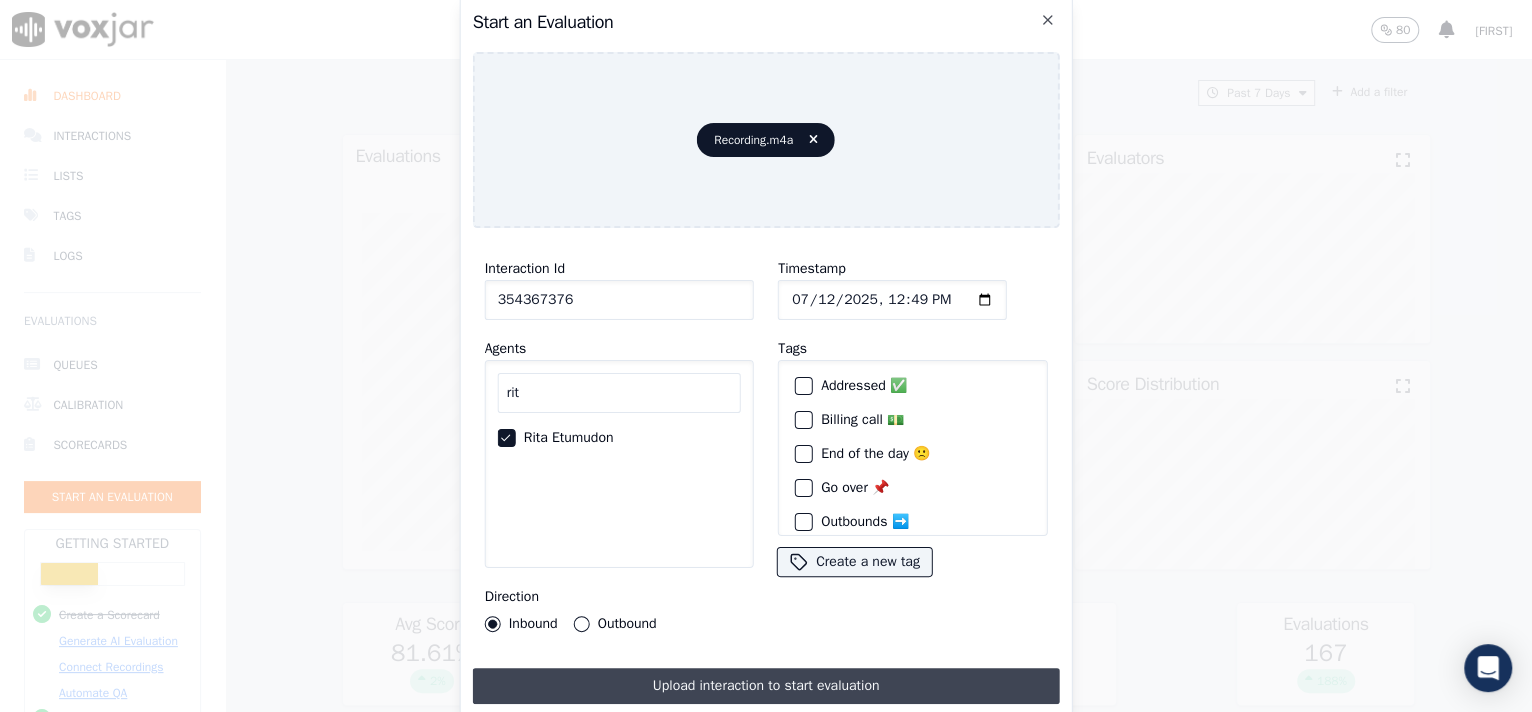 click on "Upload interaction to start evaluation" at bounding box center (766, 686) 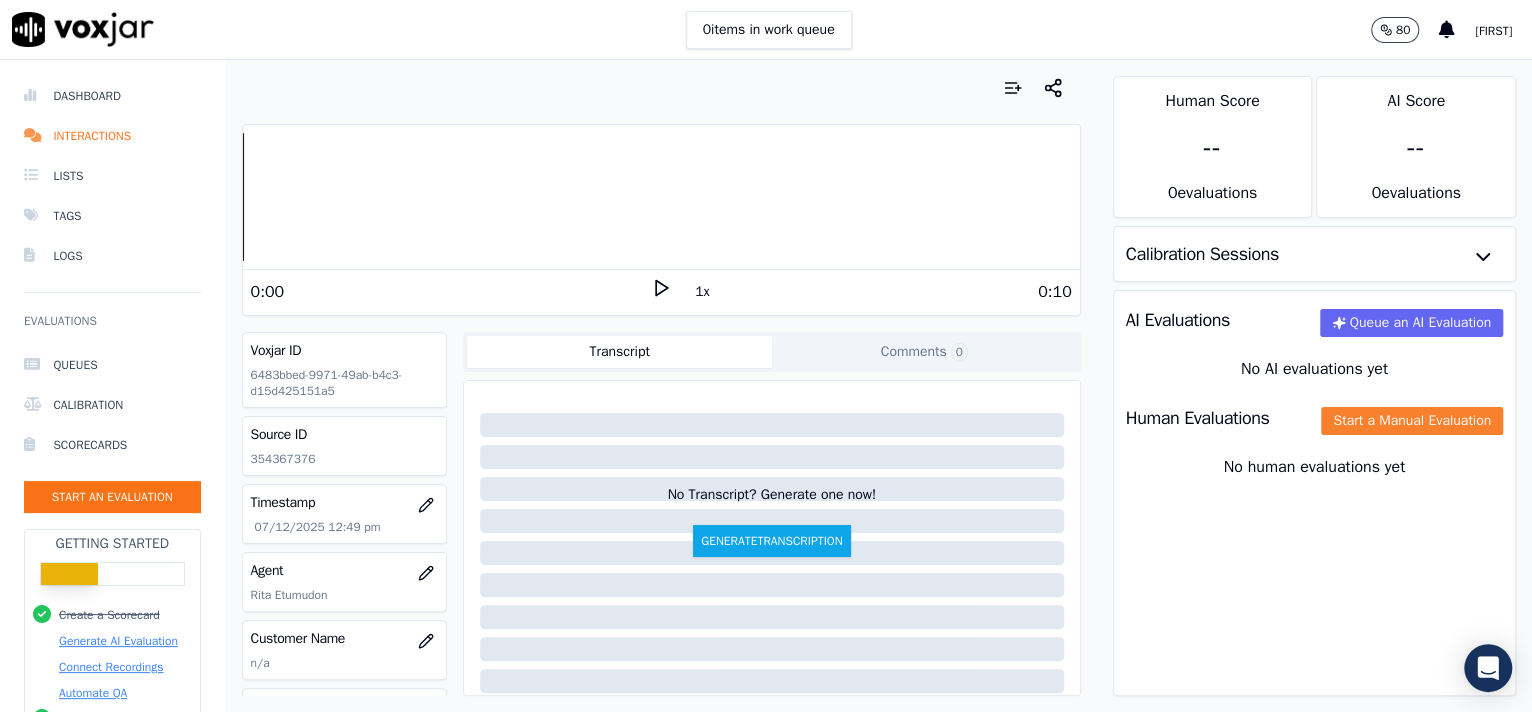 click on "Start a Manual Evaluation" 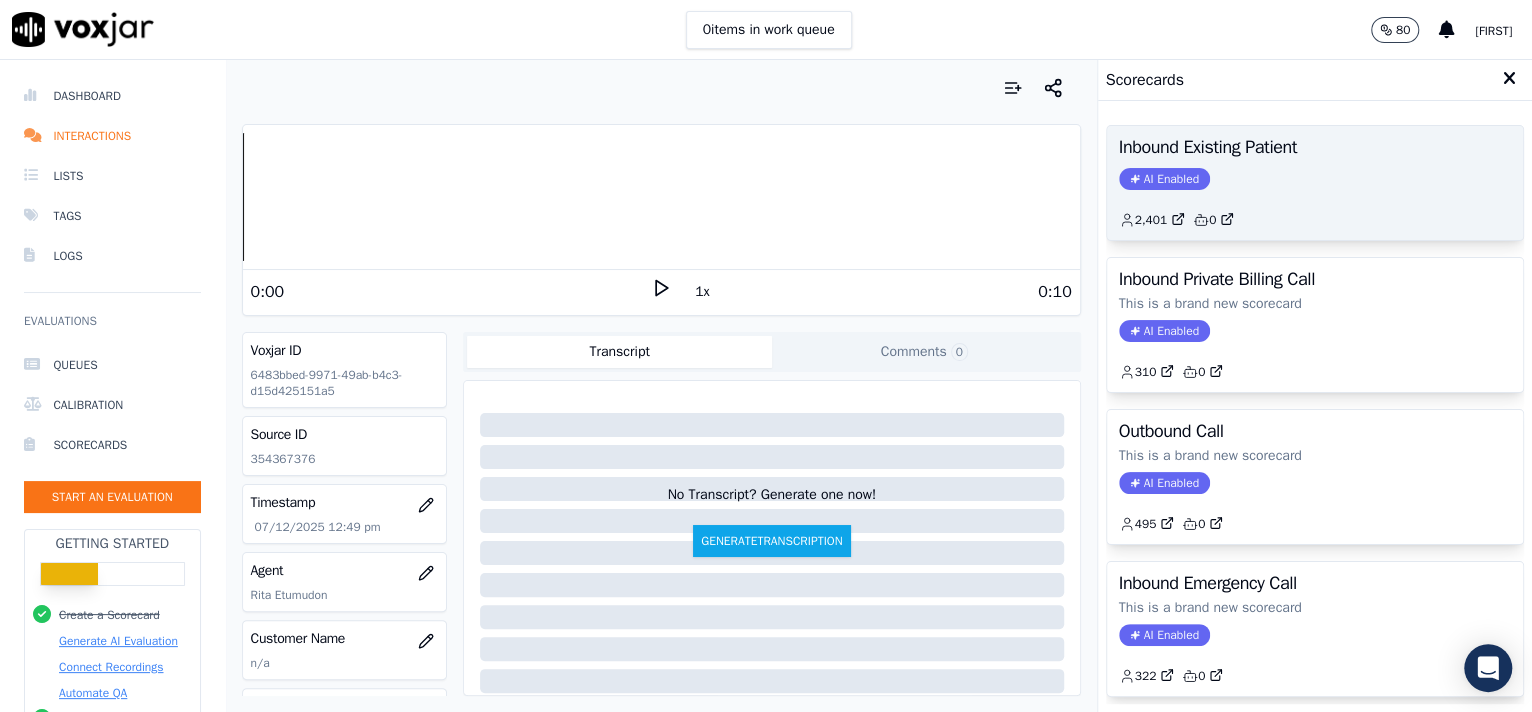 click on "AI Enabled" 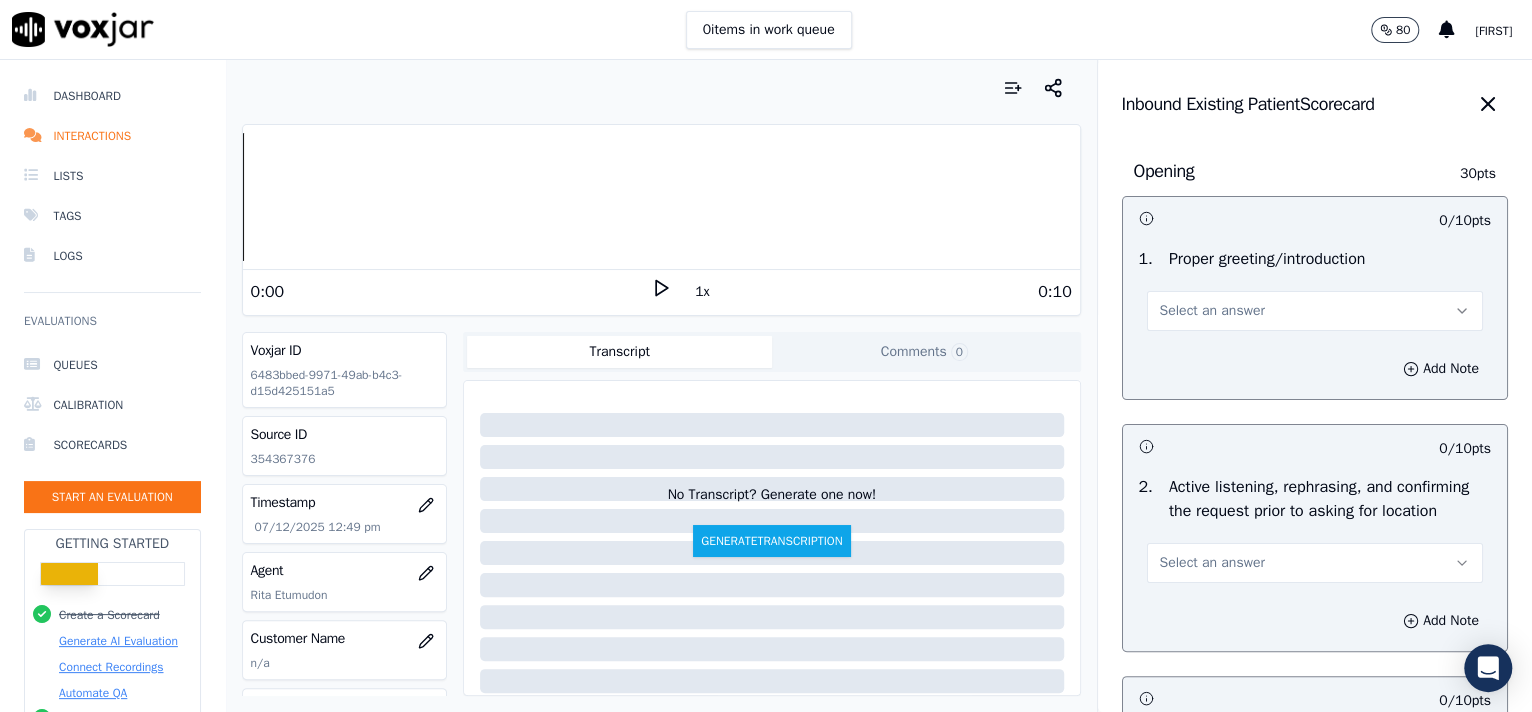click on "Select an answer" at bounding box center (1315, 311) 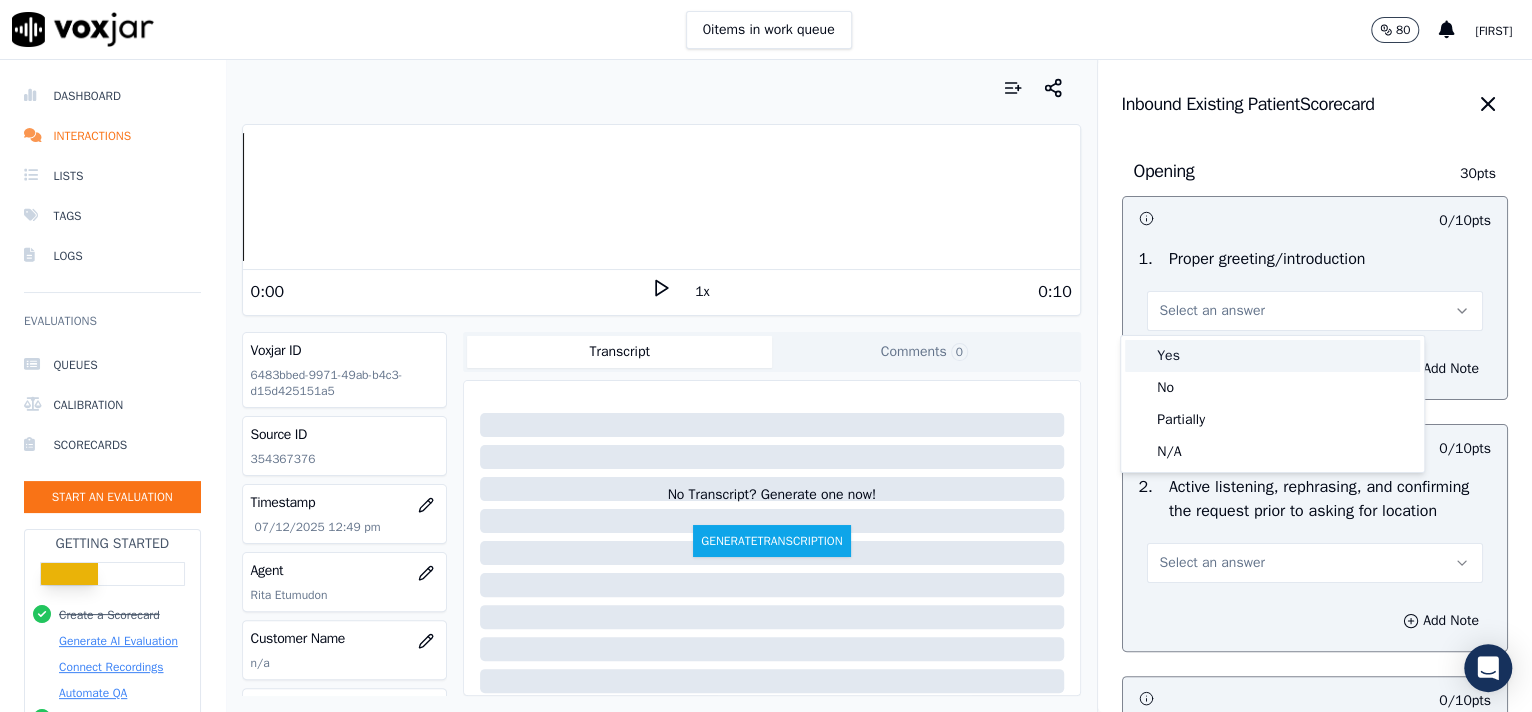 click on "Yes" at bounding box center [1272, 356] 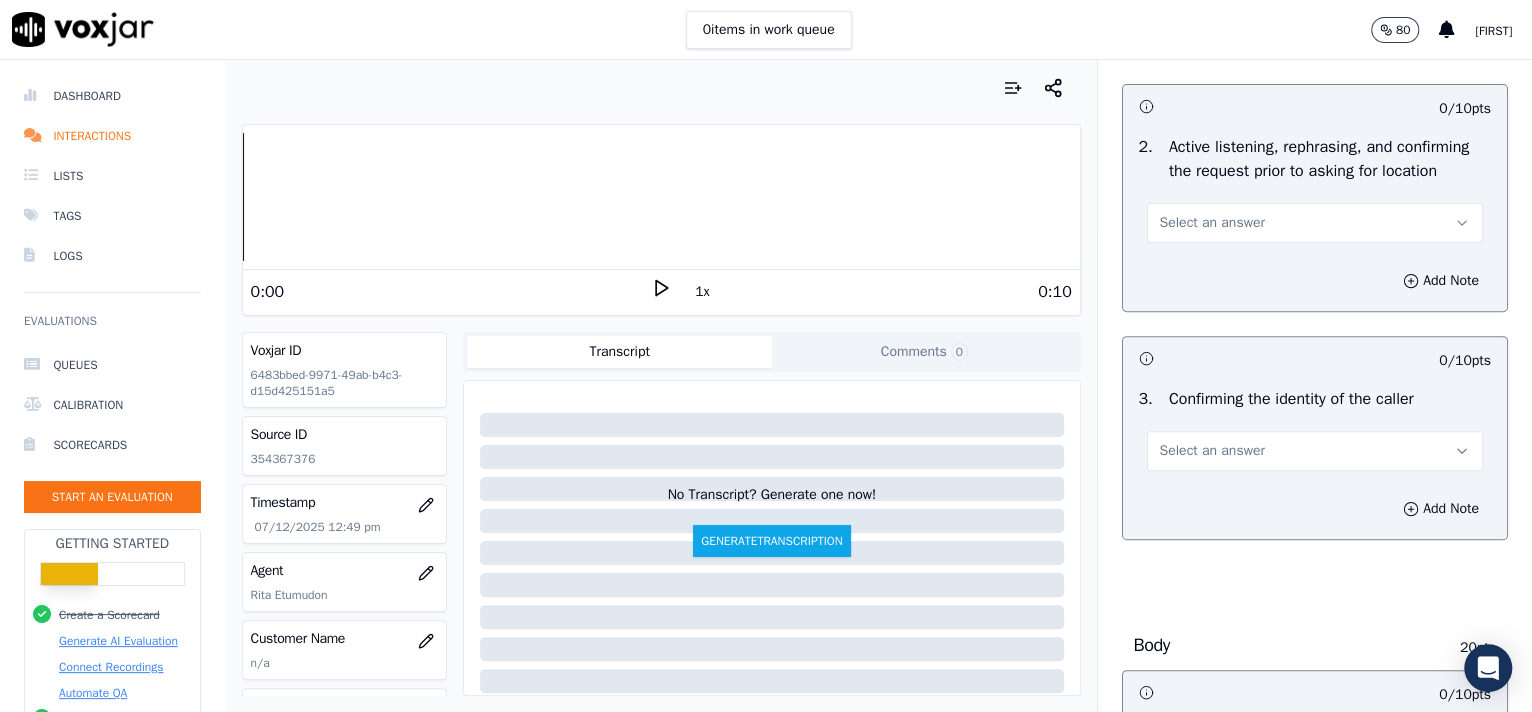 scroll, scrollTop: 357, scrollLeft: 0, axis: vertical 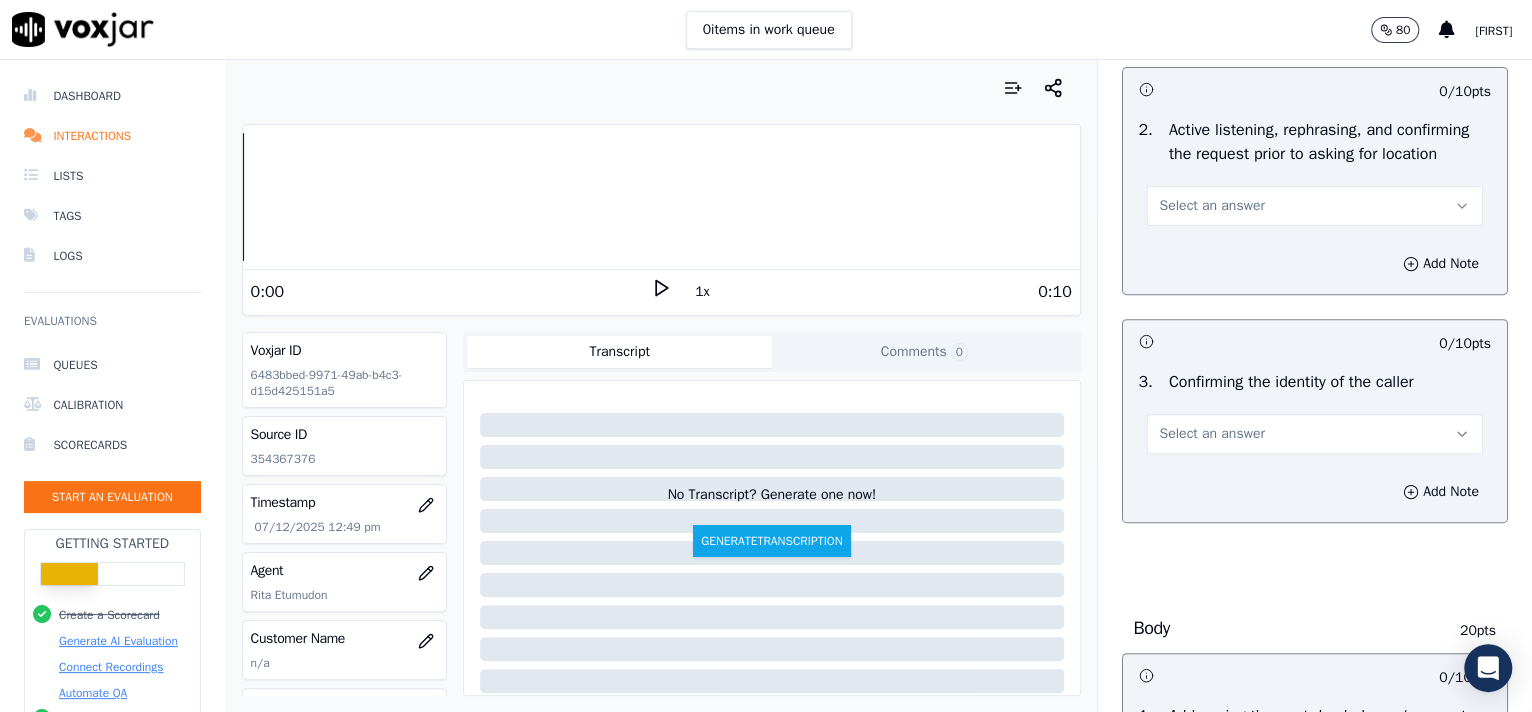 click on "Select an answer" at bounding box center (1315, 206) 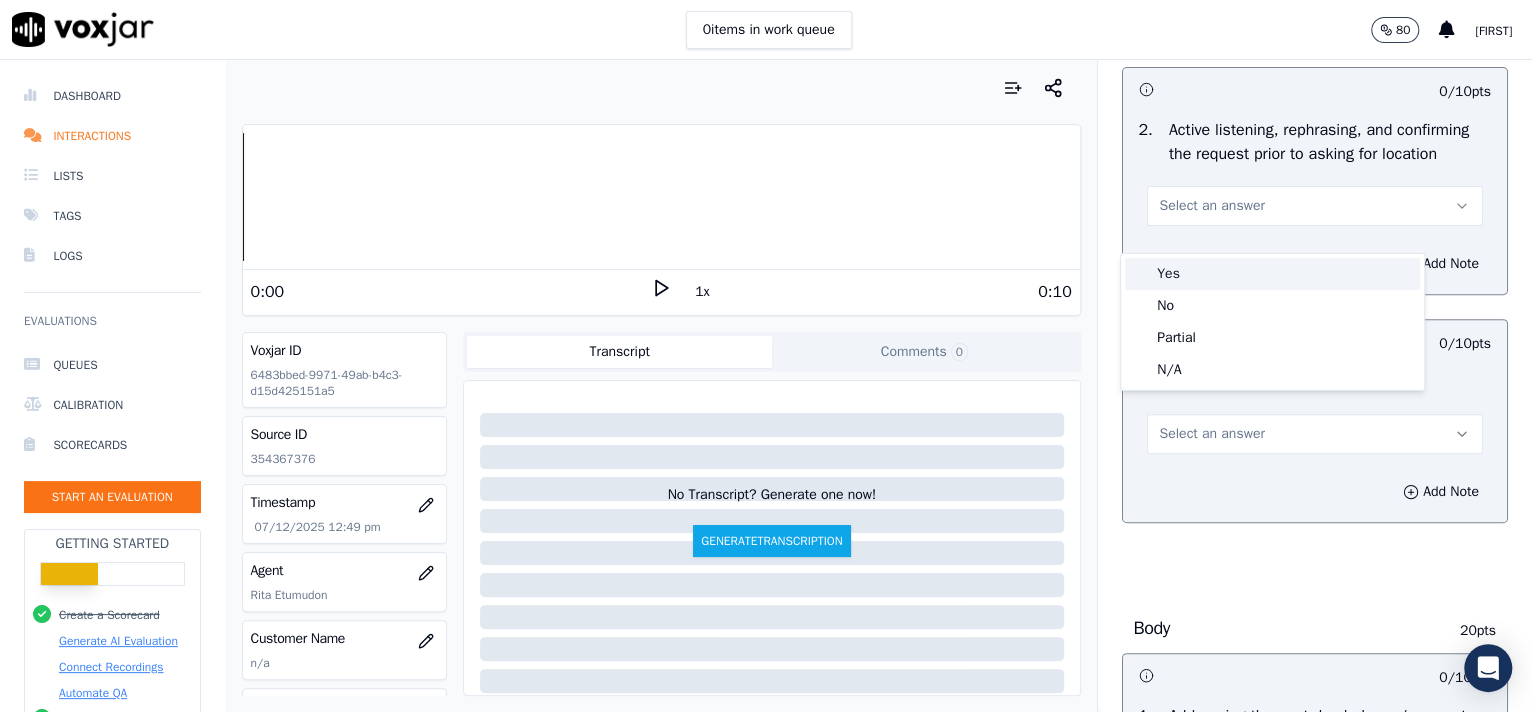 click on "Yes" at bounding box center (1272, 274) 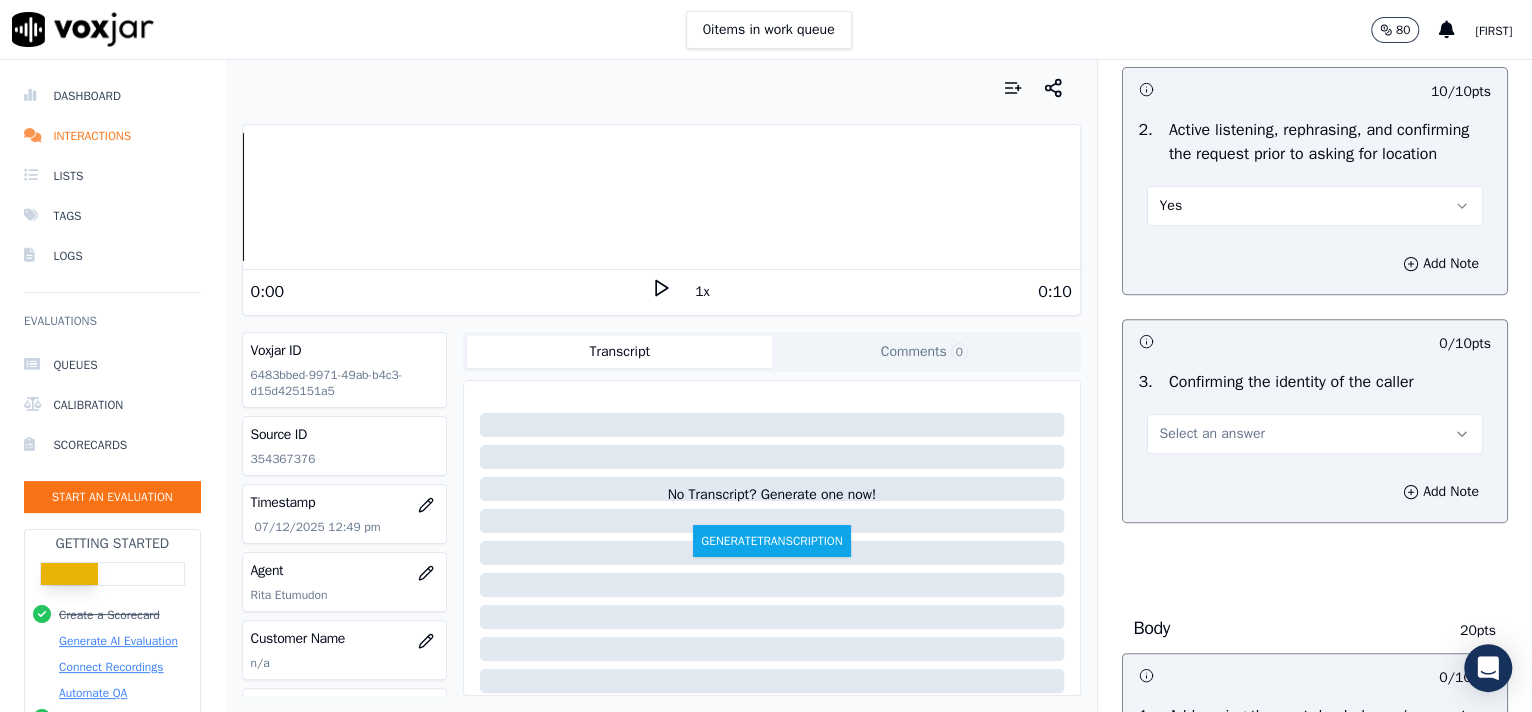 click on "Select an answer" at bounding box center [1212, 434] 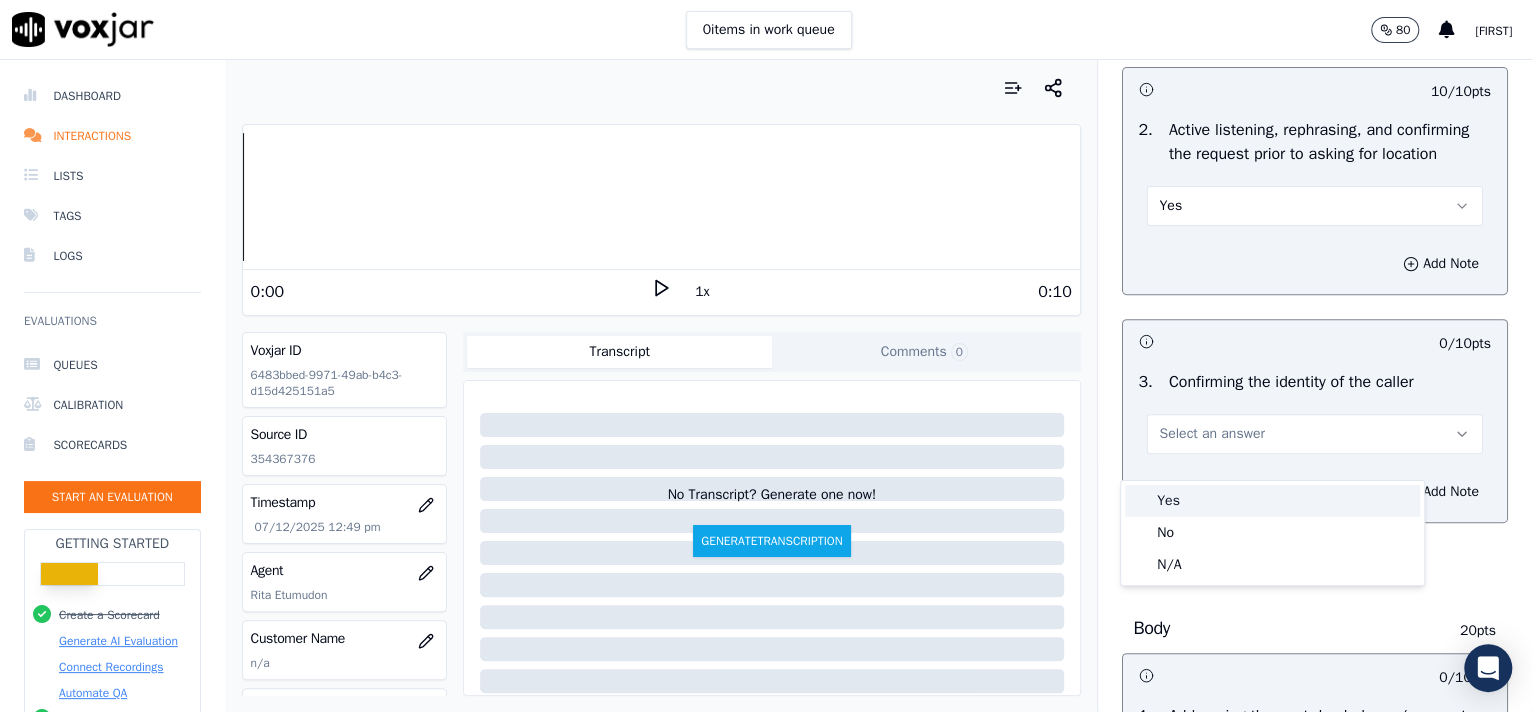 click on "Yes" at bounding box center (1272, 501) 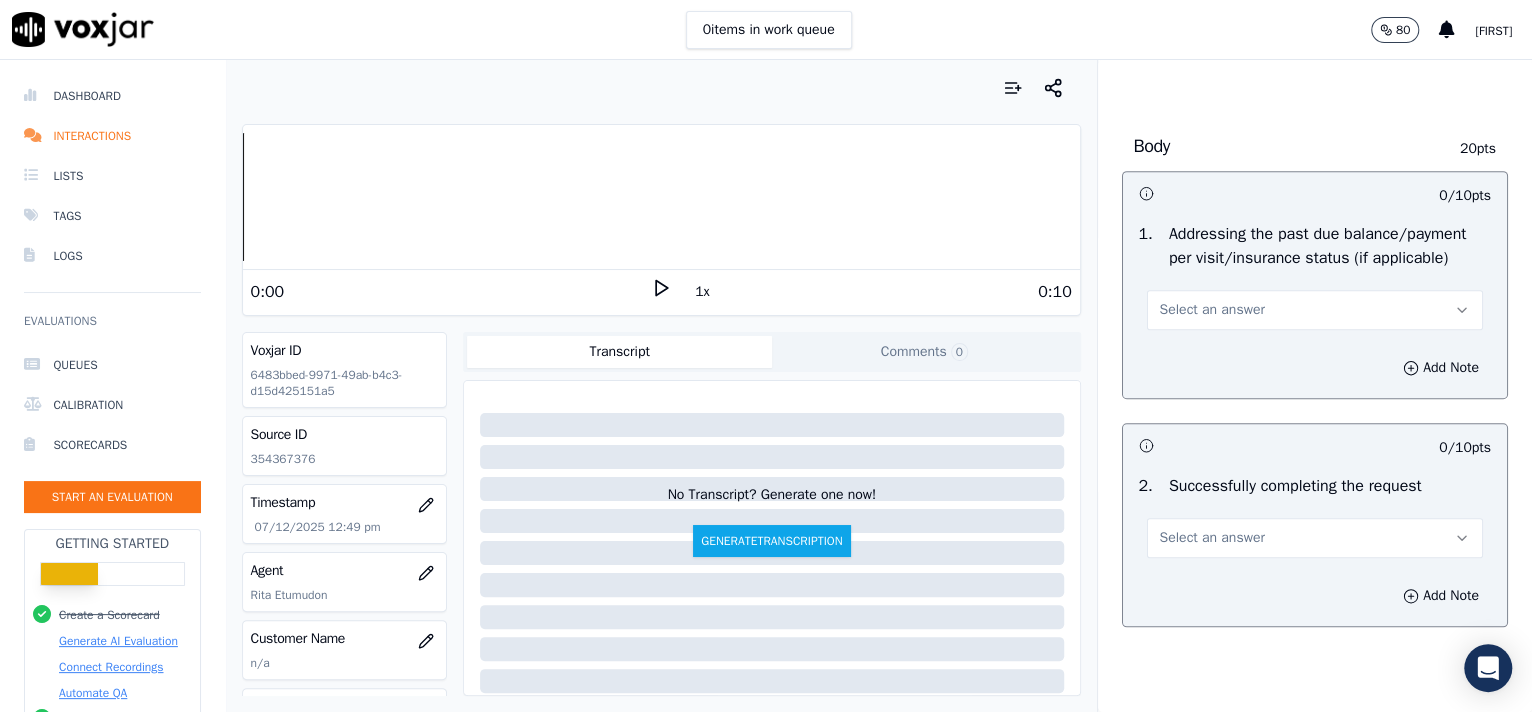 scroll, scrollTop: 935, scrollLeft: 0, axis: vertical 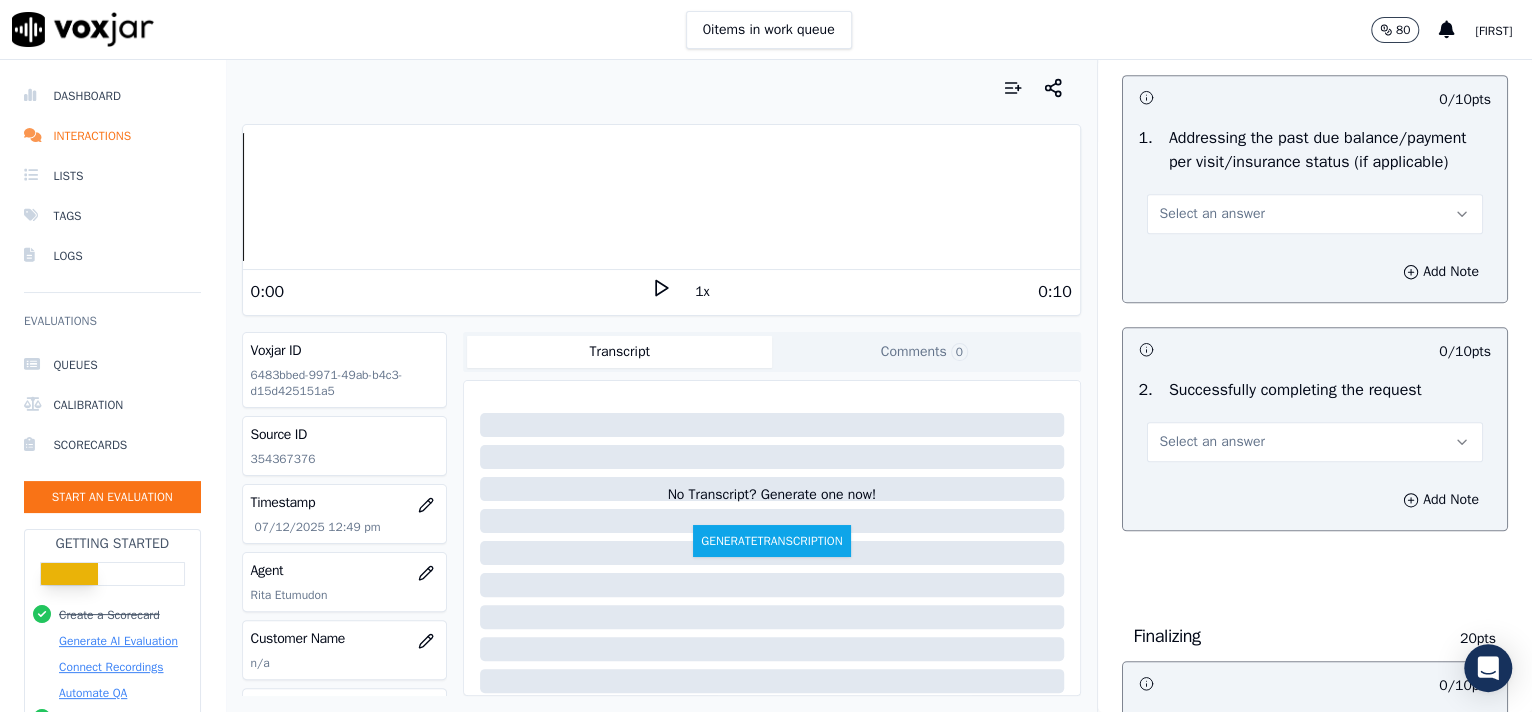 click on "Select an answer" at bounding box center [1315, 214] 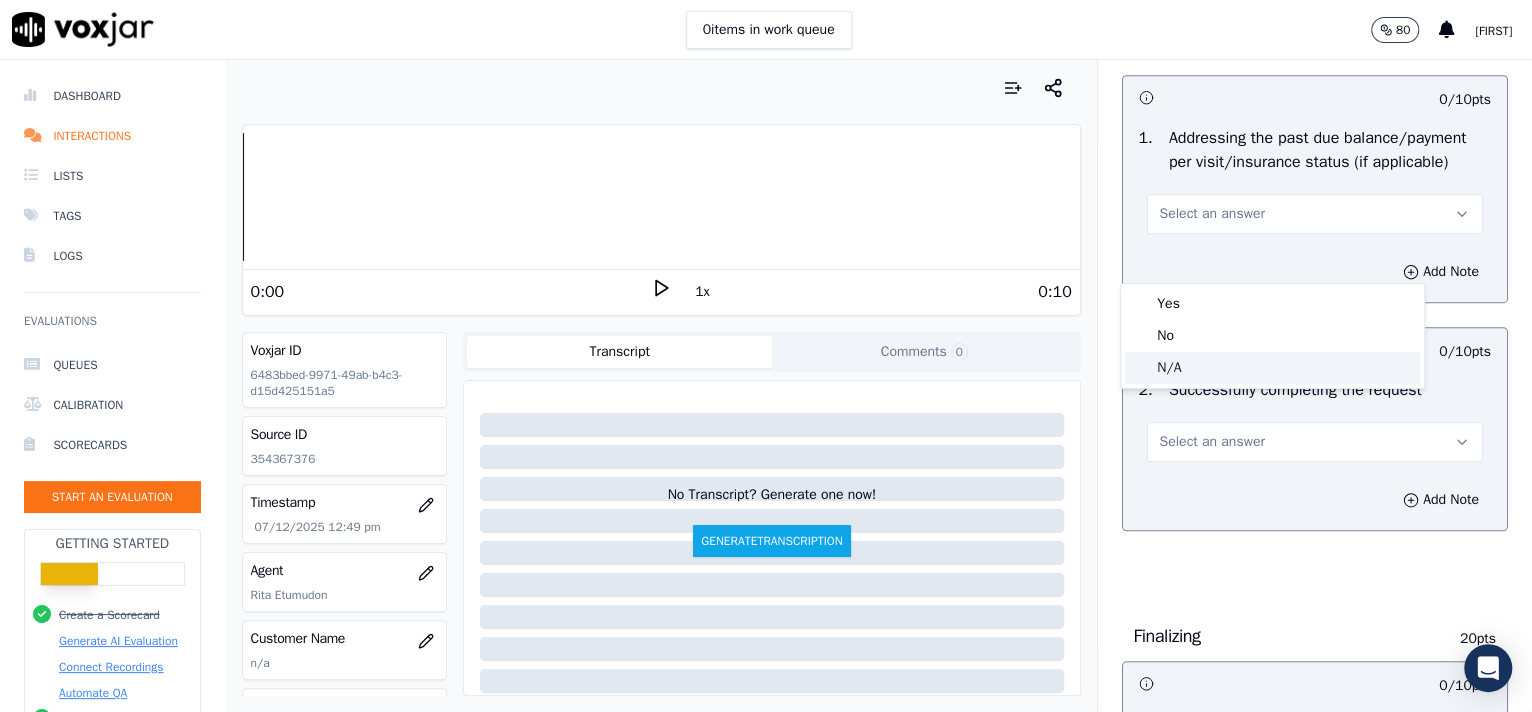 click on "N/A" 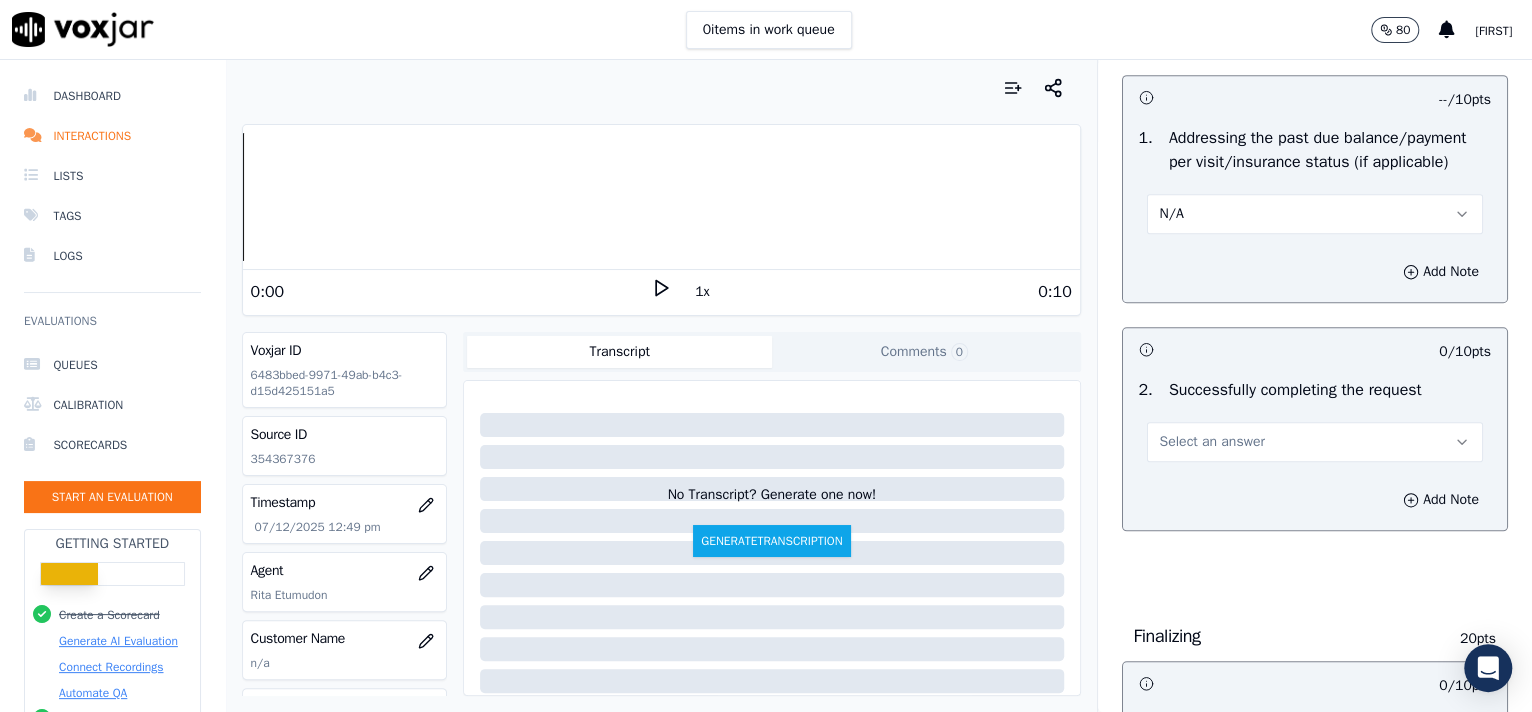 click on "Select an answer" at bounding box center [1315, 442] 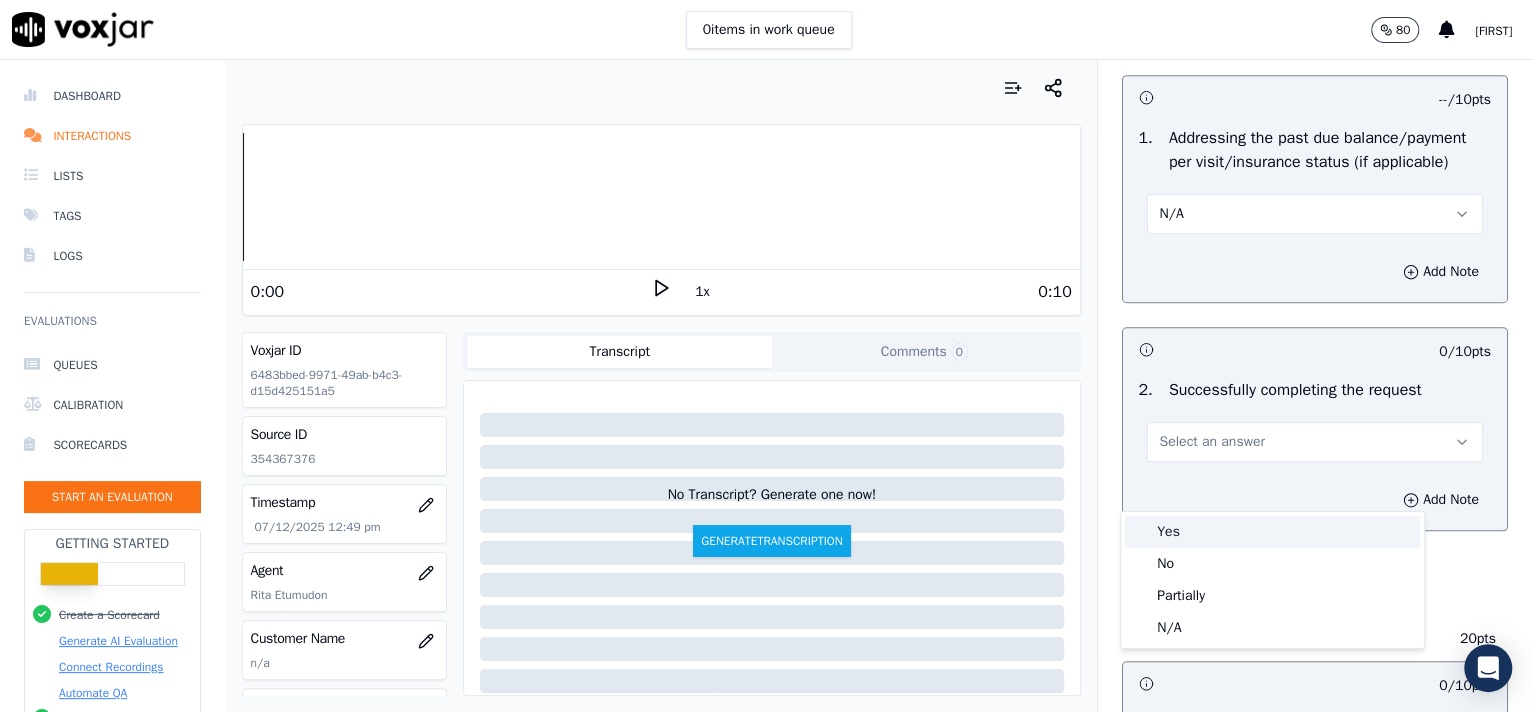 click on "Yes" at bounding box center [1272, 532] 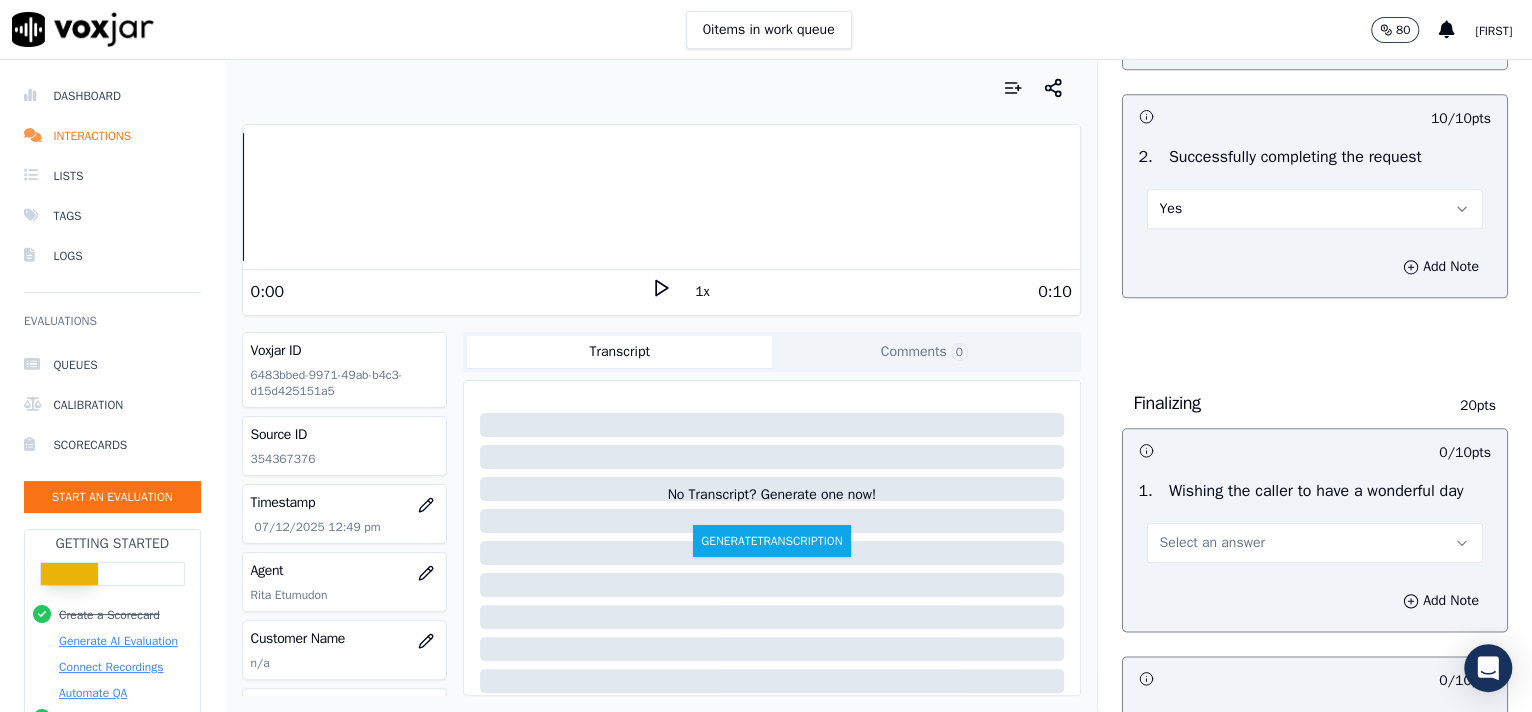 scroll, scrollTop: 1639, scrollLeft: 0, axis: vertical 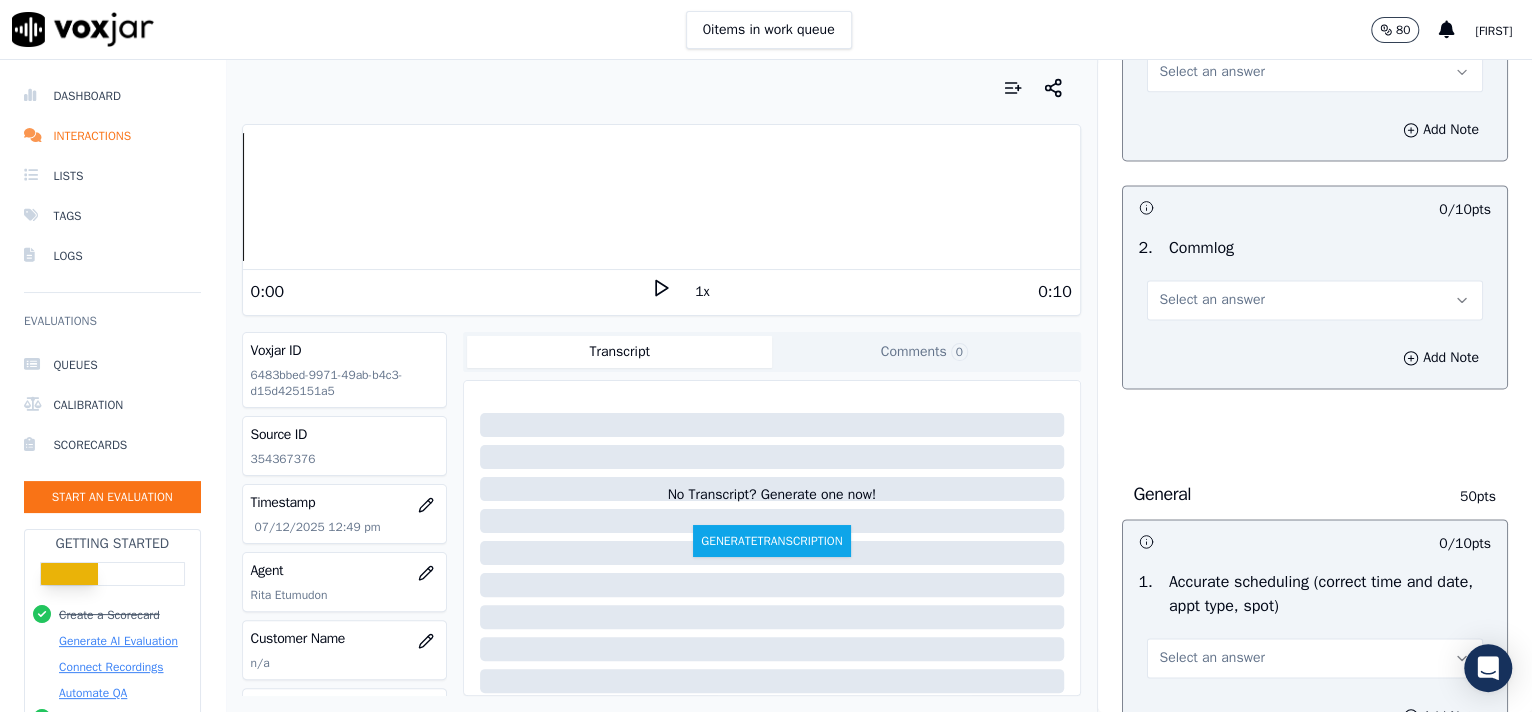 click on "Select an answer" at bounding box center (1315, 72) 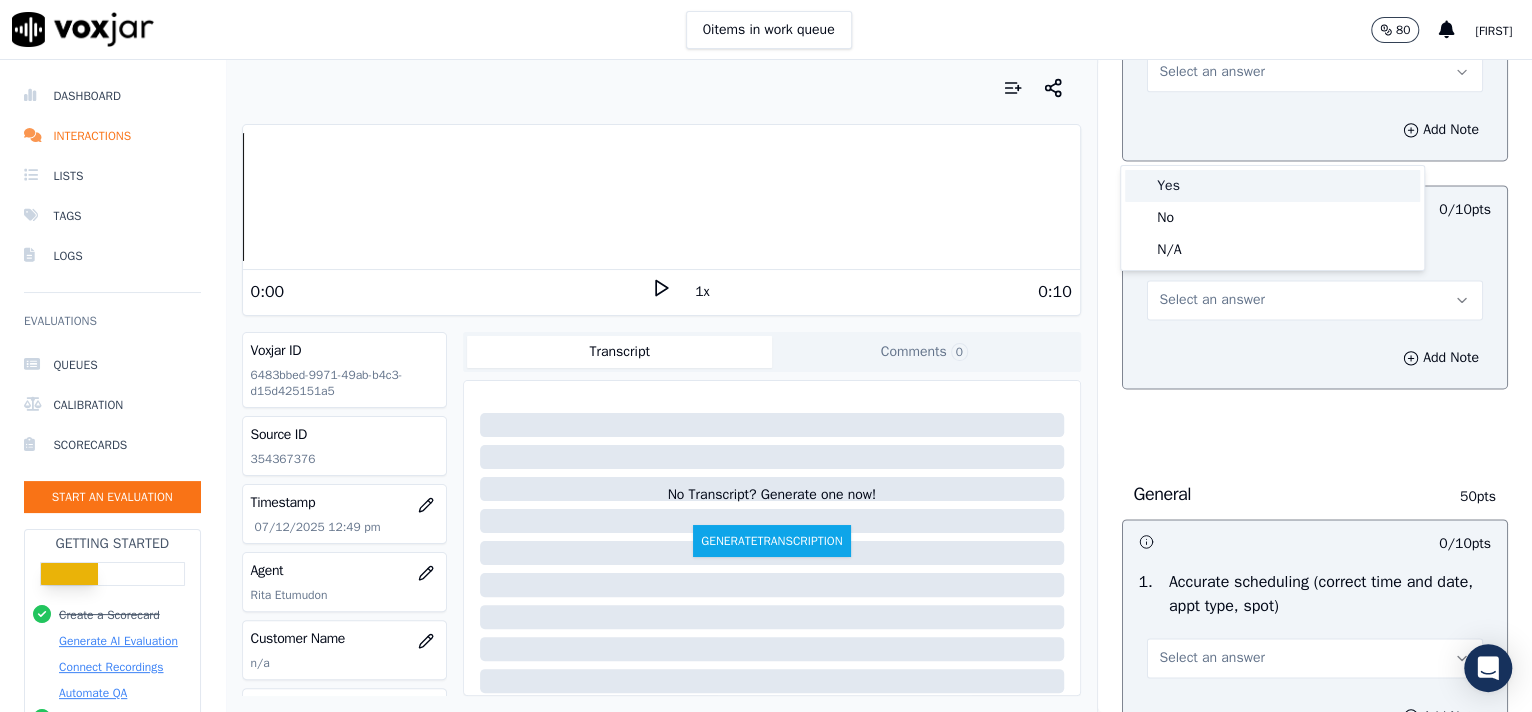 click on "Yes" at bounding box center [1272, 186] 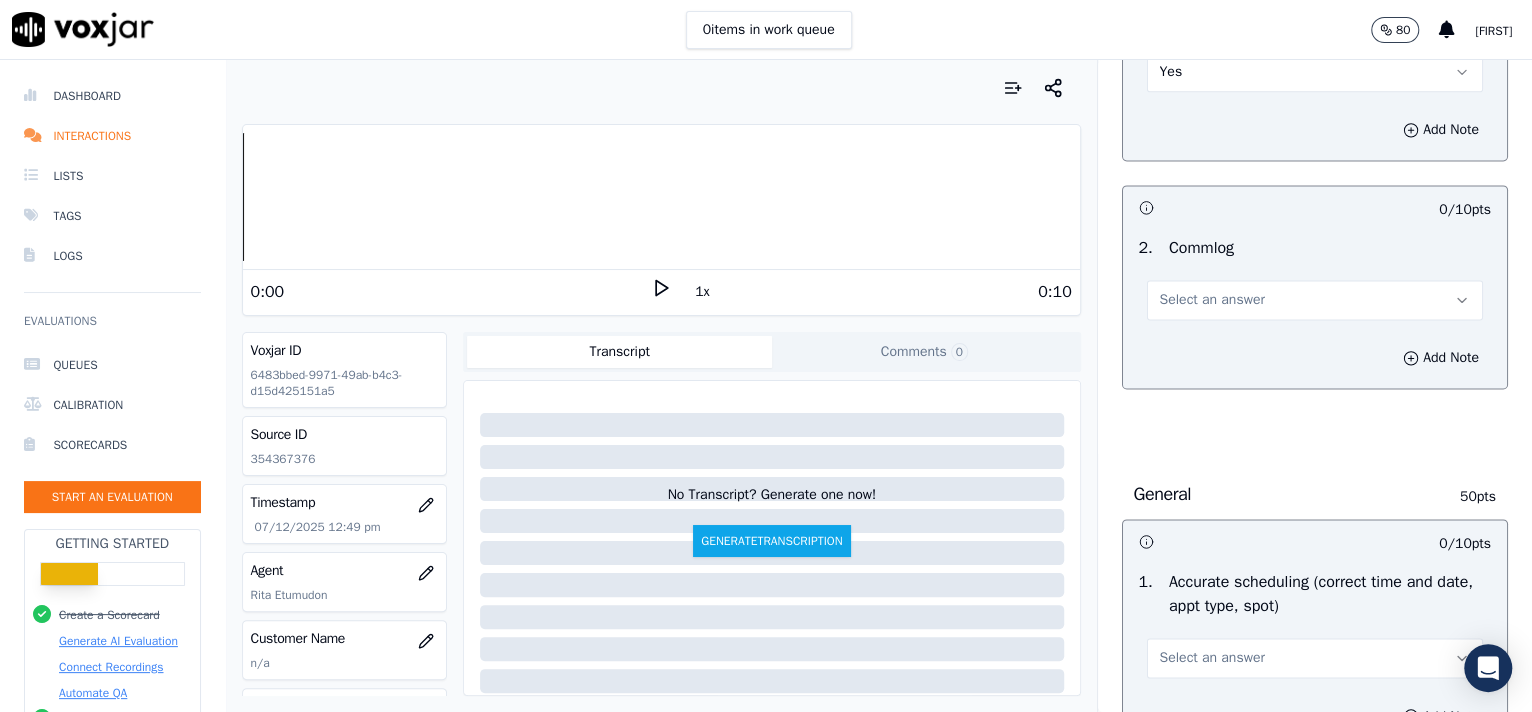 click on "Select an answer" at bounding box center (1212, 300) 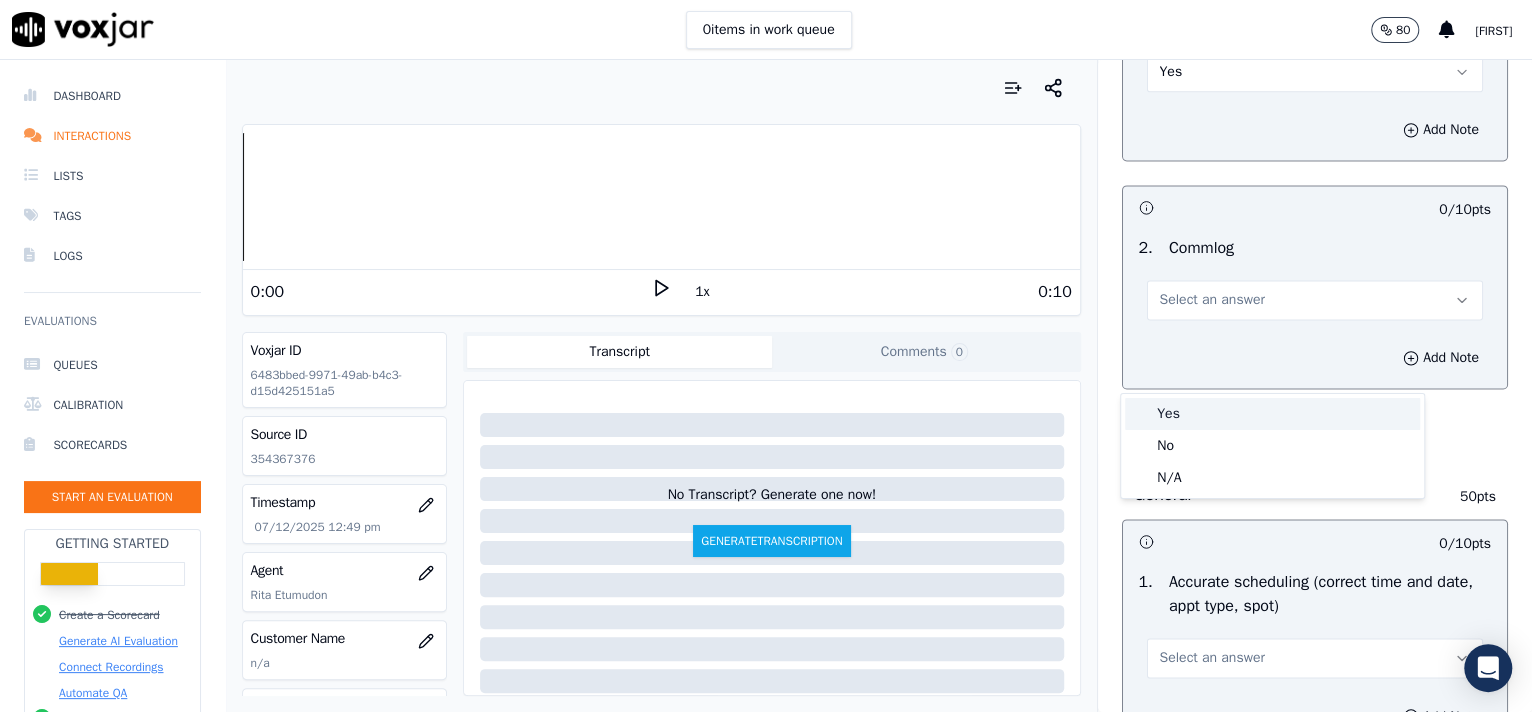 click on "Yes" at bounding box center [1272, 414] 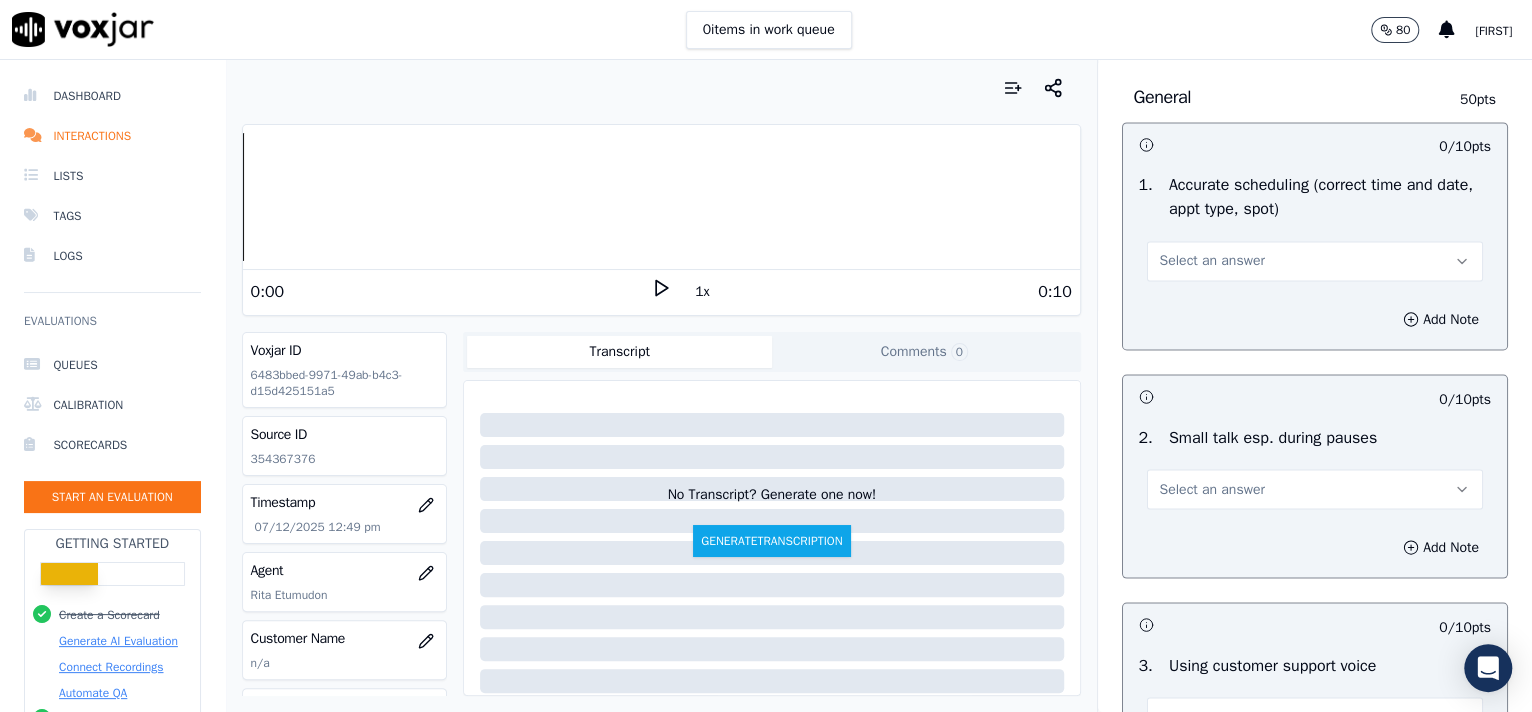scroll, scrollTop: 2053, scrollLeft: 0, axis: vertical 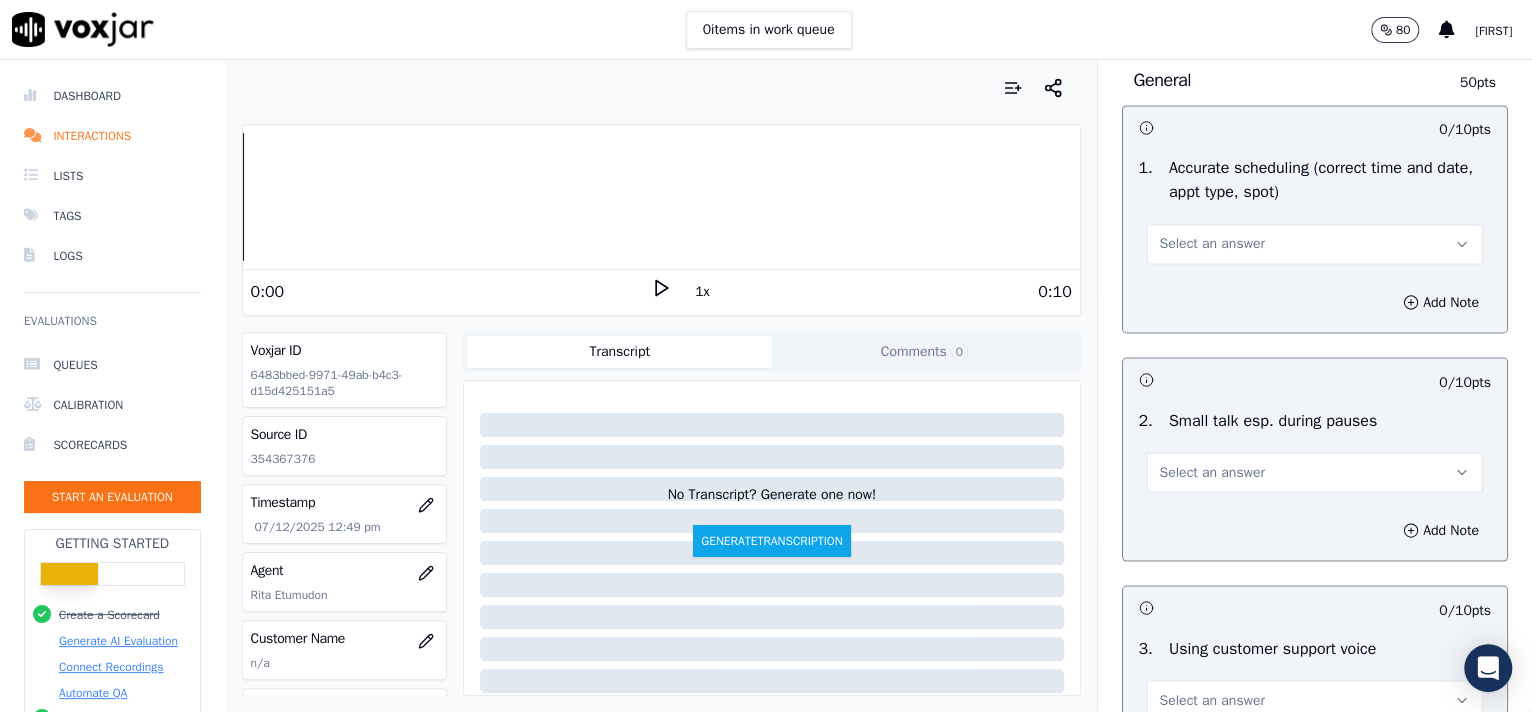 click on "Select an answer" at bounding box center [1212, 244] 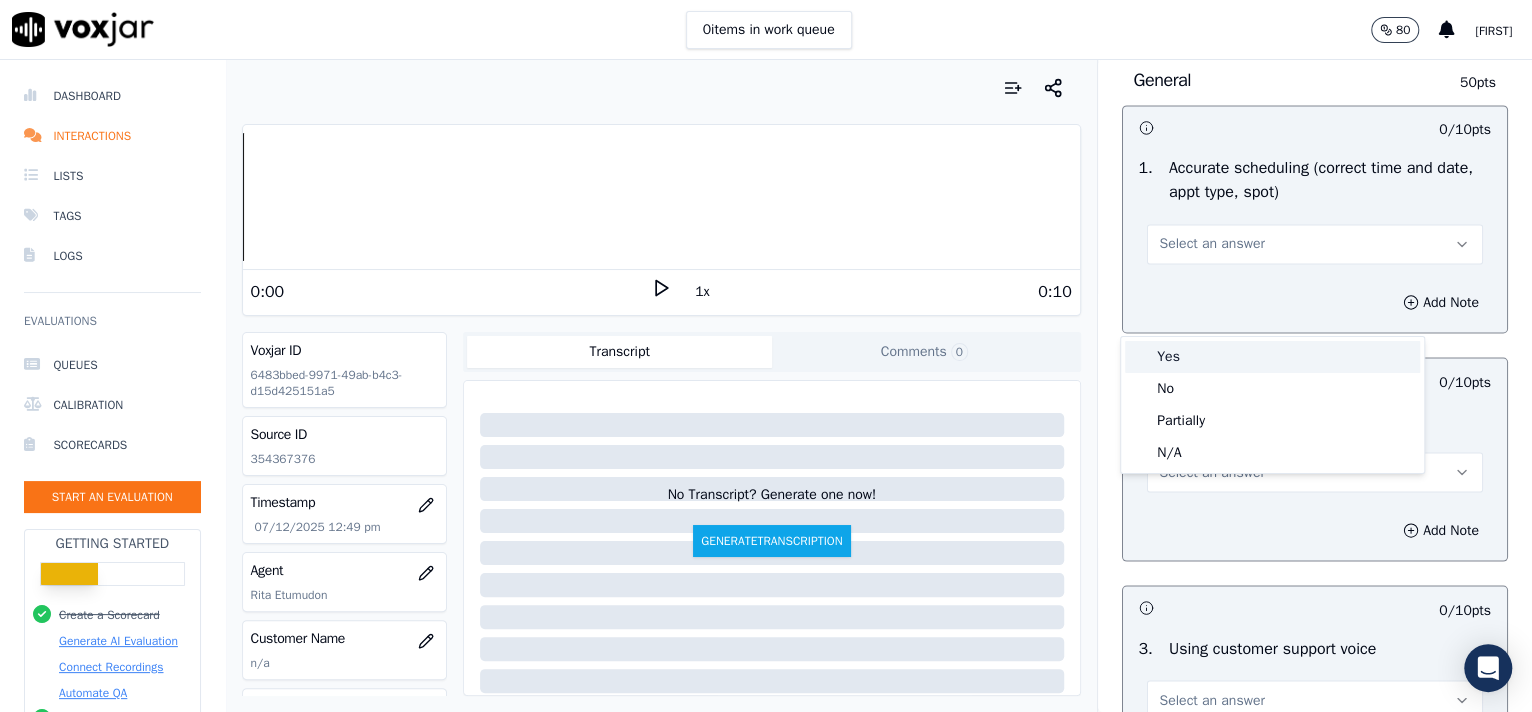 click on "Yes" at bounding box center [1272, 357] 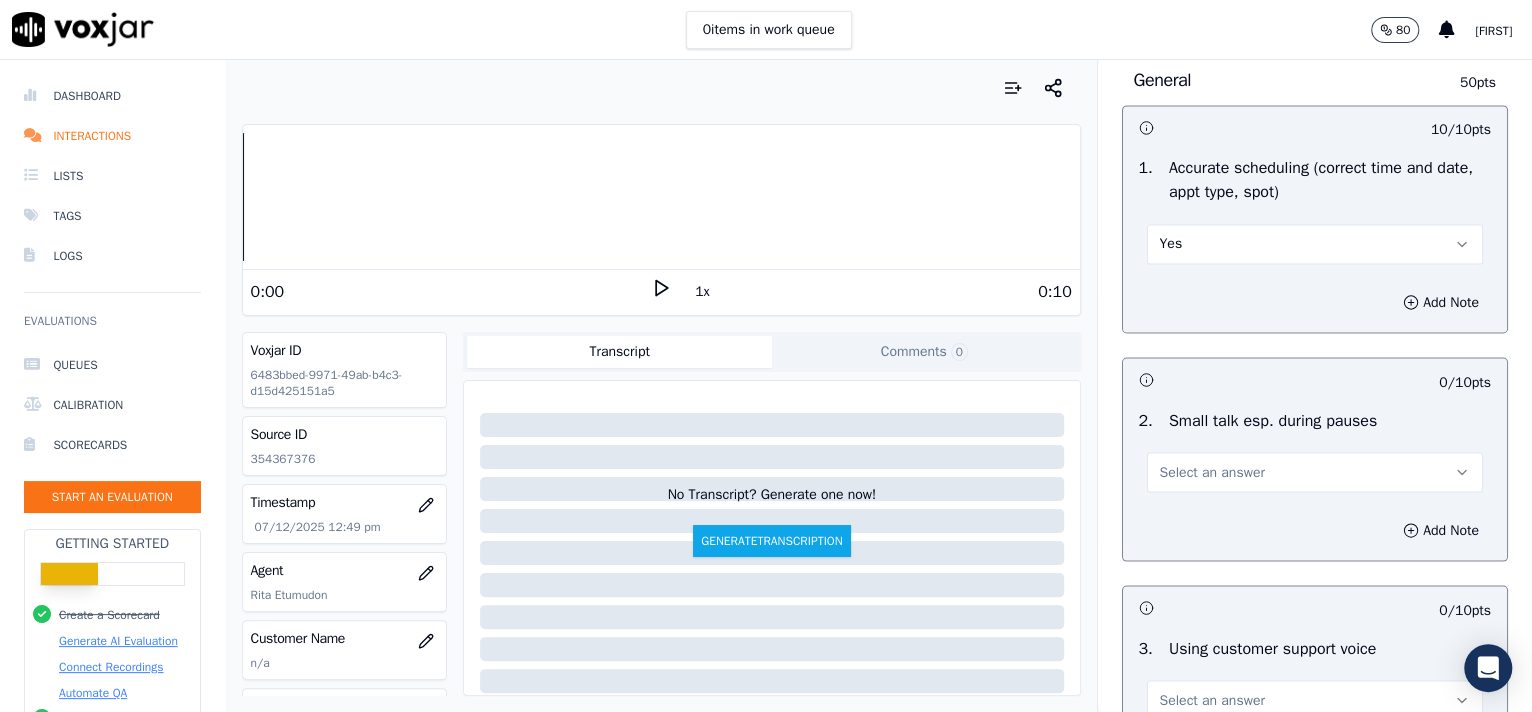 click on "Select an answer" at bounding box center [1212, 472] 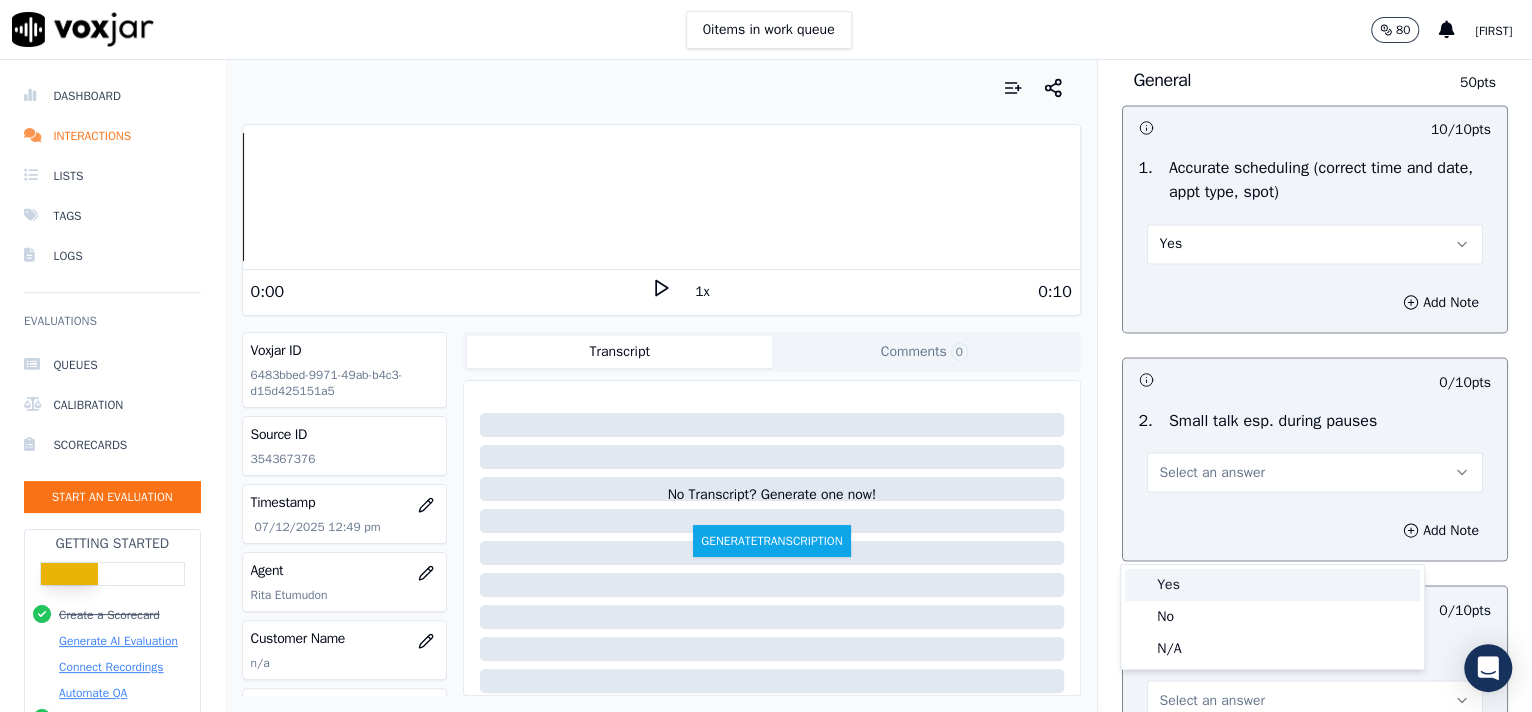 click on "Yes" at bounding box center (1272, 585) 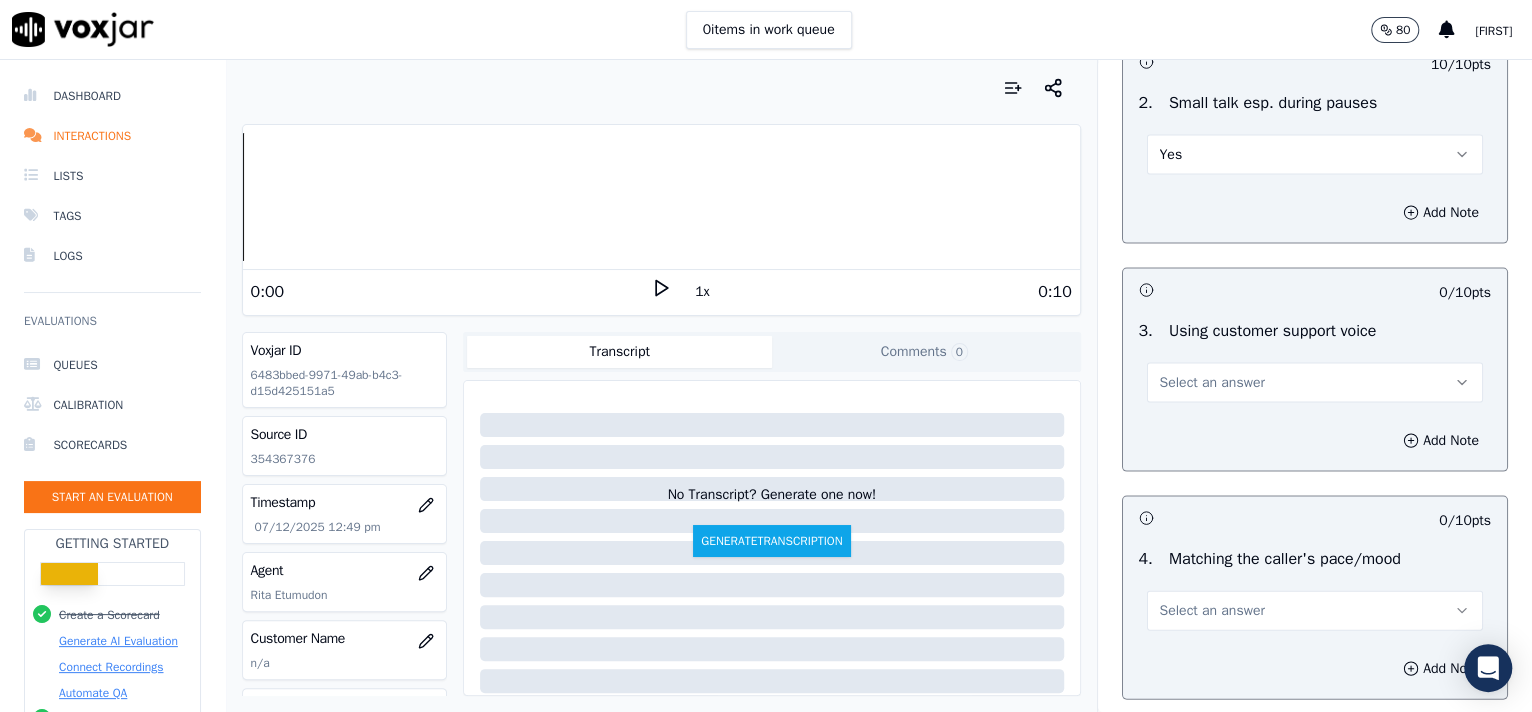 scroll, scrollTop: 2433, scrollLeft: 0, axis: vertical 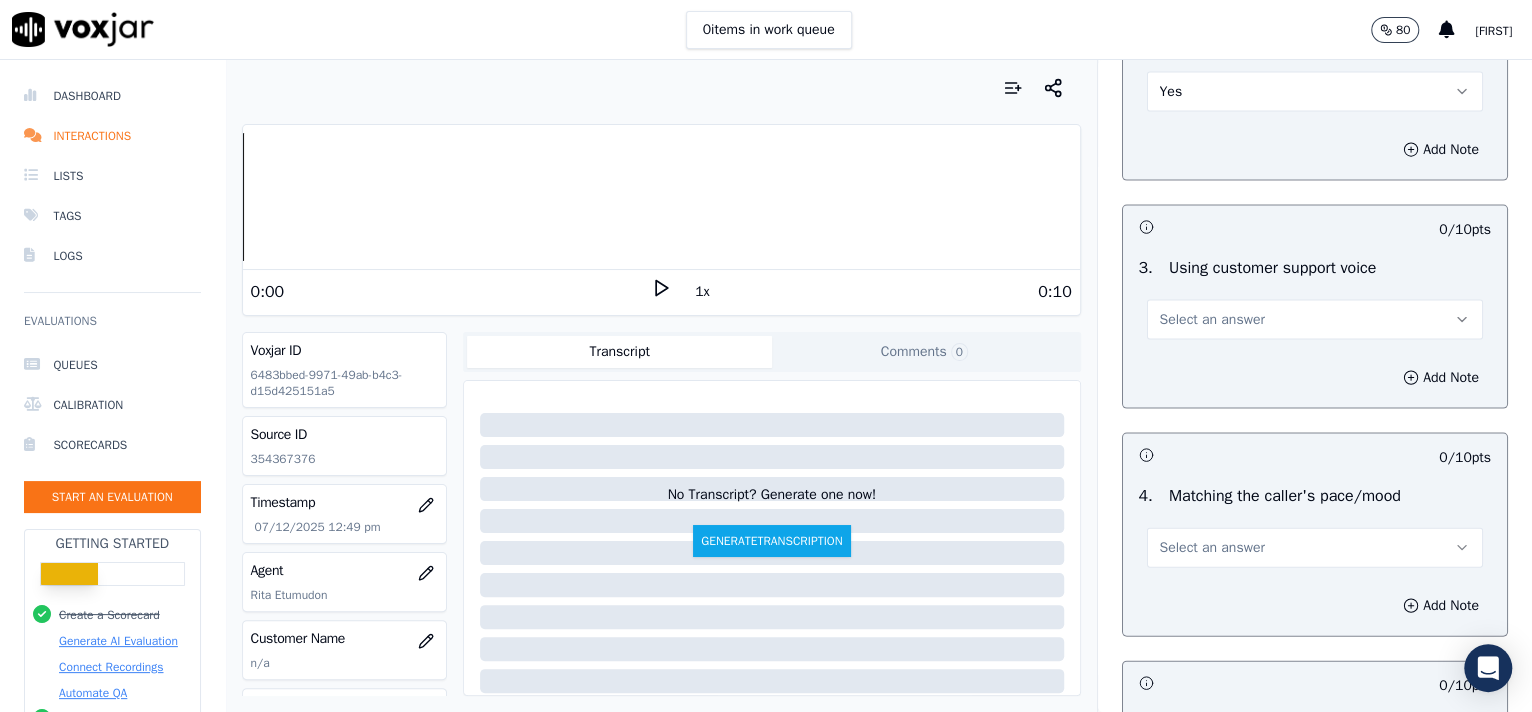 click on "Yes" at bounding box center [1315, 92] 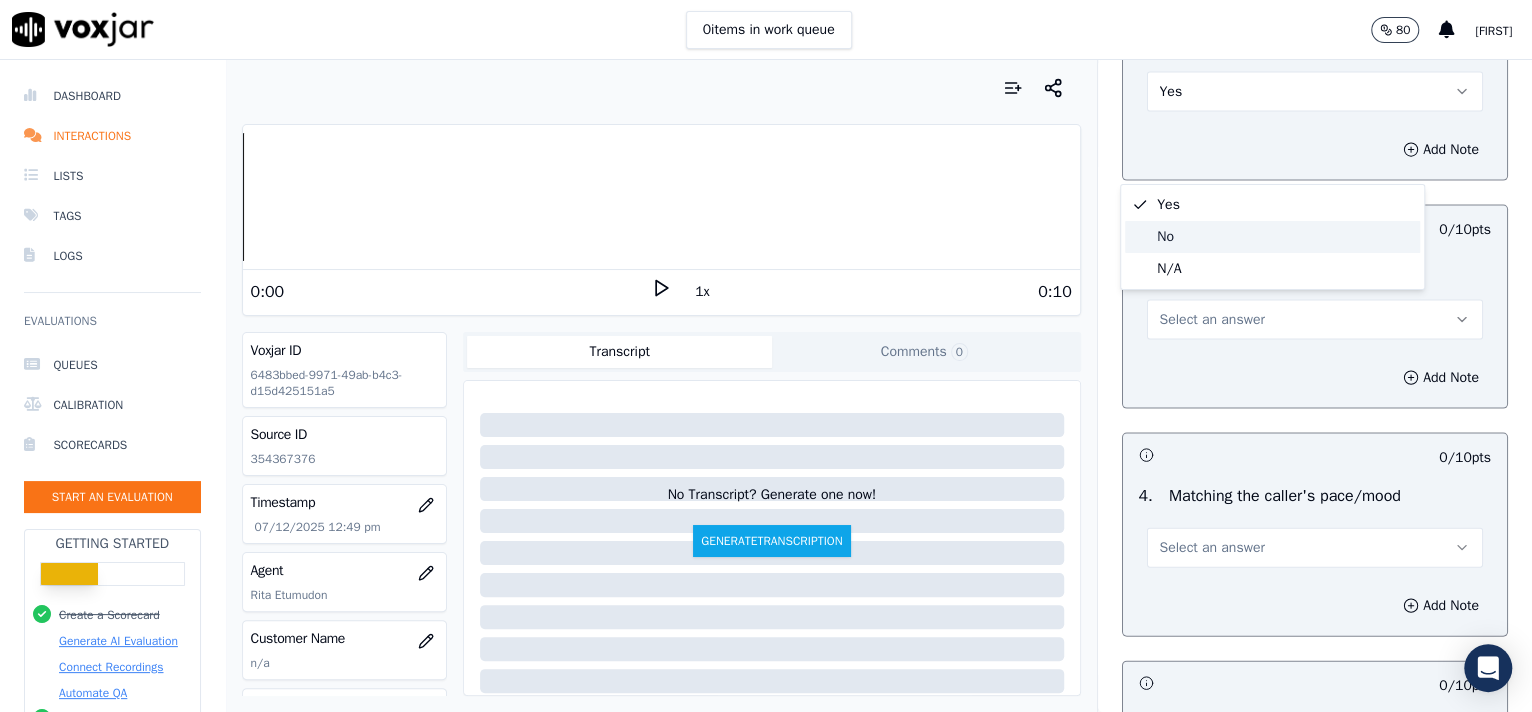 click on "No" 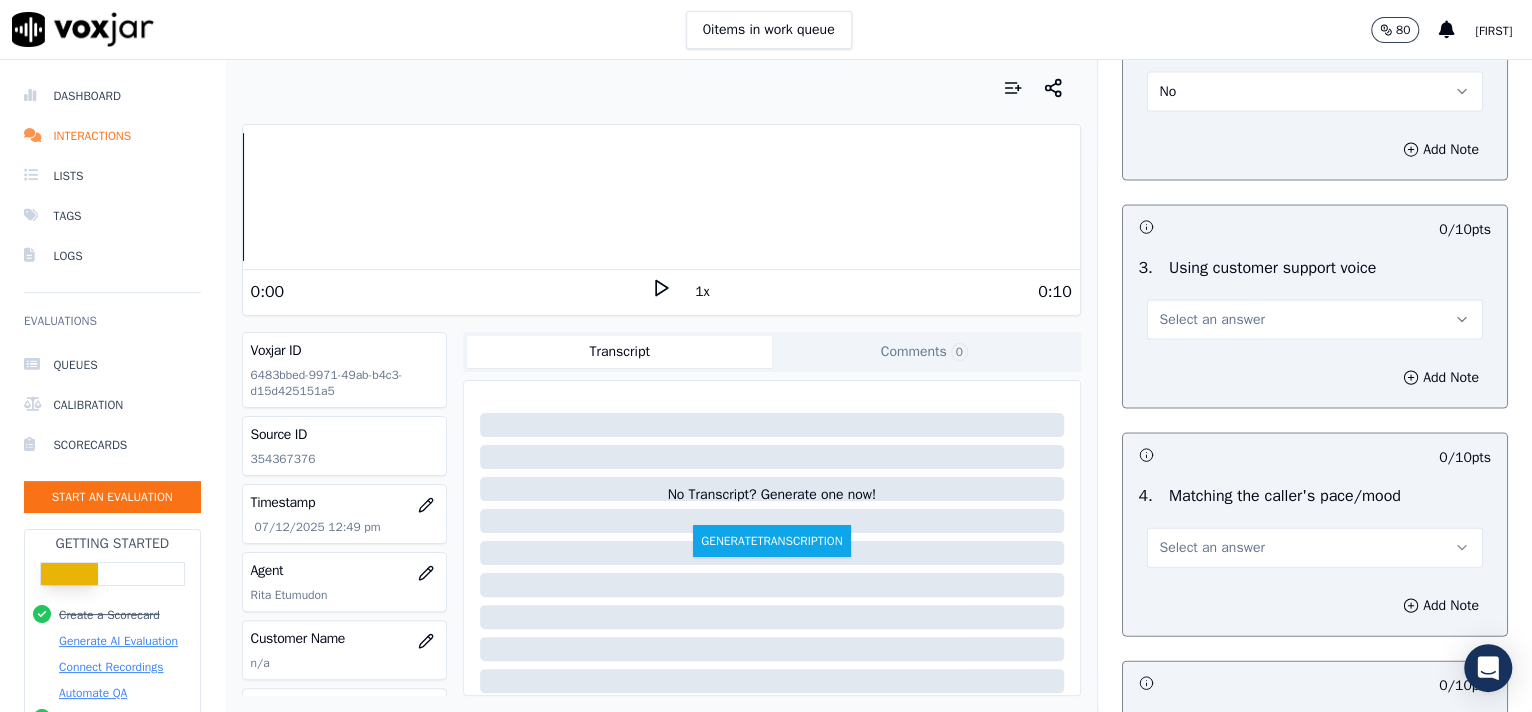 click on "Select an answer" at bounding box center (1212, 320) 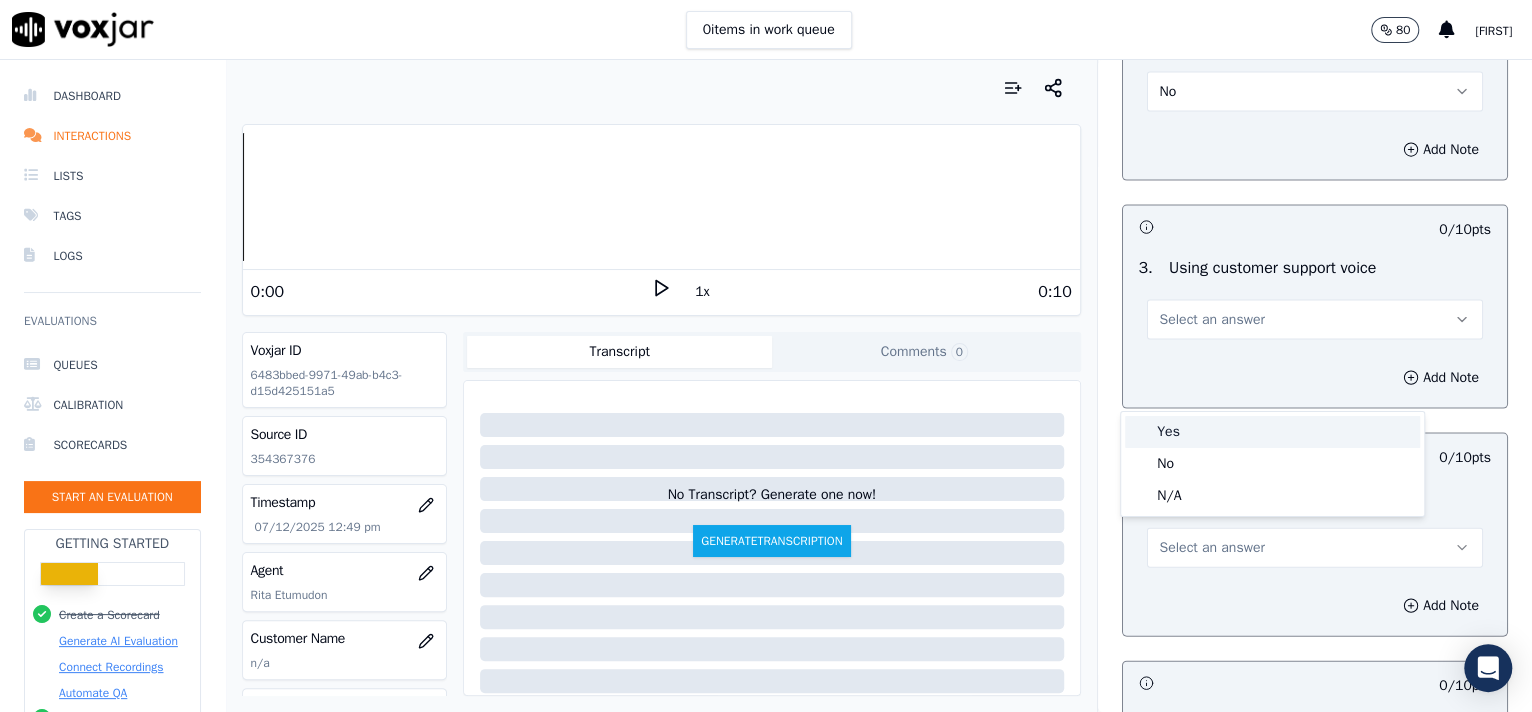 click on "Yes" at bounding box center [1272, 432] 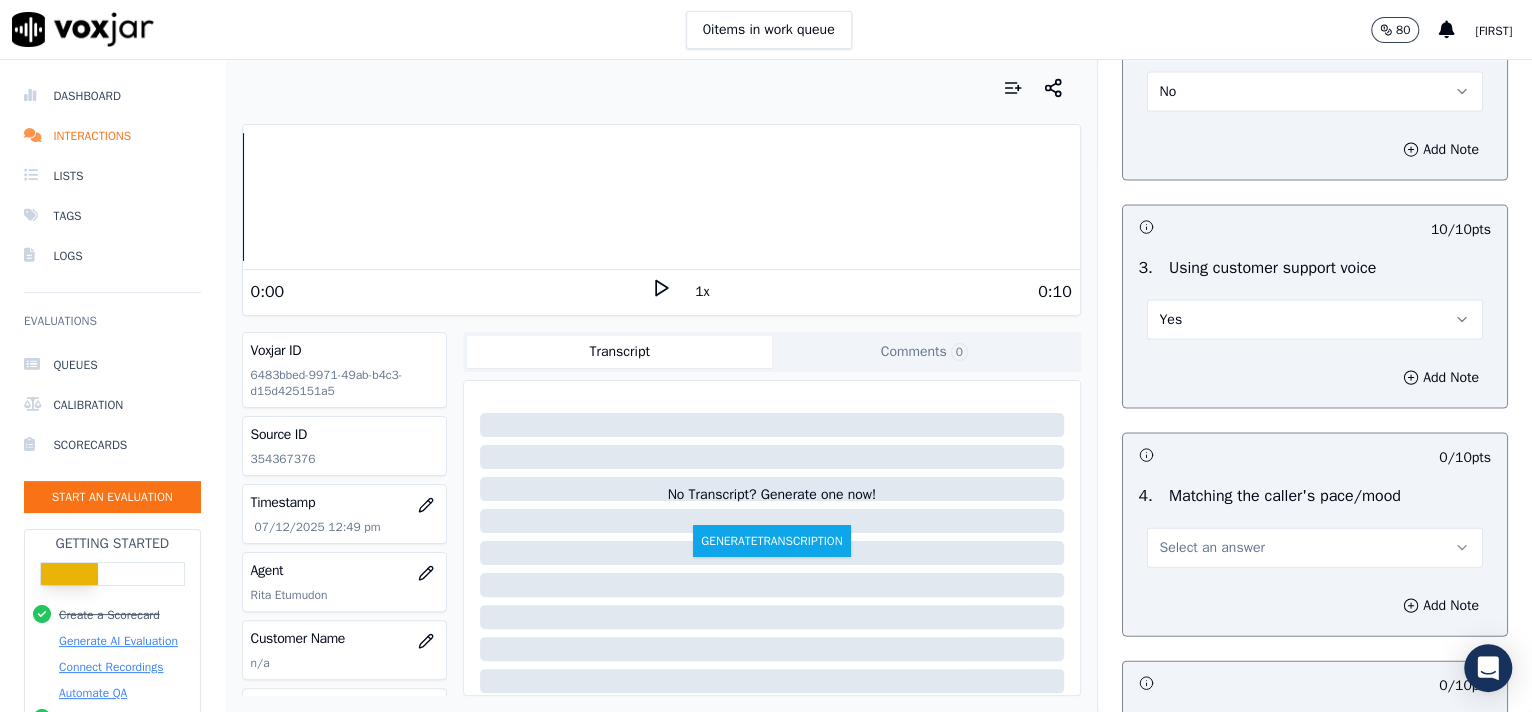 scroll, scrollTop: 2750, scrollLeft: 0, axis: vertical 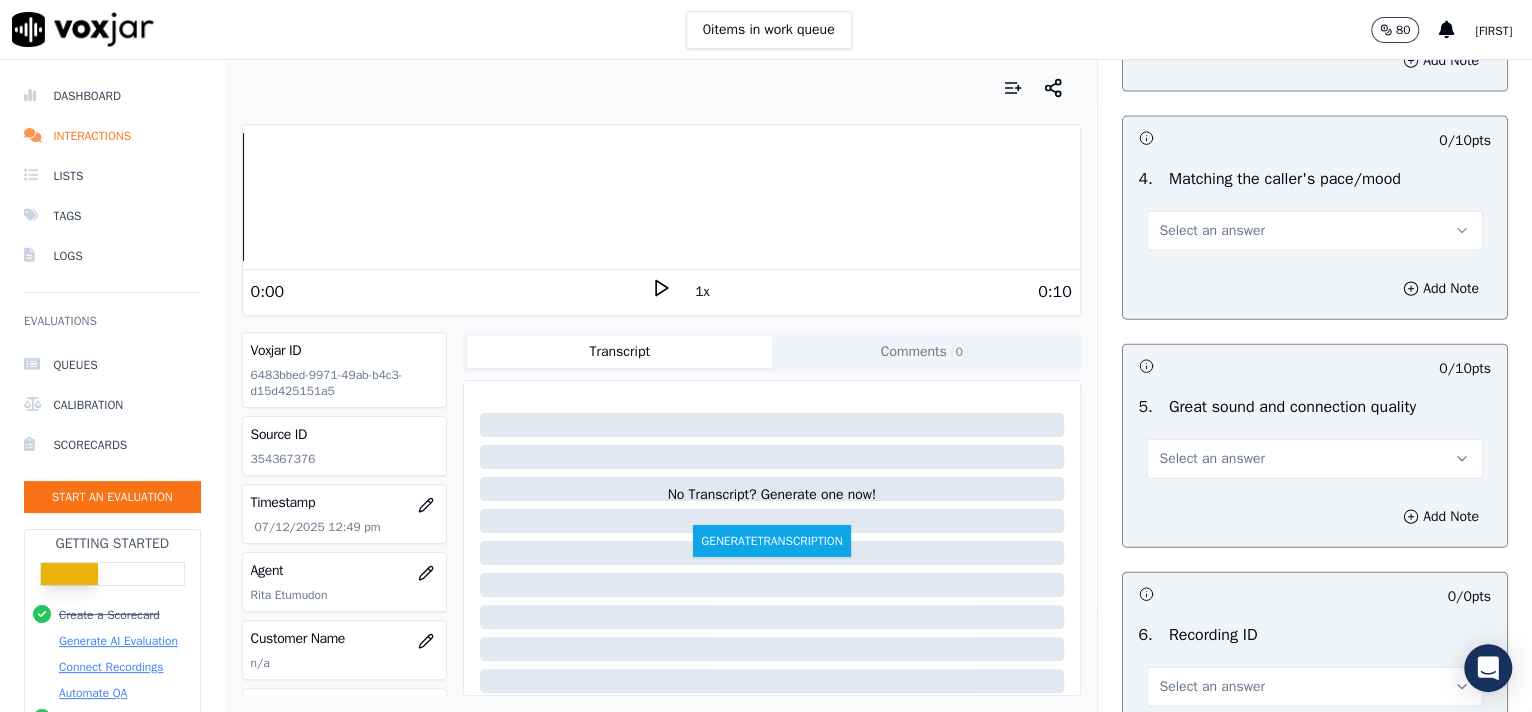 click on "Select an answer" at bounding box center (1315, 231) 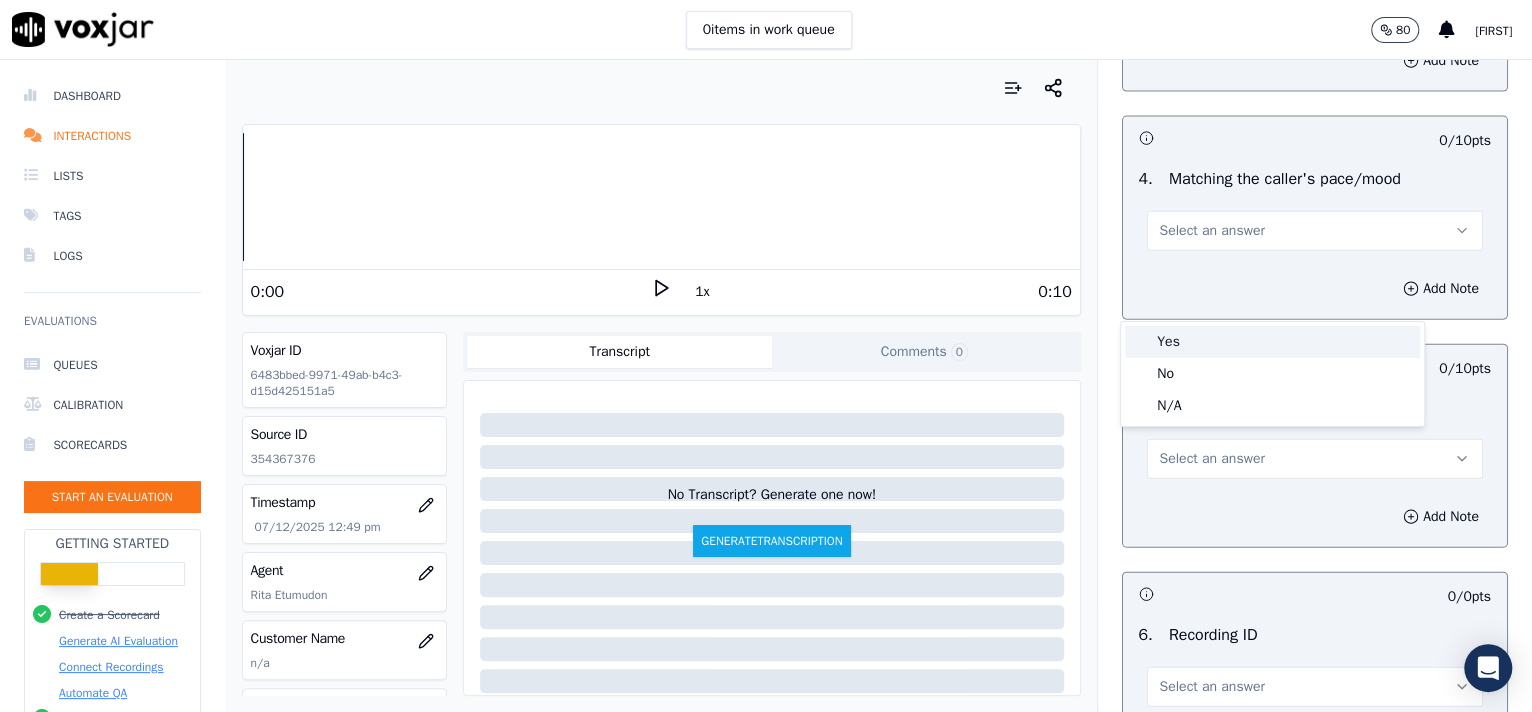 click on "Yes" at bounding box center [1272, 342] 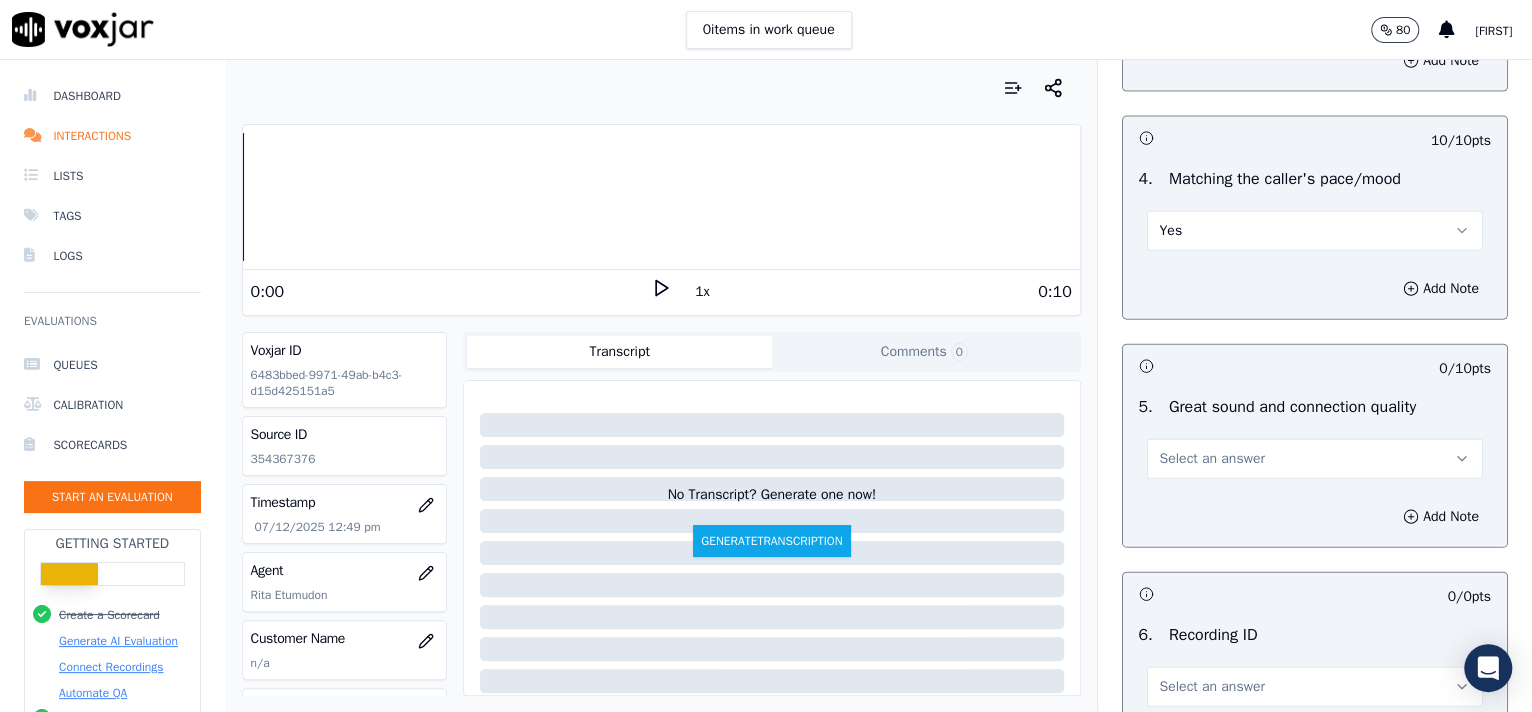 click on "Select an answer" at bounding box center [1315, 459] 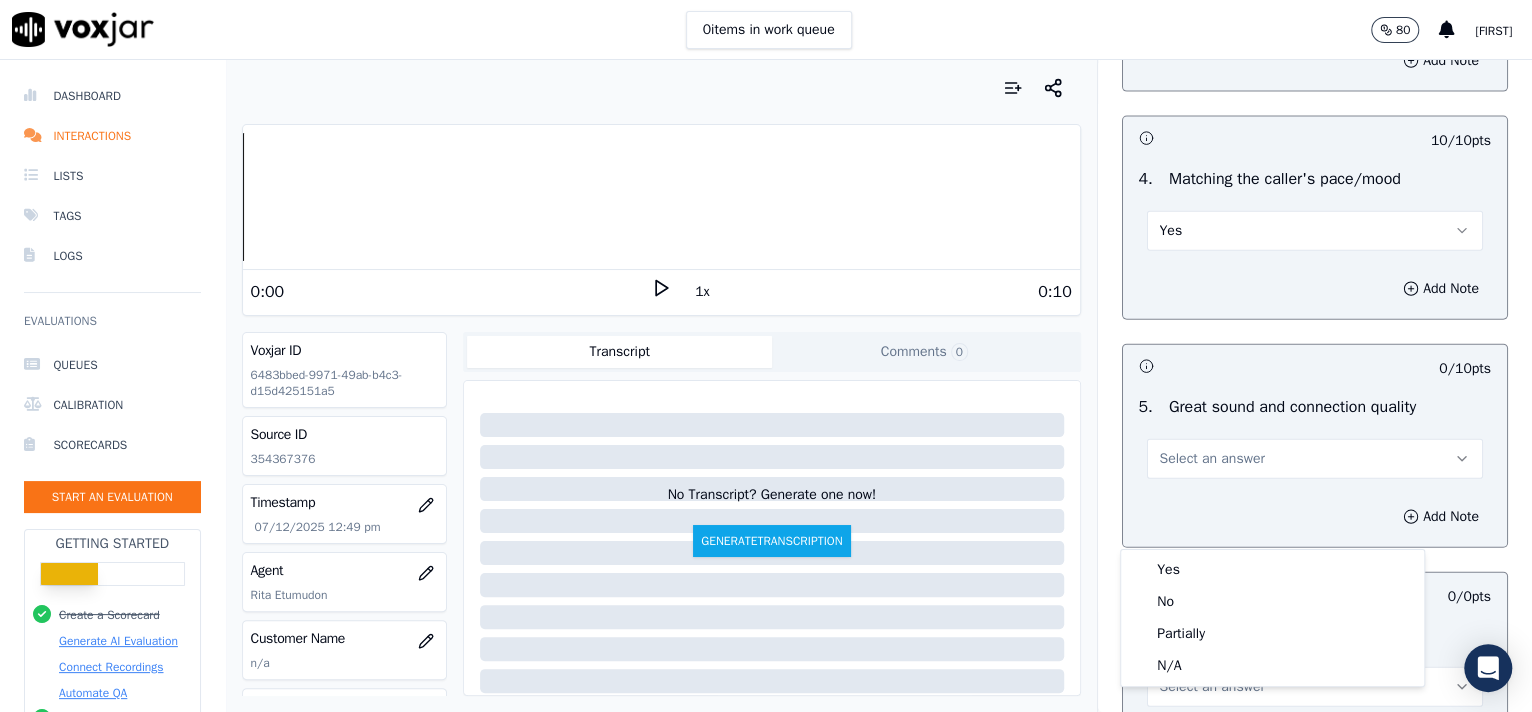 drag, startPoint x: 1227, startPoint y: 549, endPoint x: 1247, endPoint y: 563, distance: 24.41311 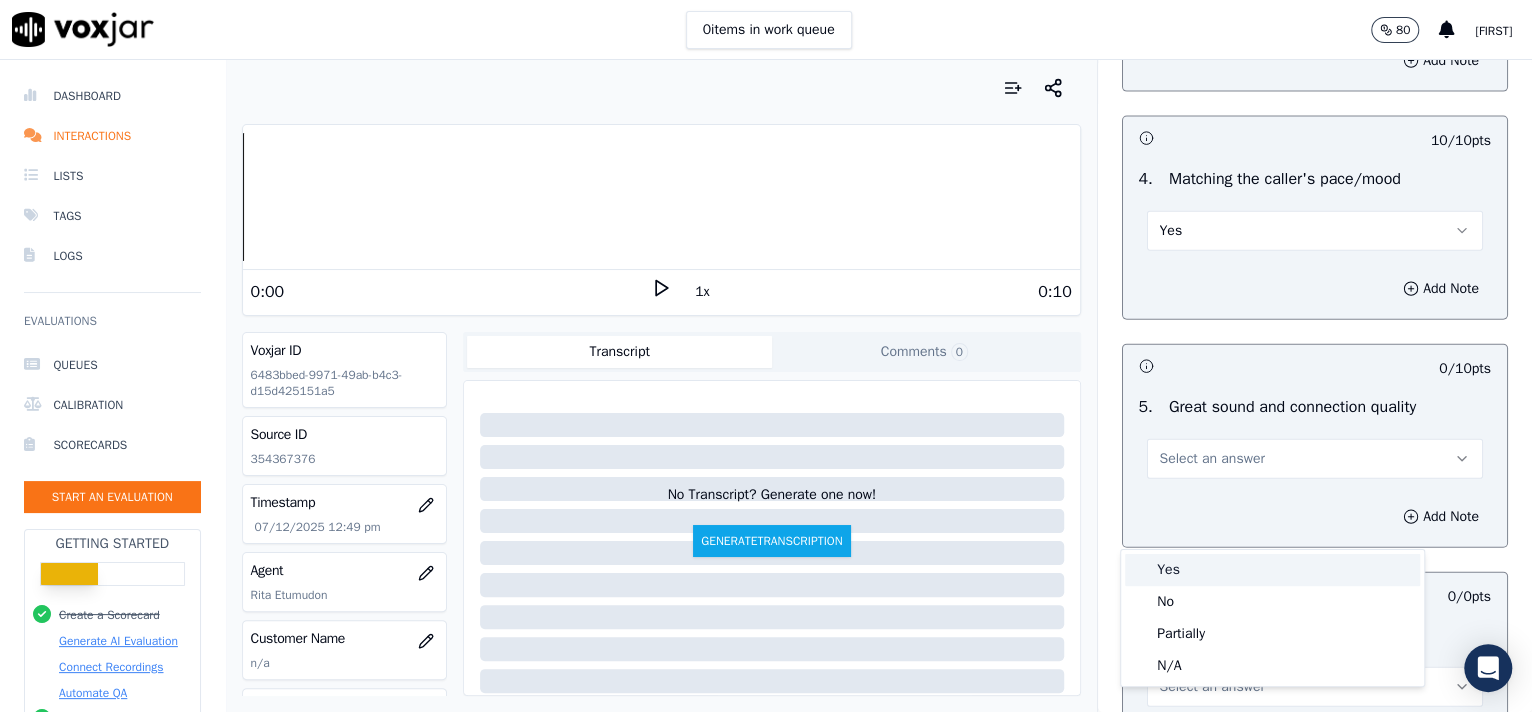 click on "Yes" at bounding box center (1272, 570) 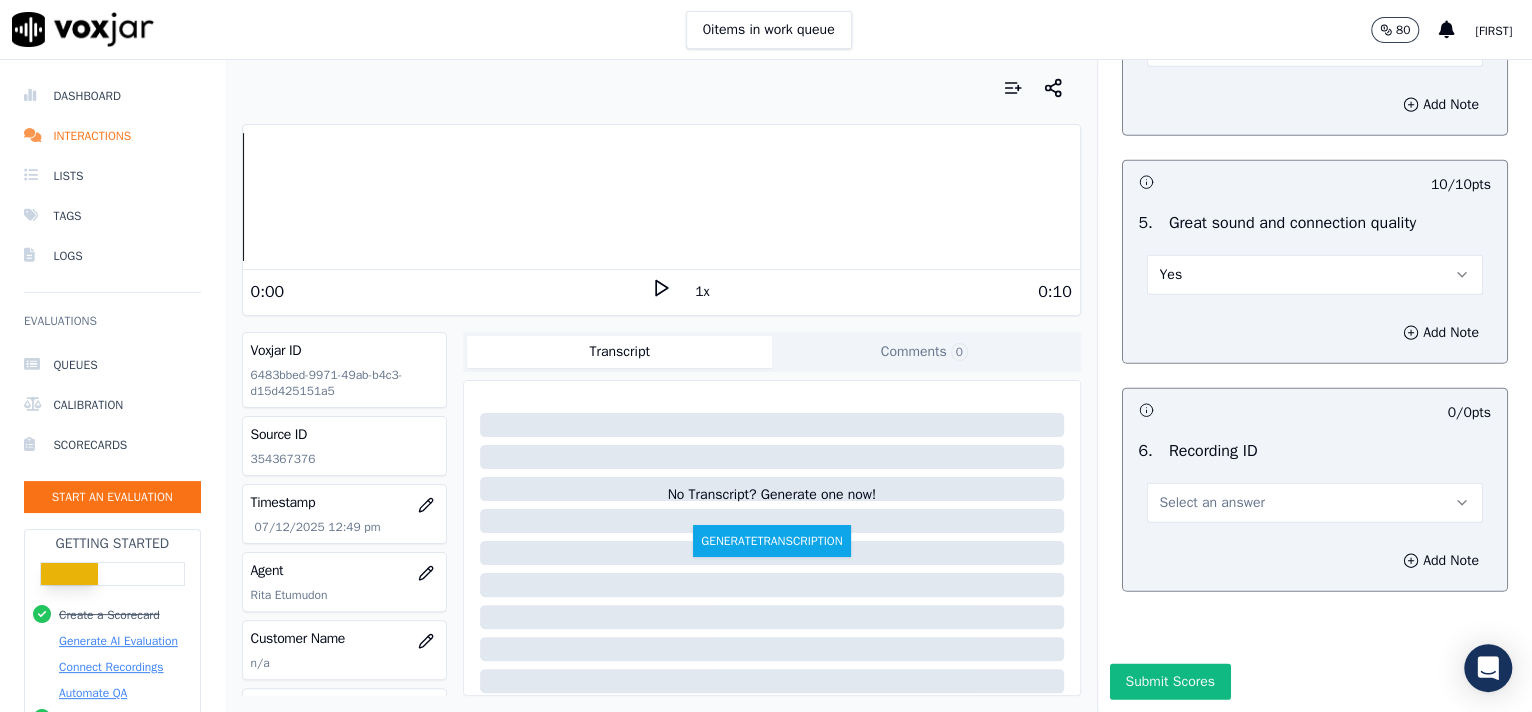 scroll, scrollTop: 3057, scrollLeft: 0, axis: vertical 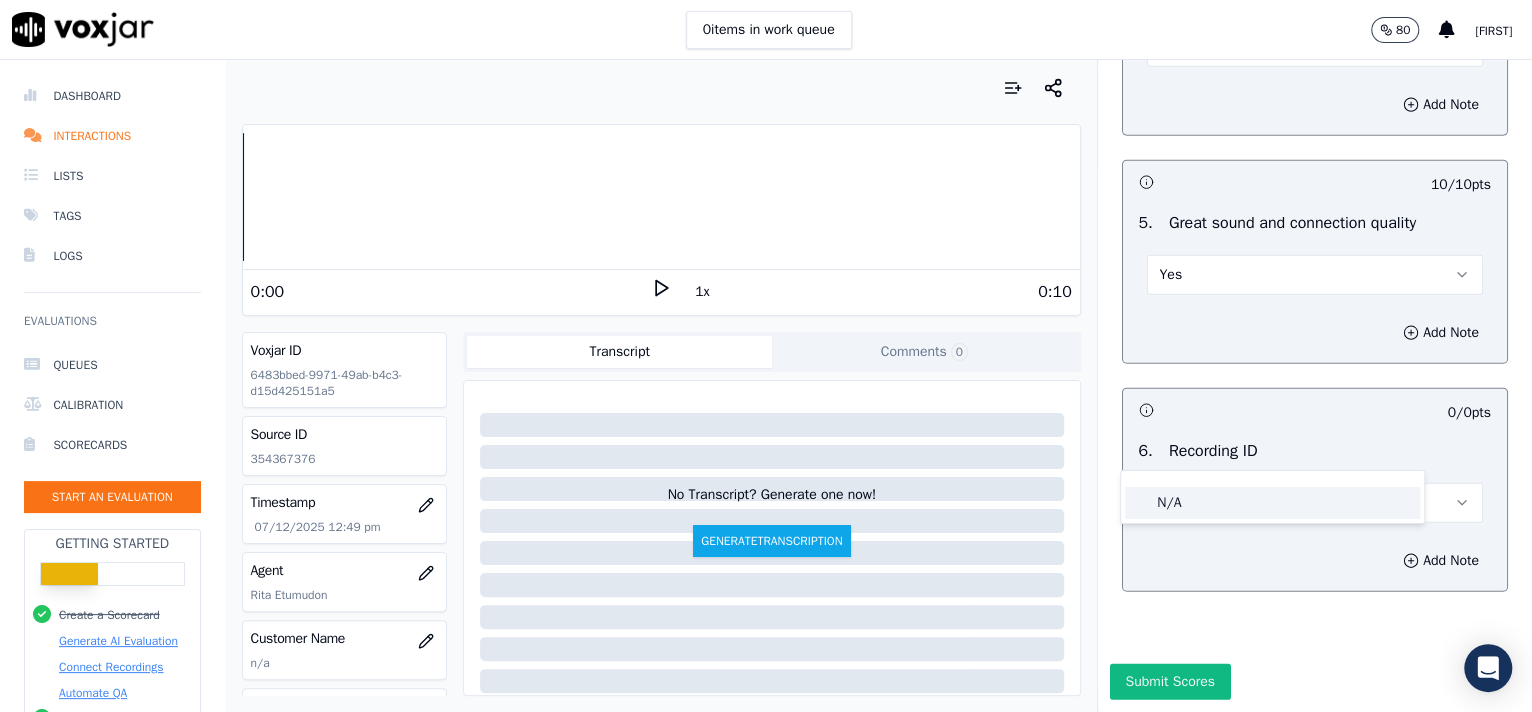 click on "N/A" 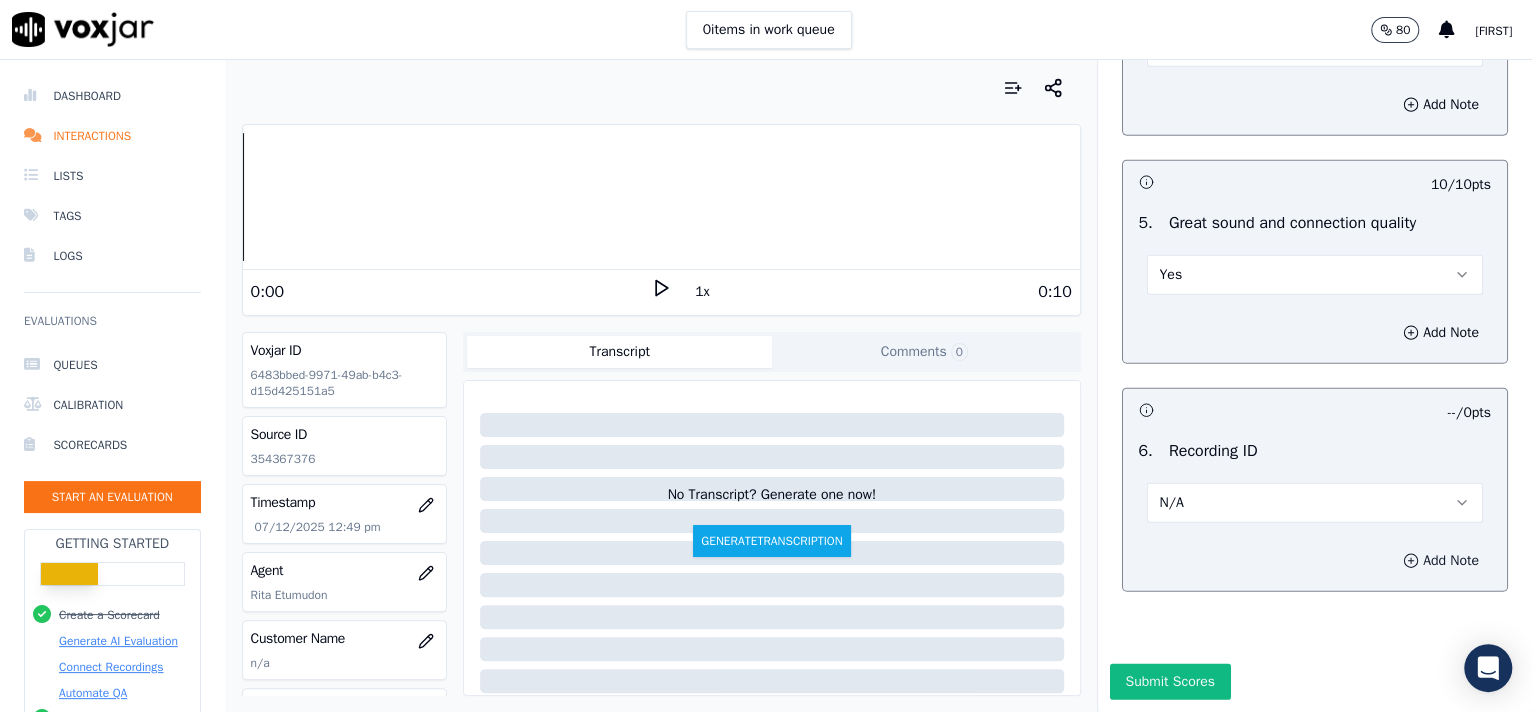 click on "Add Note" at bounding box center (1441, 561) 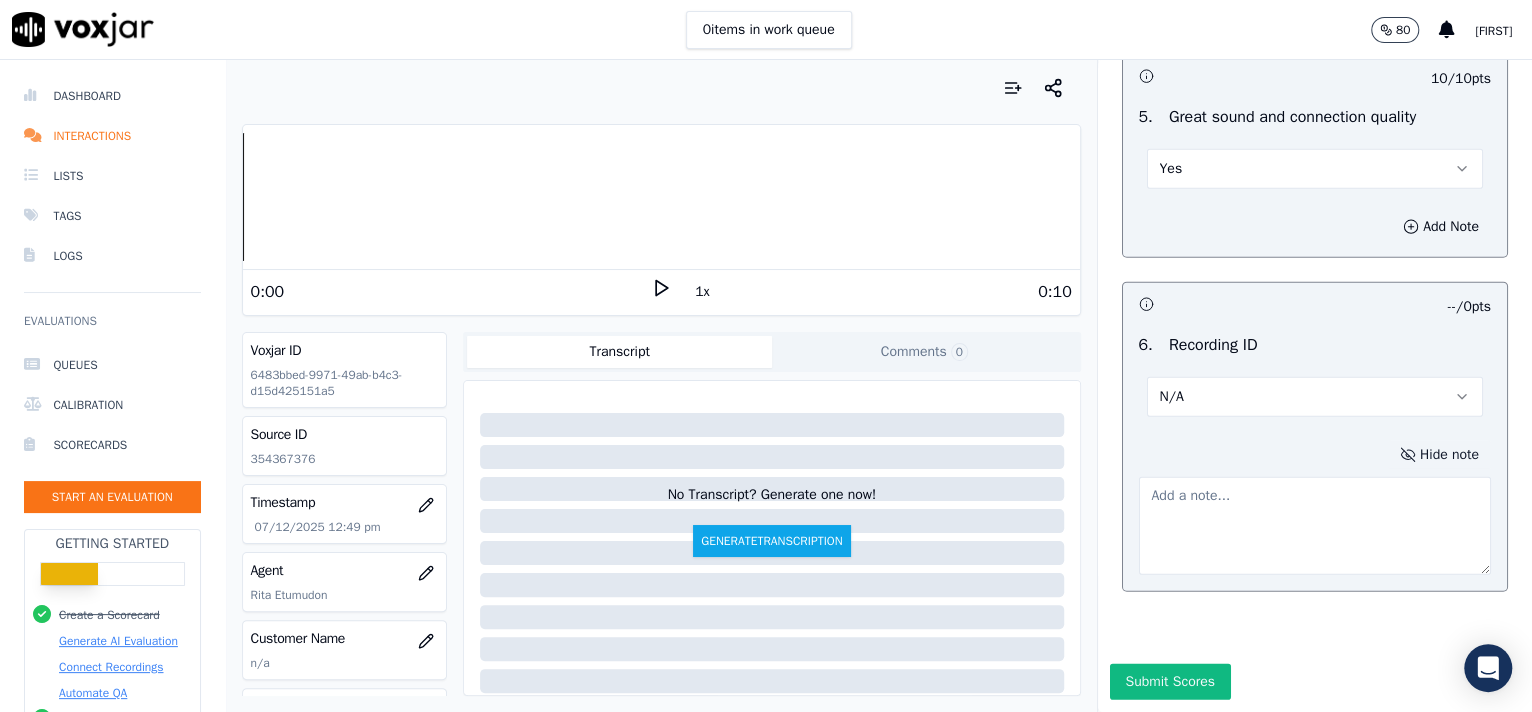 click at bounding box center [1315, 526] 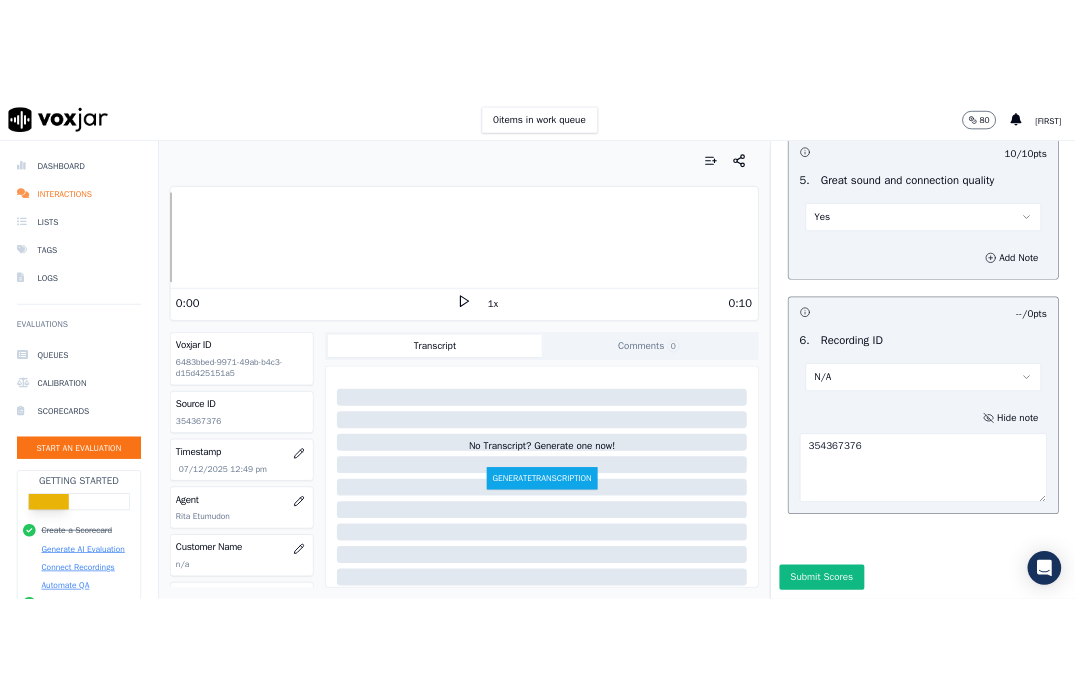 scroll, scrollTop: 3162, scrollLeft: 0, axis: vertical 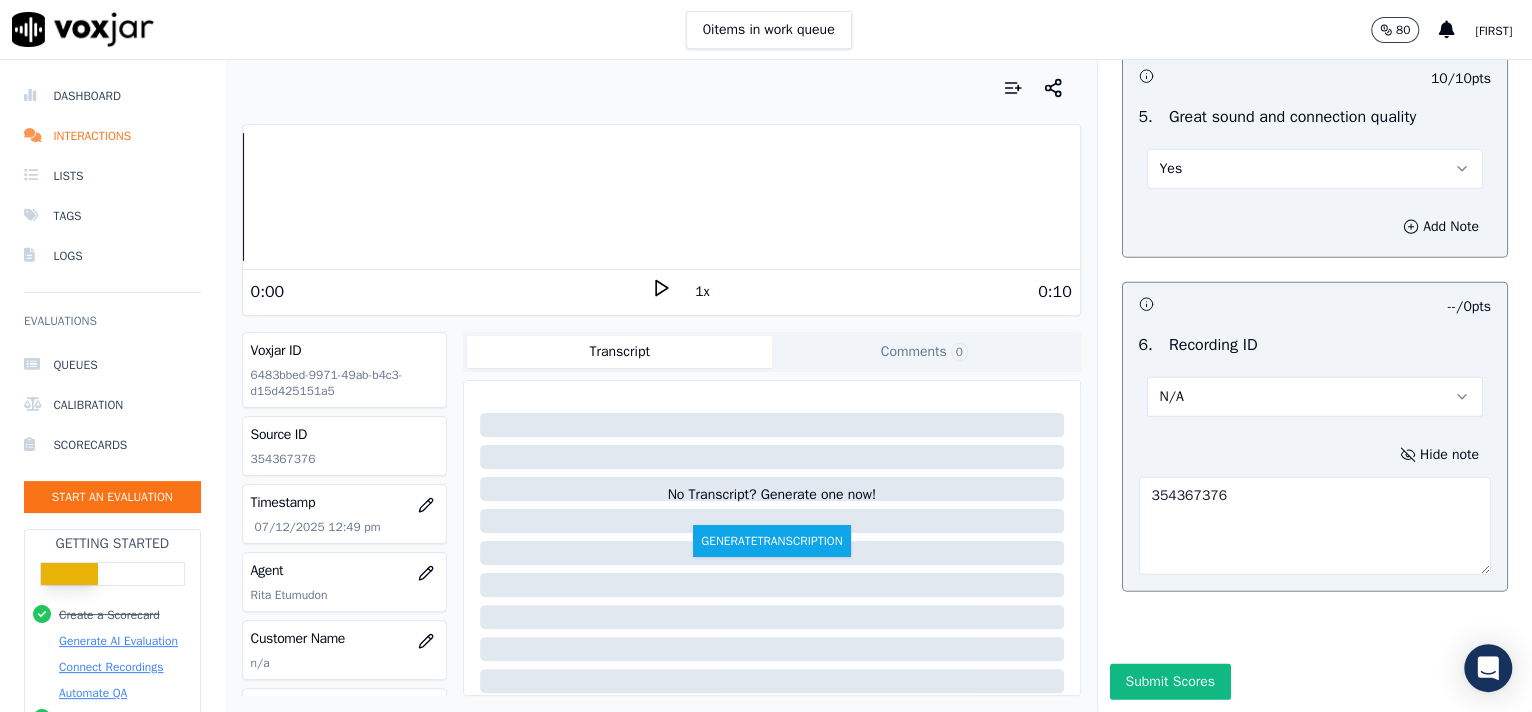 type on "354367376" 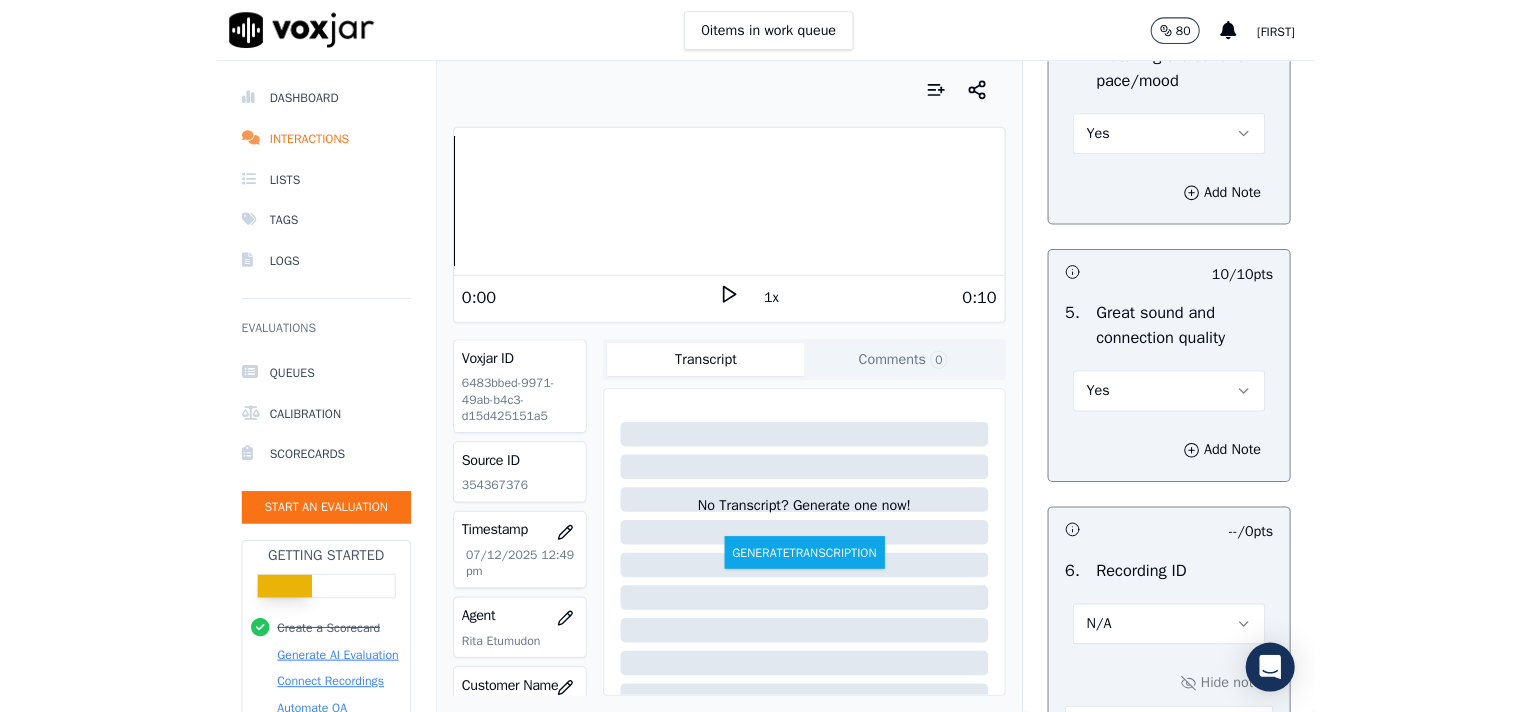 scroll, scrollTop: 3778, scrollLeft: 0, axis: vertical 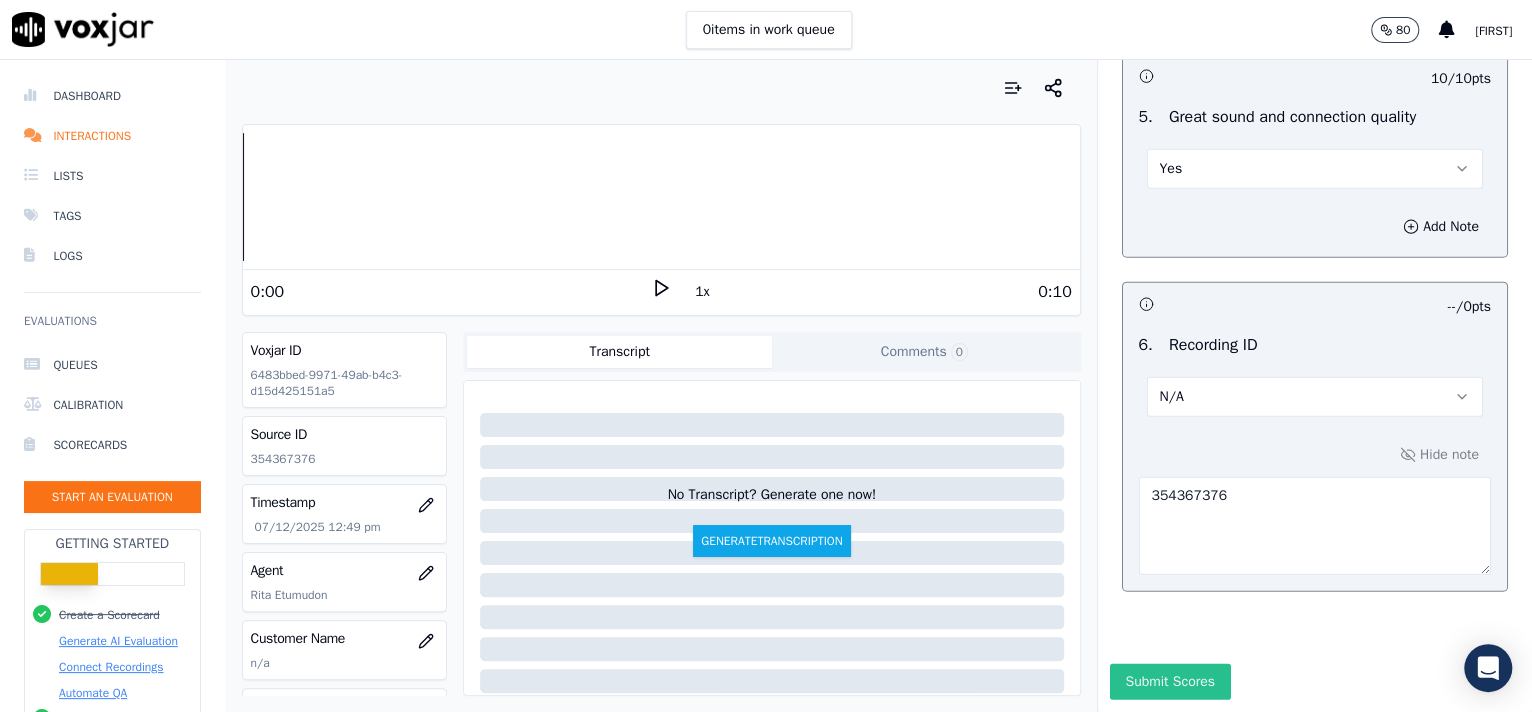click on "Submit Scores" at bounding box center [1170, 682] 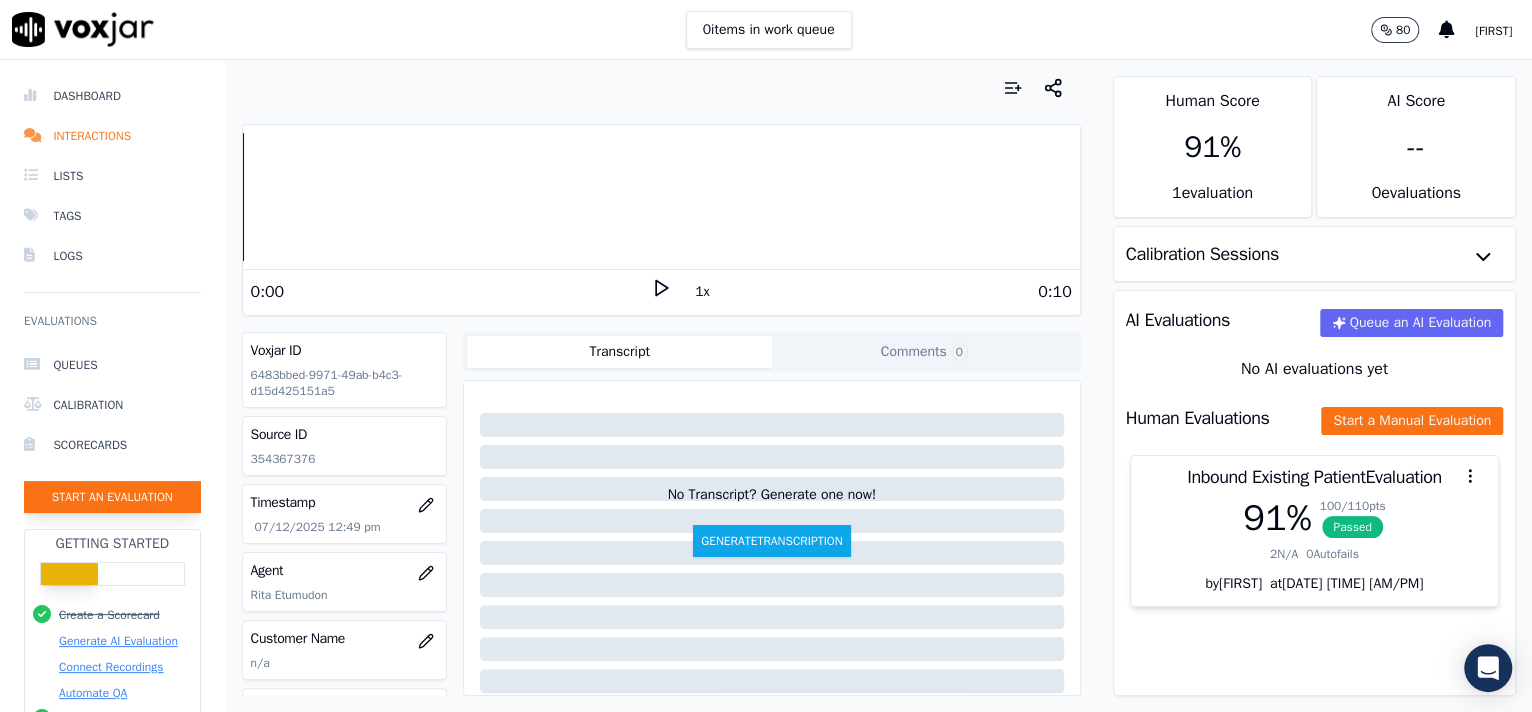 click on "Start an Evaluation" 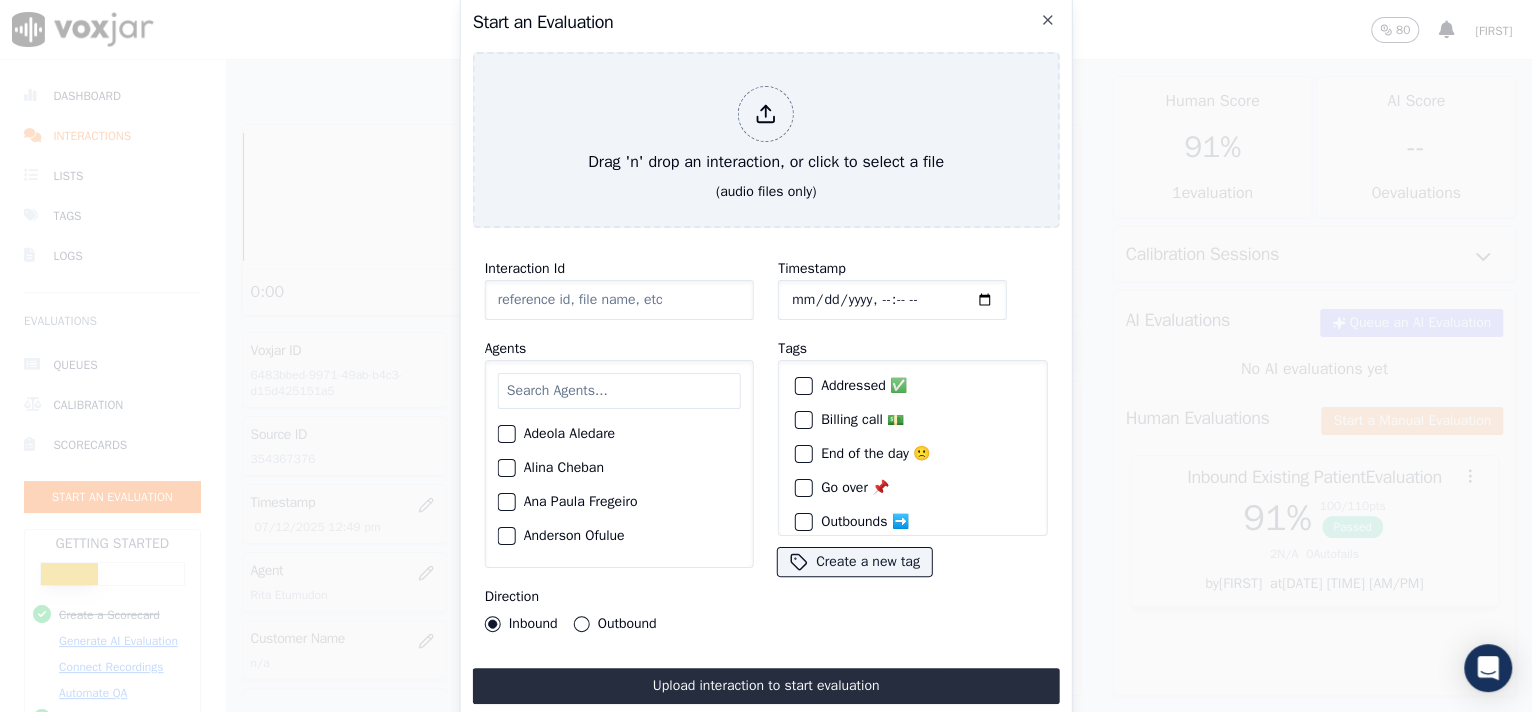 click on "Interaction Id" 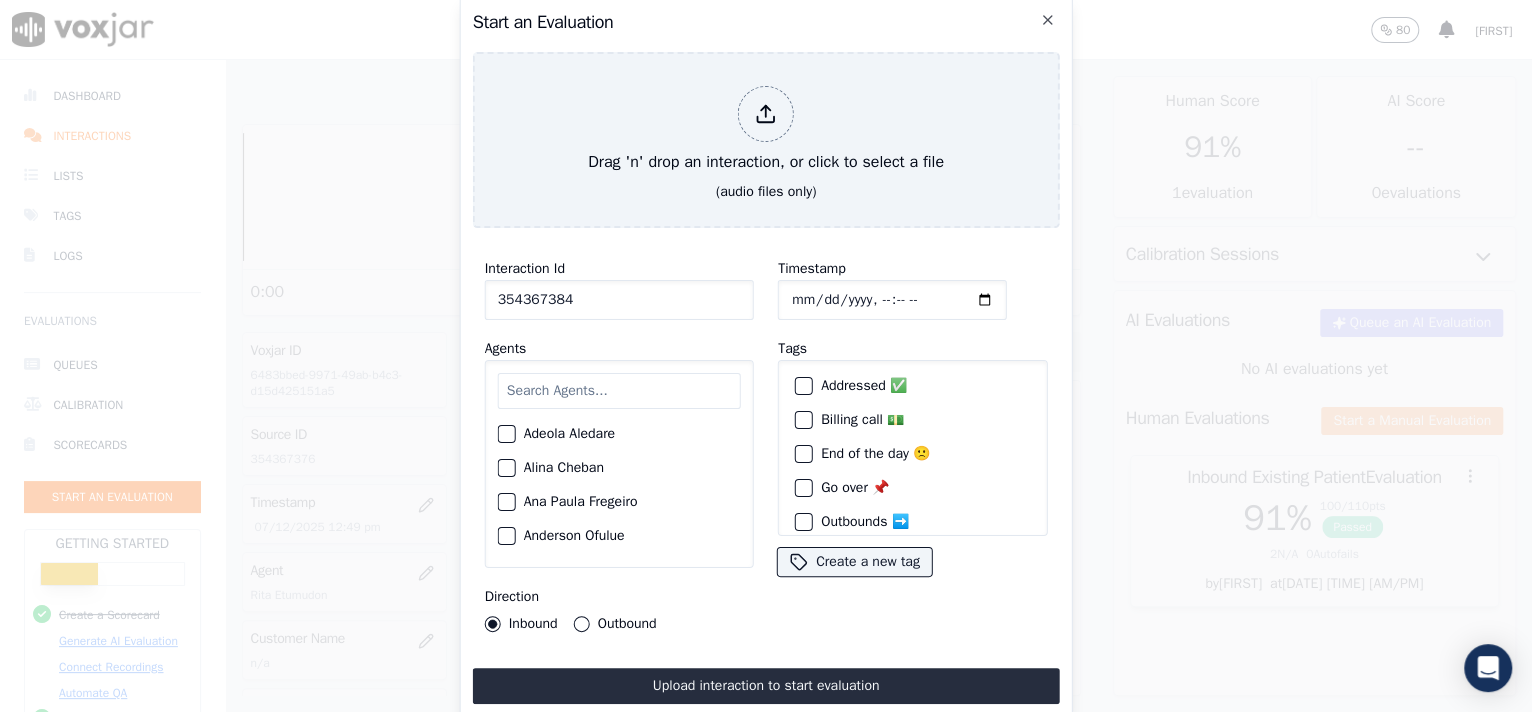 type on "354367384" 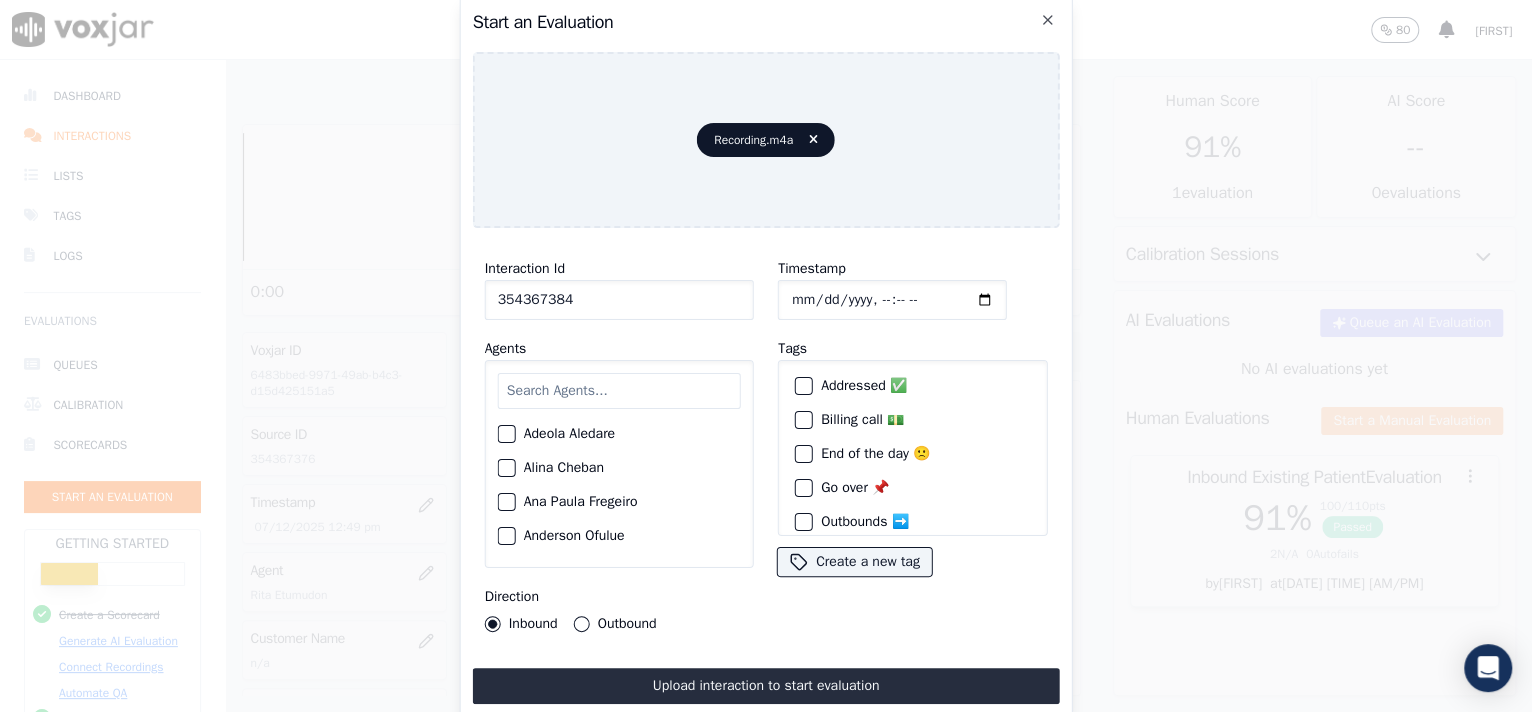 click on "Timestamp" 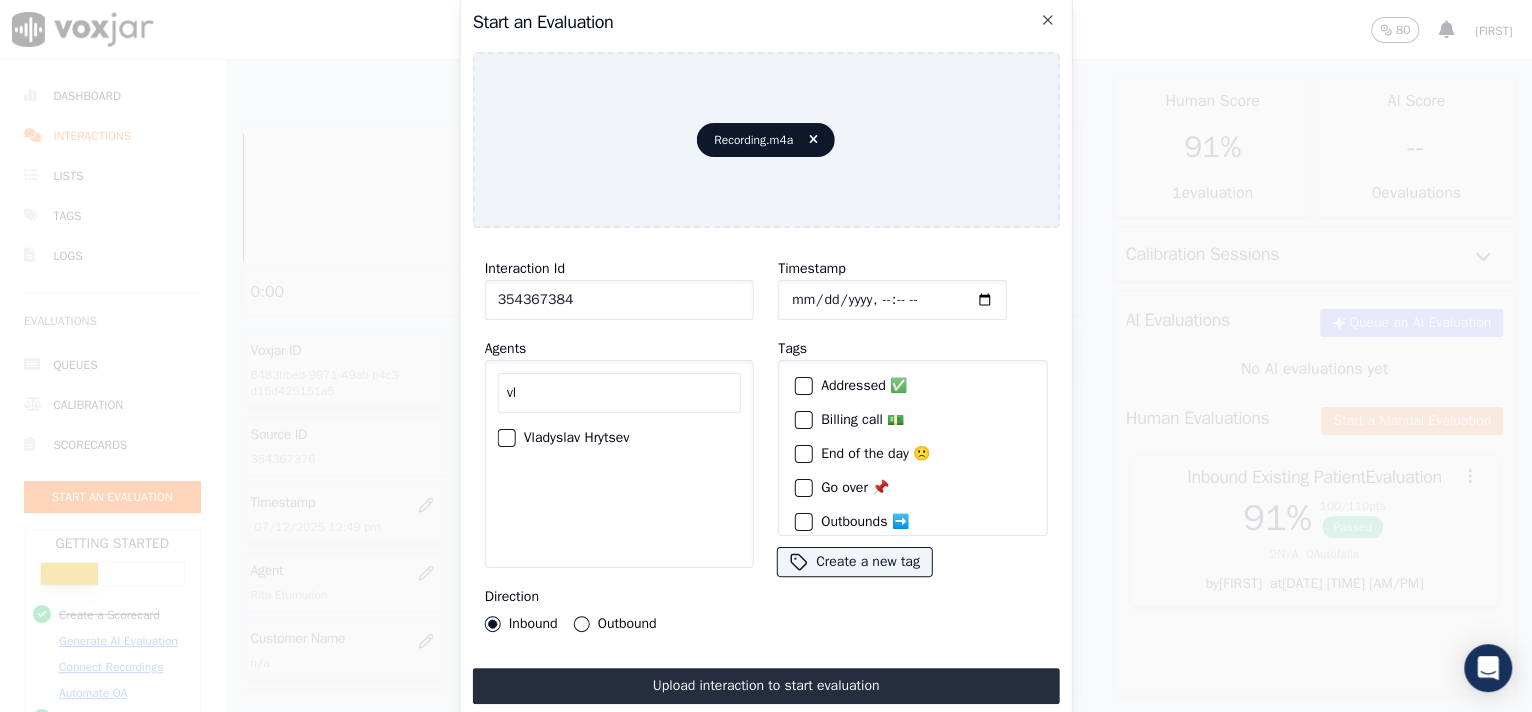 type on "vl" 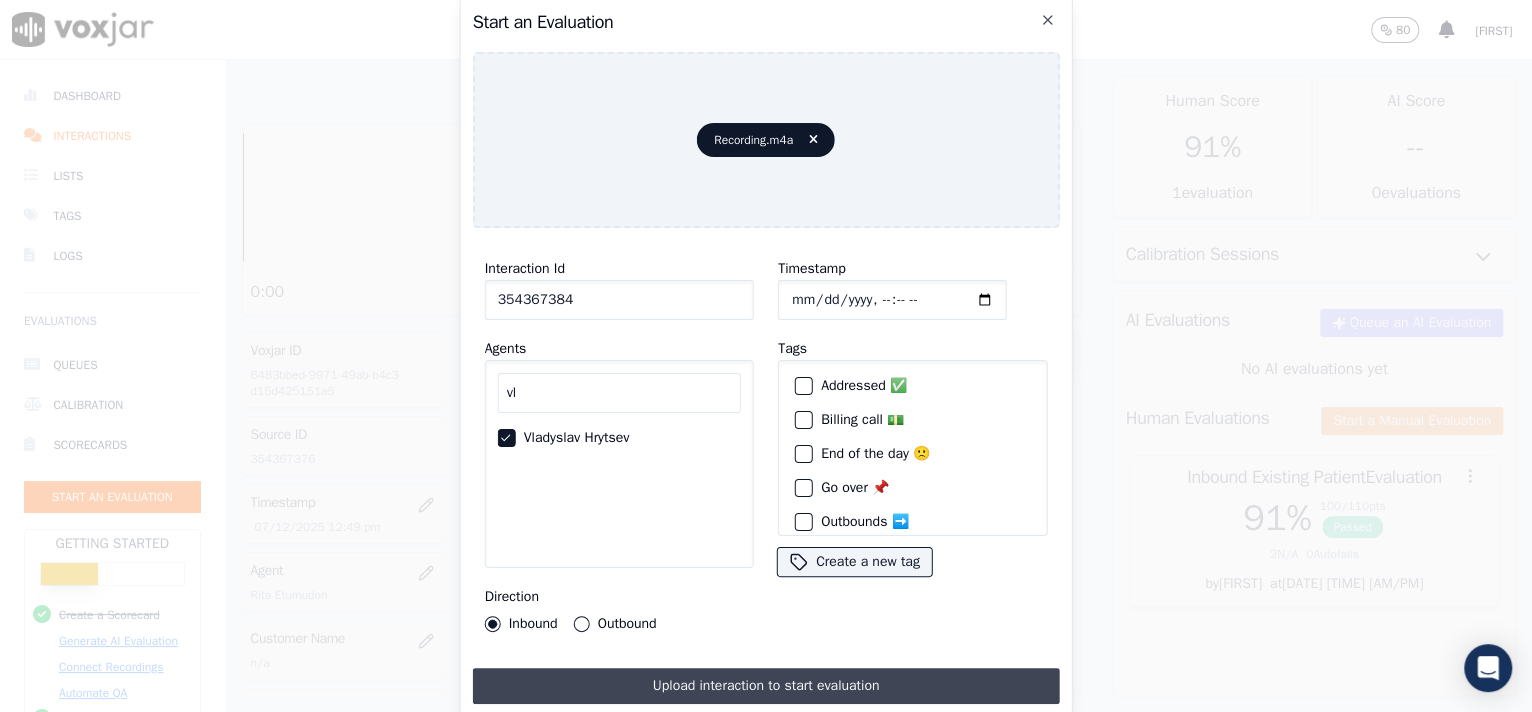 click on "Upload interaction to start evaluation" at bounding box center [766, 686] 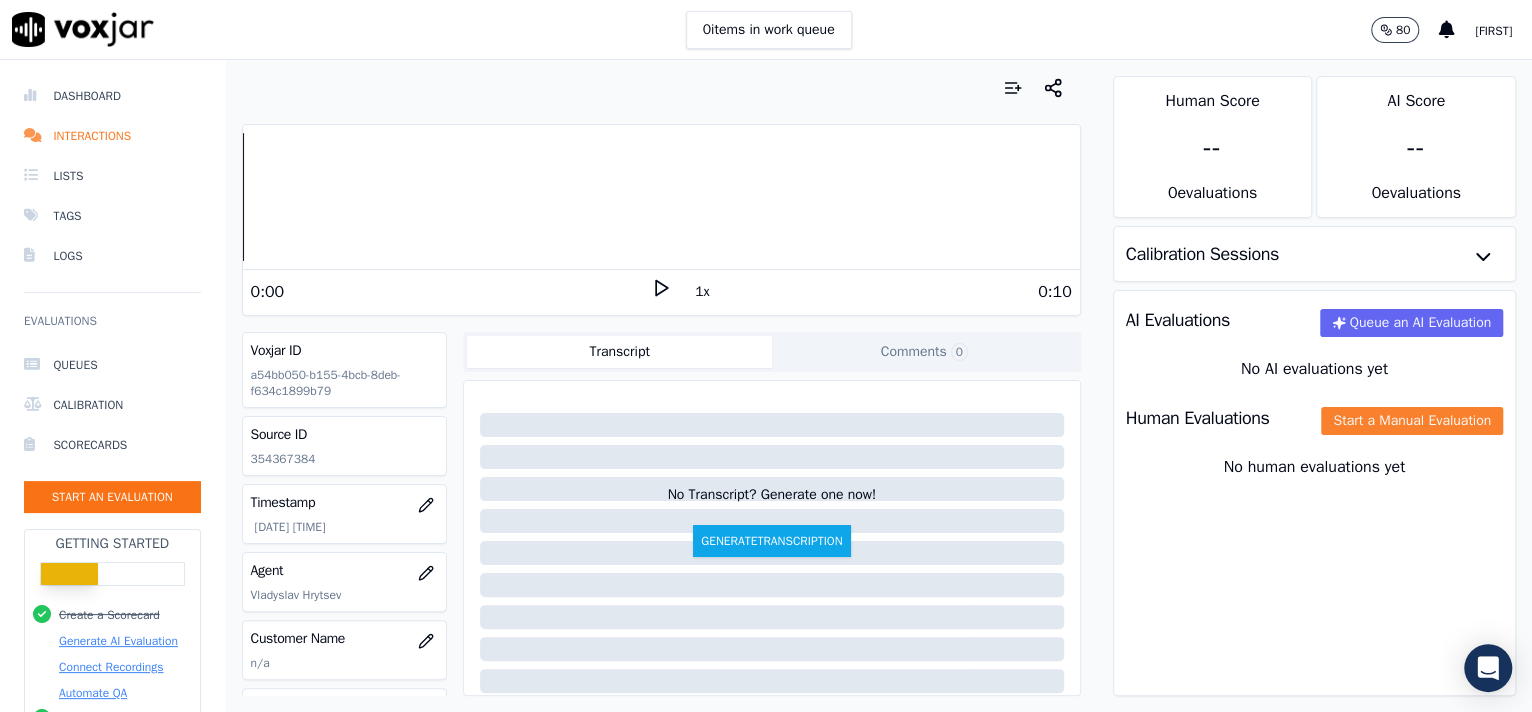click on "Start a Manual Evaluation" 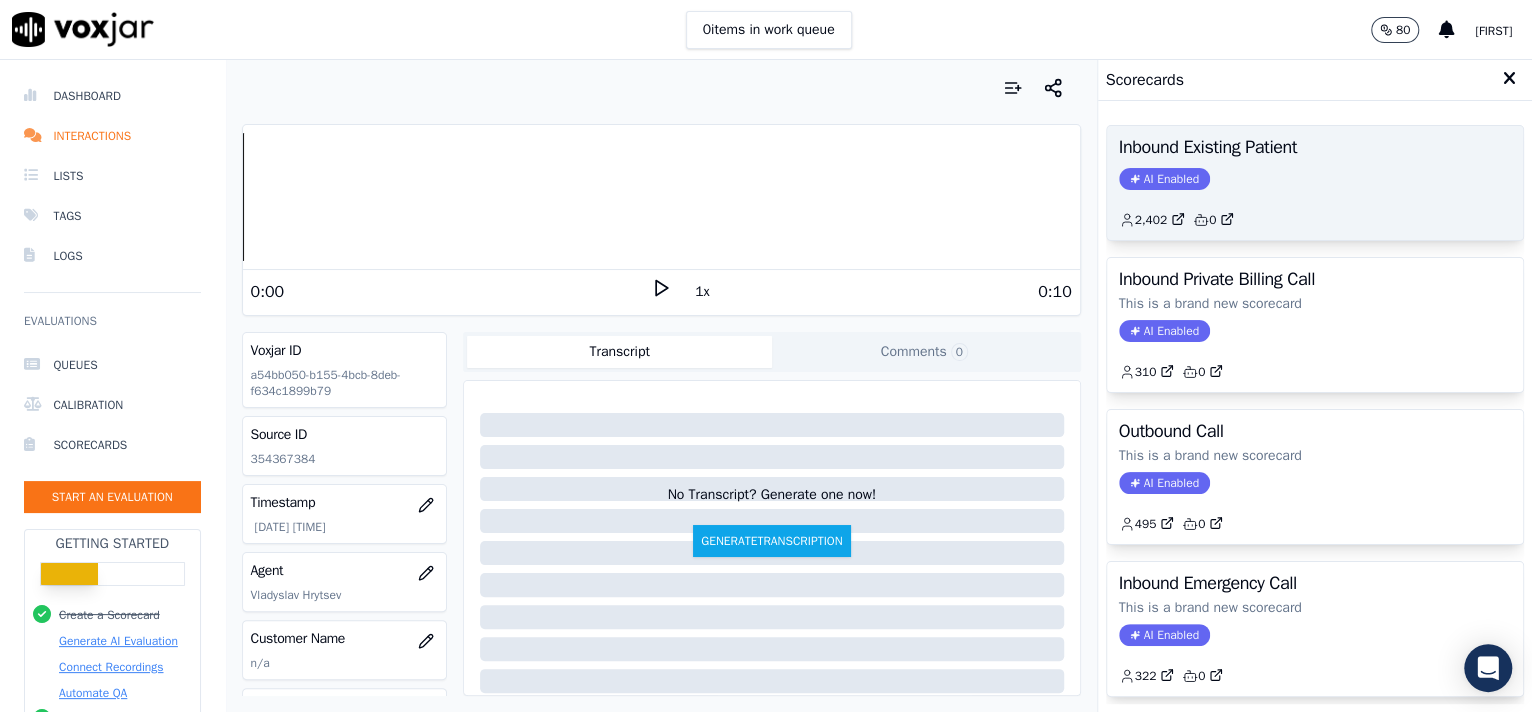 click on "AI Enabled" 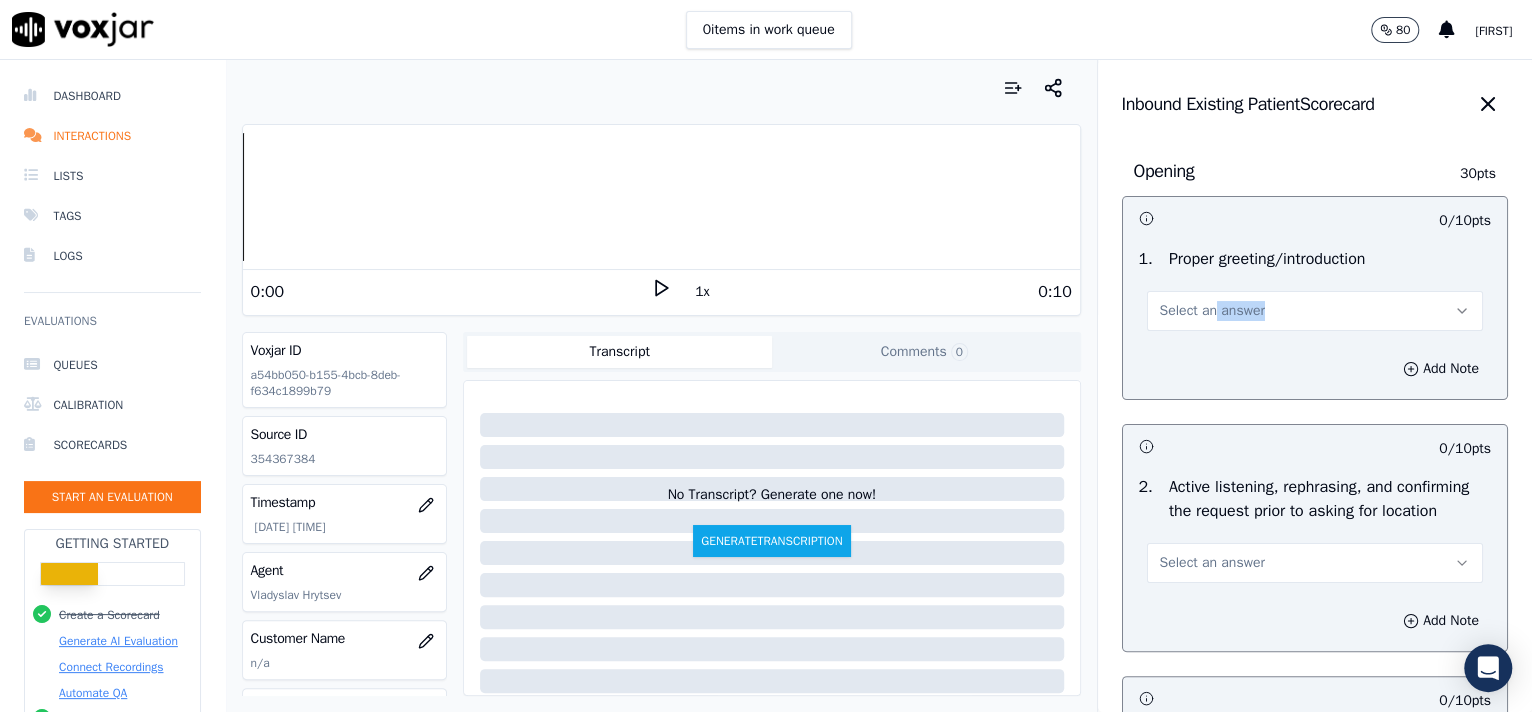 drag, startPoint x: 1197, startPoint y: 341, endPoint x: 1184, endPoint y: 330, distance: 17.029387 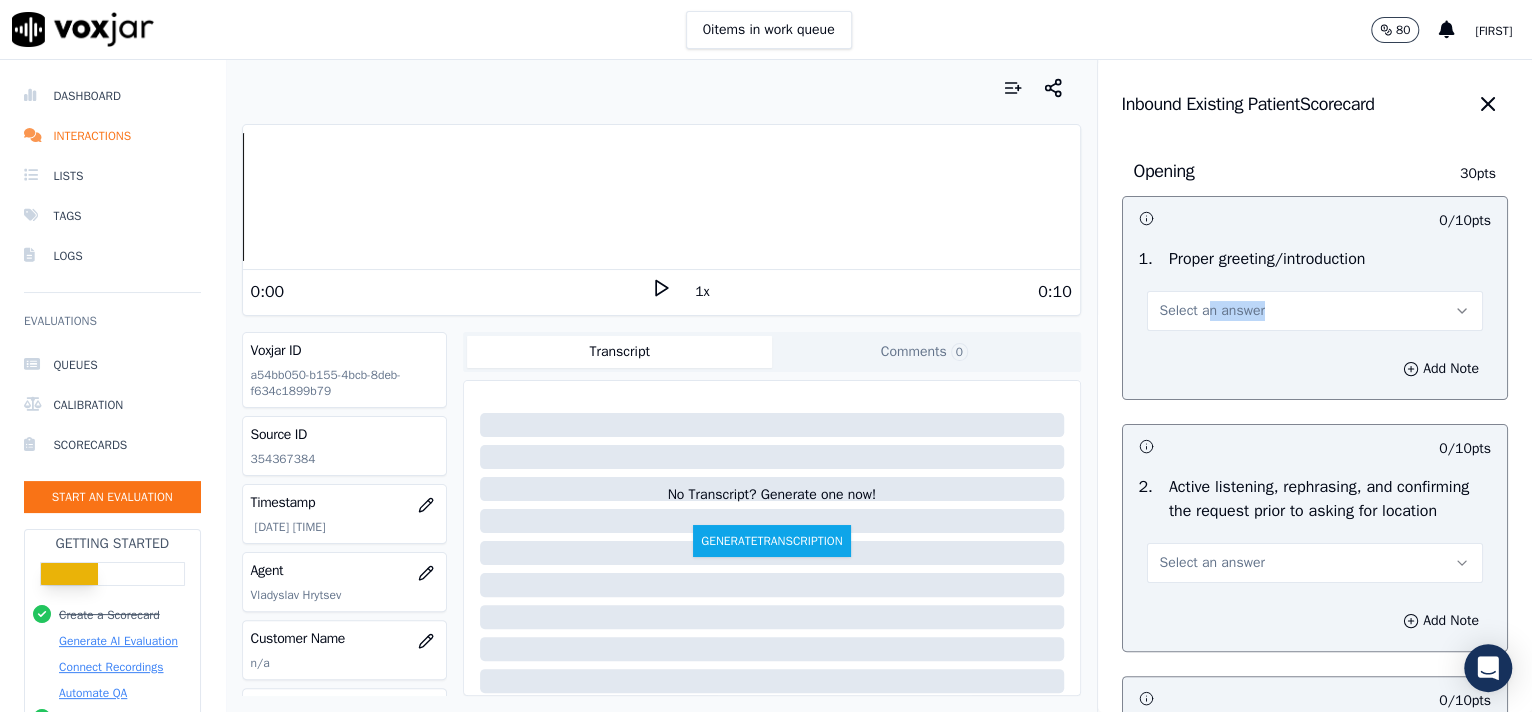 click on "Select an answer" at bounding box center (1315, 311) 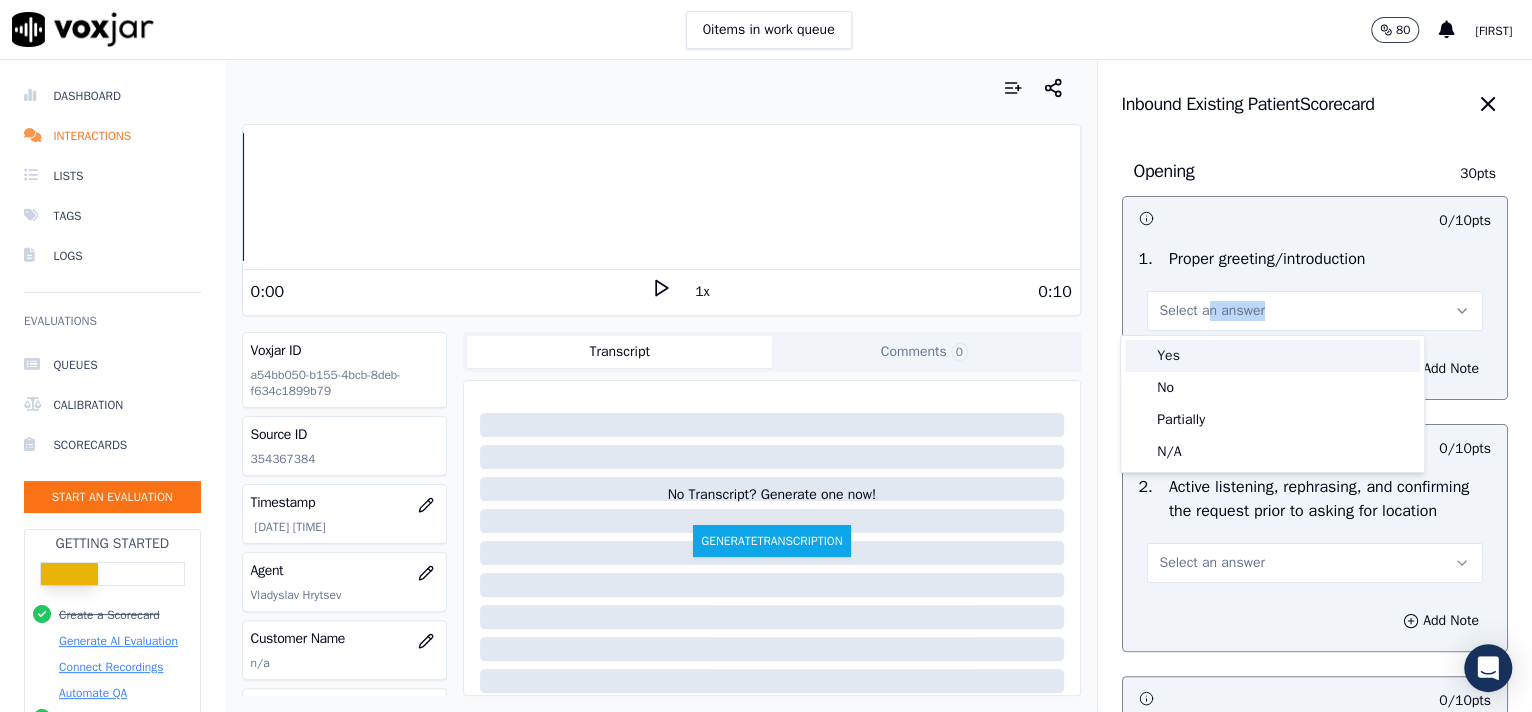 click on "Yes" at bounding box center [1272, 356] 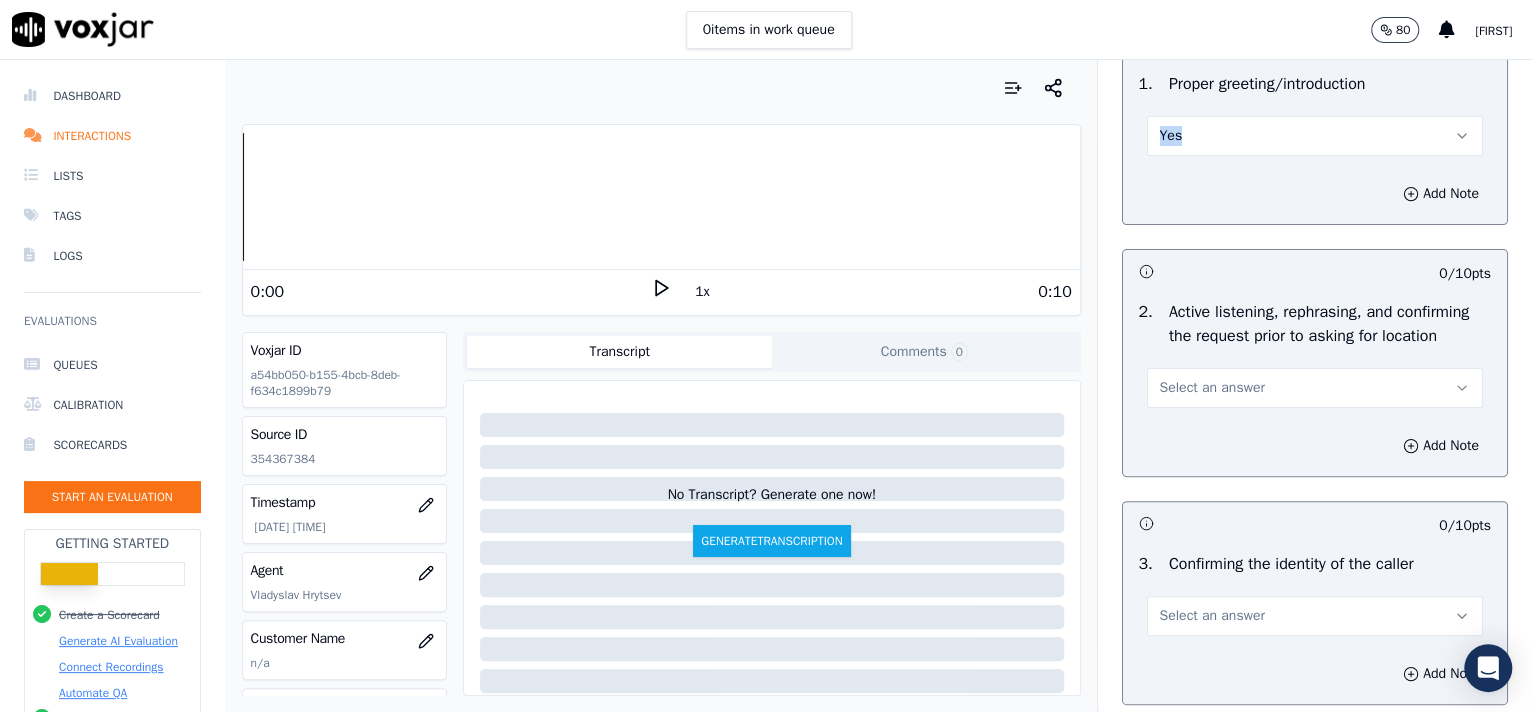 scroll, scrollTop: 363, scrollLeft: 0, axis: vertical 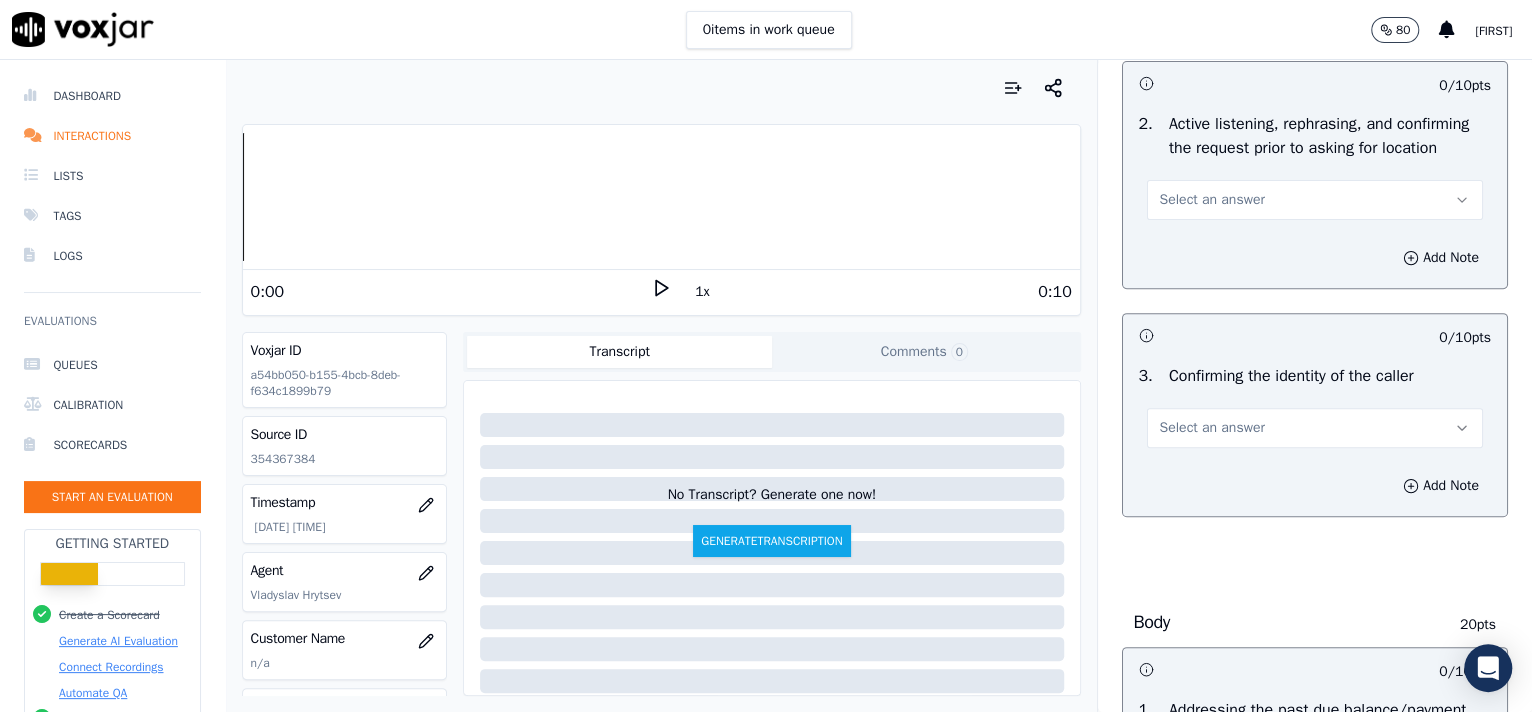 click on "Select an answer" at bounding box center [1315, 200] 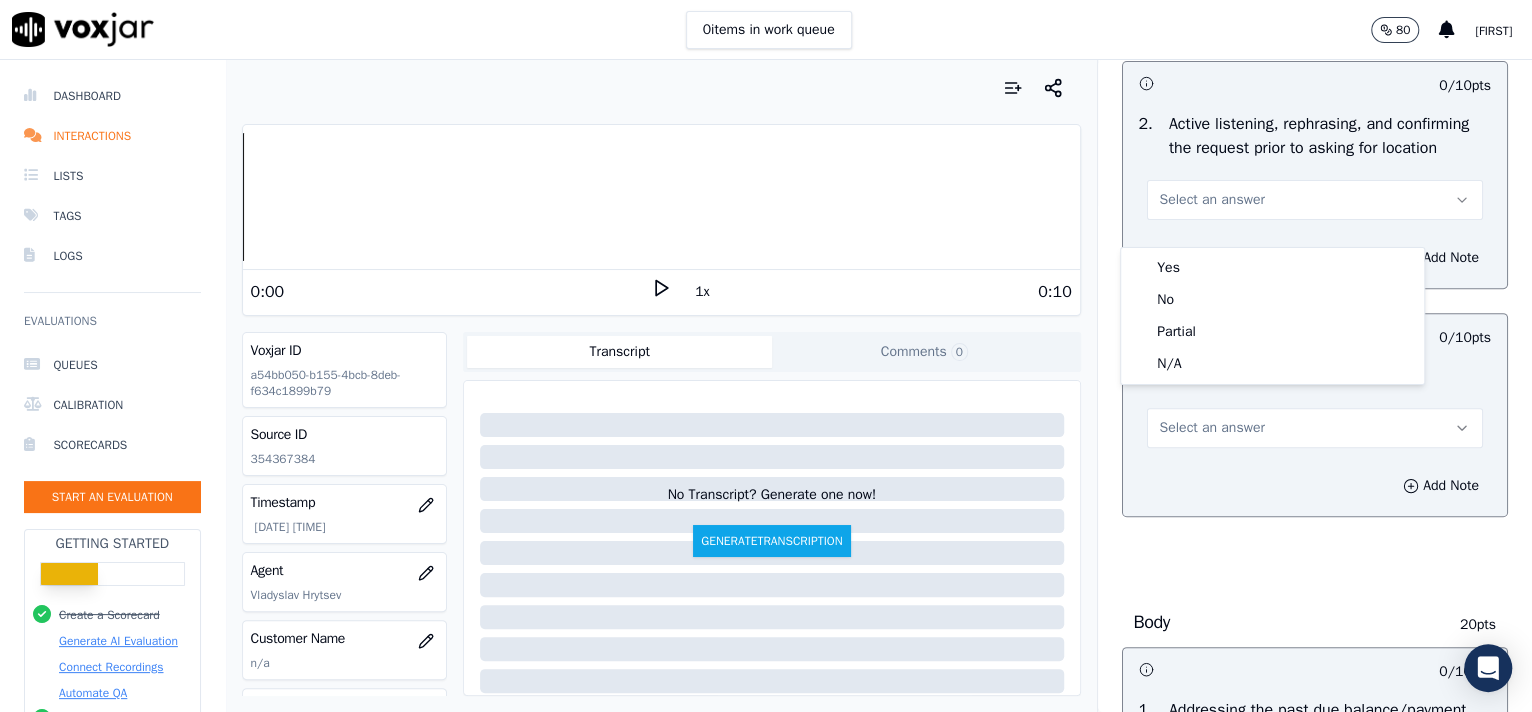 click on "0  items in work queue     80         [PERSON]             Dashboard   Interactions   Lists   Tags   Logs       Evaluations     Queues   Calibration   Scorecards   Start an Evaluation     Getting Started       Create a Scorecard     Generate AI Evaluation     Connect Recordings     Automate QA     Invite your team
Report a Bug       2025   Voxjar   TOS   Privacy             Your browser does not support the audio element.   0:00     1x   0:10   Voxjar ID   a54bb050-b155-4bcb-8deb-f634c1899b79   Source ID   354367384   Timestamp
[DATE] [TIME]     Agent
[PERSON]     Customer Name     n/a     Customer Phone     n/a     Tags
No Tags     Source     manualUpload   Type     AUDIO       Transcript   Comments  0   No Transcript? Generate one now!   Generate  Transcription         Add Comment   Scores   Transcript   Metadata   Comments         Human Score   --   0  evaluation s   AI Score   --   0  evaluation s   Calibration Sessions" at bounding box center (766, 356) 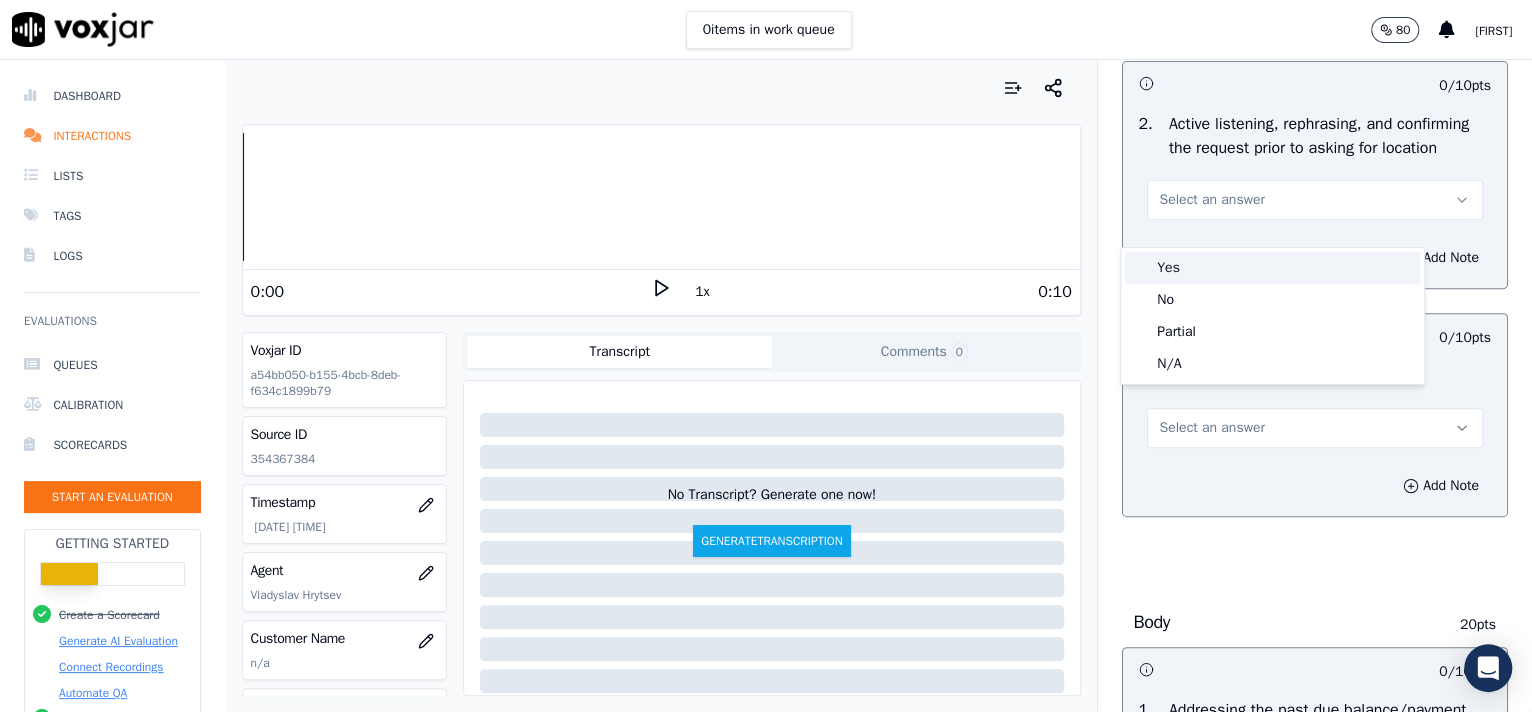 click on "Yes" at bounding box center [1272, 268] 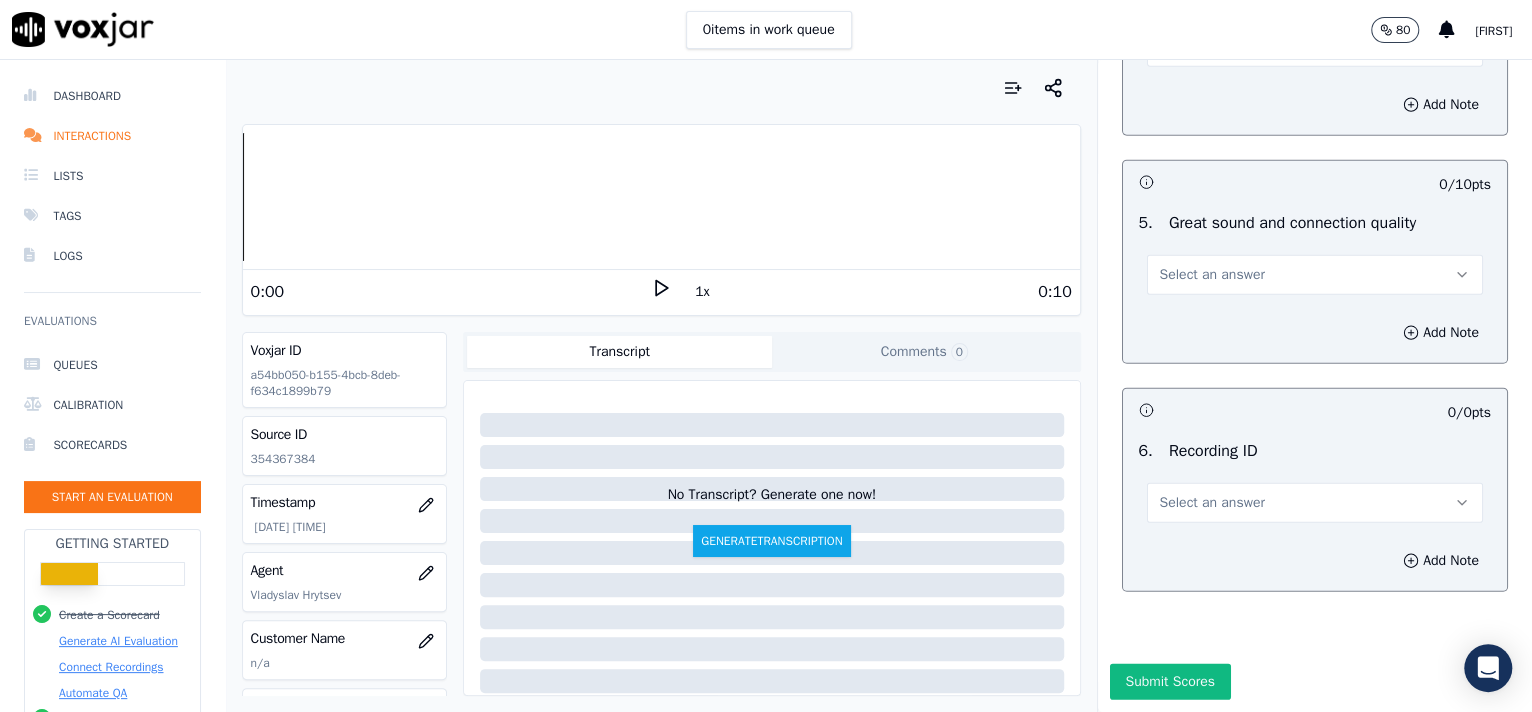 scroll, scrollTop: 3057, scrollLeft: 0, axis: vertical 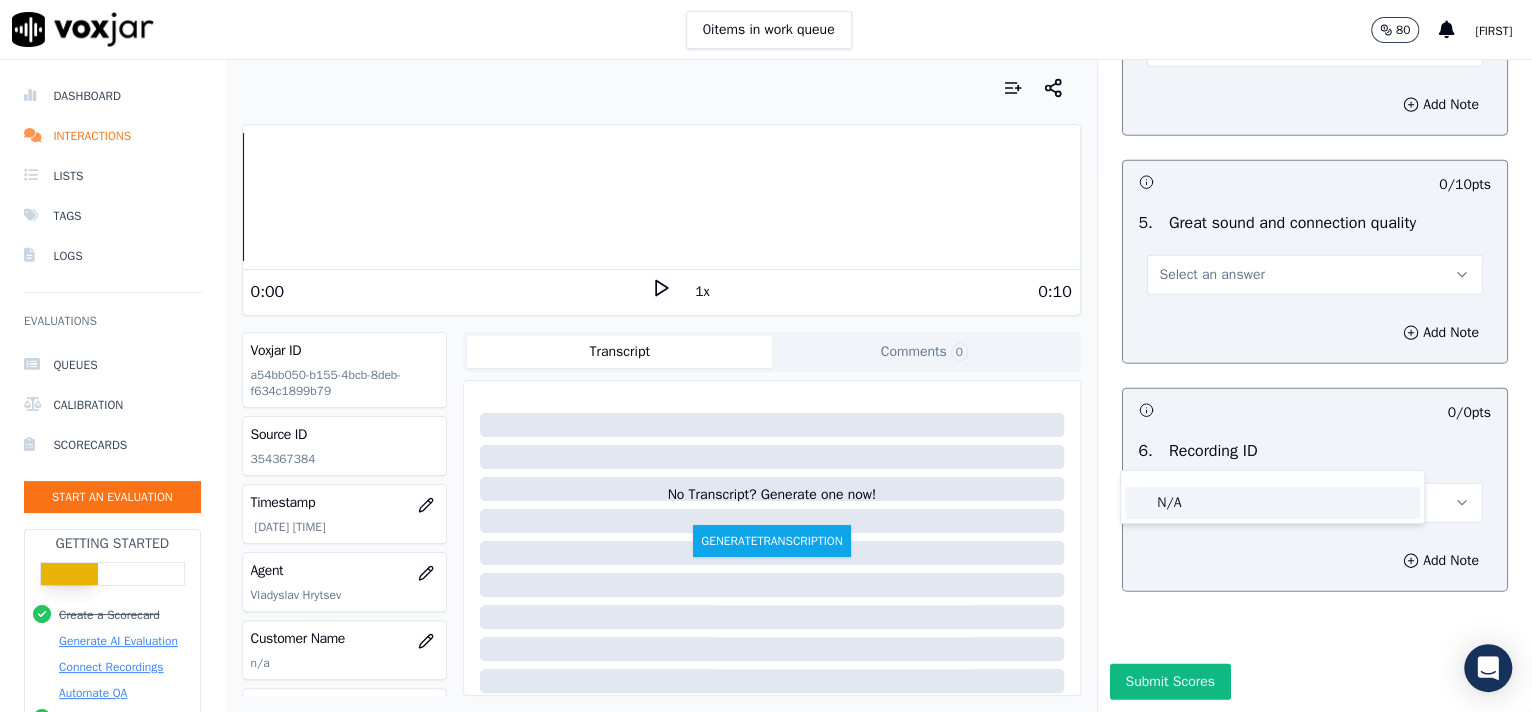click on "N/A" 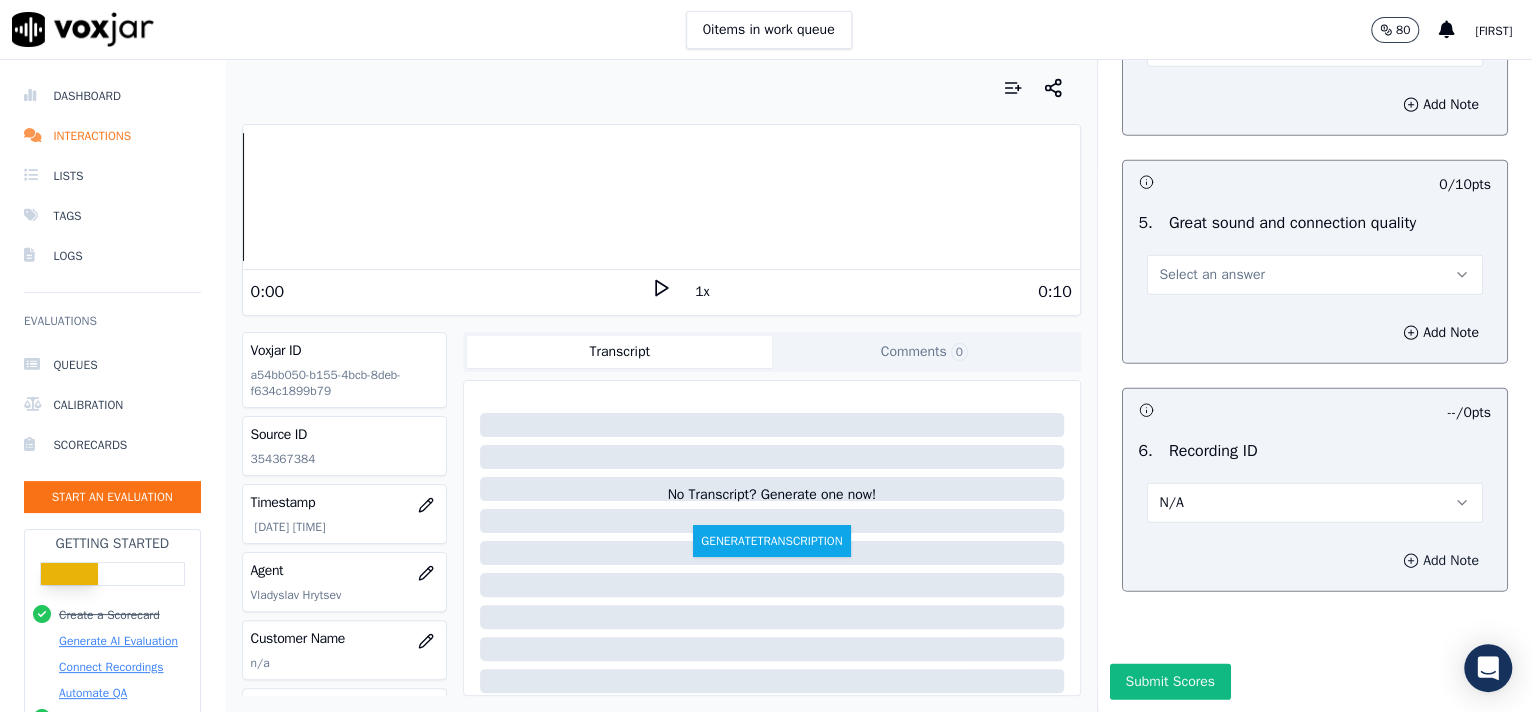 click on "Add Note" at bounding box center [1441, 561] 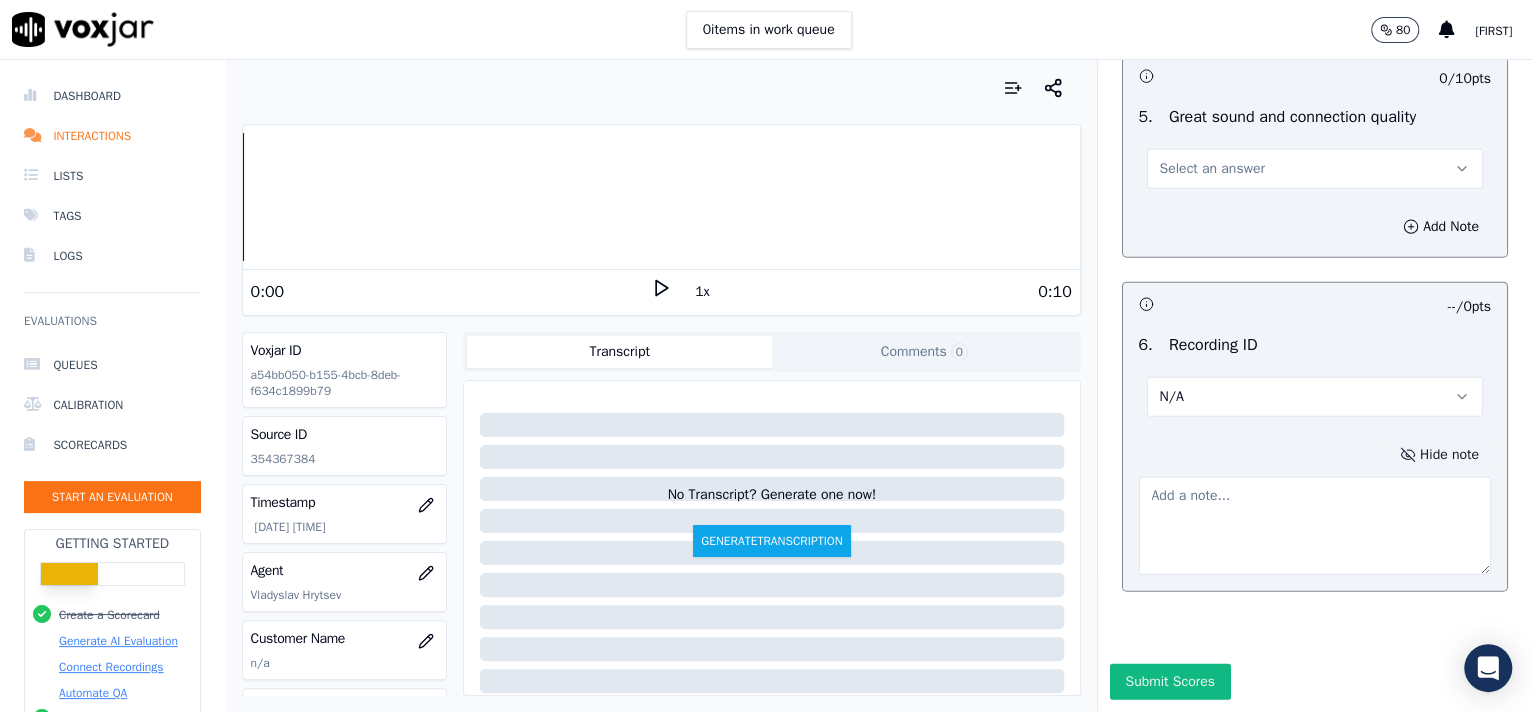 click at bounding box center (1315, 526) 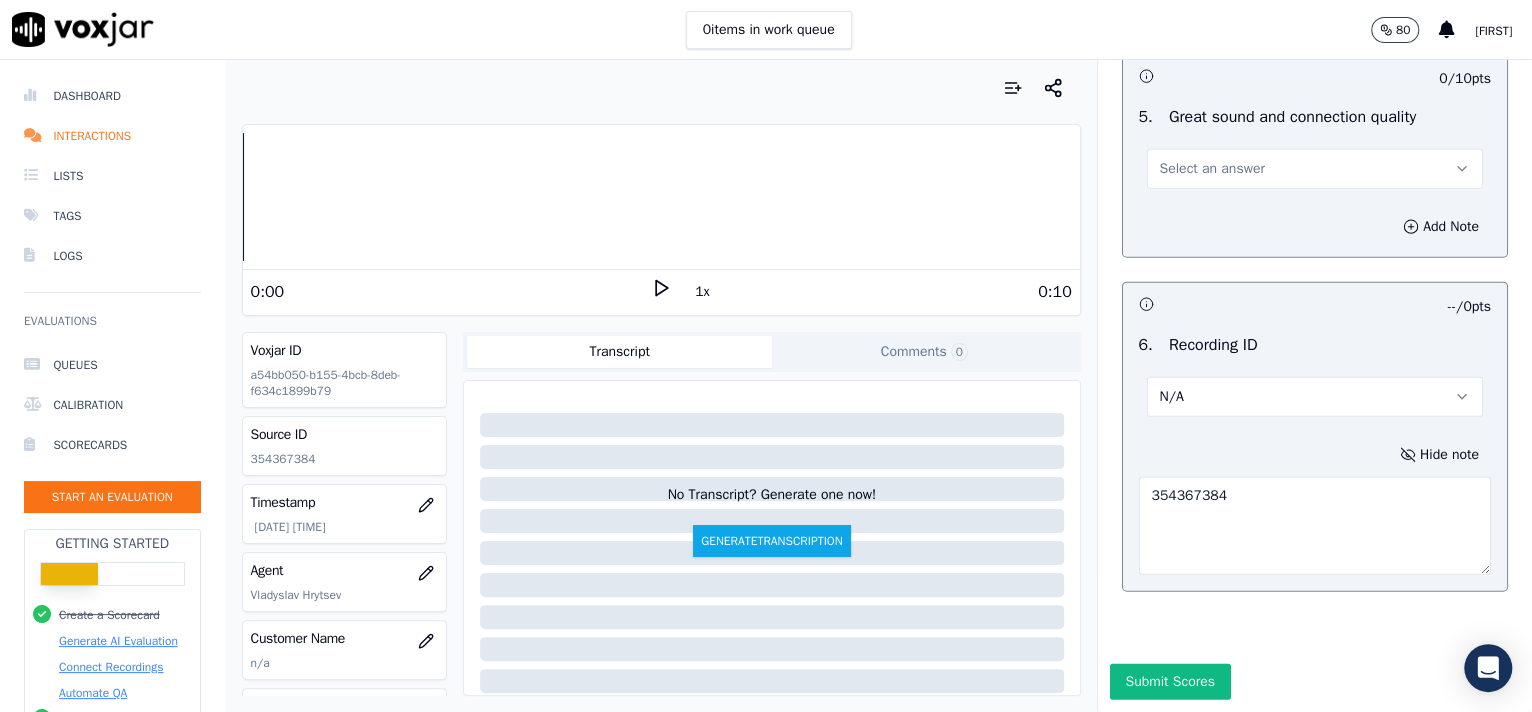 type on "354367384" 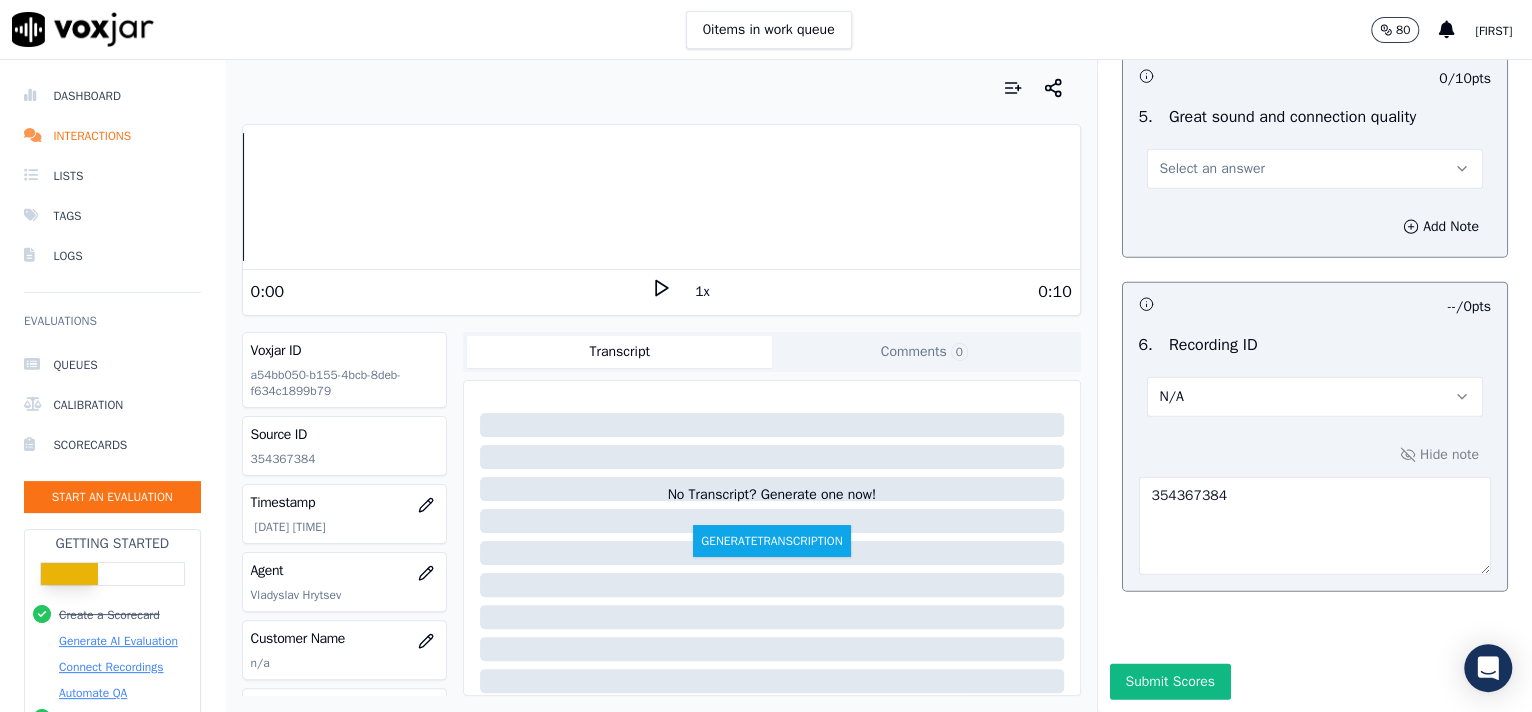 click on "Select an answer" at bounding box center (1315, 169) 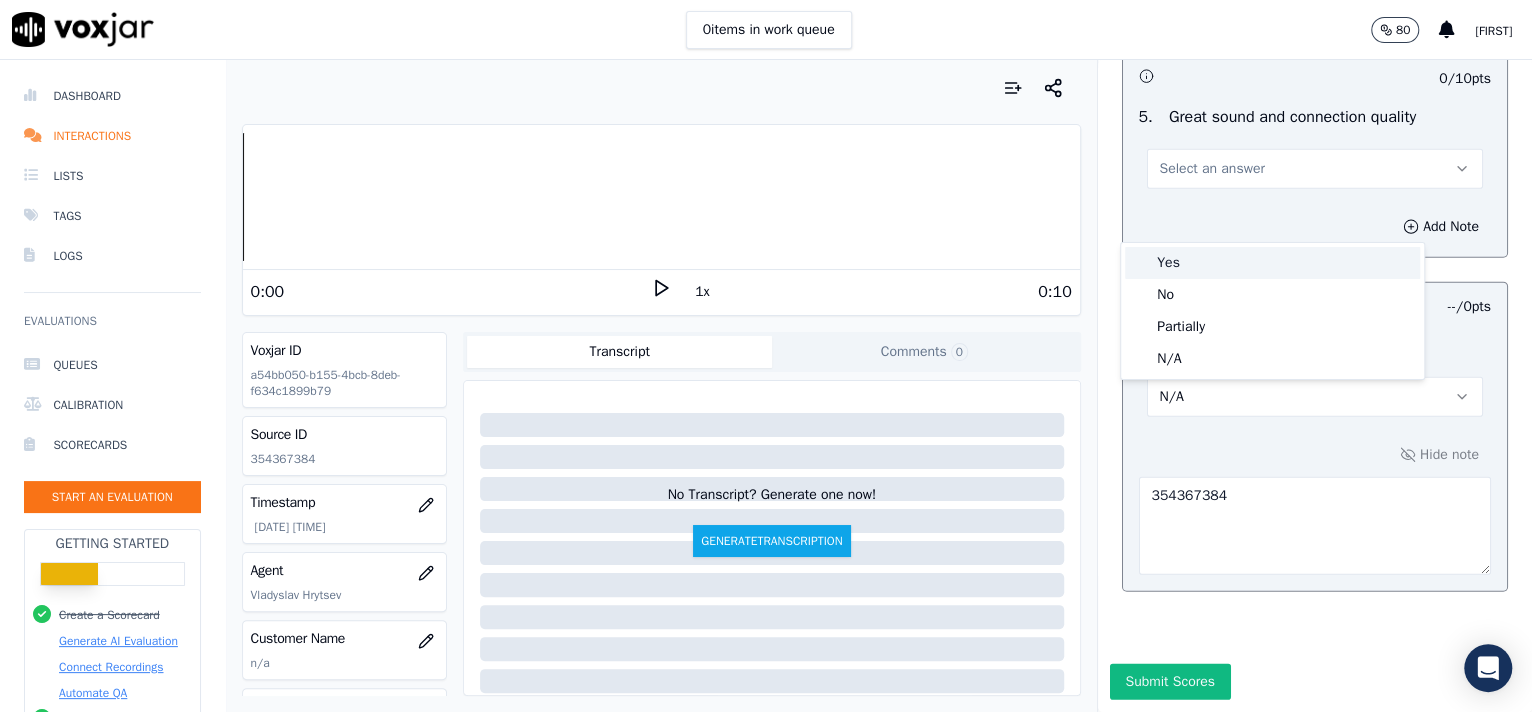 click on "Yes" at bounding box center (1272, 263) 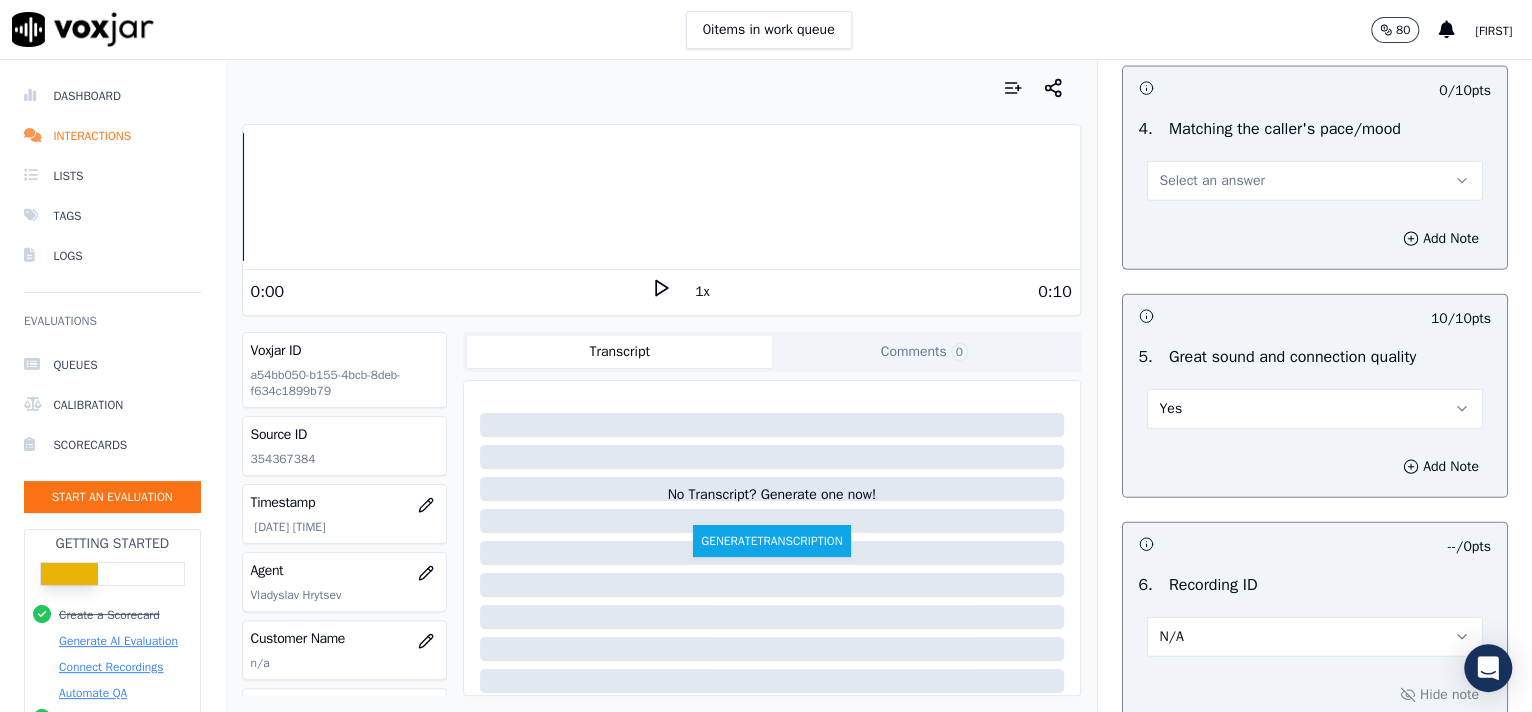 scroll, scrollTop: 2707, scrollLeft: 0, axis: vertical 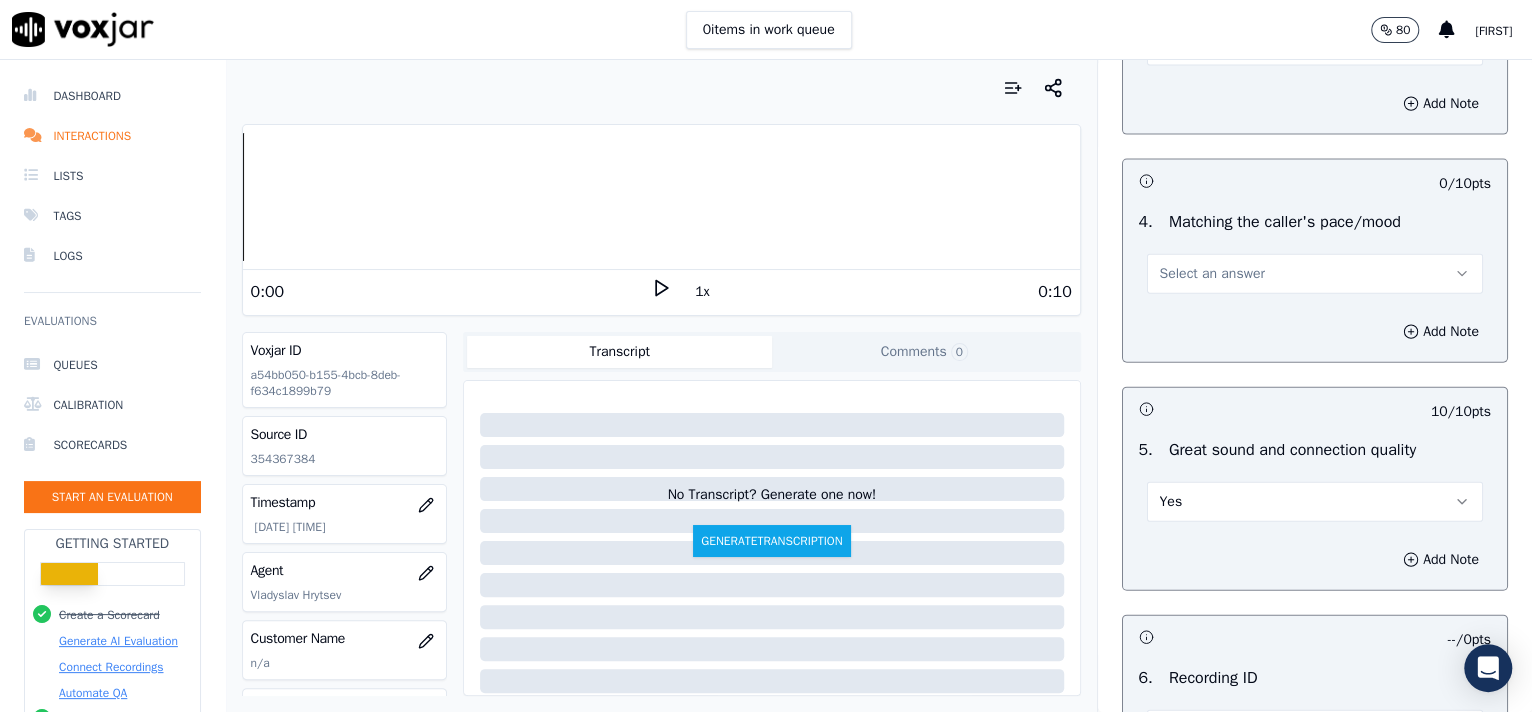 click on "Select an answer" at bounding box center [1315, 274] 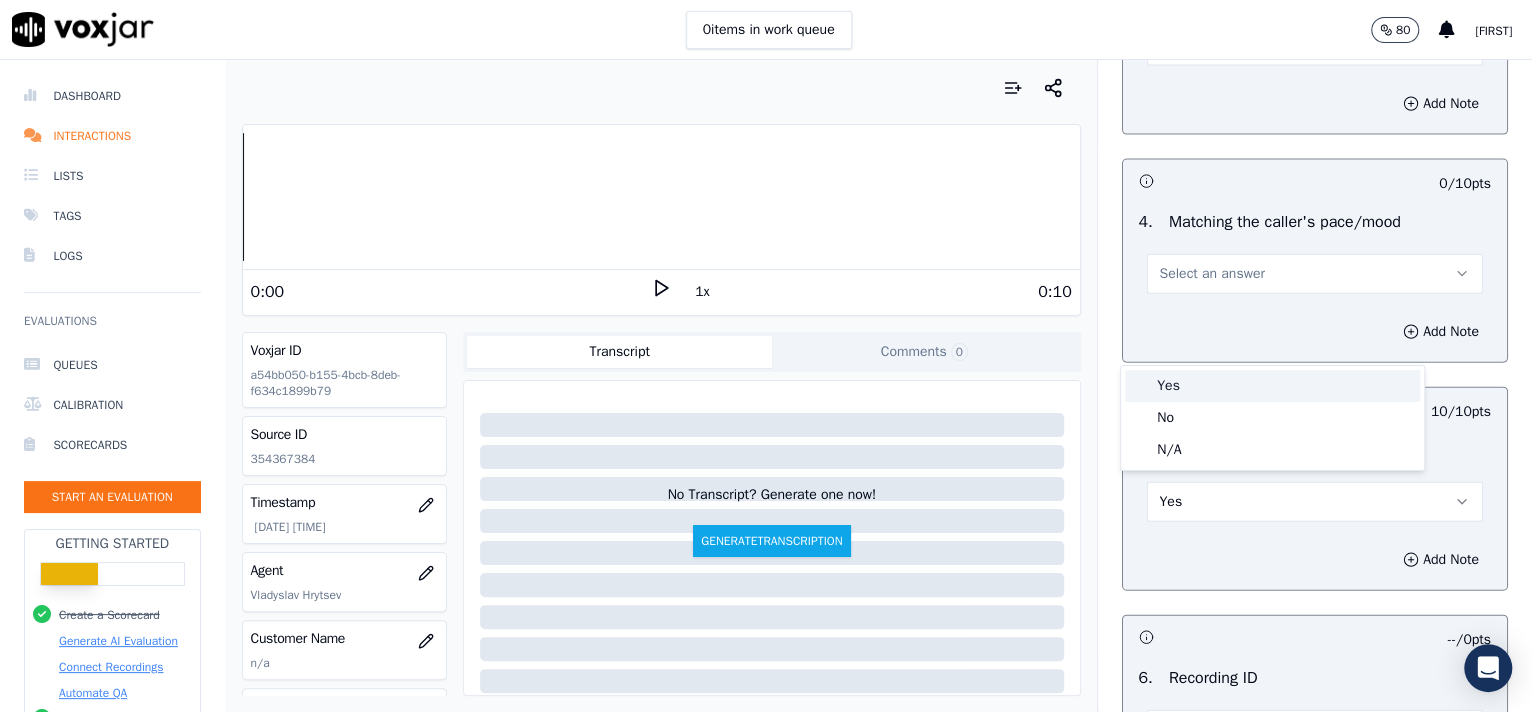 click on "Yes" at bounding box center [1272, 386] 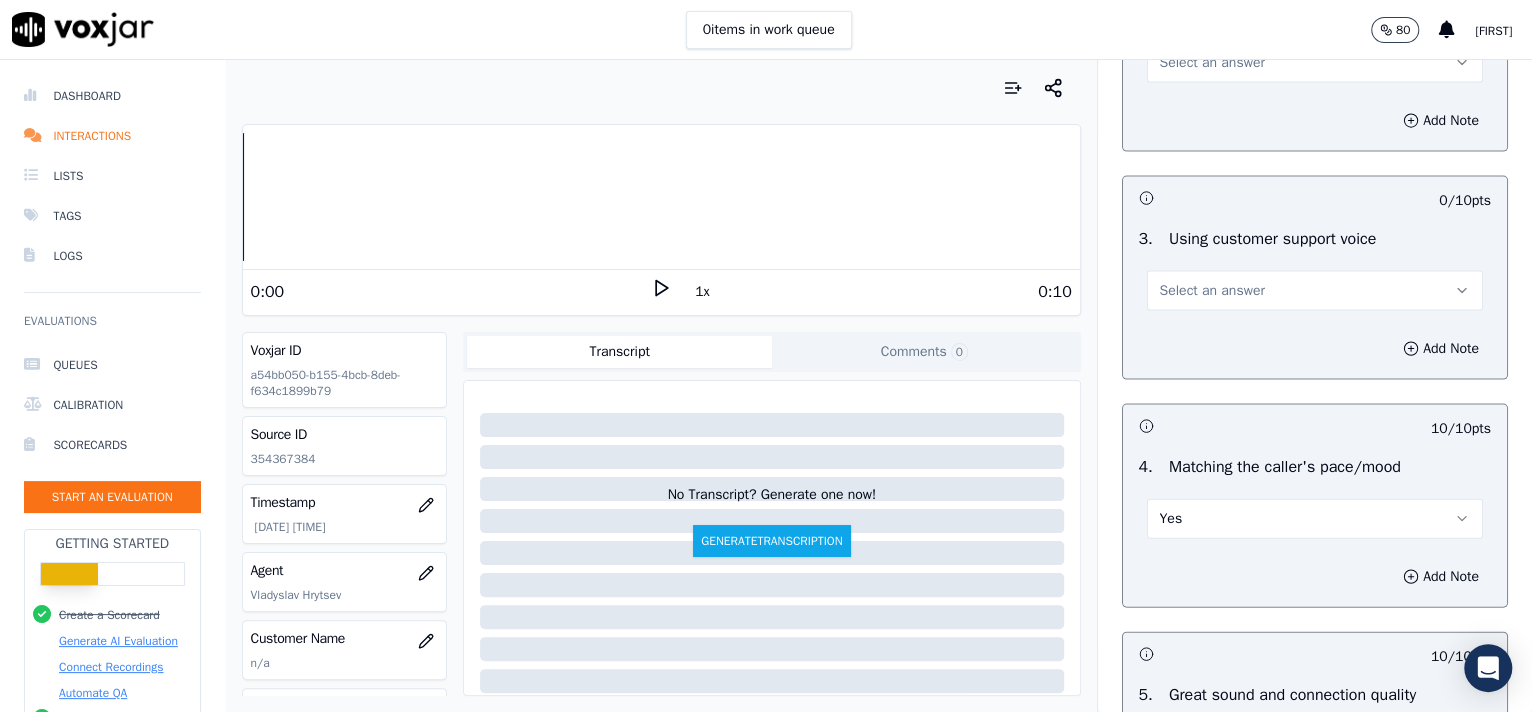 scroll, scrollTop: 2445, scrollLeft: 0, axis: vertical 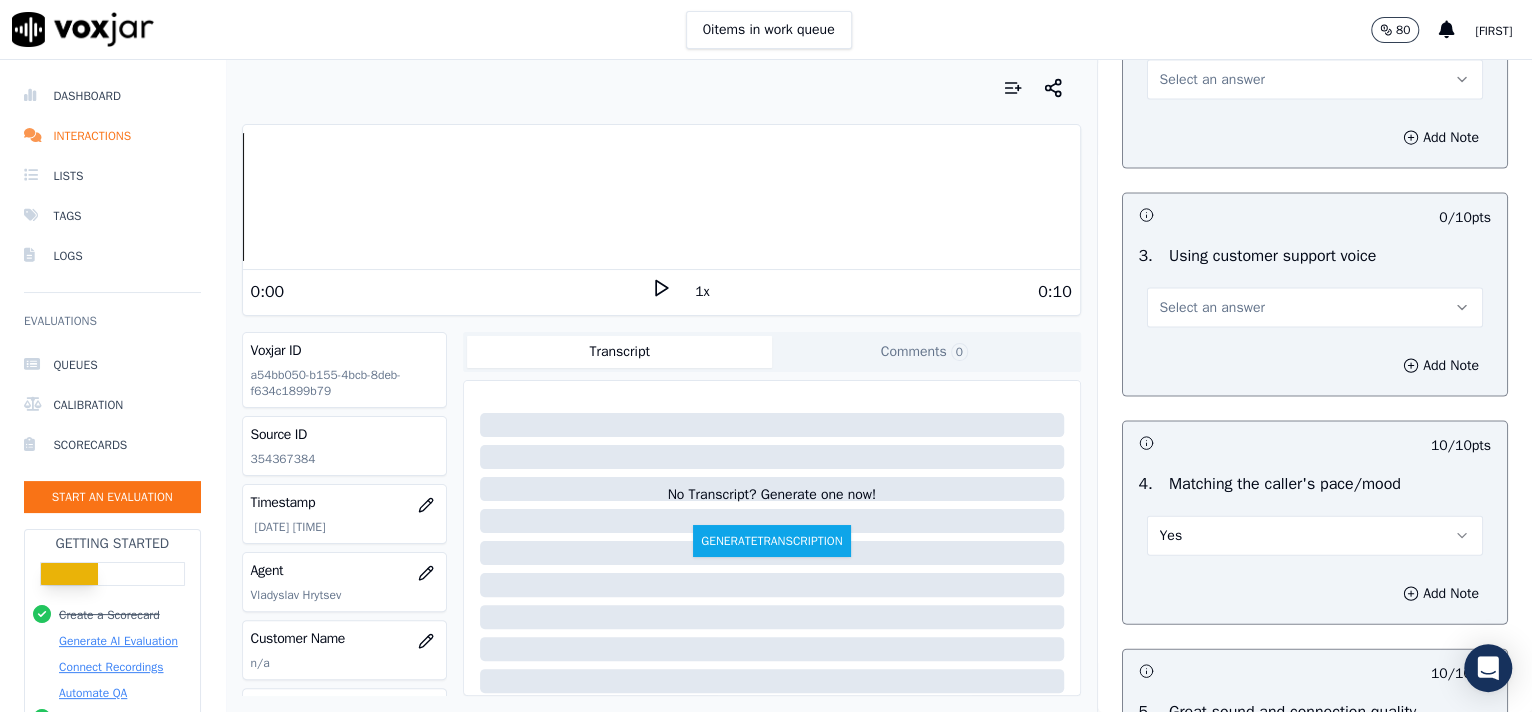 click on "Select an answer" at bounding box center [1315, 308] 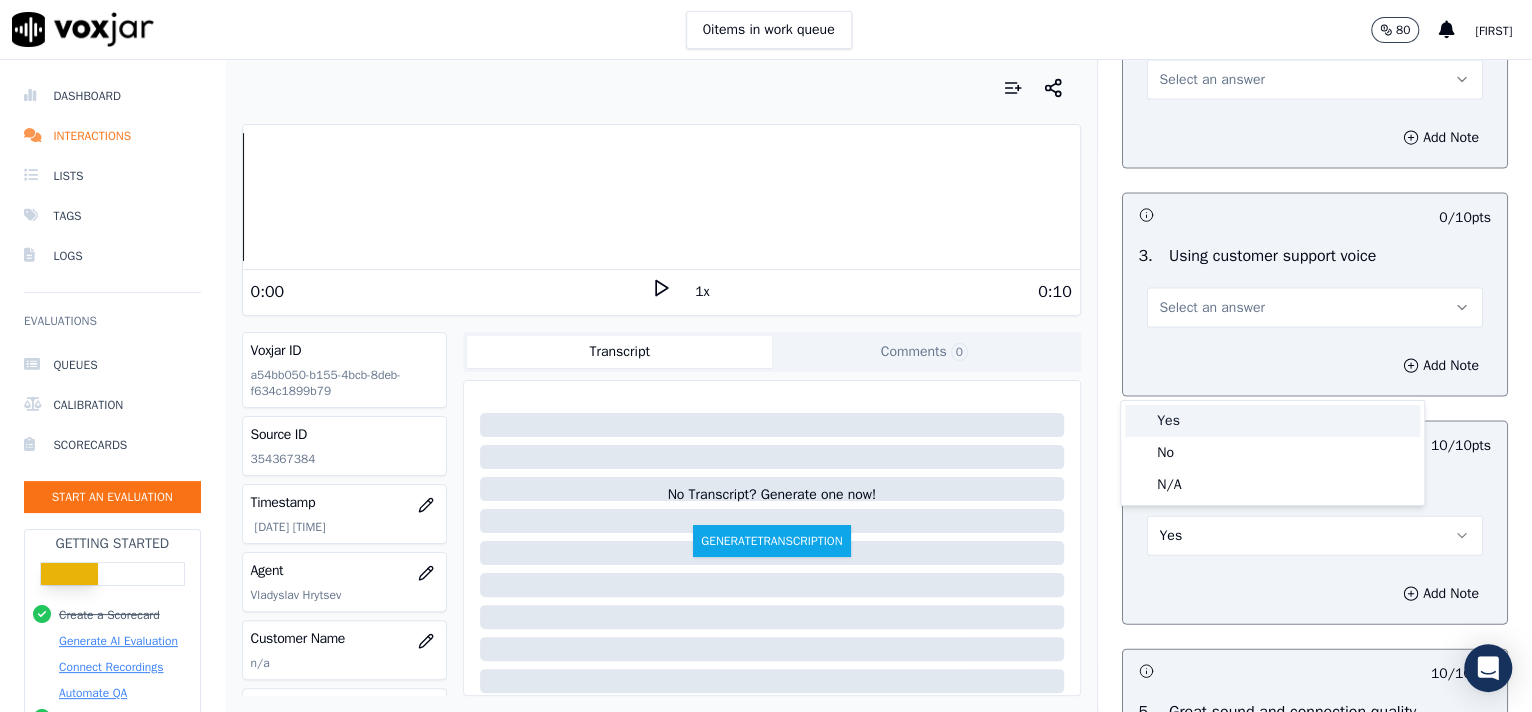 click on "Yes" at bounding box center [1272, 421] 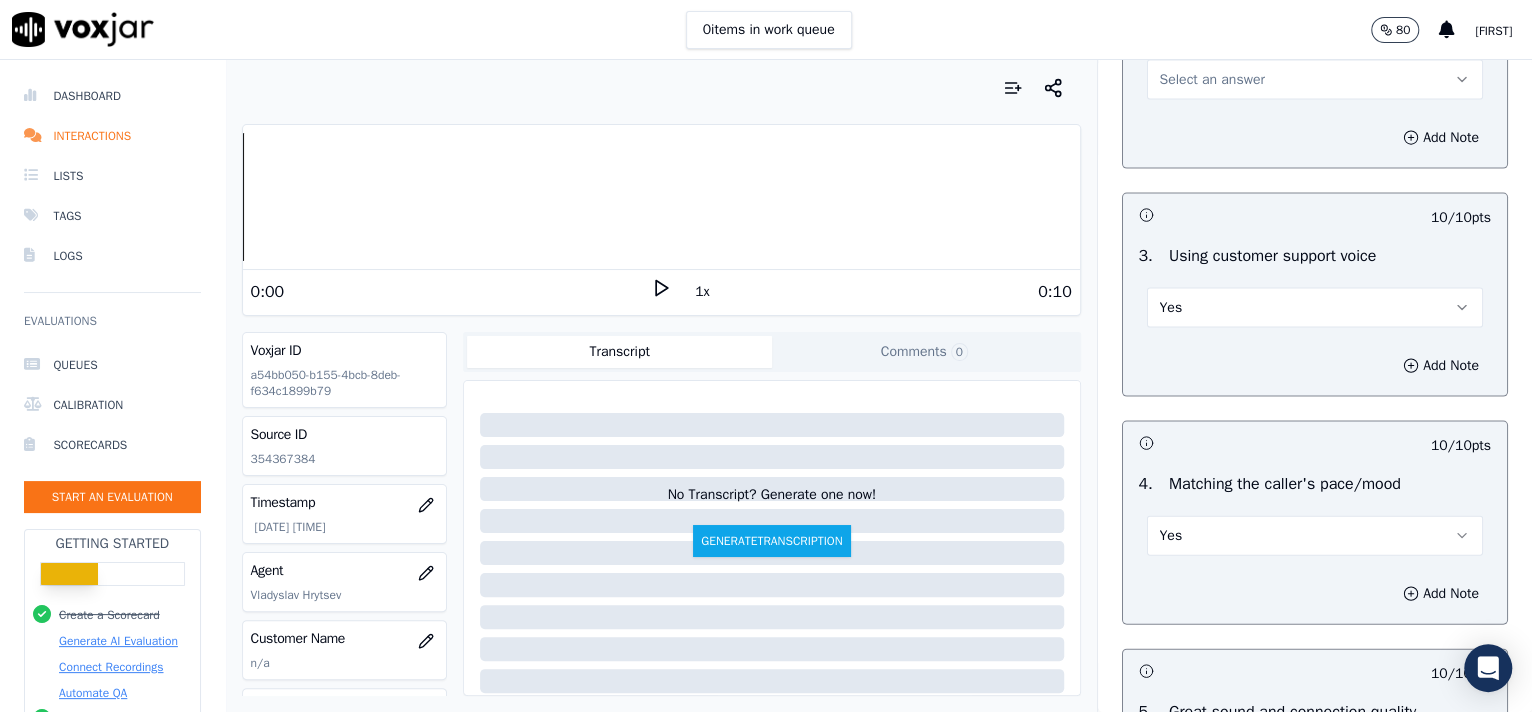 click on "Select an answer" at bounding box center (1315, 80) 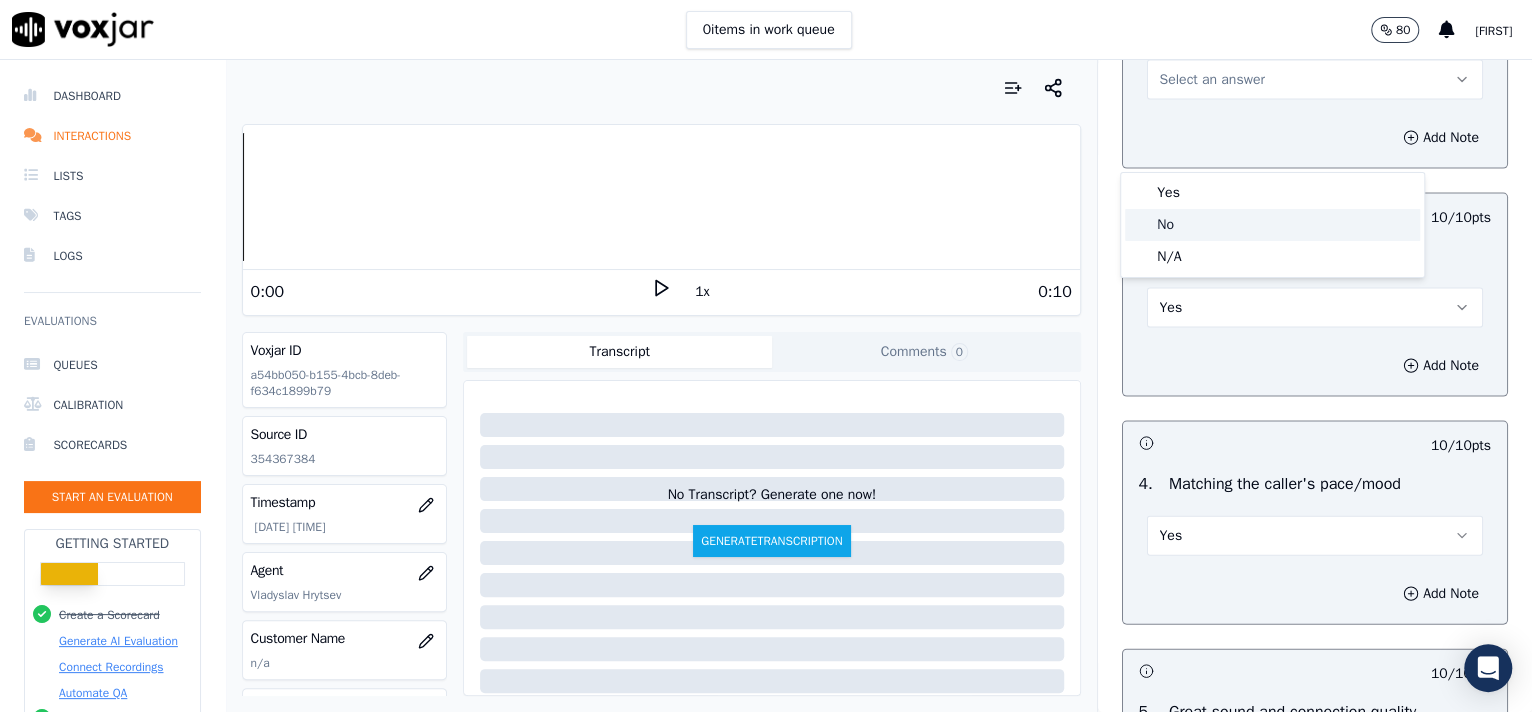 click on "No" 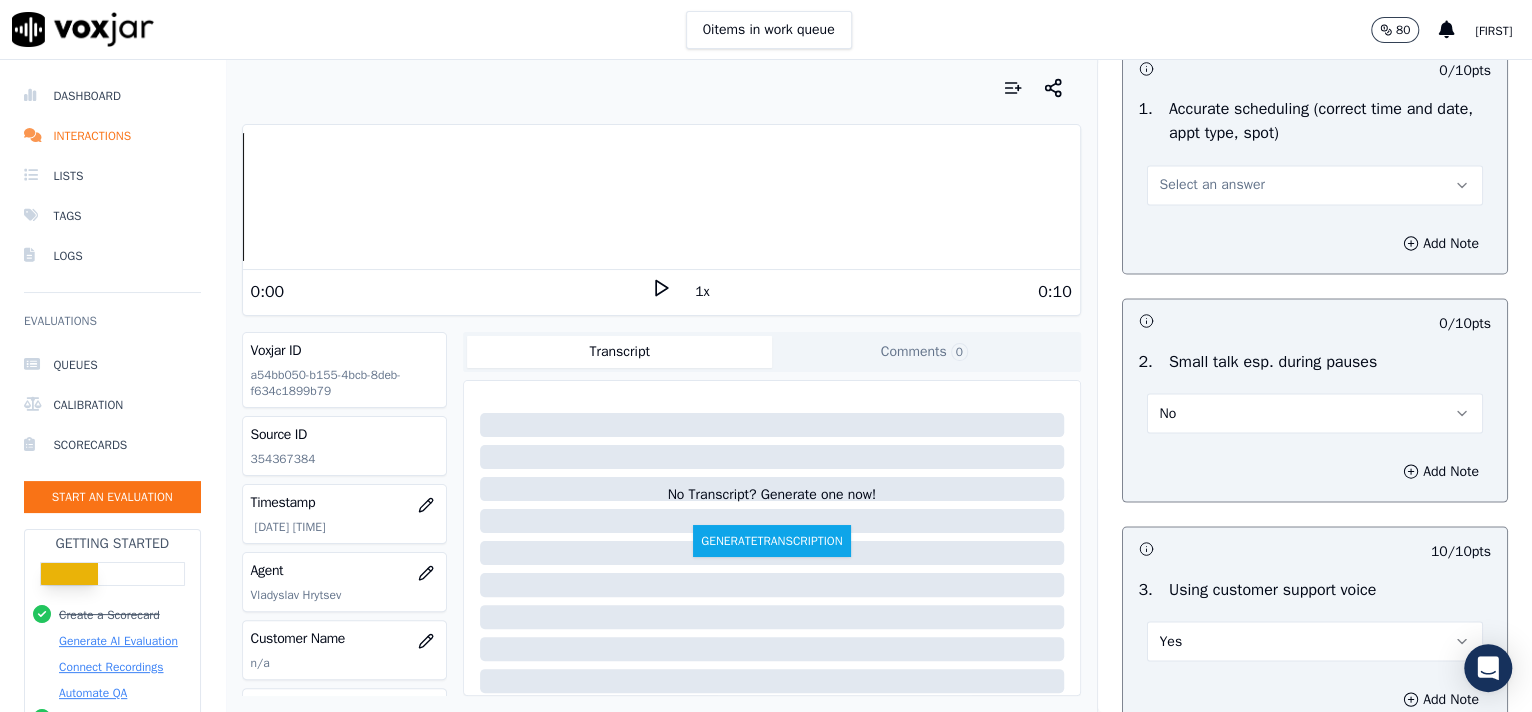 scroll, scrollTop: 1984, scrollLeft: 0, axis: vertical 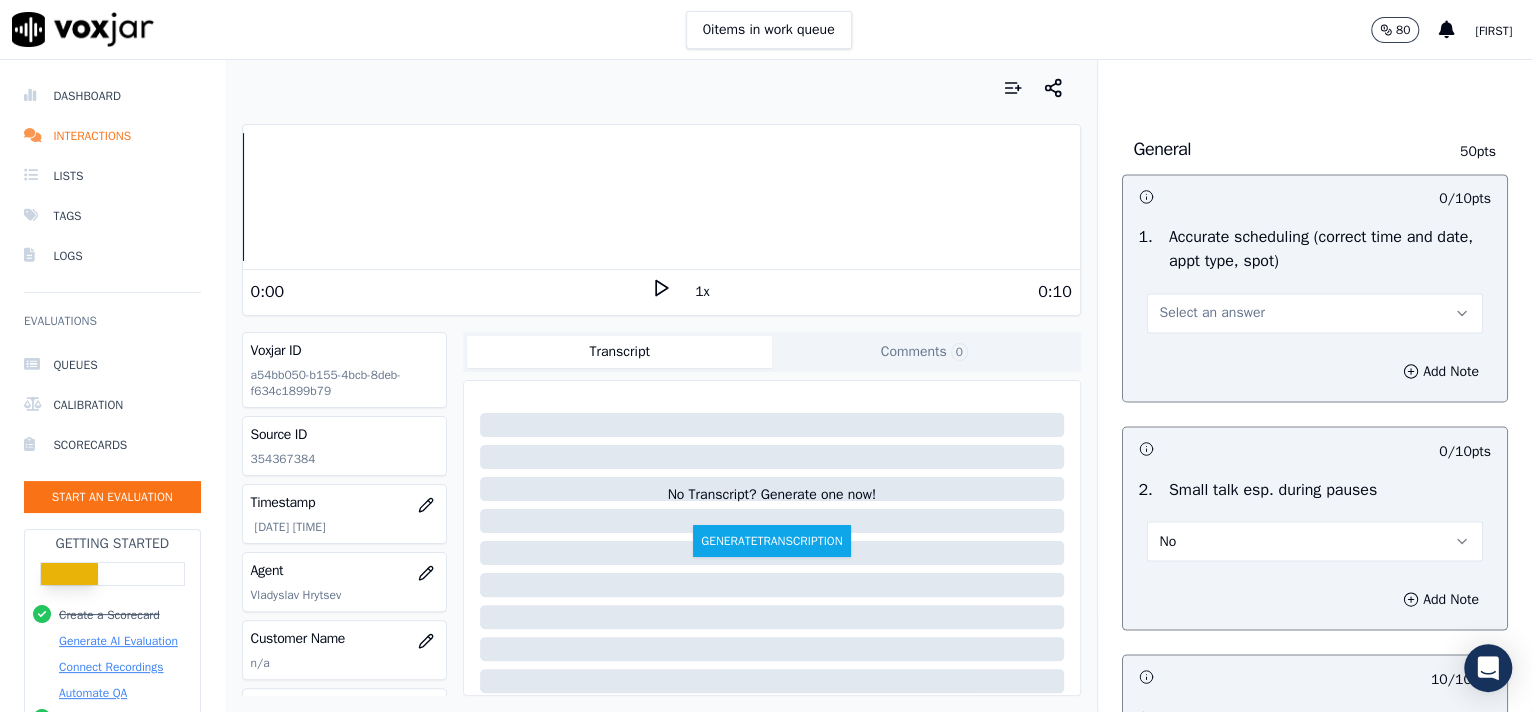 click on "Select an answer" at bounding box center (1315, 313) 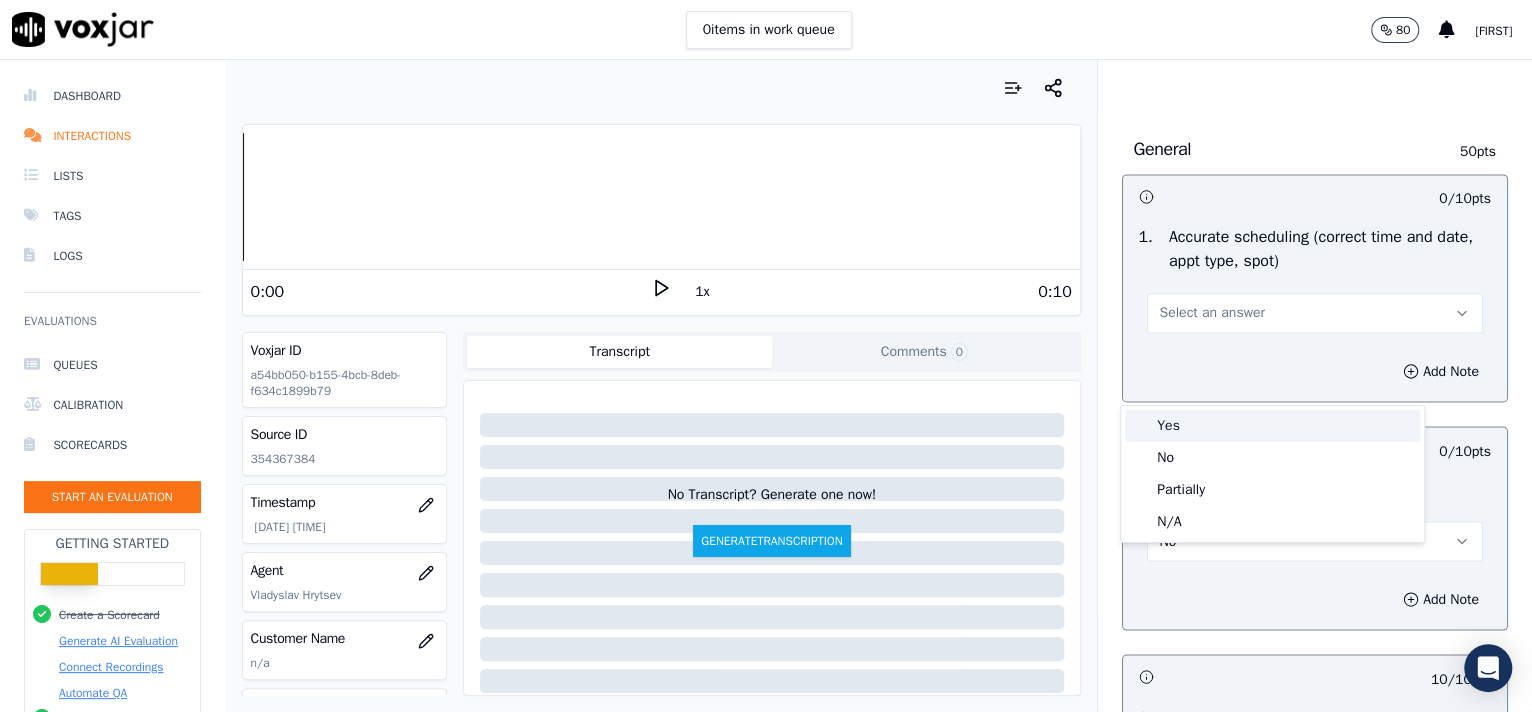 click on "Yes" at bounding box center (1272, 426) 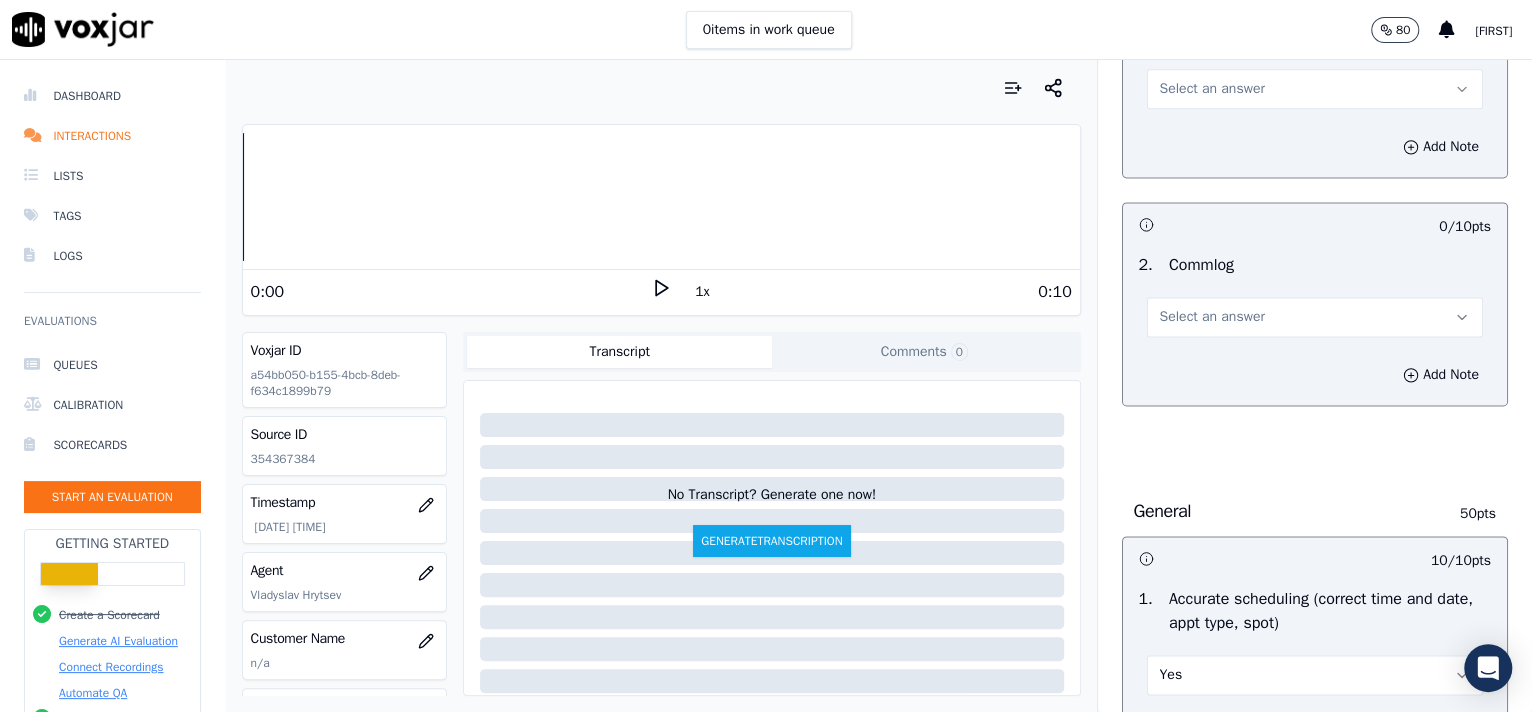 scroll, scrollTop: 1593, scrollLeft: 0, axis: vertical 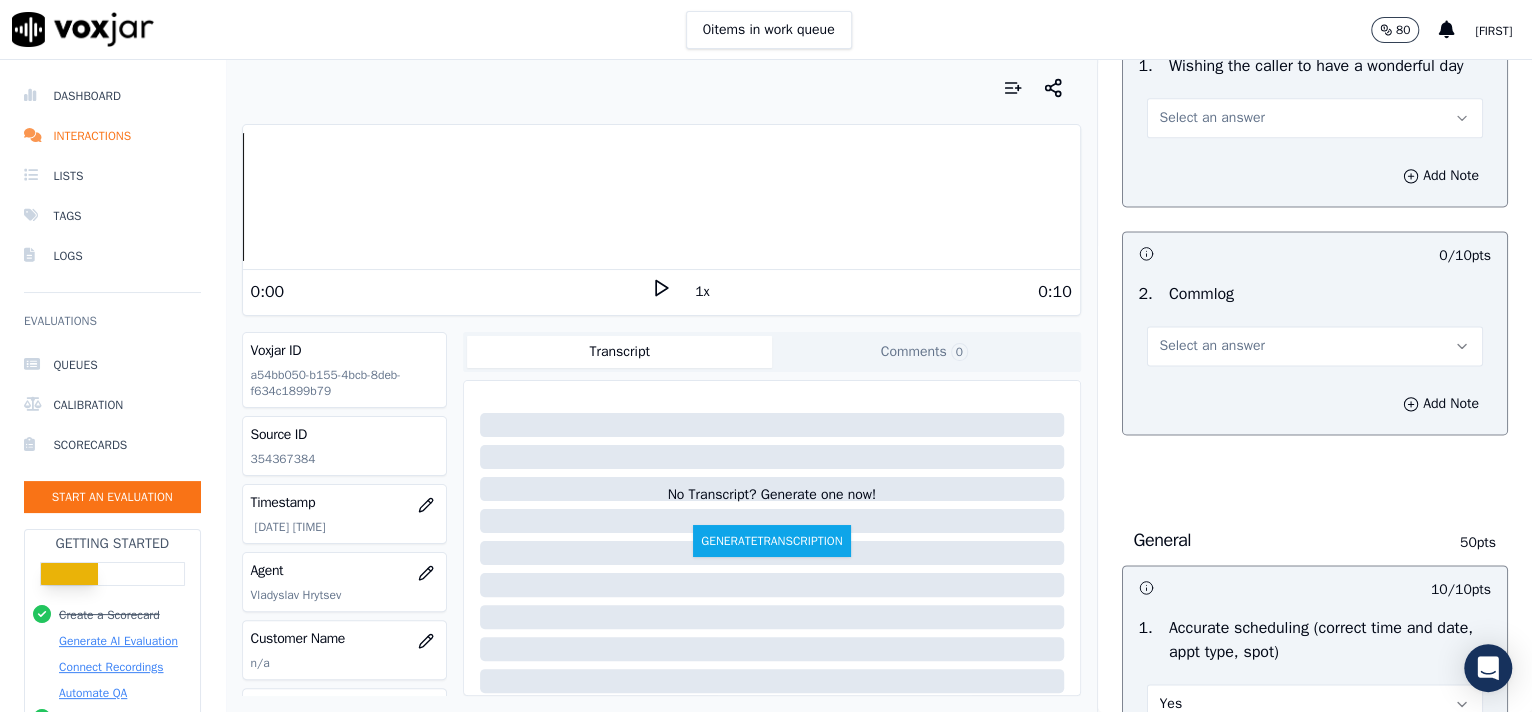 click on "Select an answer" at bounding box center (1315, 346) 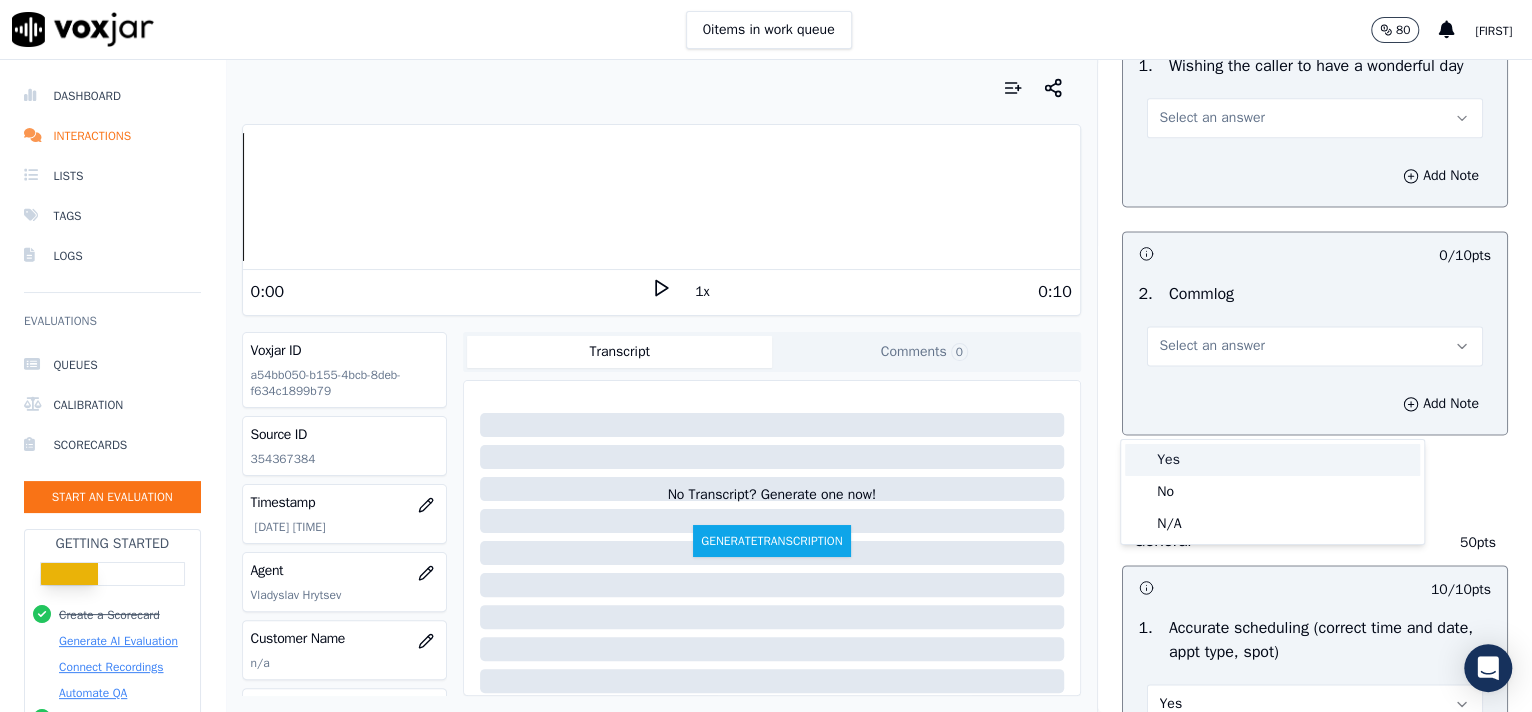 click on "Yes" at bounding box center [1272, 460] 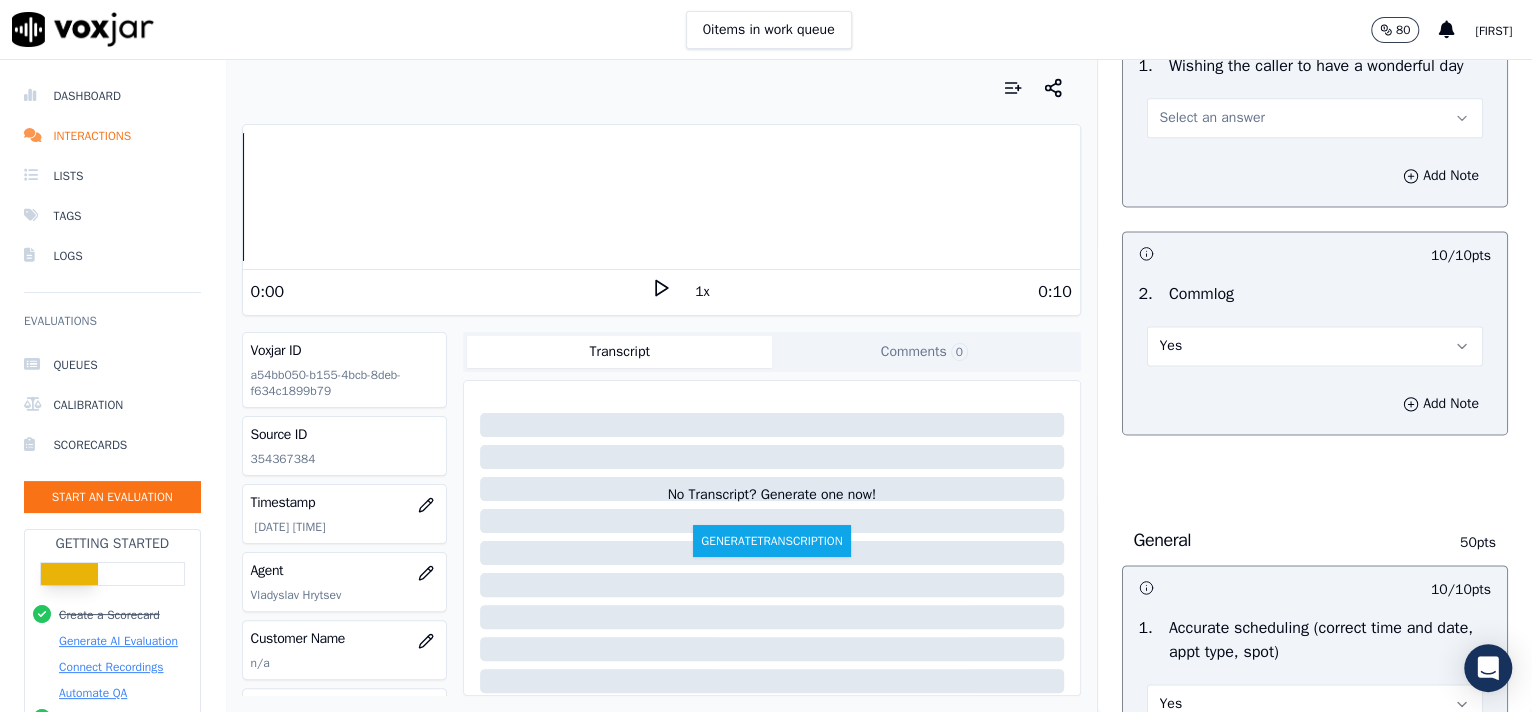 click on "Select an answer" at bounding box center (1212, 118) 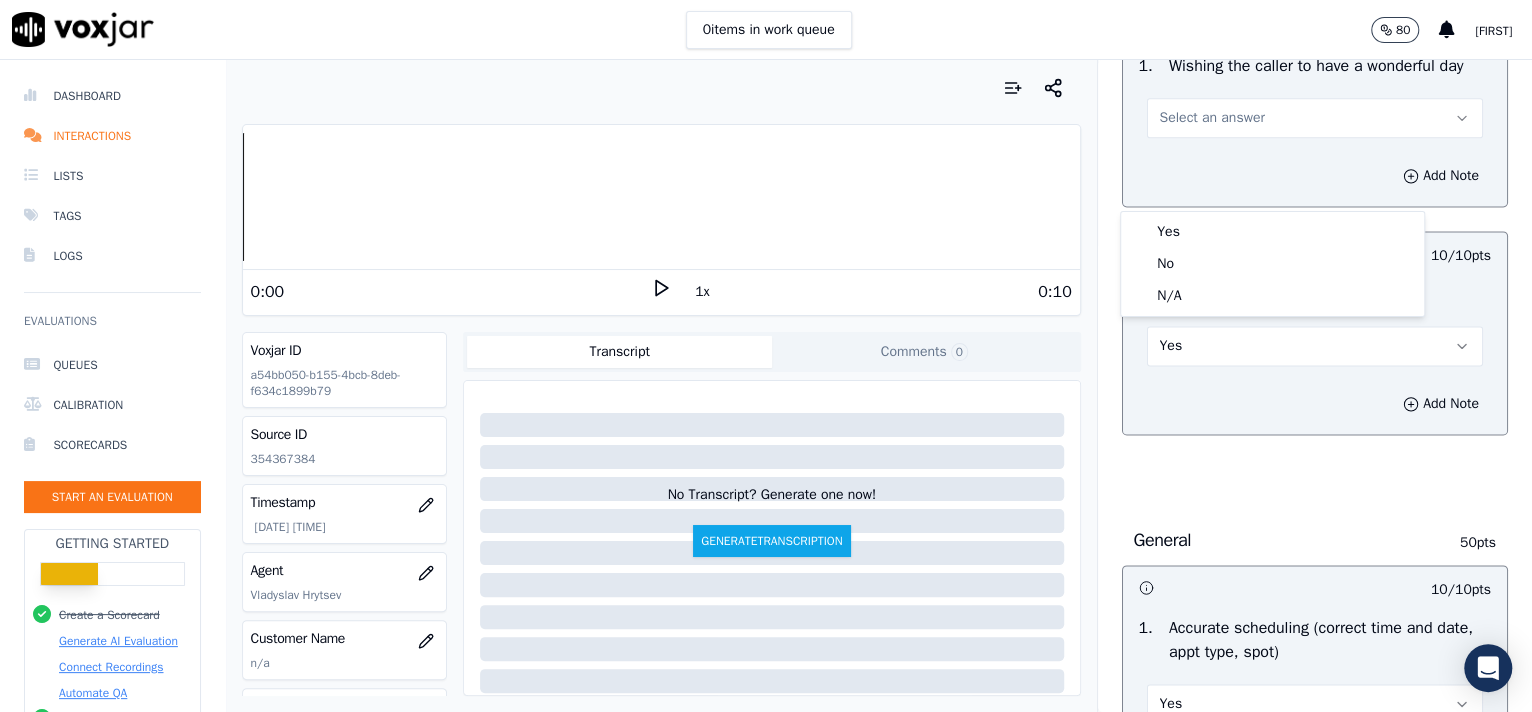 drag, startPoint x: 1239, startPoint y: 211, endPoint x: 1283, endPoint y: 227, distance: 46.818798 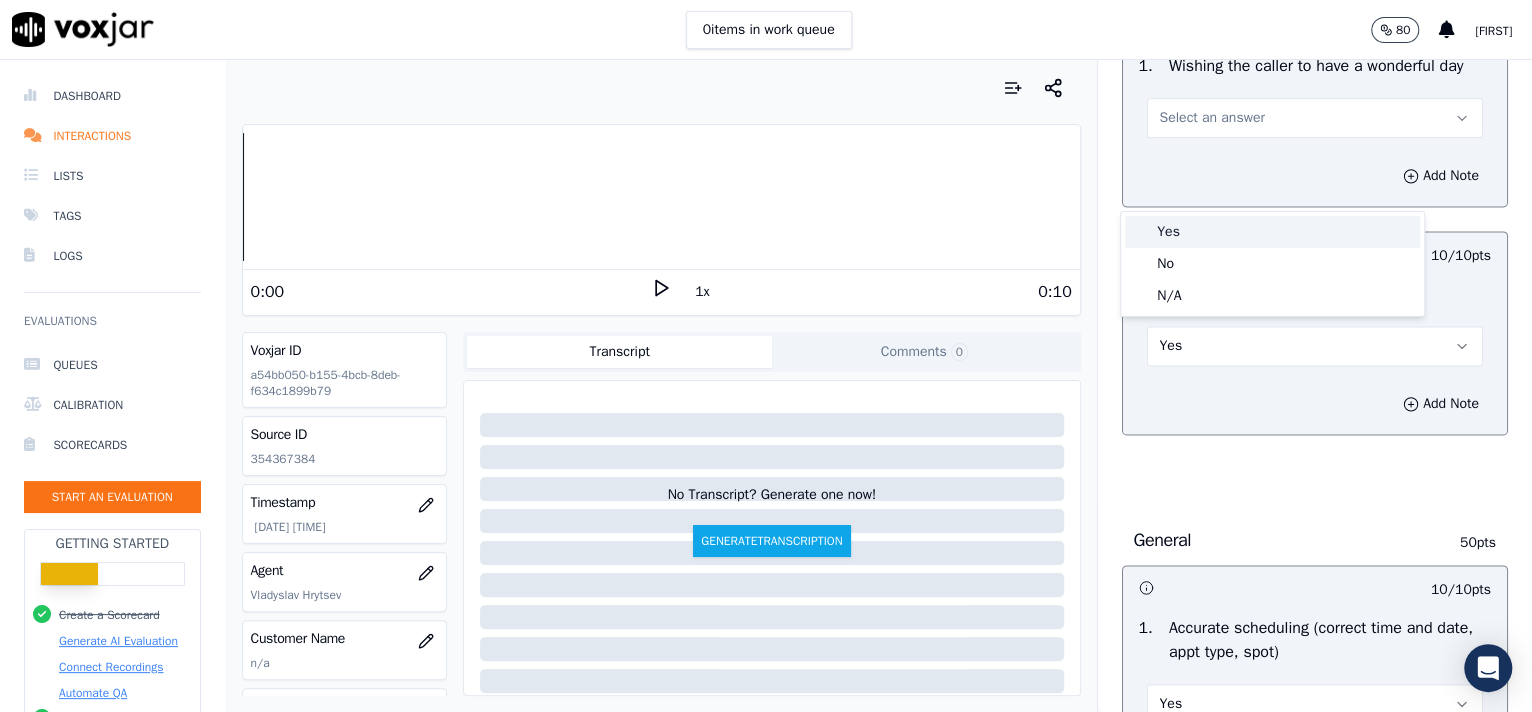 click on "Yes" at bounding box center (1272, 232) 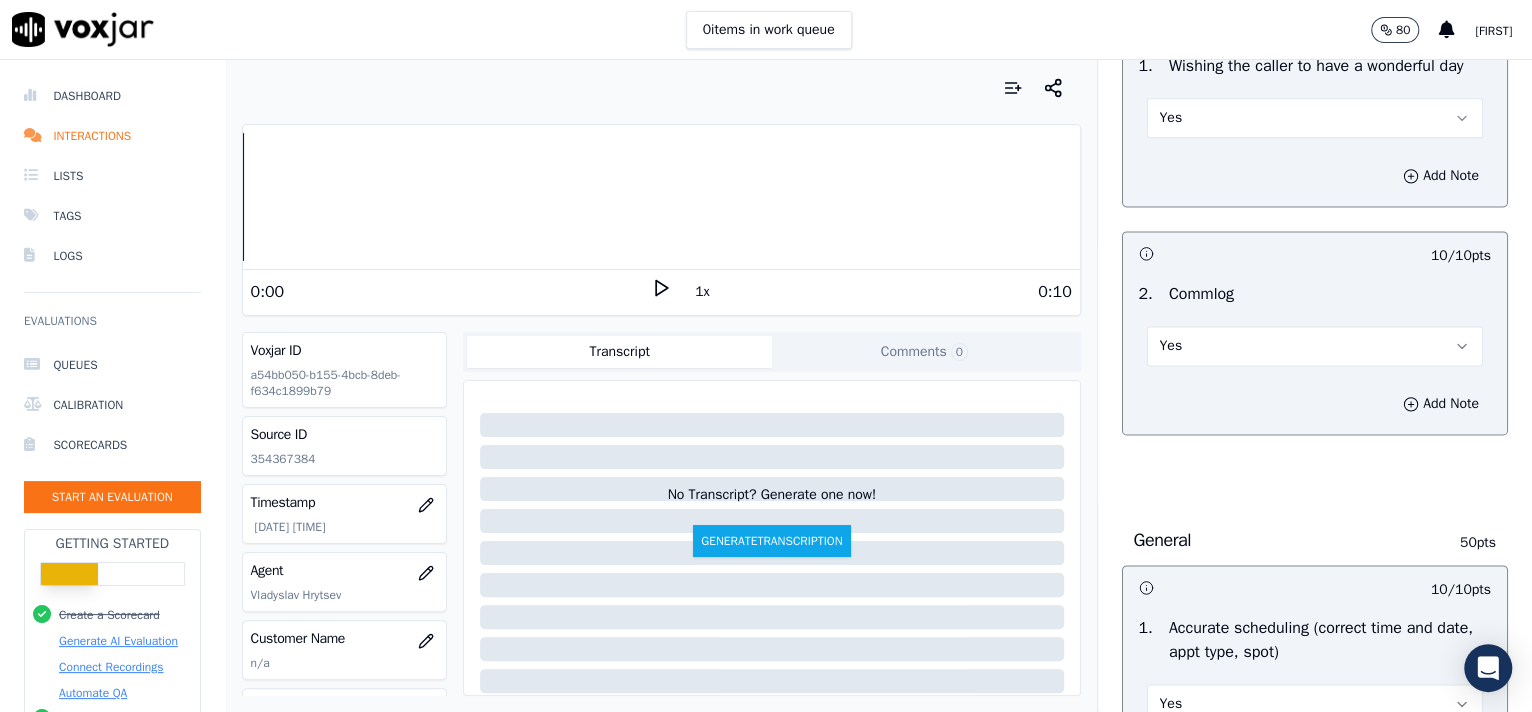 click on "Add Note" at bounding box center (1315, 176) 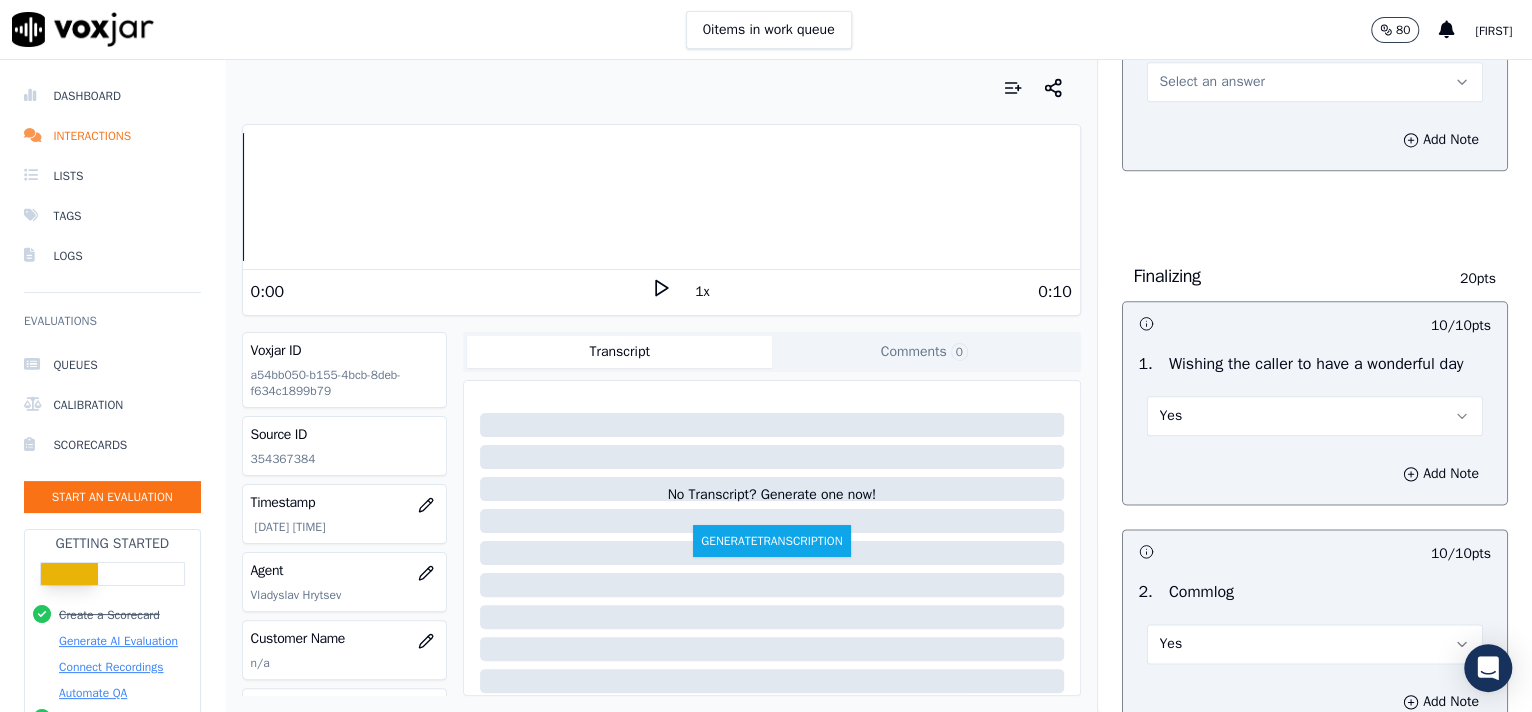 scroll, scrollTop: 1090, scrollLeft: 0, axis: vertical 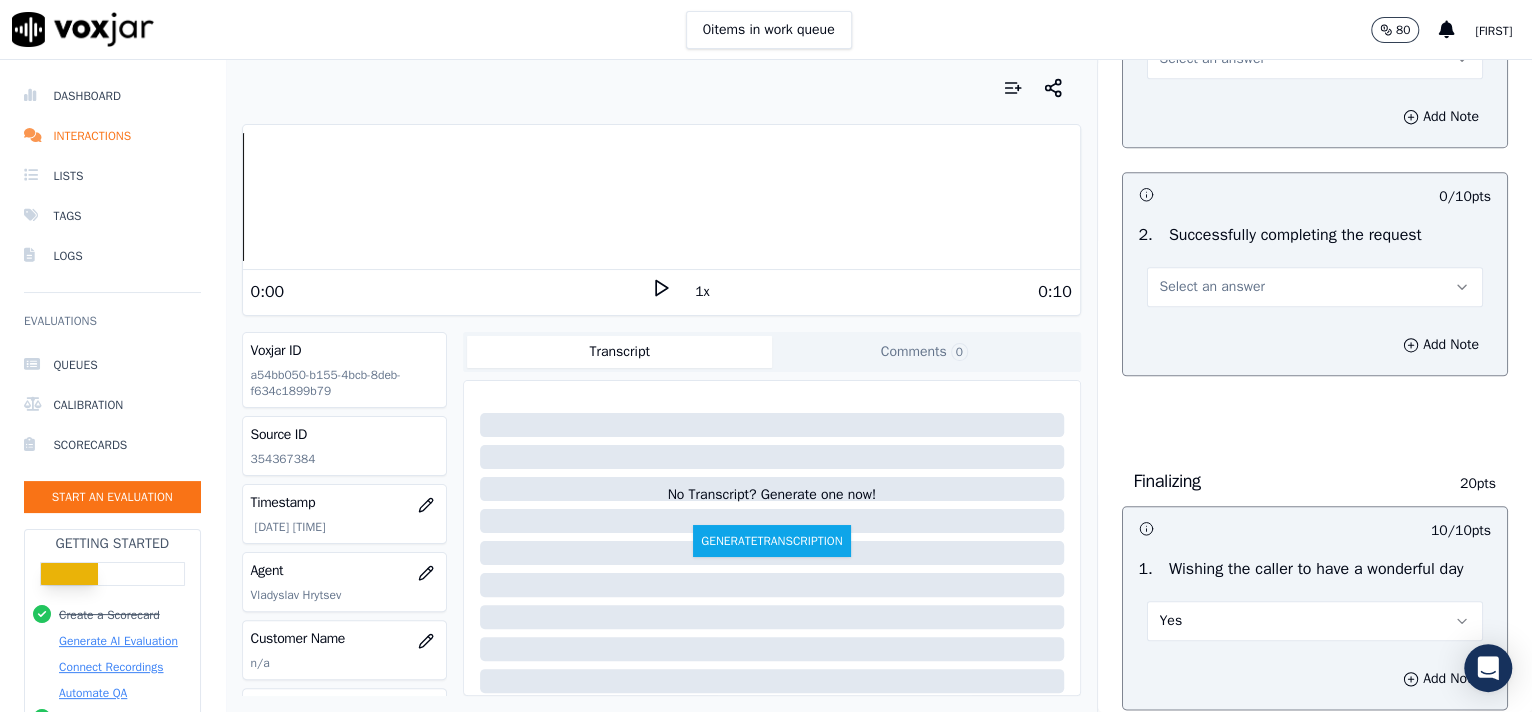 click on "Select an answer" at bounding box center [1212, 287] 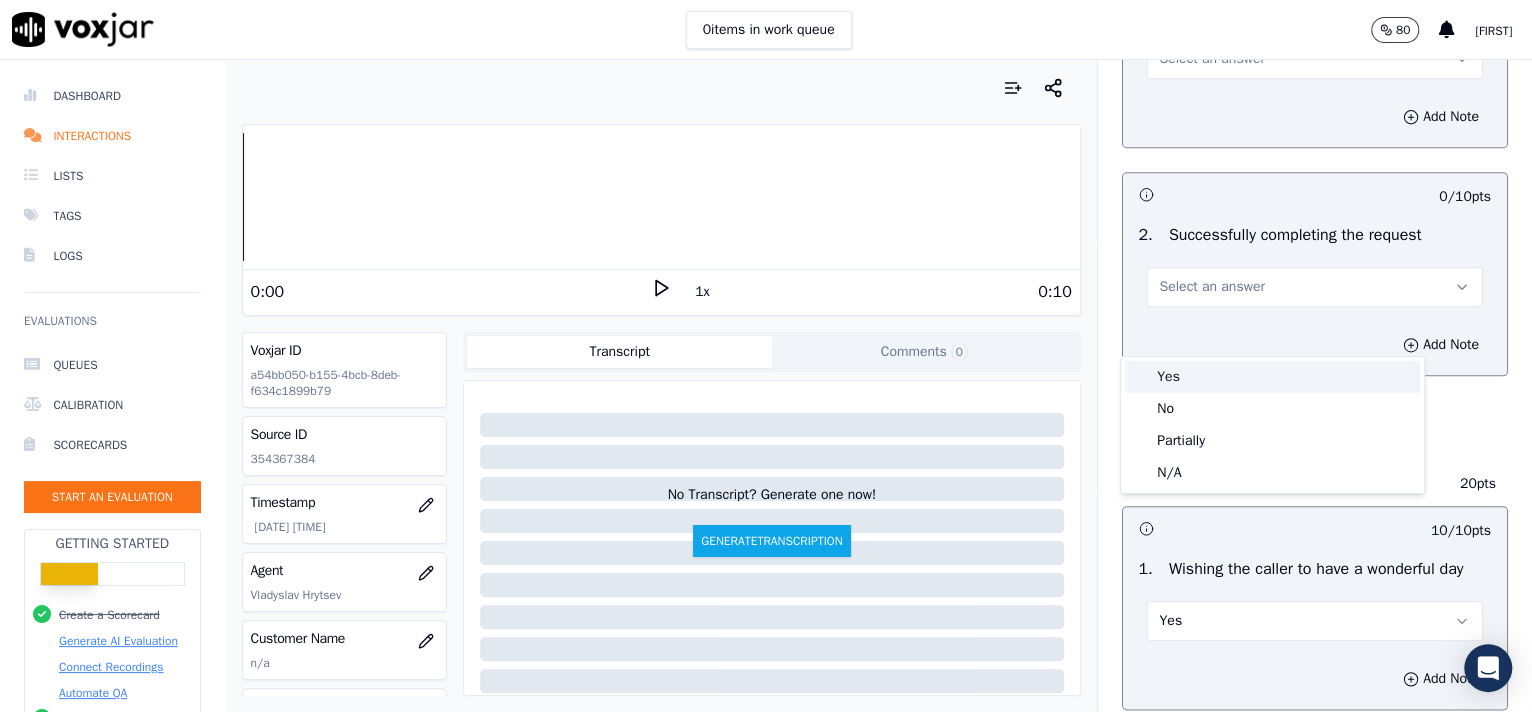 click on "Yes" at bounding box center (1272, 377) 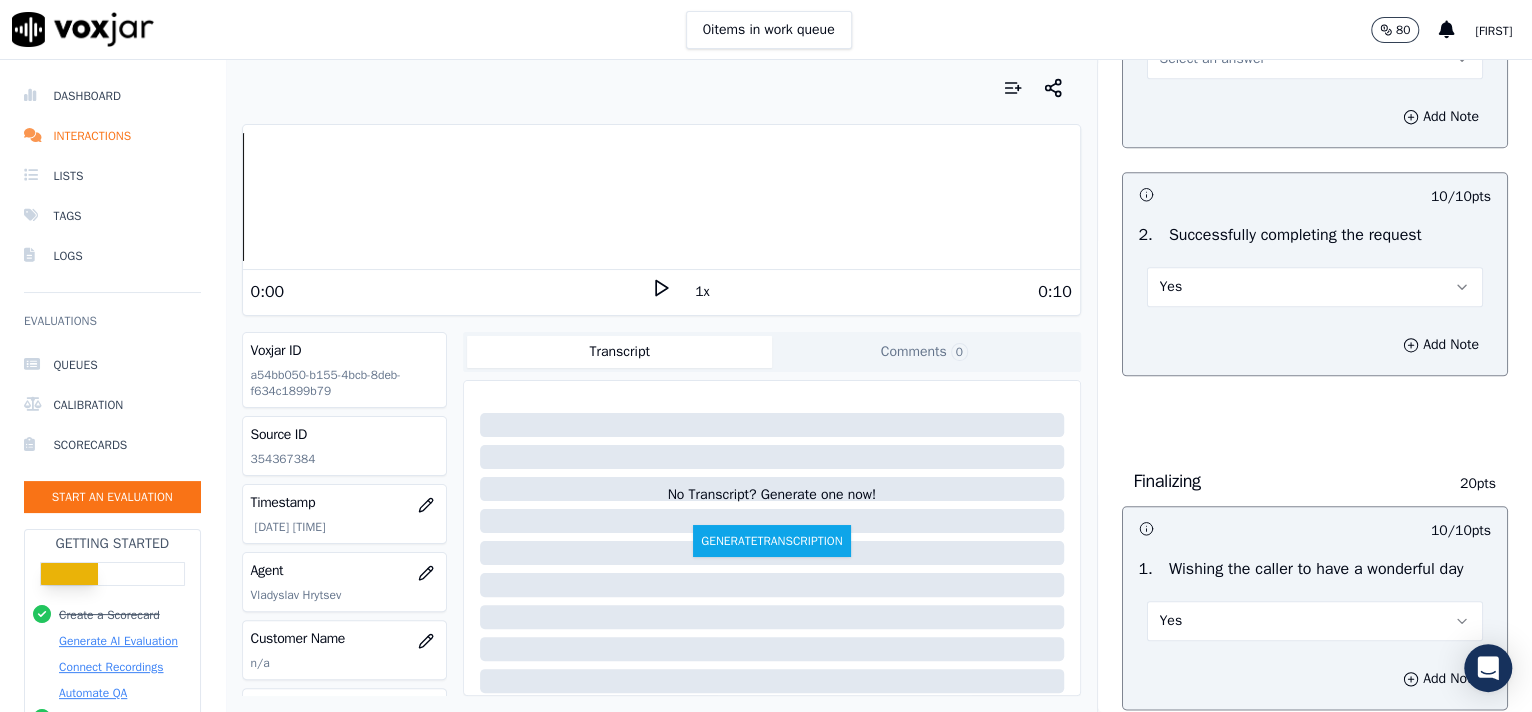 scroll, scrollTop: 851, scrollLeft: 0, axis: vertical 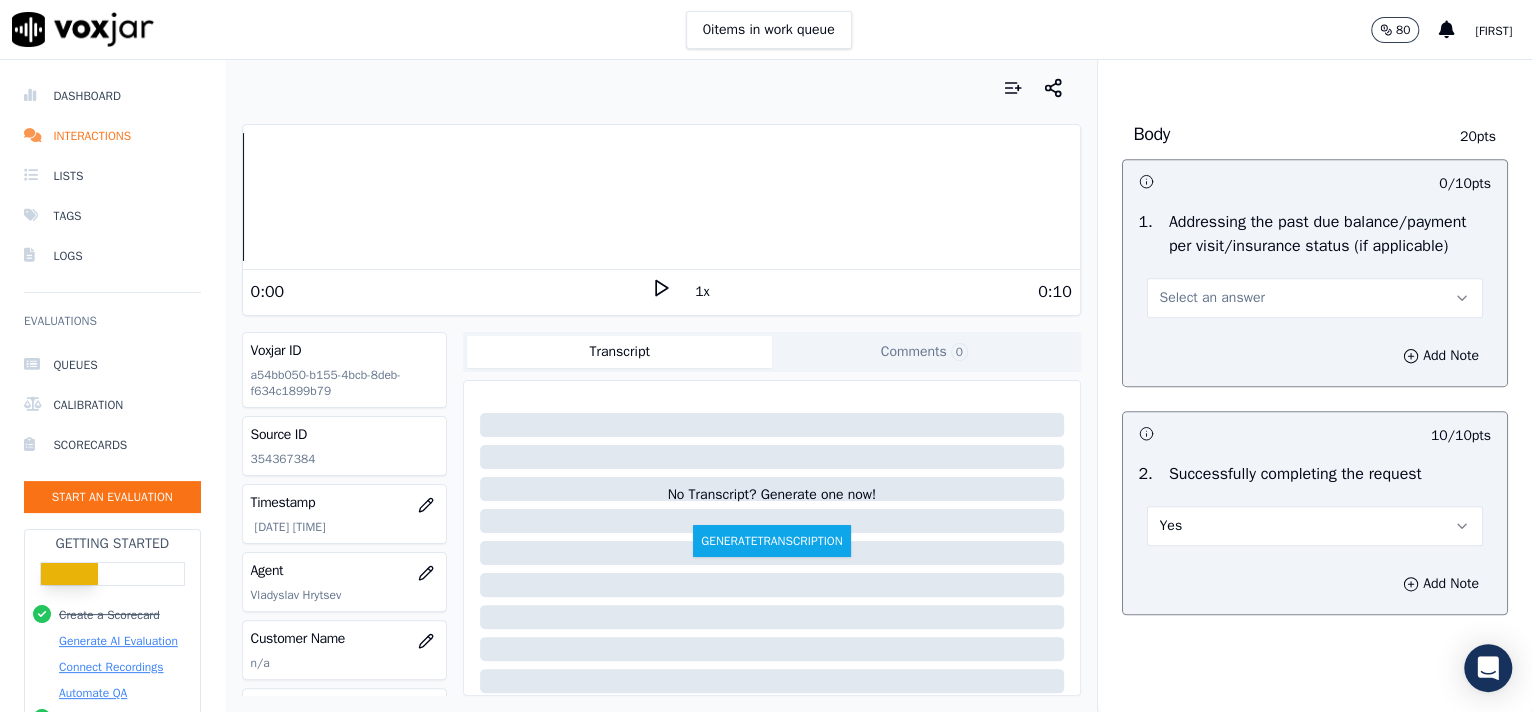 click on "Select an answer" at bounding box center (1212, 298) 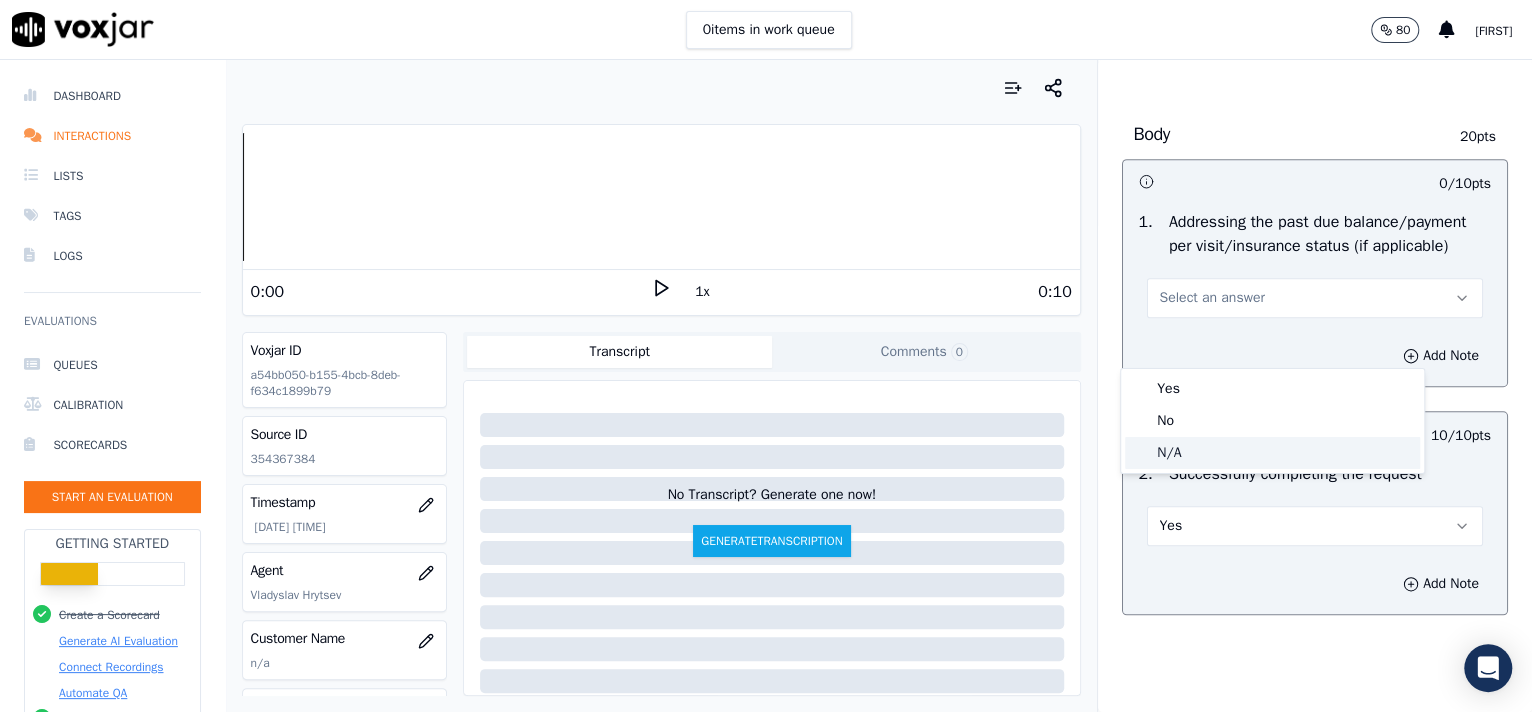 click on "N/A" 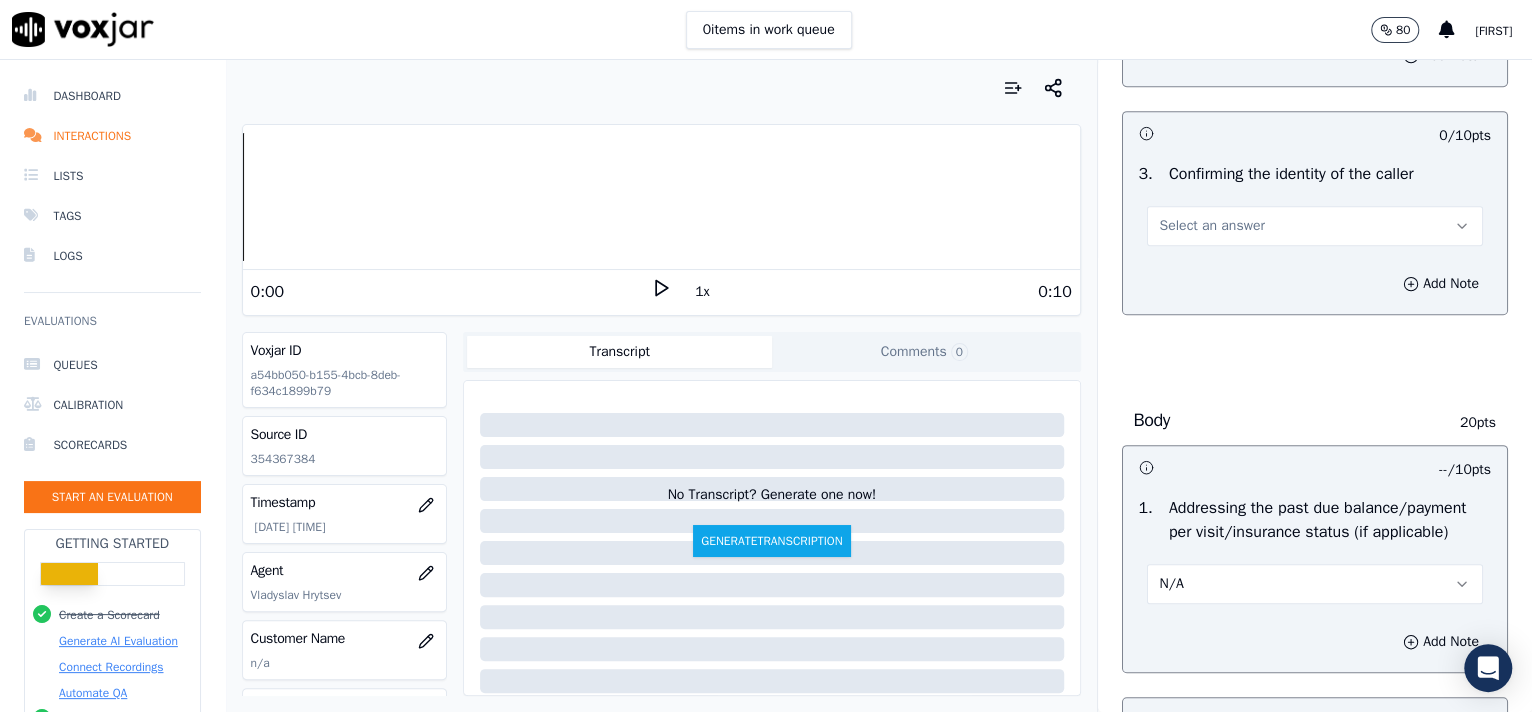 scroll, scrollTop: 495, scrollLeft: 0, axis: vertical 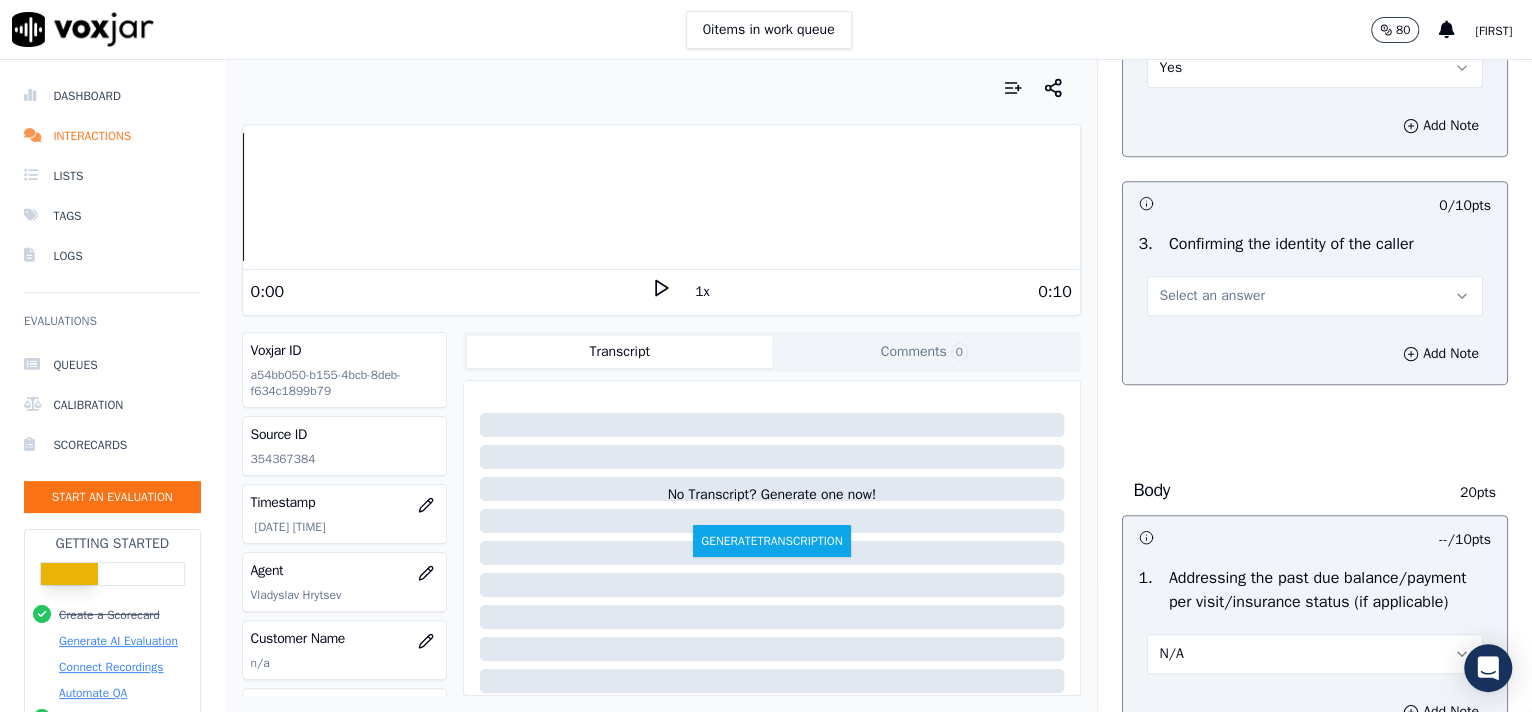click on "Select an answer" at bounding box center [1212, 296] 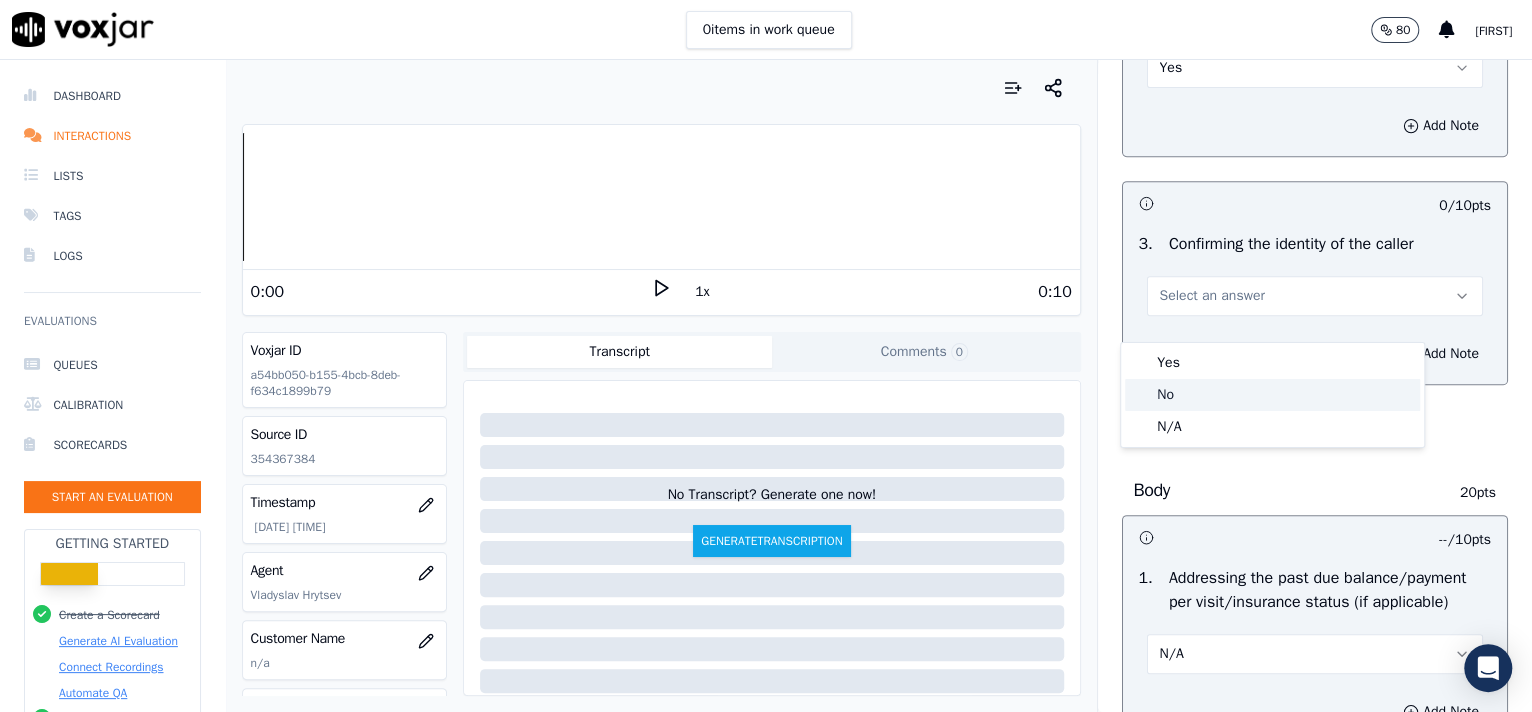 click on "No" 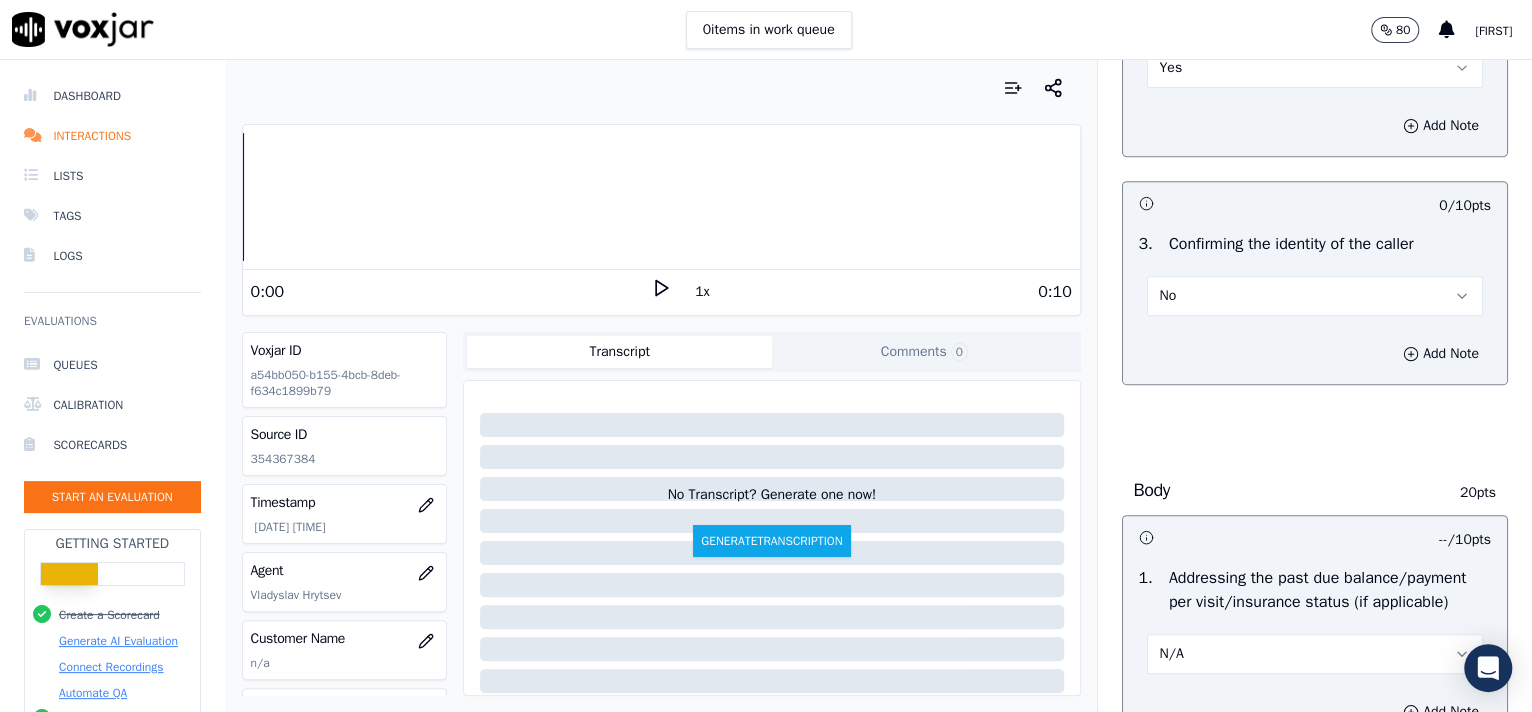 click on "No" at bounding box center [1315, 296] 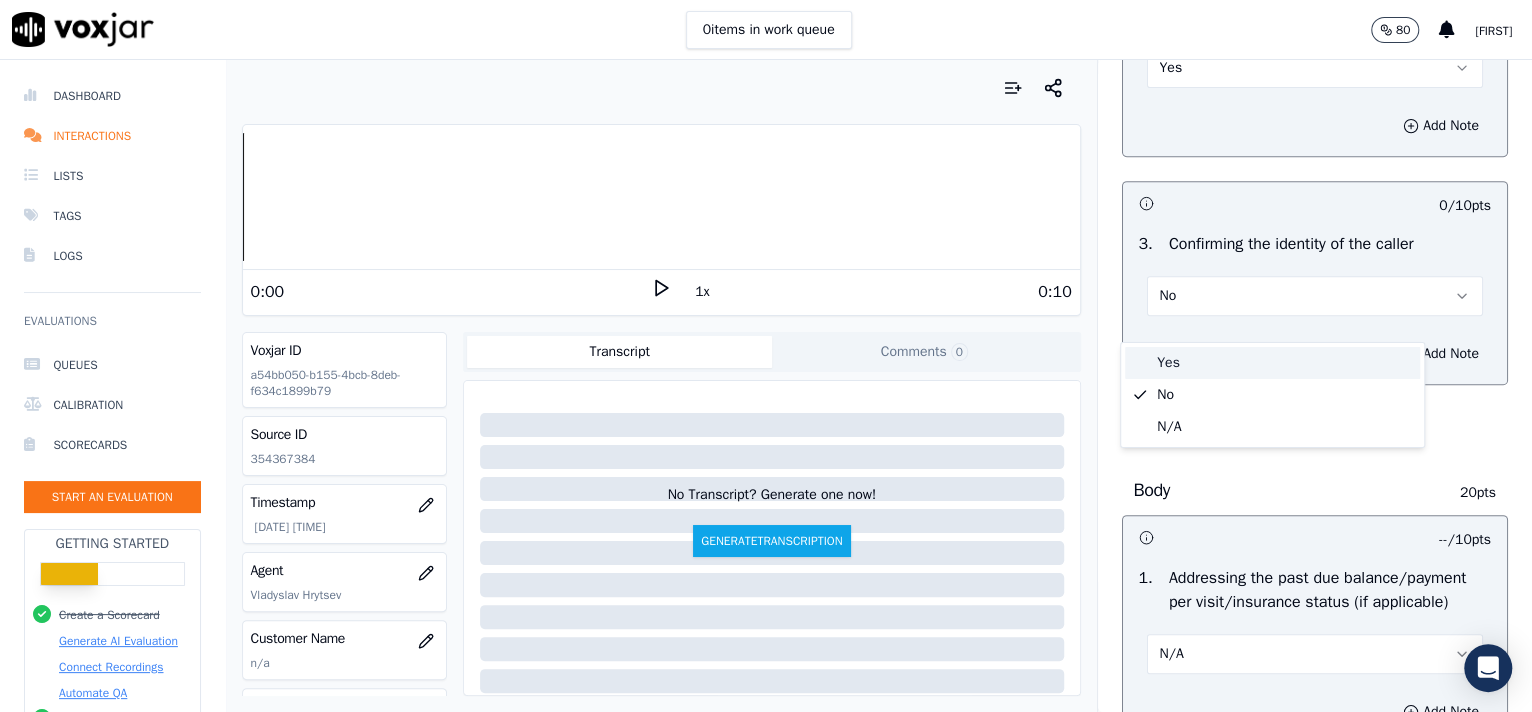click on "Yes" at bounding box center (1272, 363) 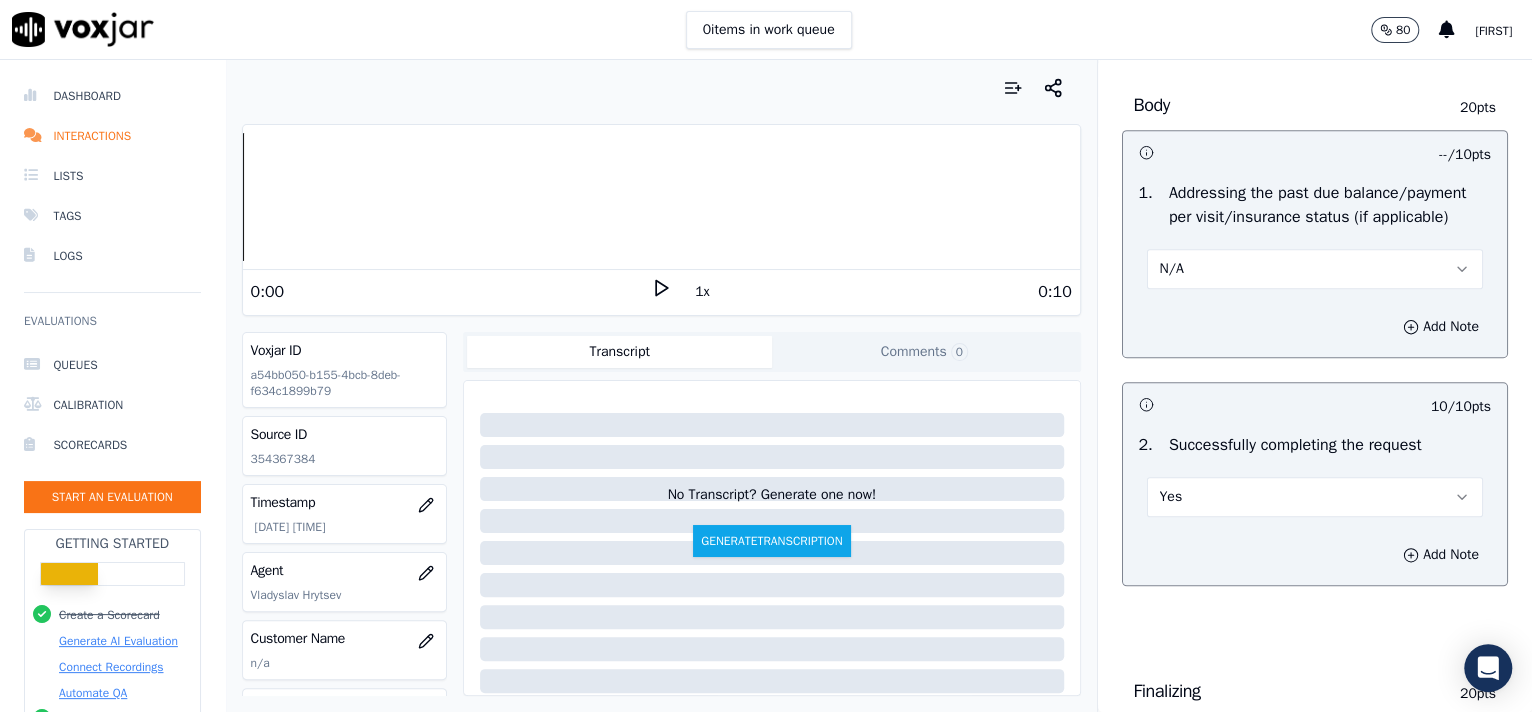 scroll, scrollTop: 979, scrollLeft: 0, axis: vertical 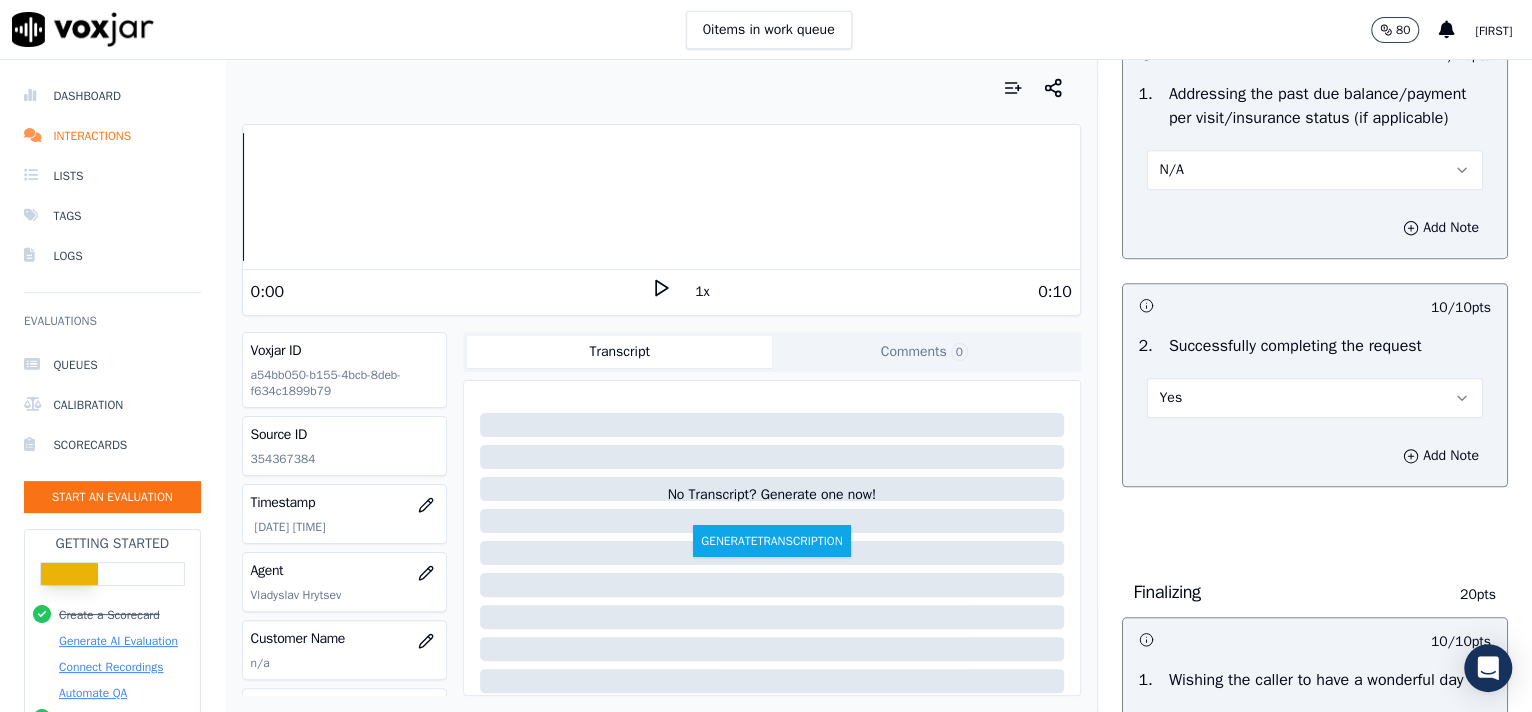 click on "Yes" at bounding box center (1315, 398) 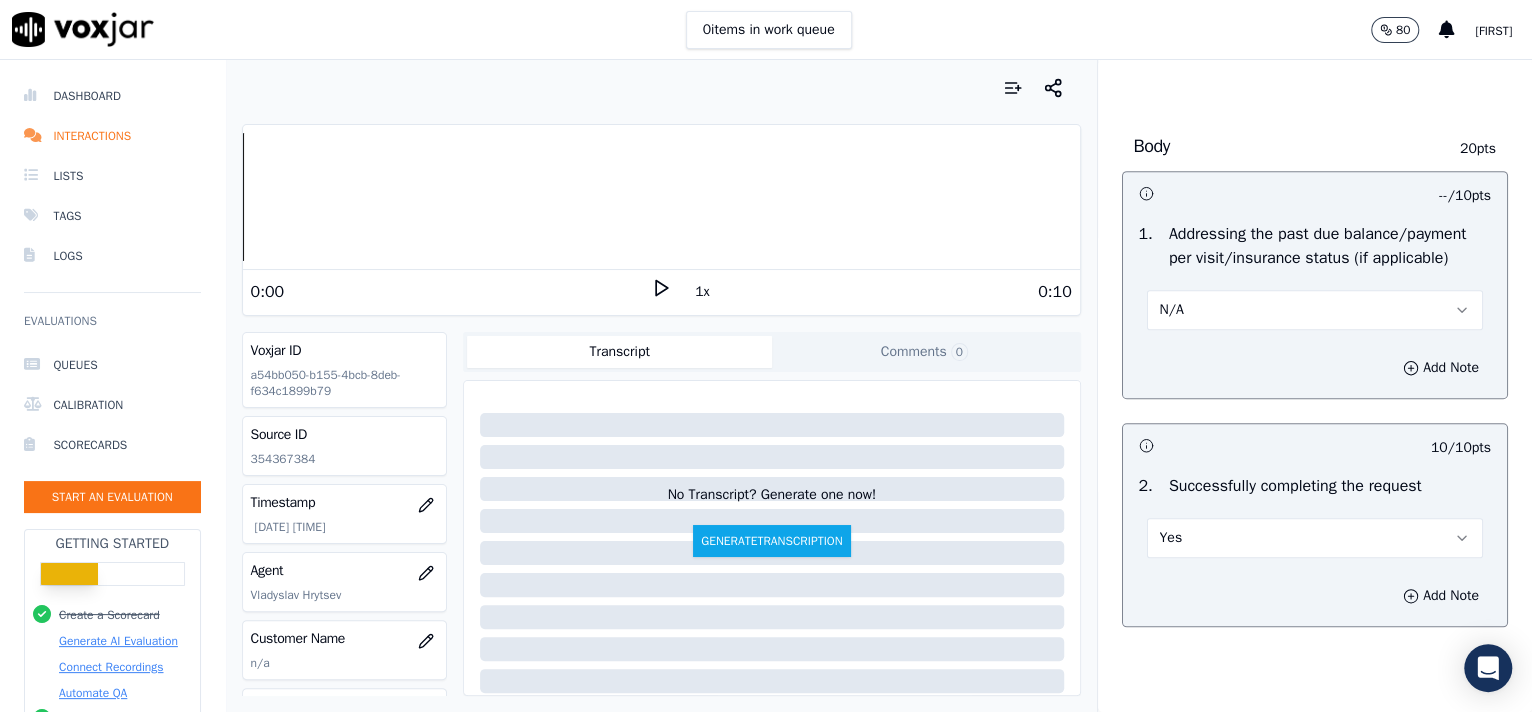 scroll, scrollTop: 641, scrollLeft: 0, axis: vertical 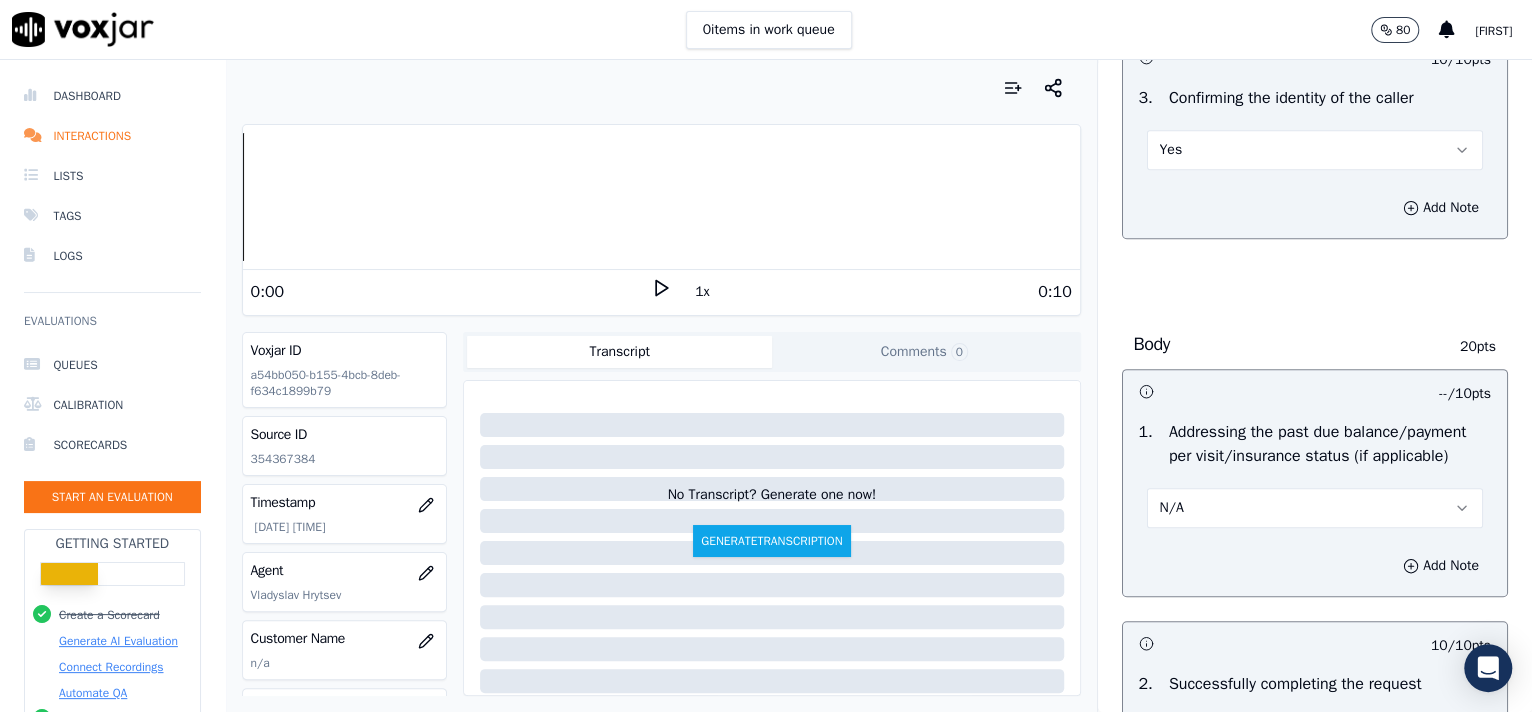 click on "Yes" at bounding box center [1315, 150] 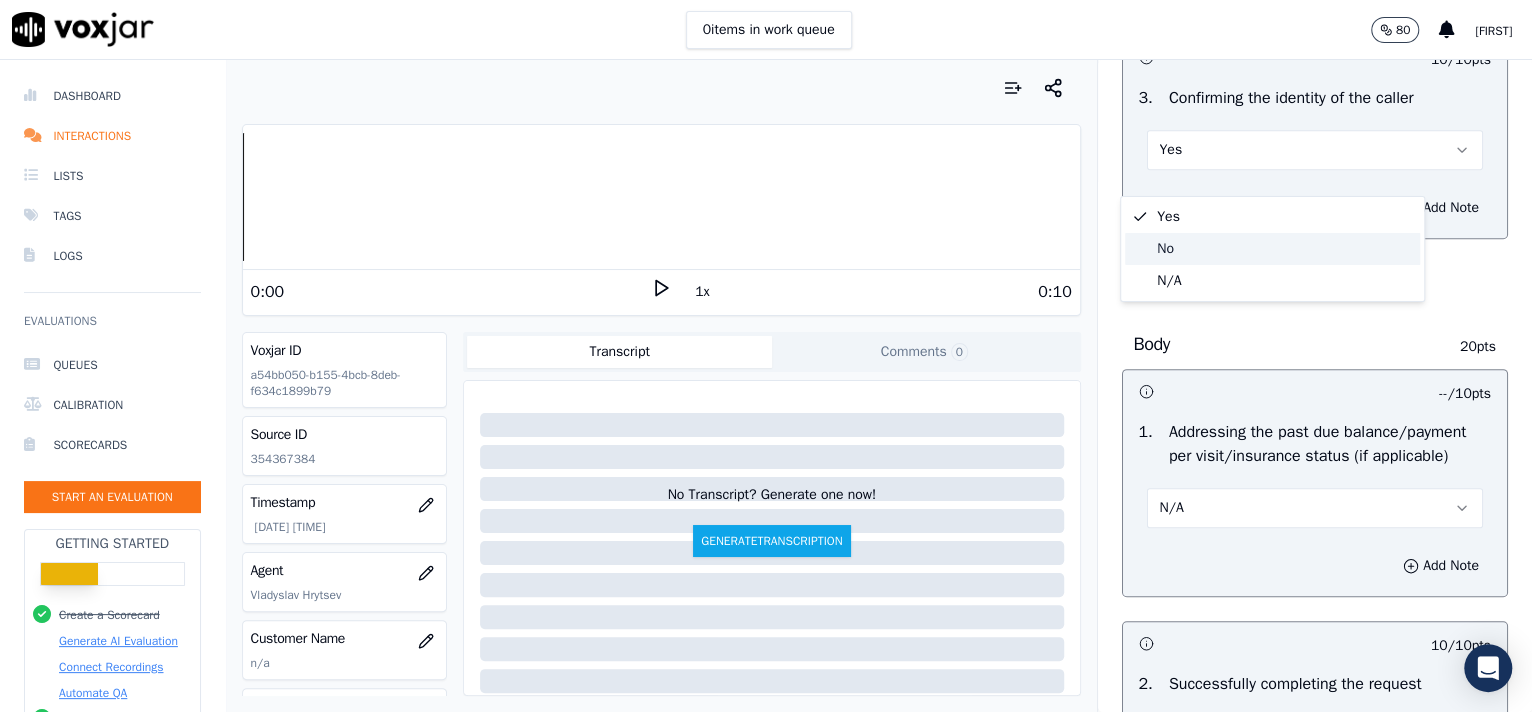 click on "No" 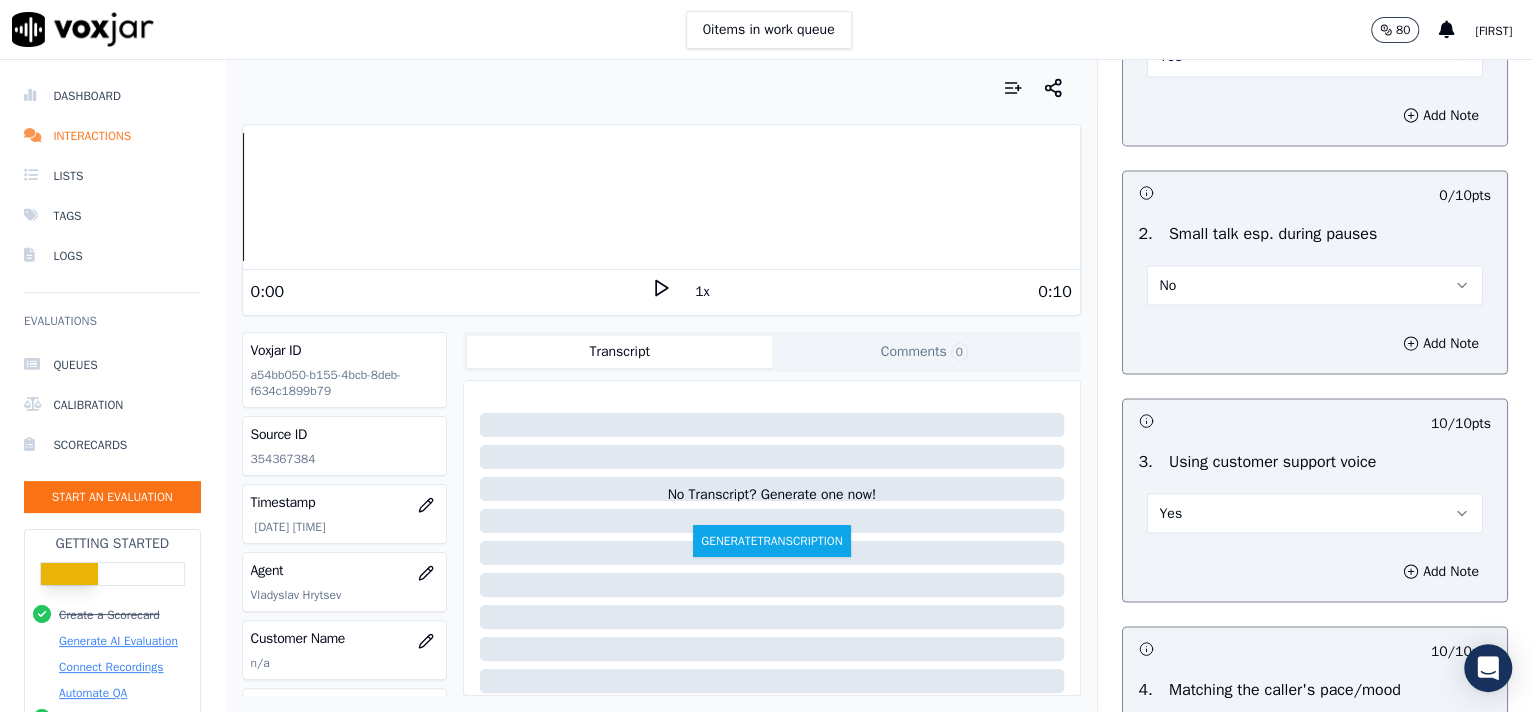 scroll, scrollTop: 3162, scrollLeft: 0, axis: vertical 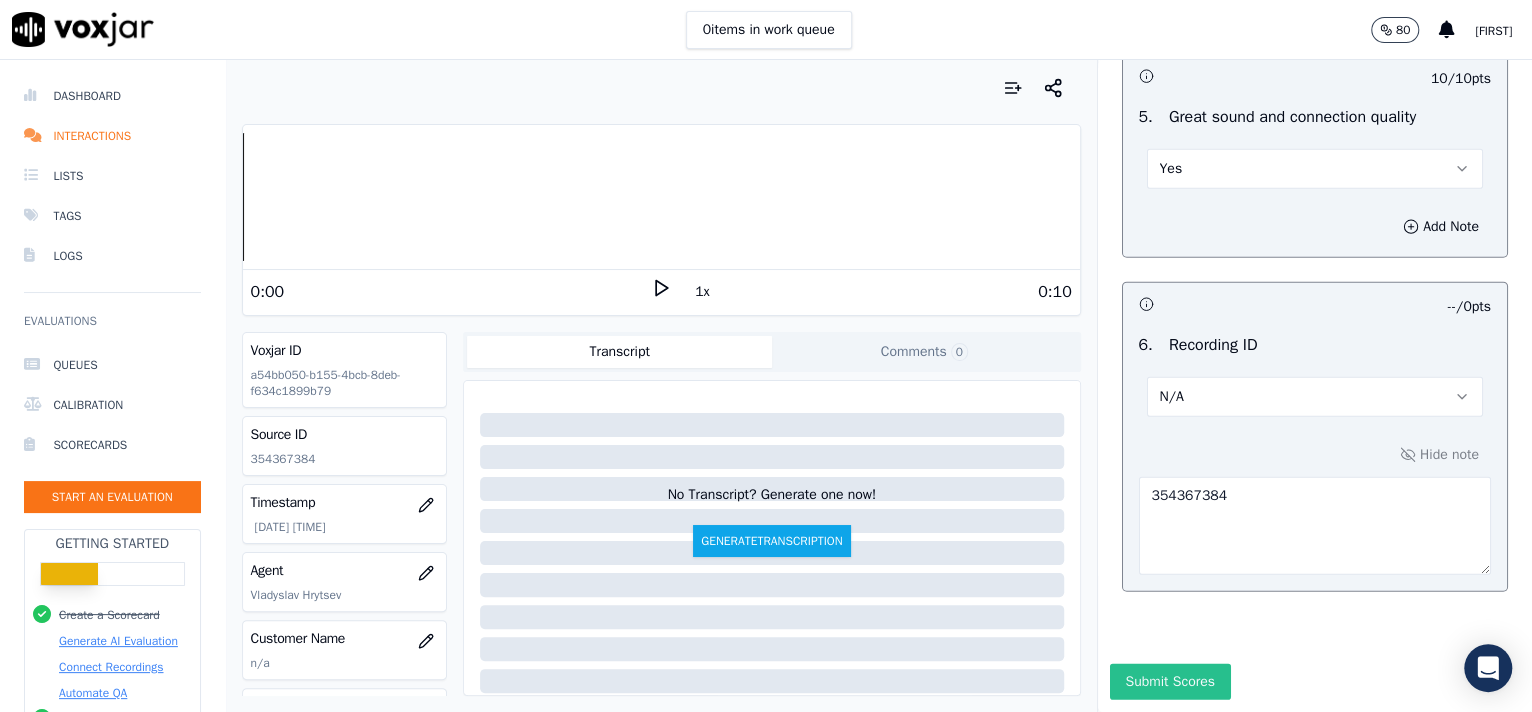 click on "Submit Scores" at bounding box center [1170, 682] 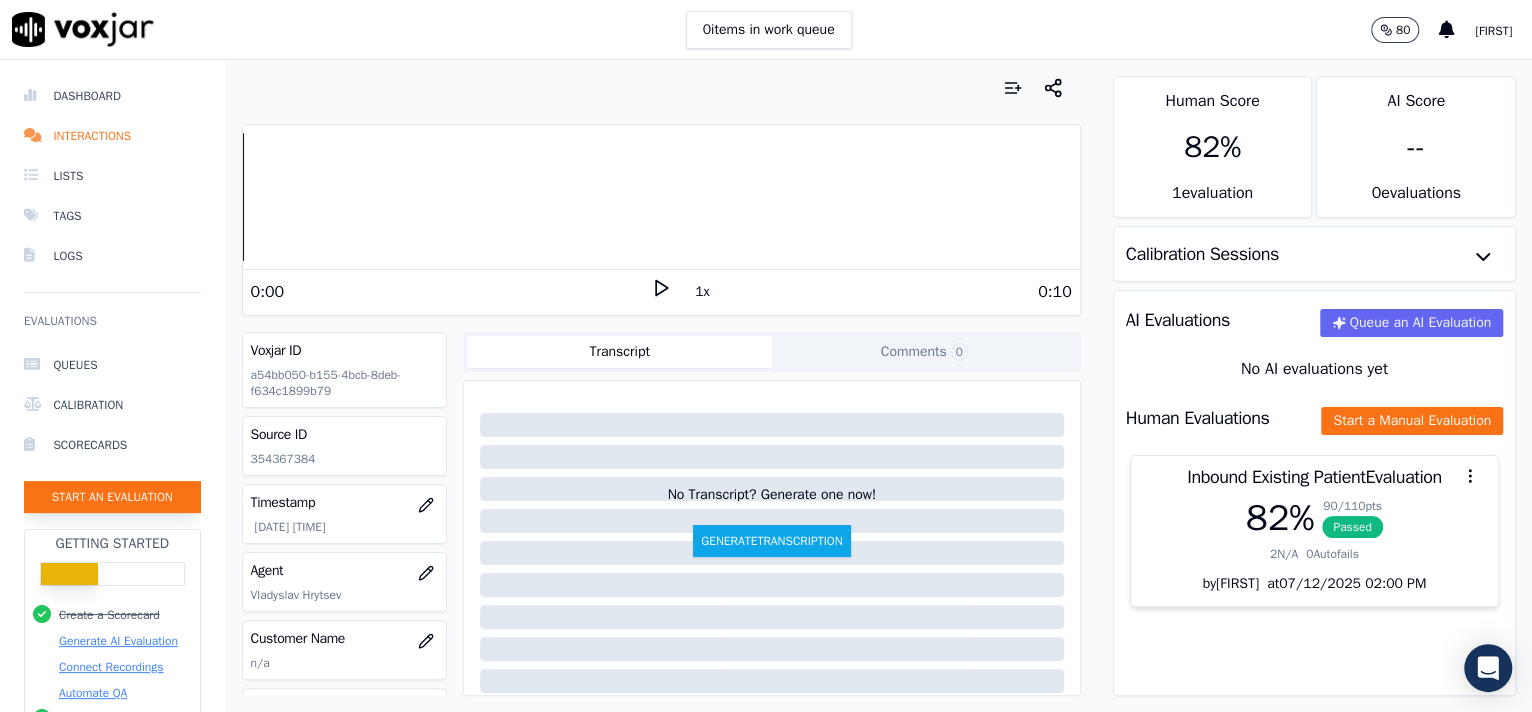 click on "Start an Evaluation" 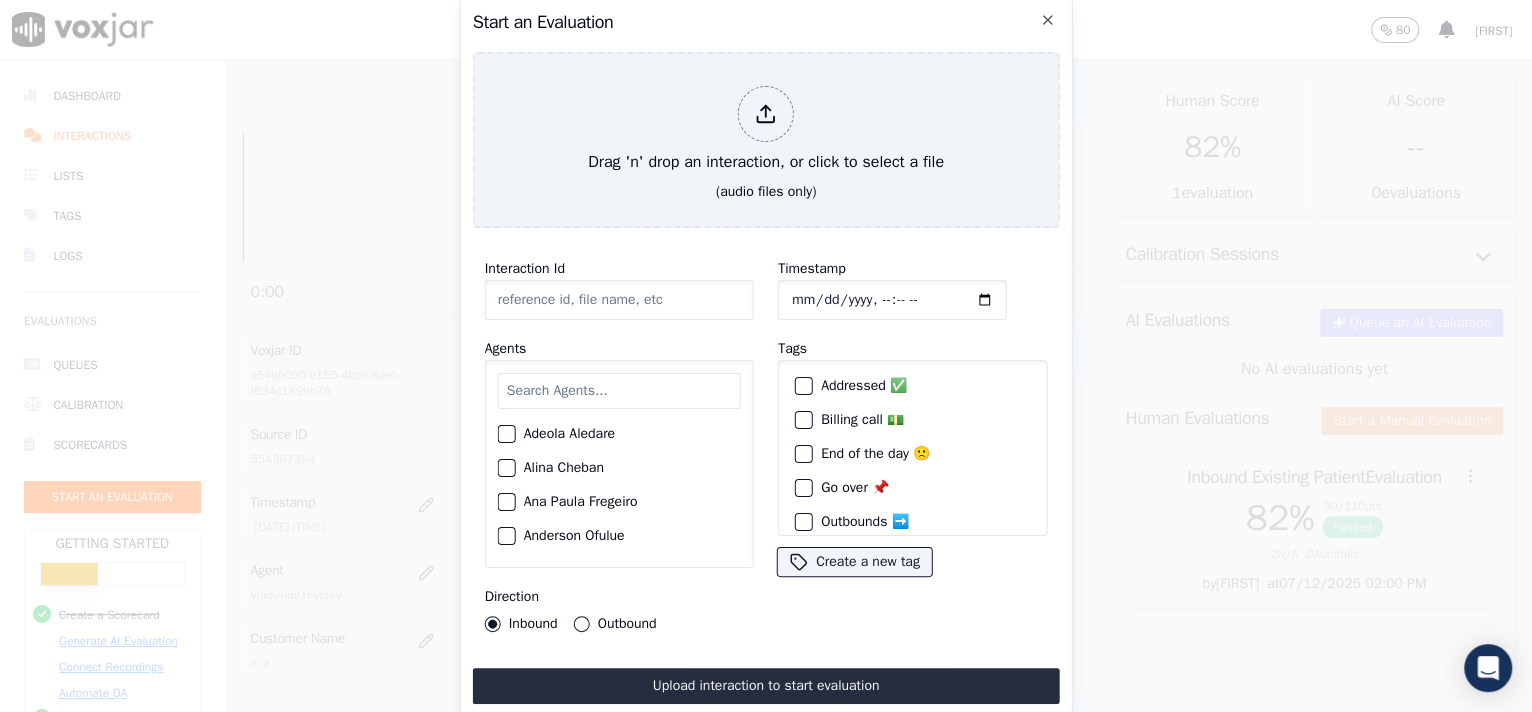 click on "Interaction Id" 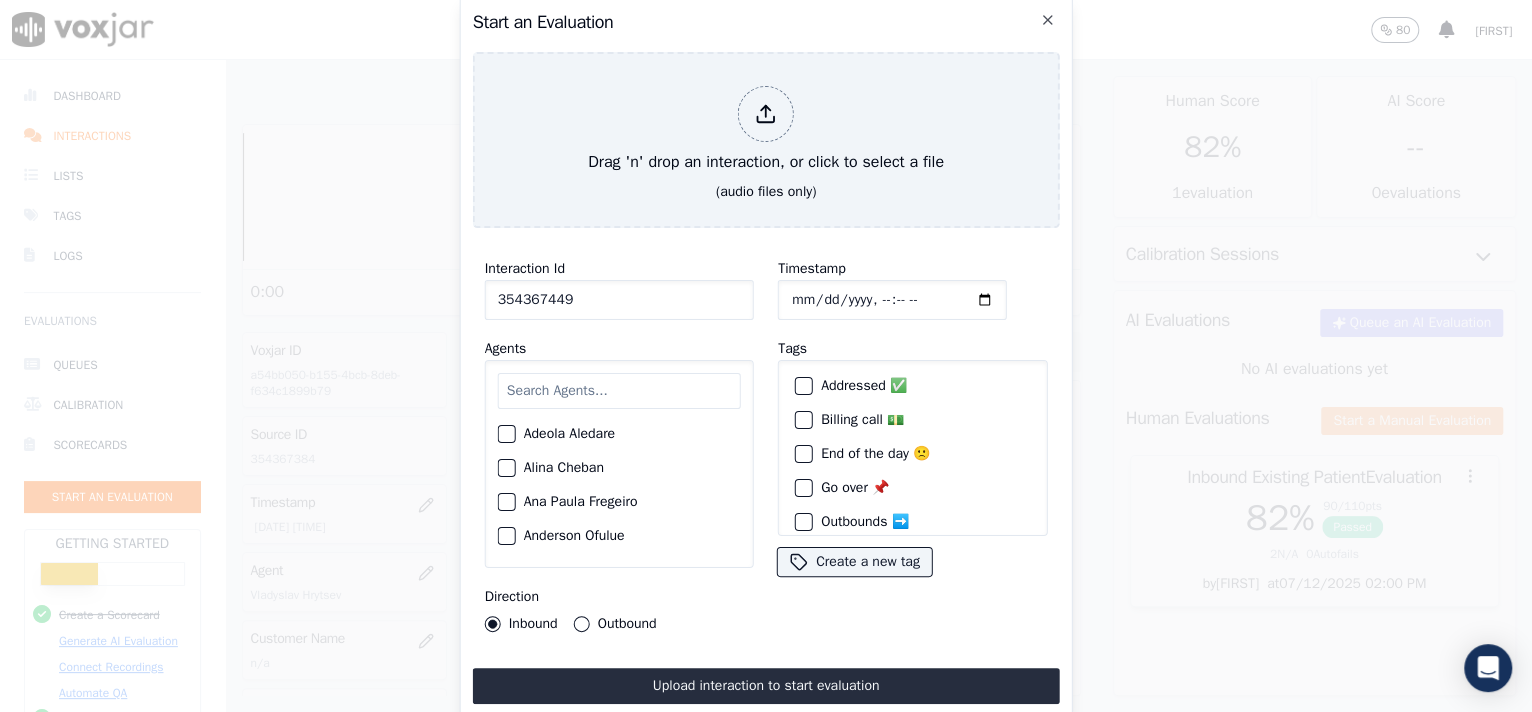 type on "354367449" 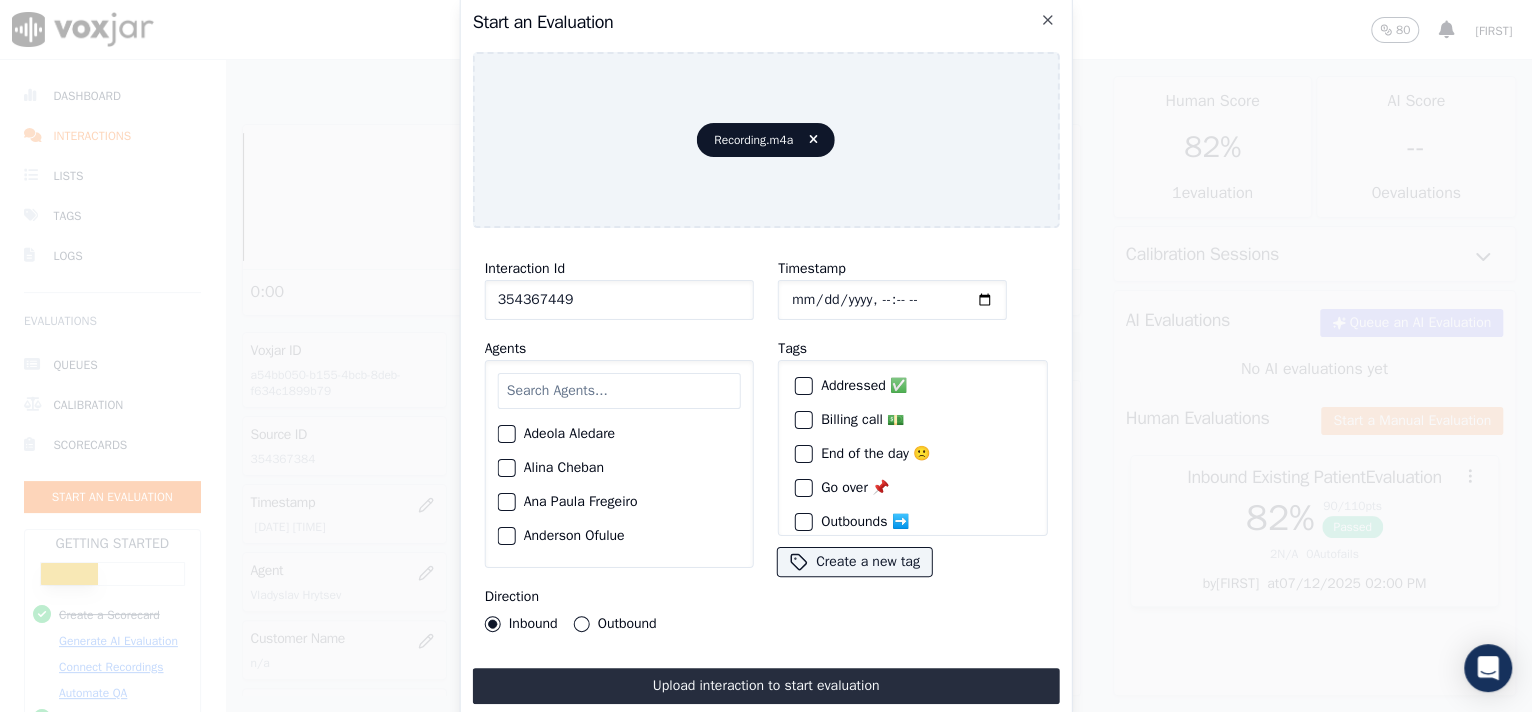 click on "Timestamp" 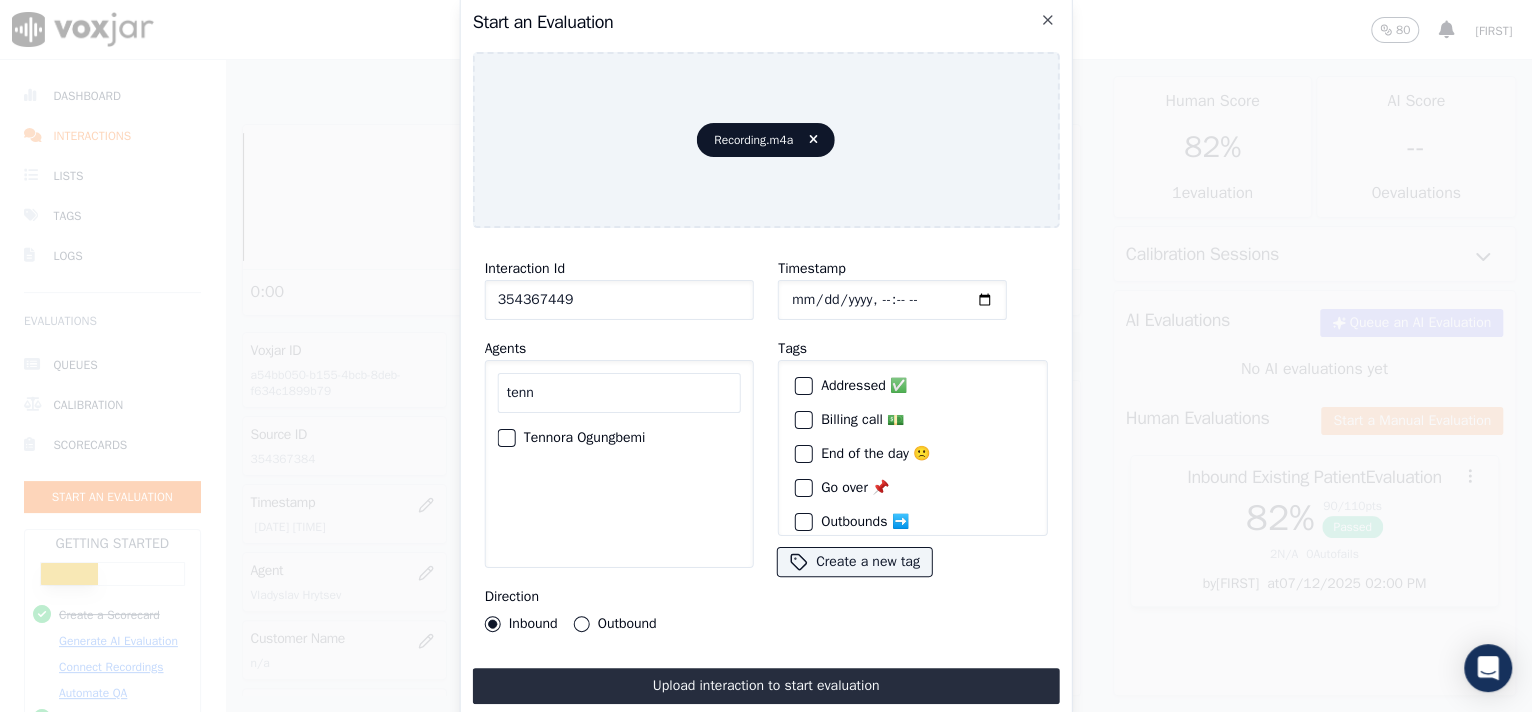 type on "tenn" 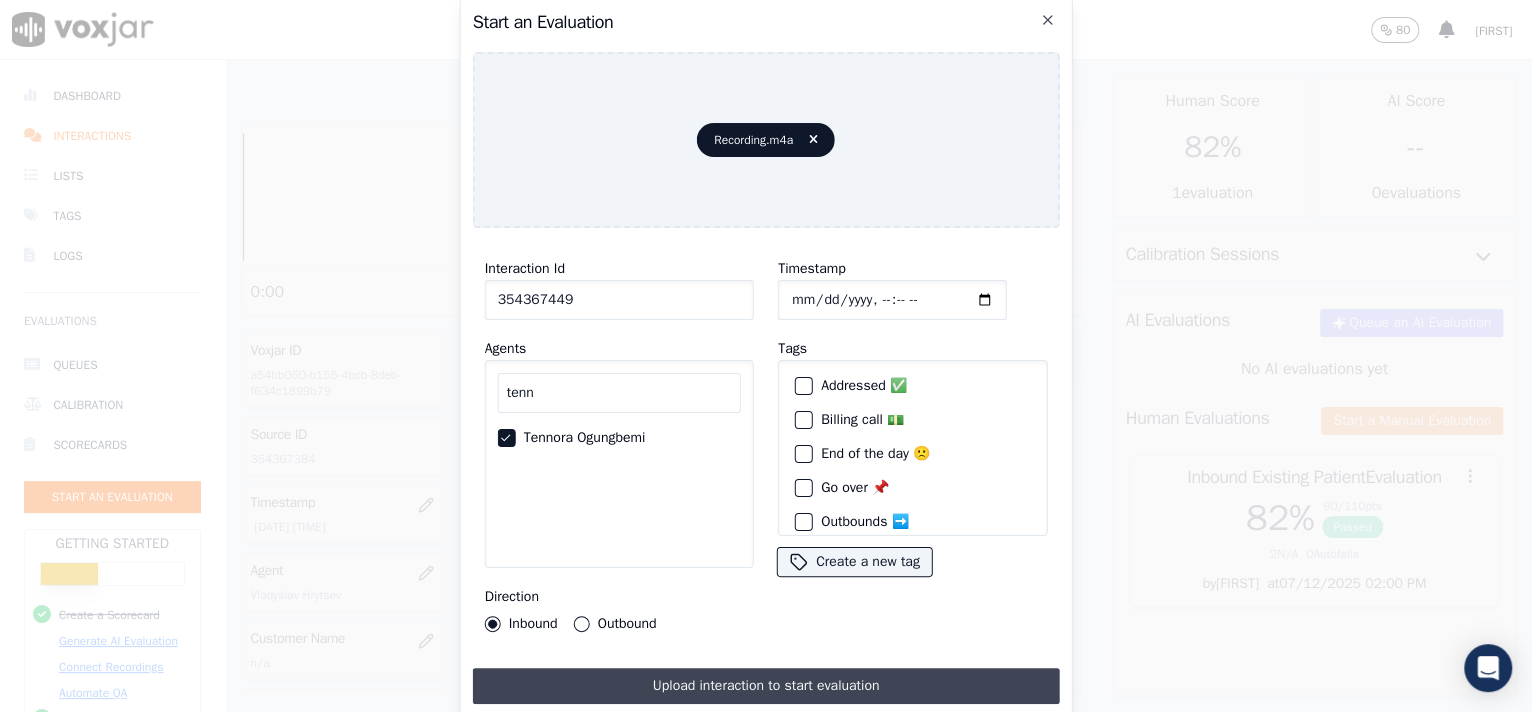 click on "Upload interaction to start evaluation" at bounding box center (766, 686) 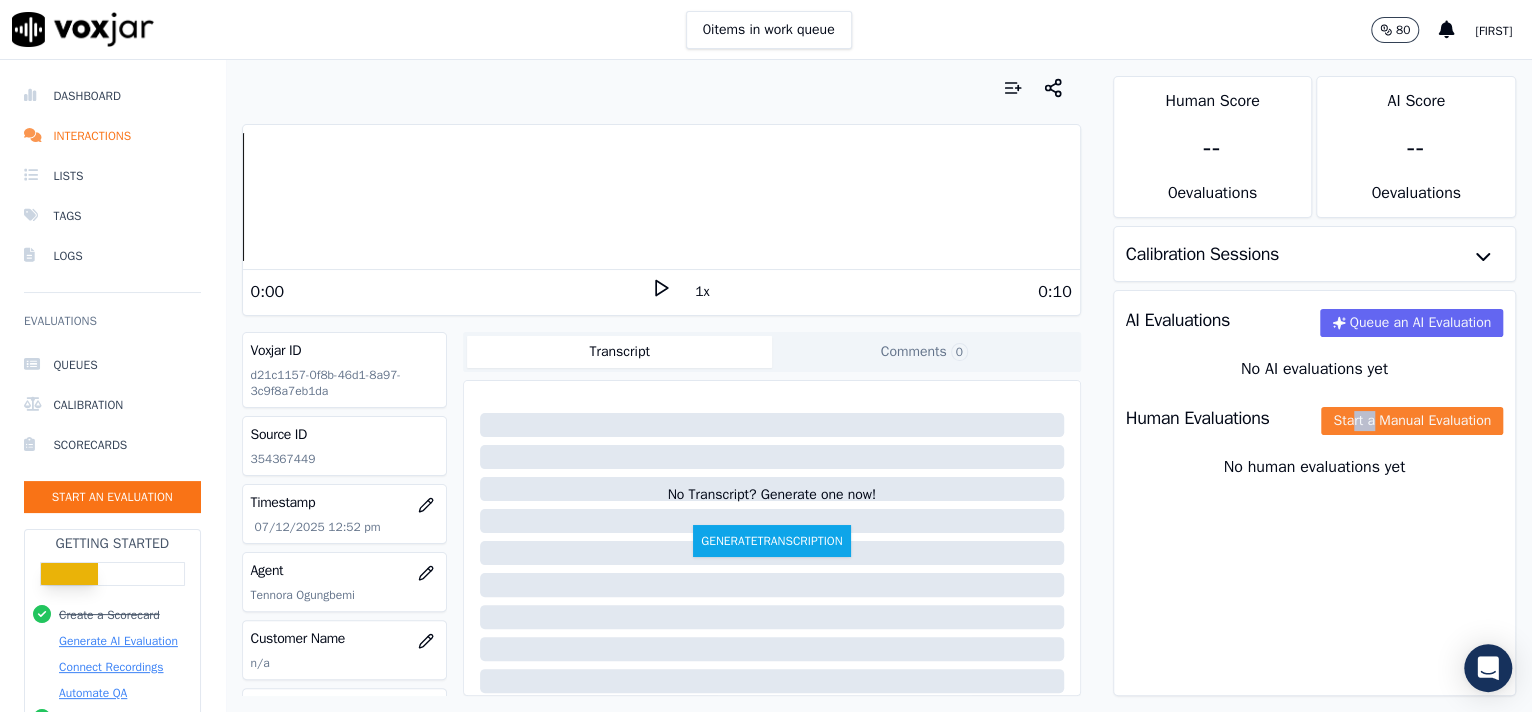 drag, startPoint x: 1290, startPoint y: 401, endPoint x: 1312, endPoint y: 415, distance: 26.076809 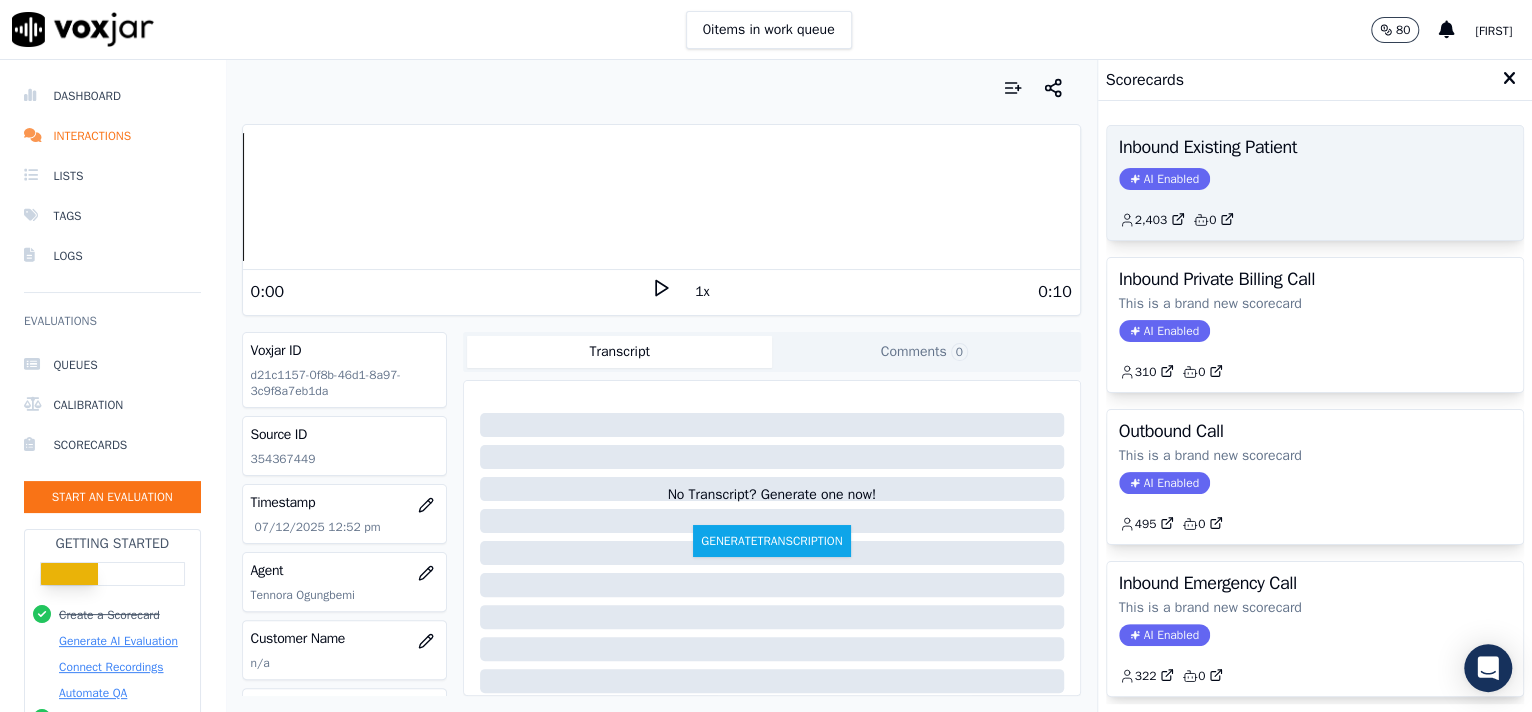 click on "AI Enabled" 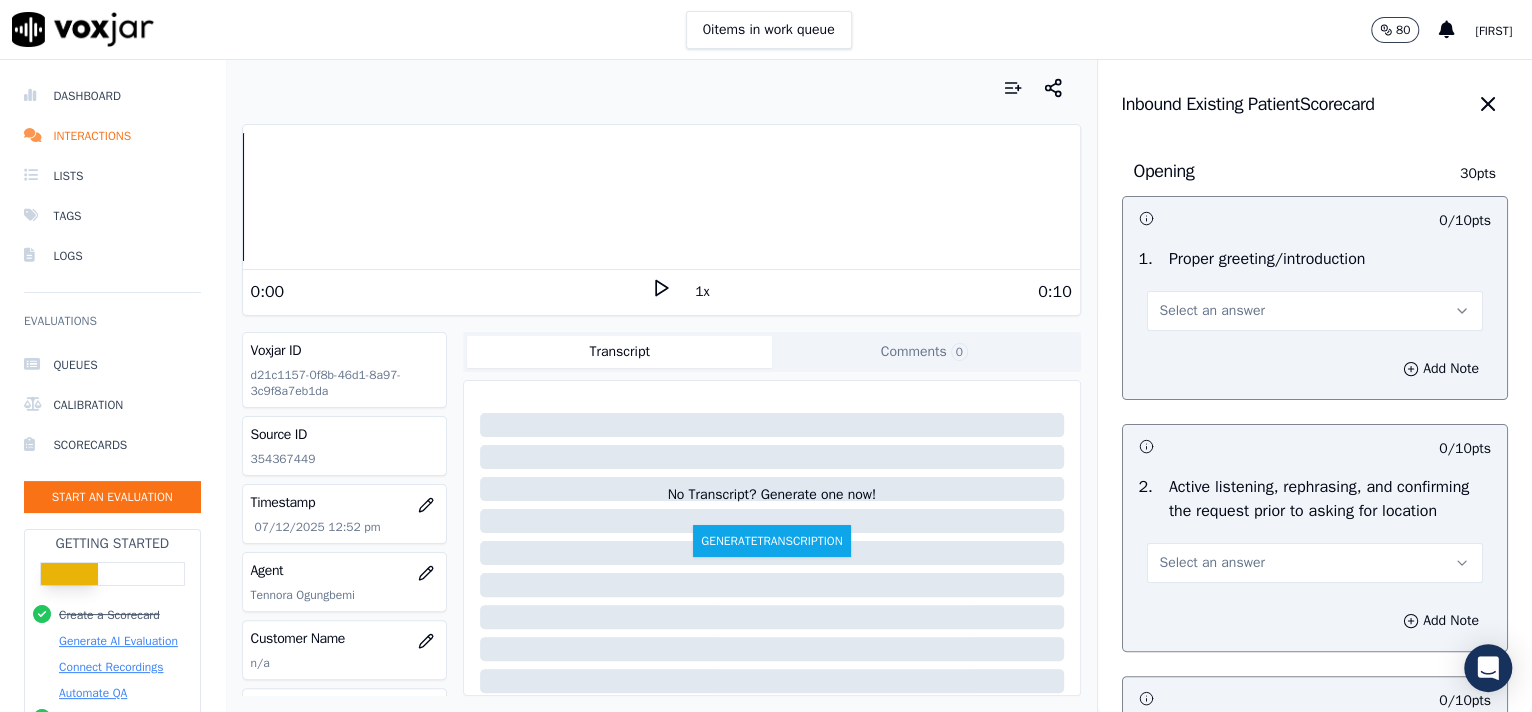 click on "Select an answer" at bounding box center (1315, 311) 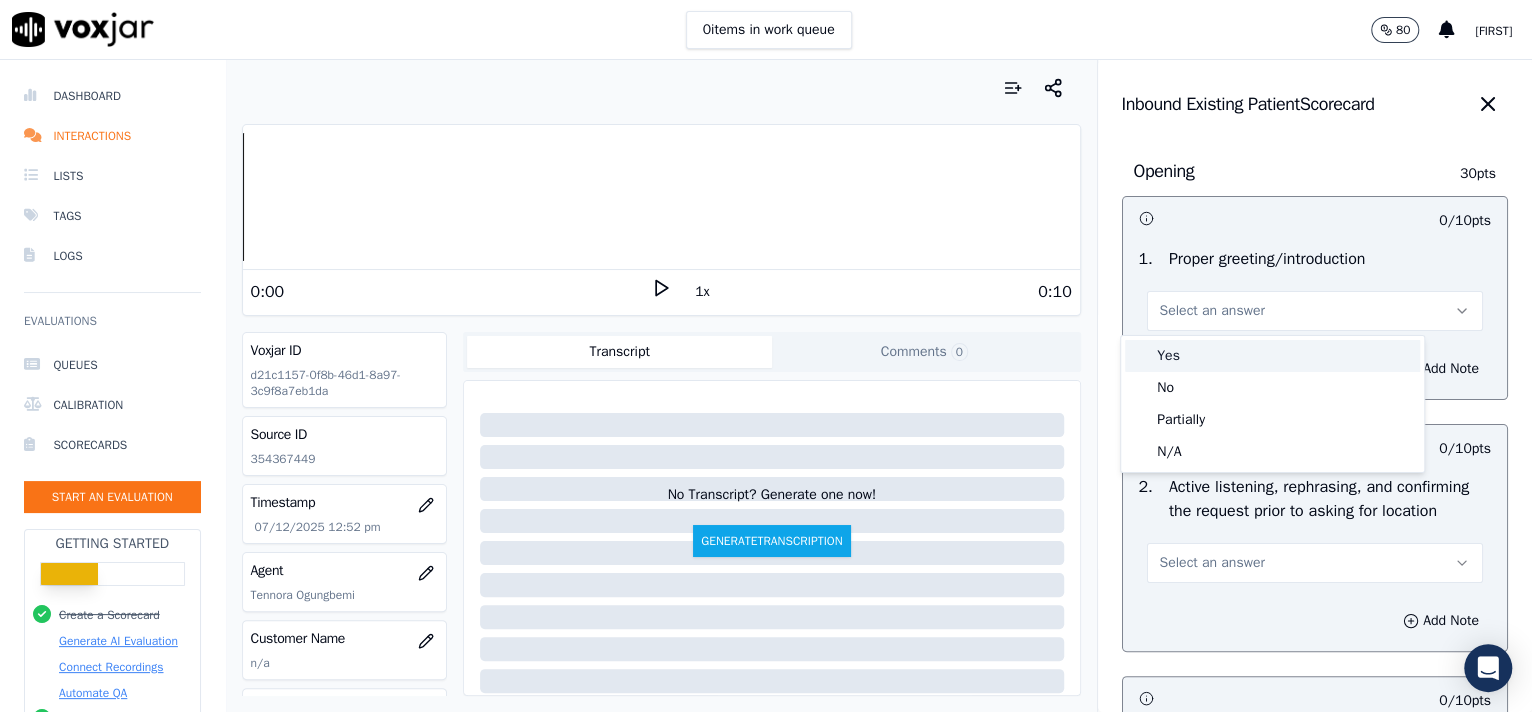click on "Yes" at bounding box center (1272, 356) 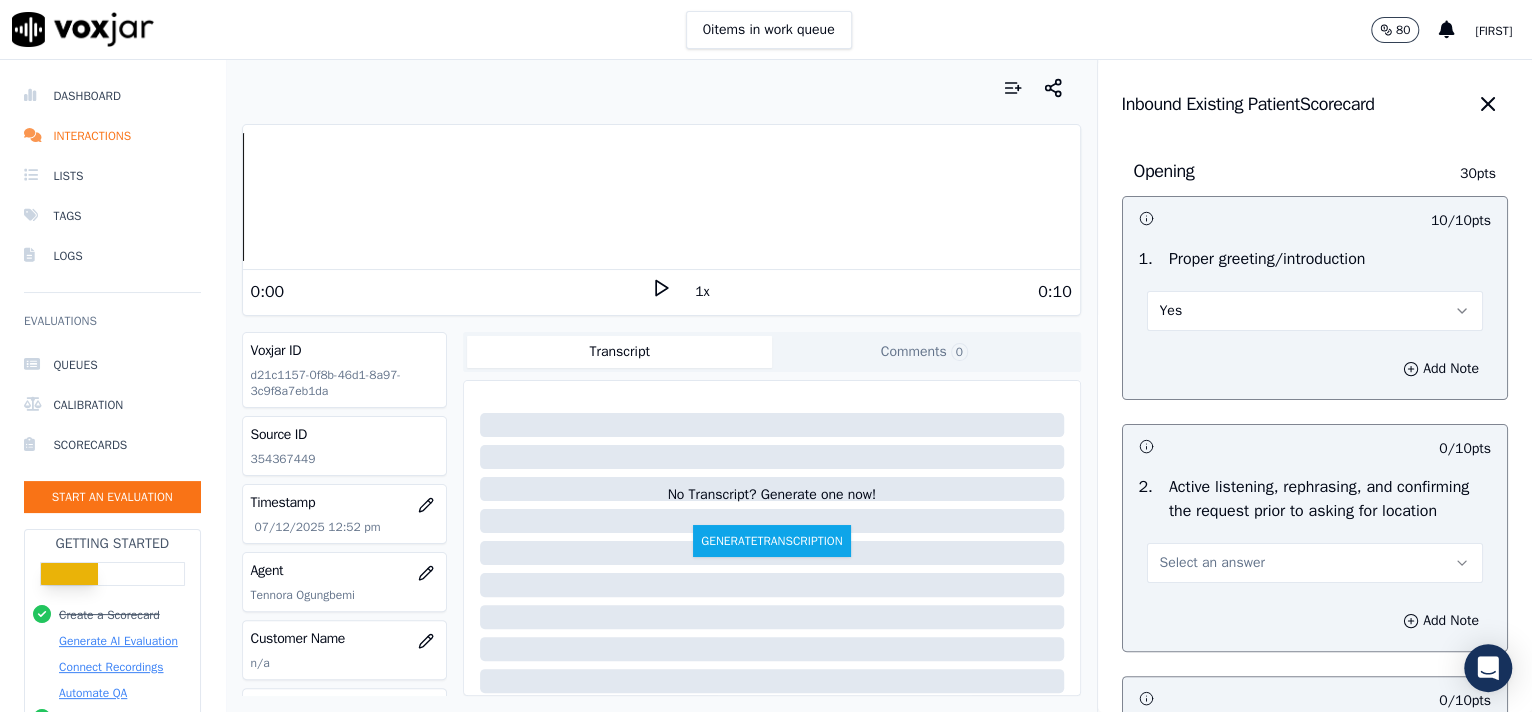 scroll, scrollTop: 317, scrollLeft: 0, axis: vertical 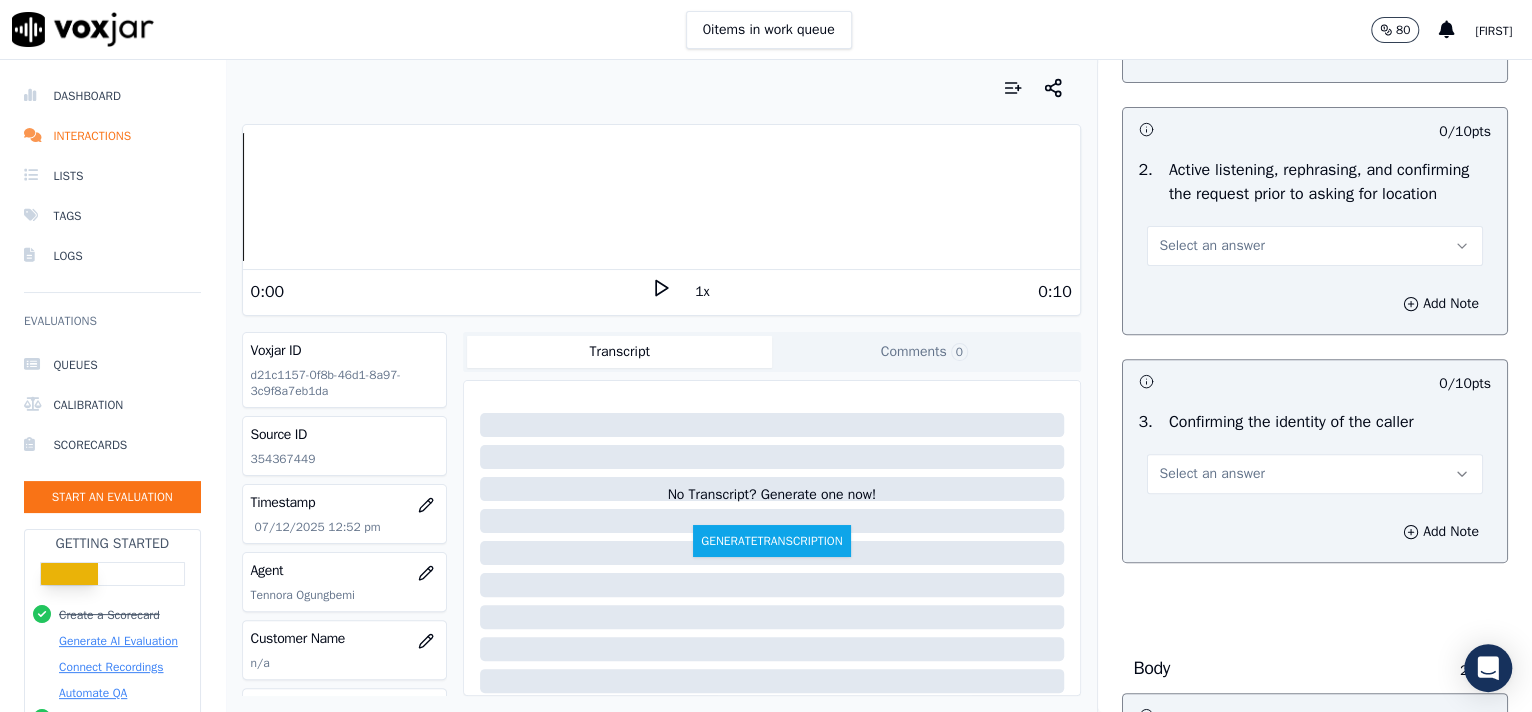 click on "Select an answer" at bounding box center (1315, 244) 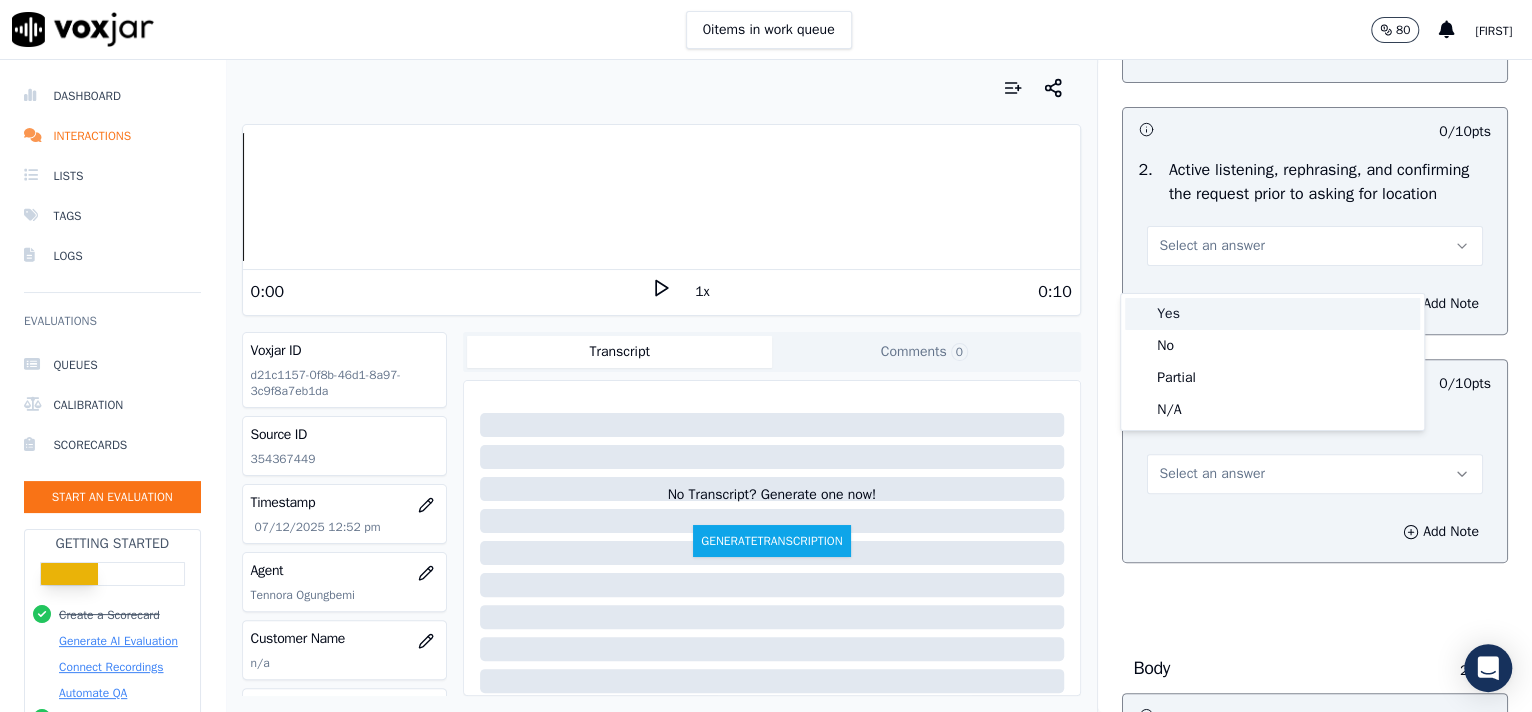 click on "Yes" at bounding box center [1272, 314] 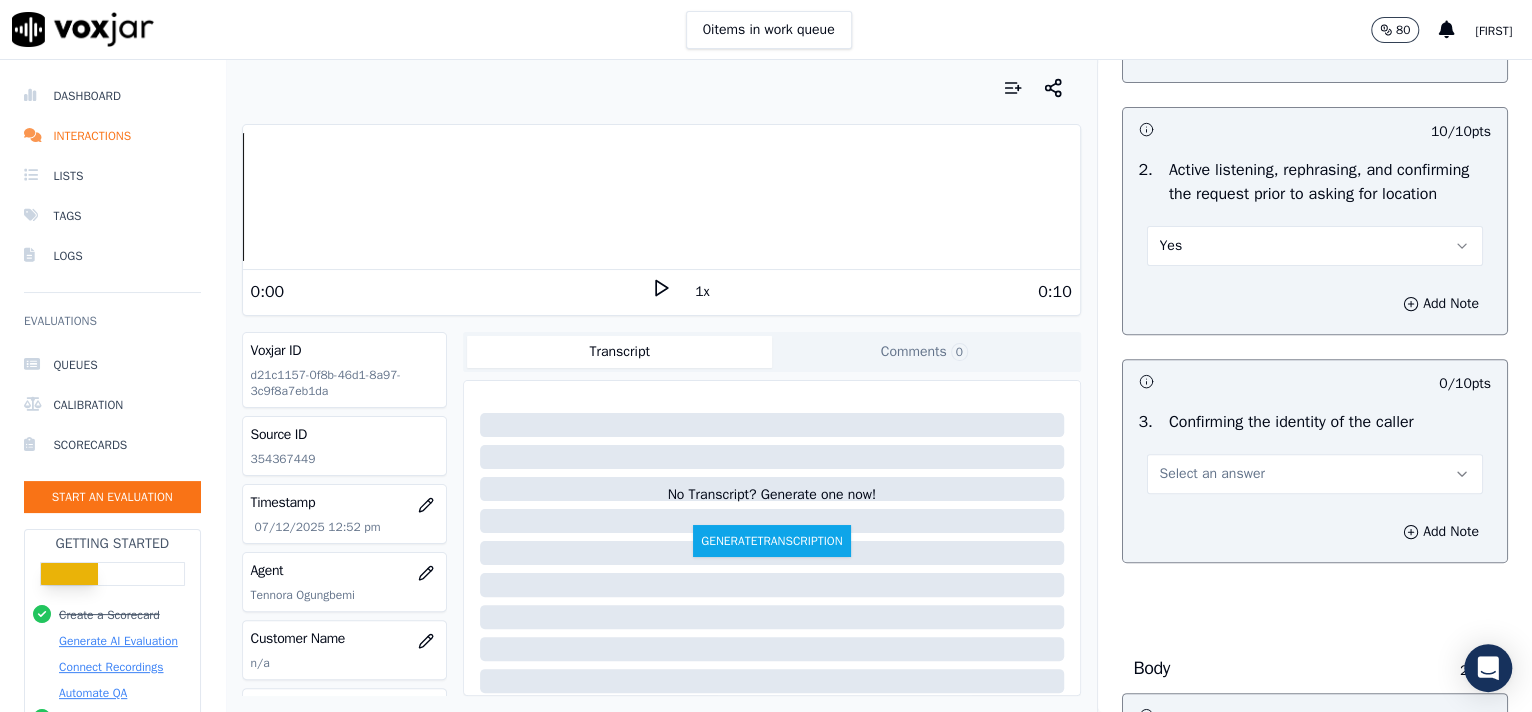 scroll, scrollTop: 3057, scrollLeft: 0, axis: vertical 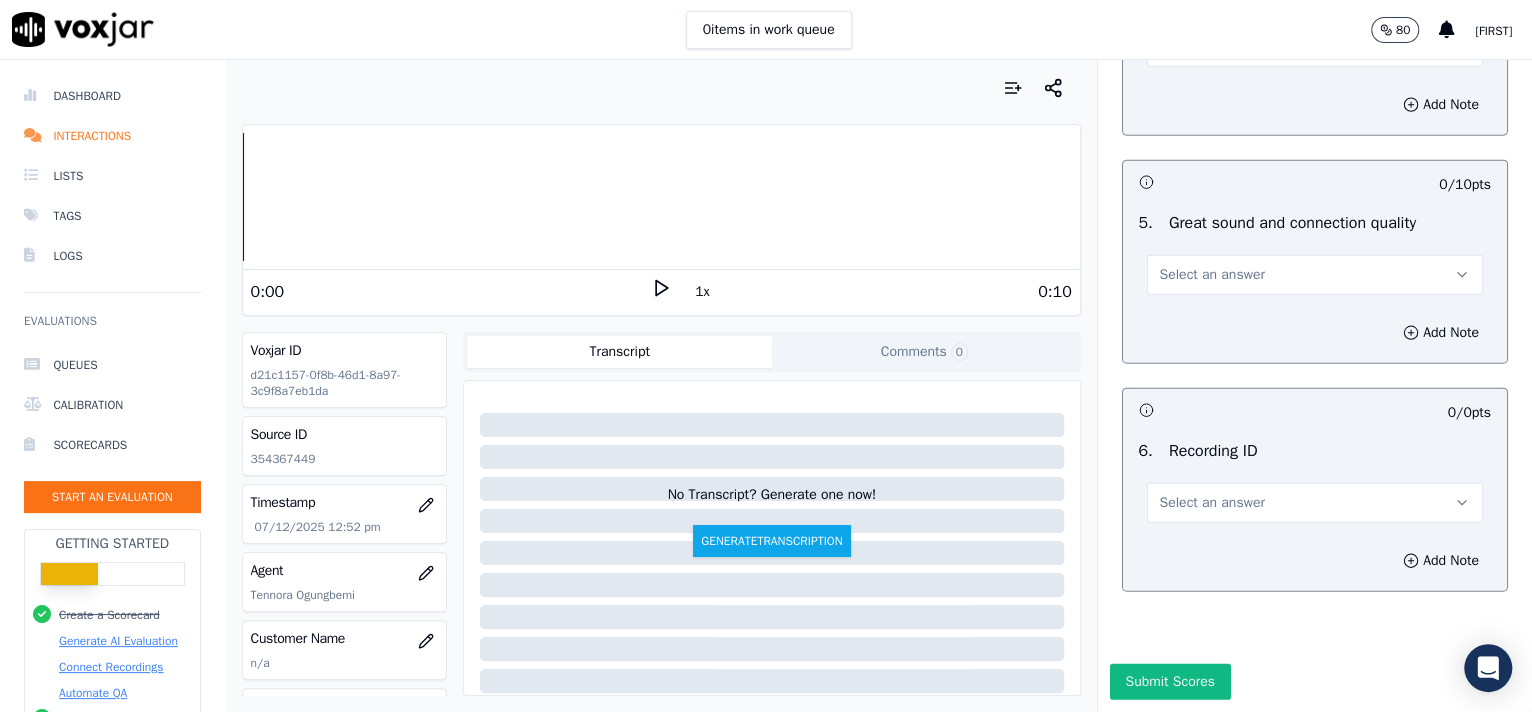 click on "Select an answer" at bounding box center (1212, 503) 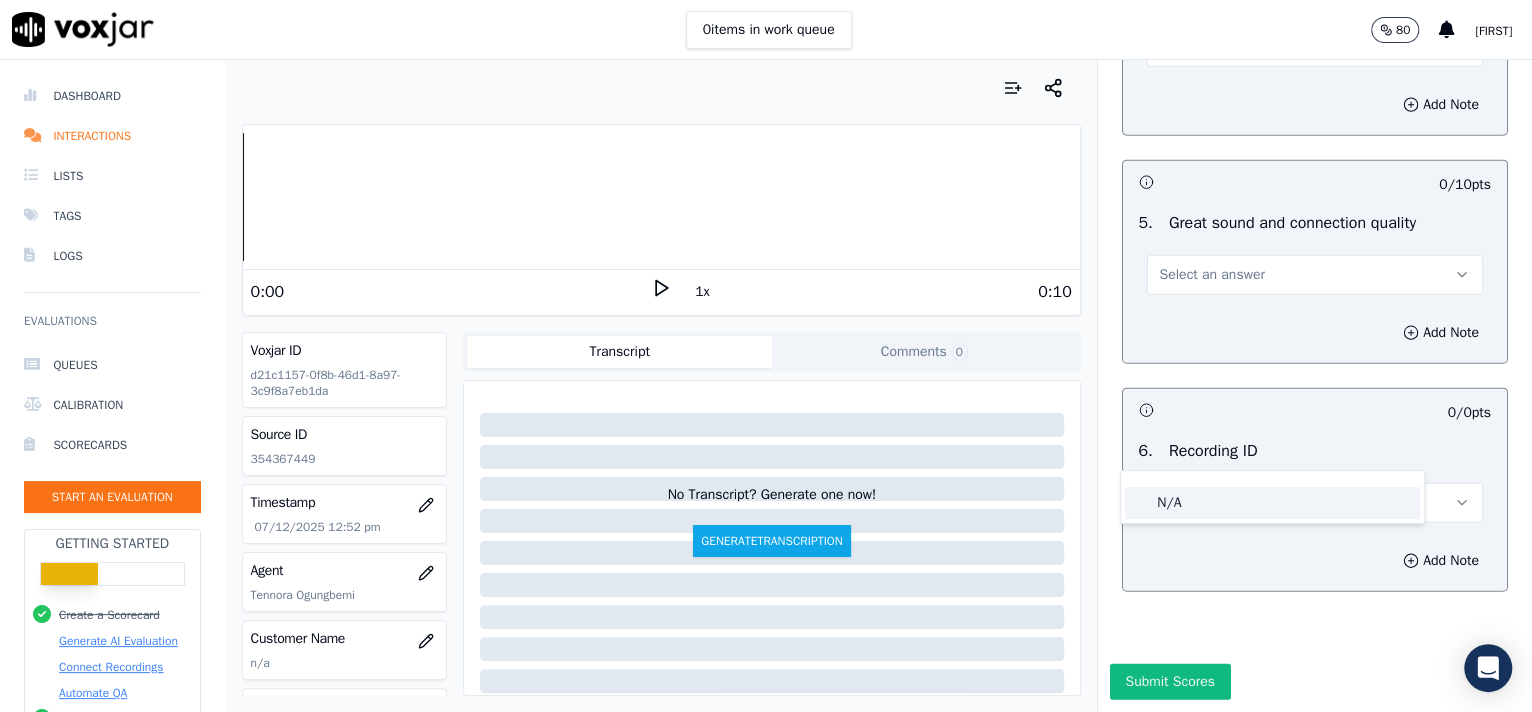 click on "N/A" 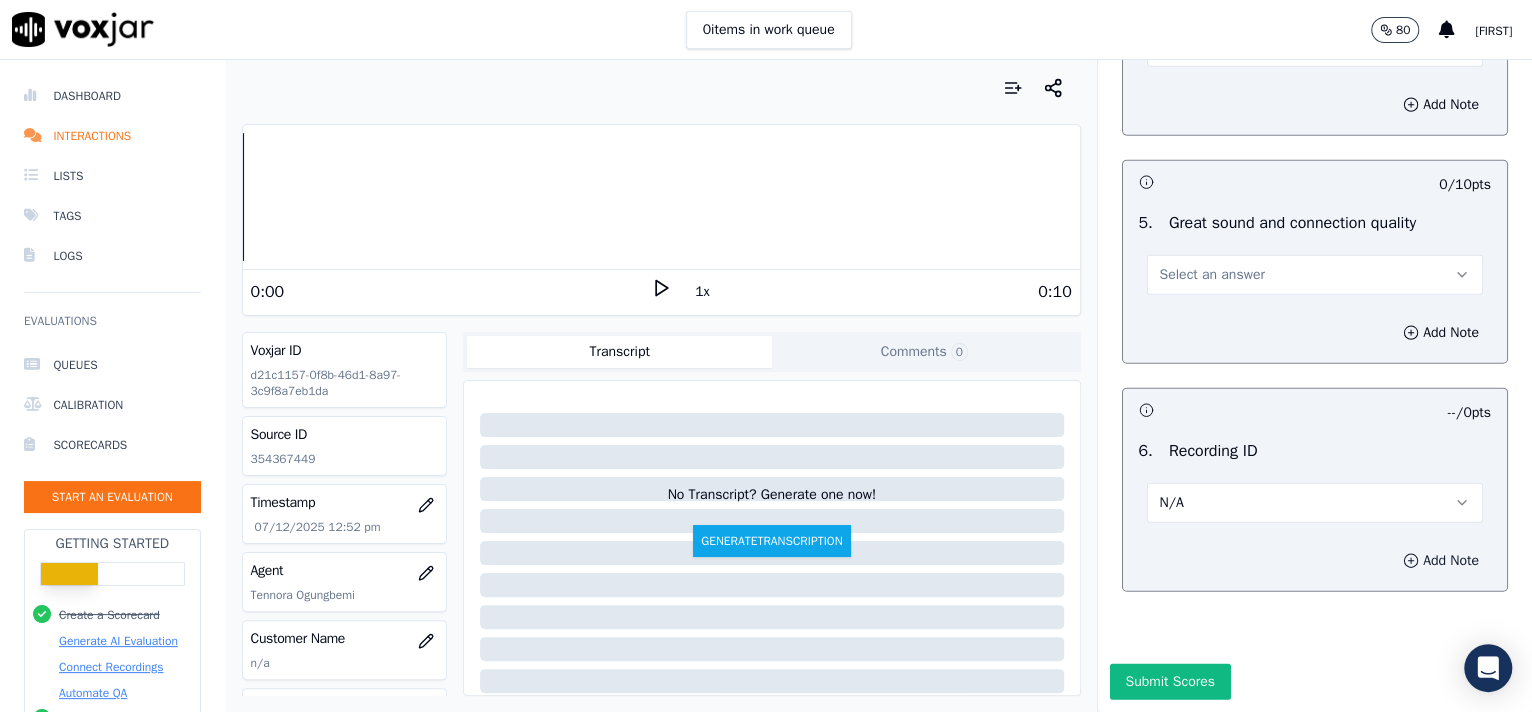 click on "Add Note" at bounding box center [1441, 561] 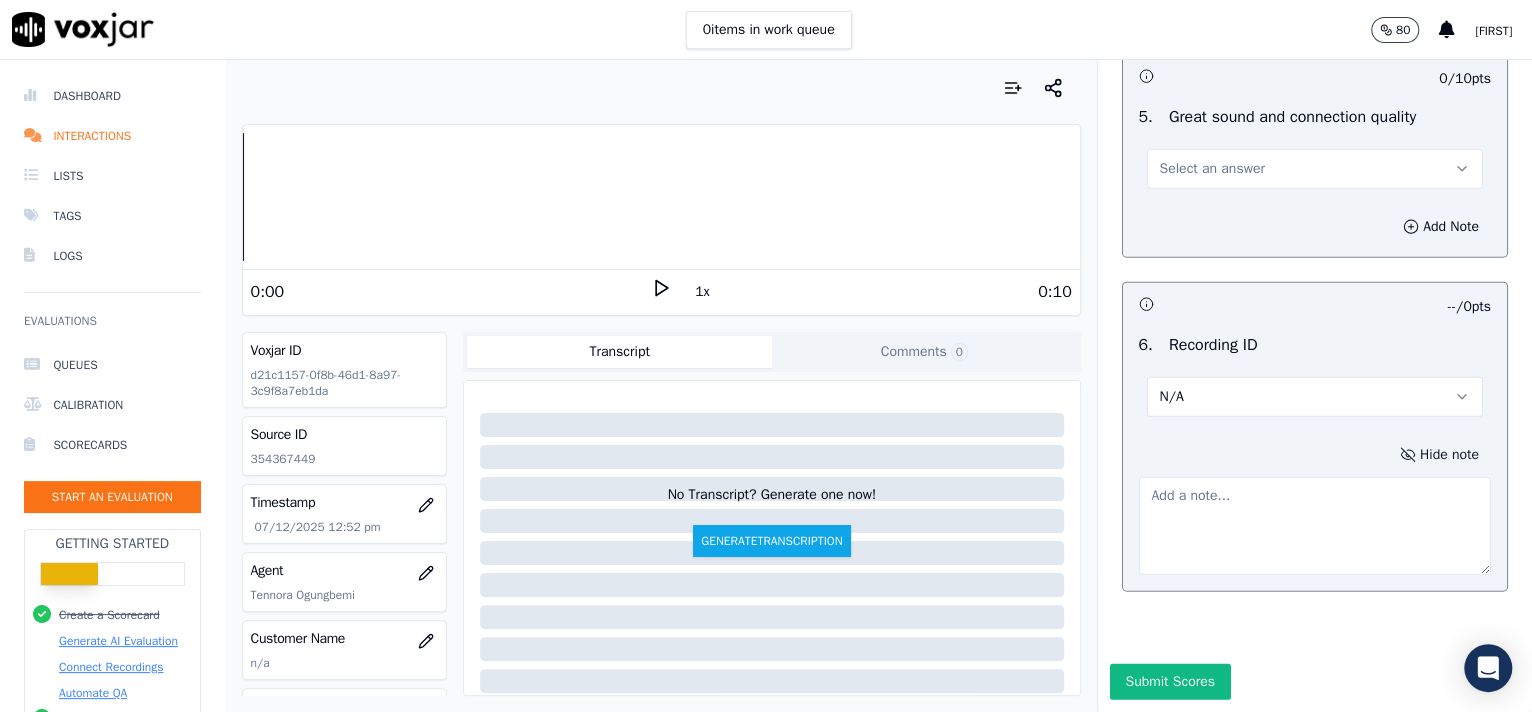 click at bounding box center (1315, 526) 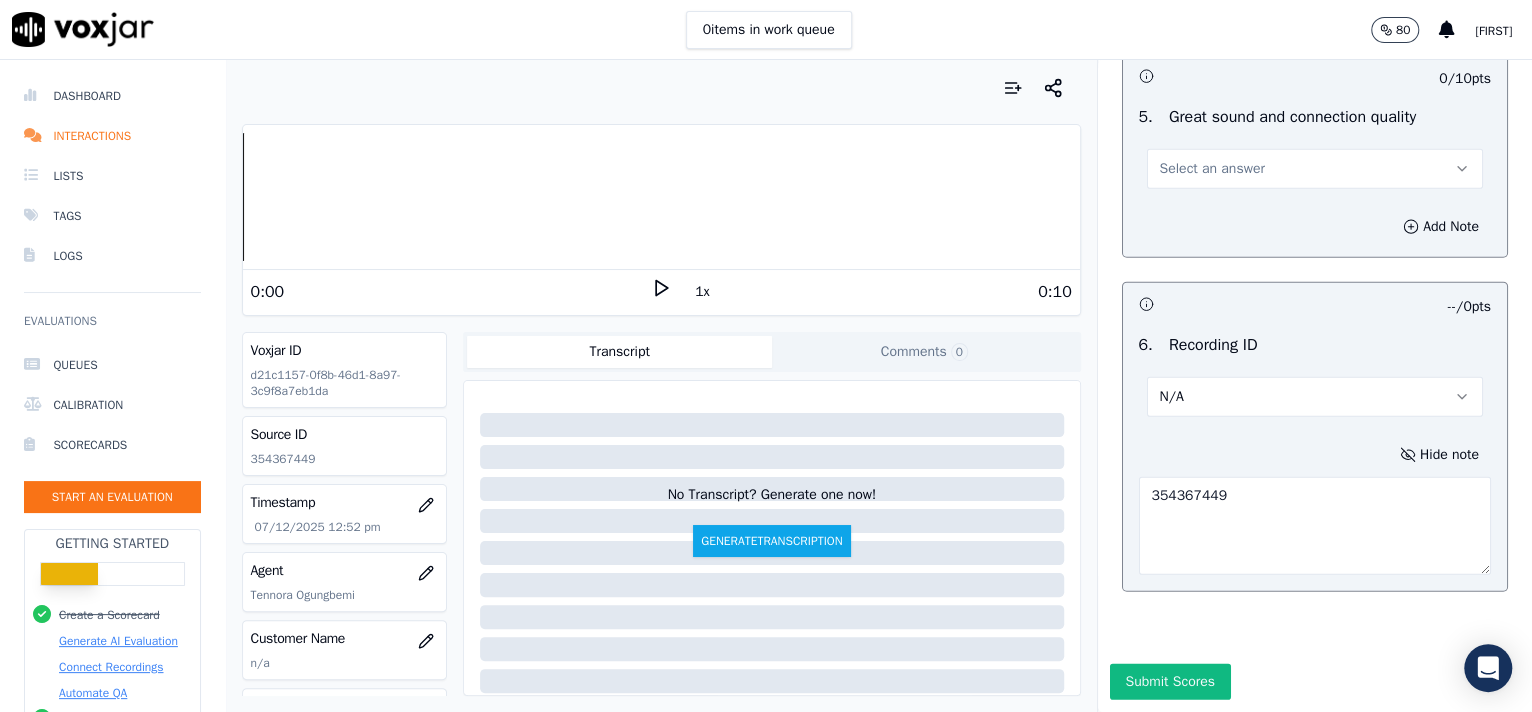 type on "354367449" 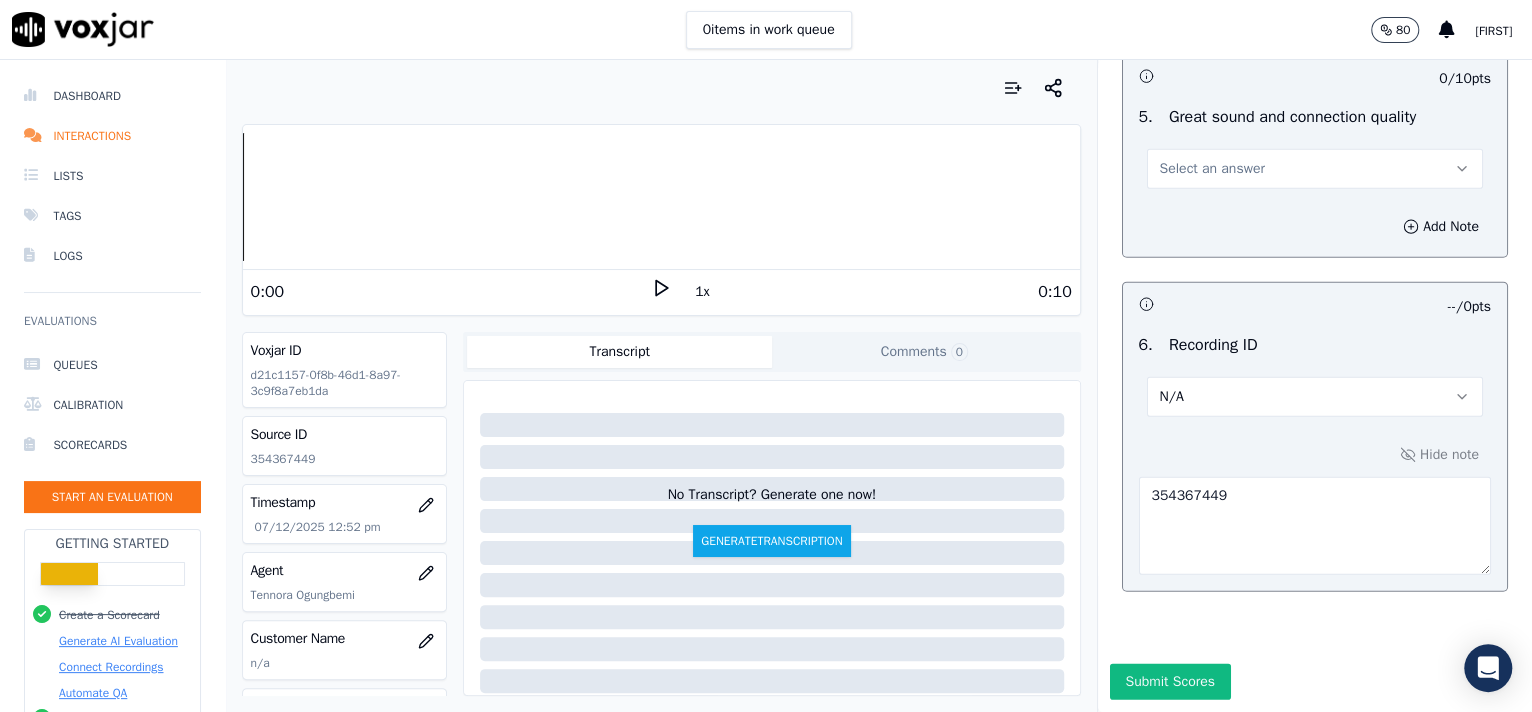 click on "Select an answer" at bounding box center [1315, 169] 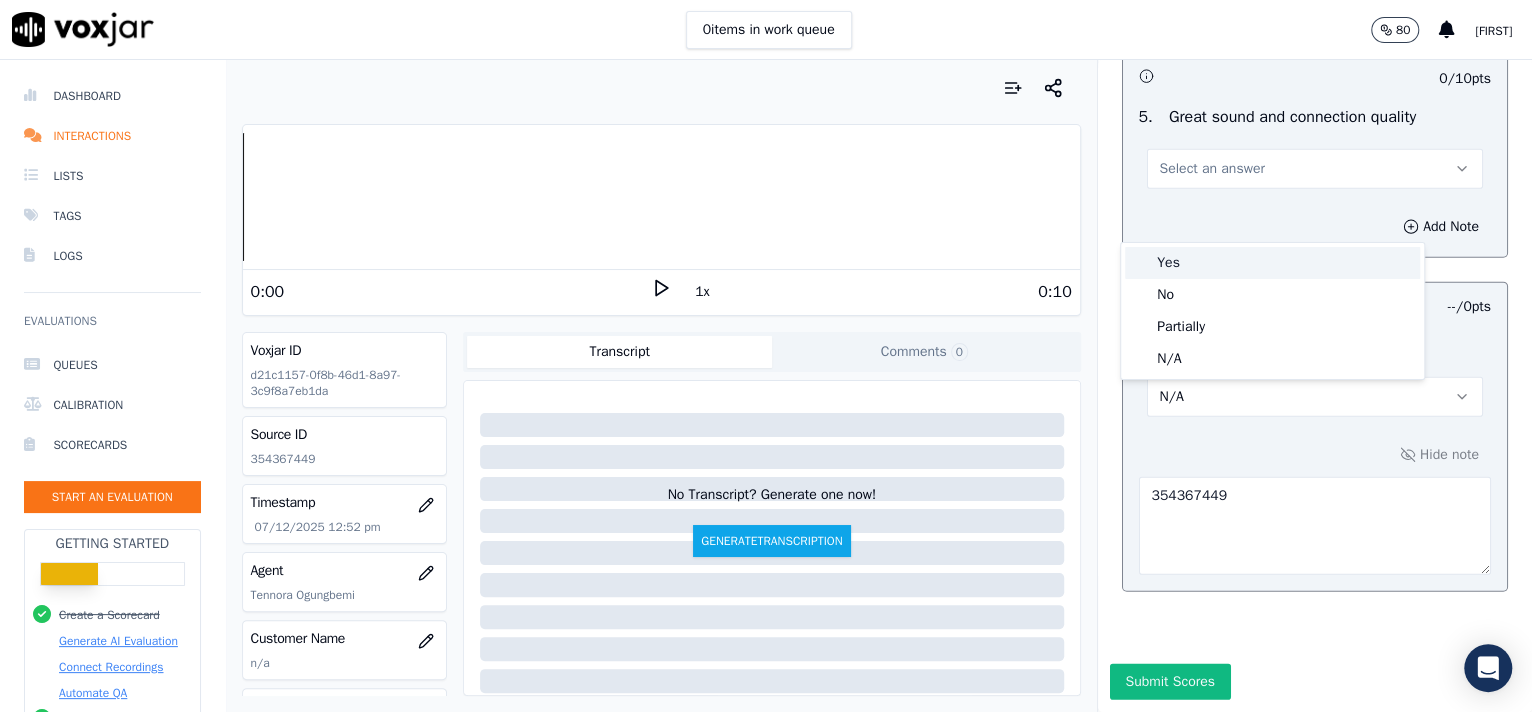 click on "Yes" at bounding box center [1272, 263] 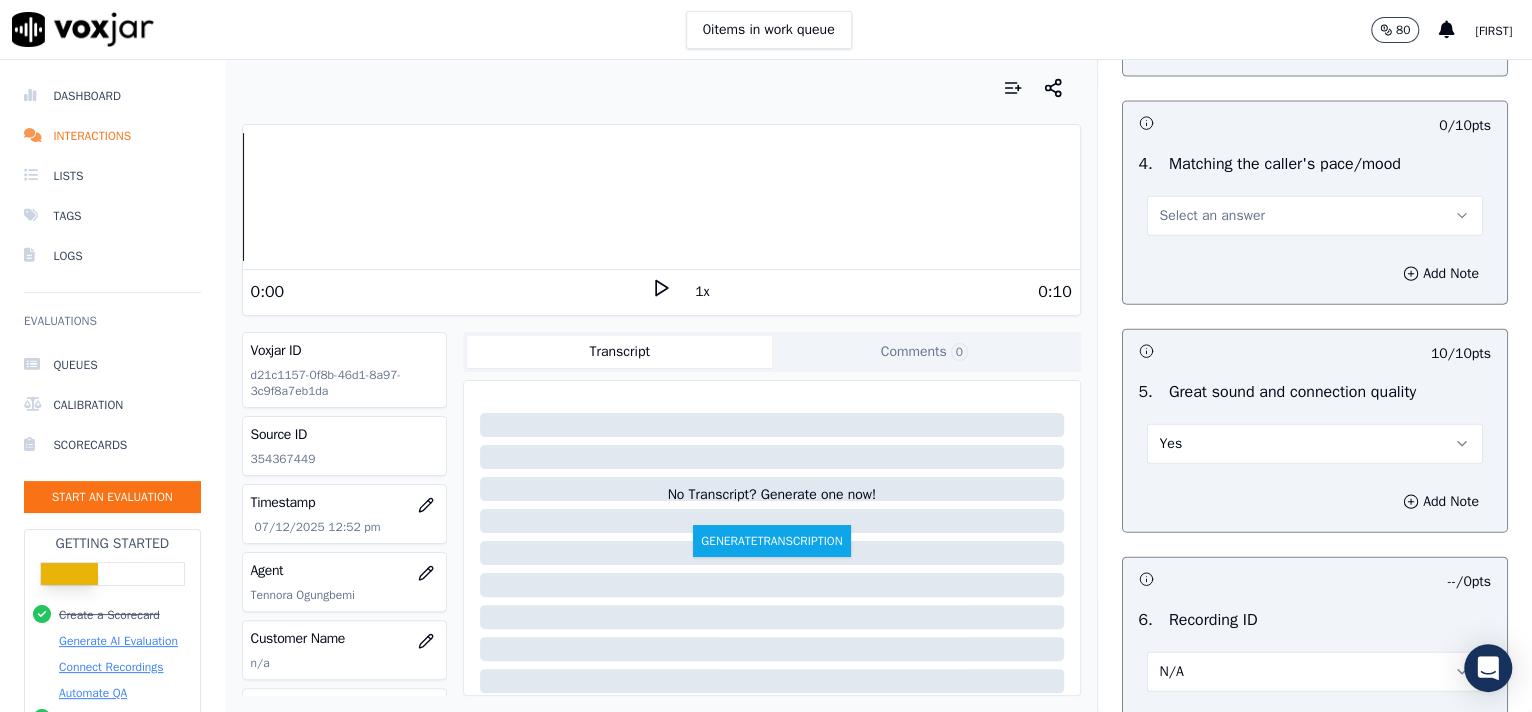 scroll, scrollTop: 2678, scrollLeft: 0, axis: vertical 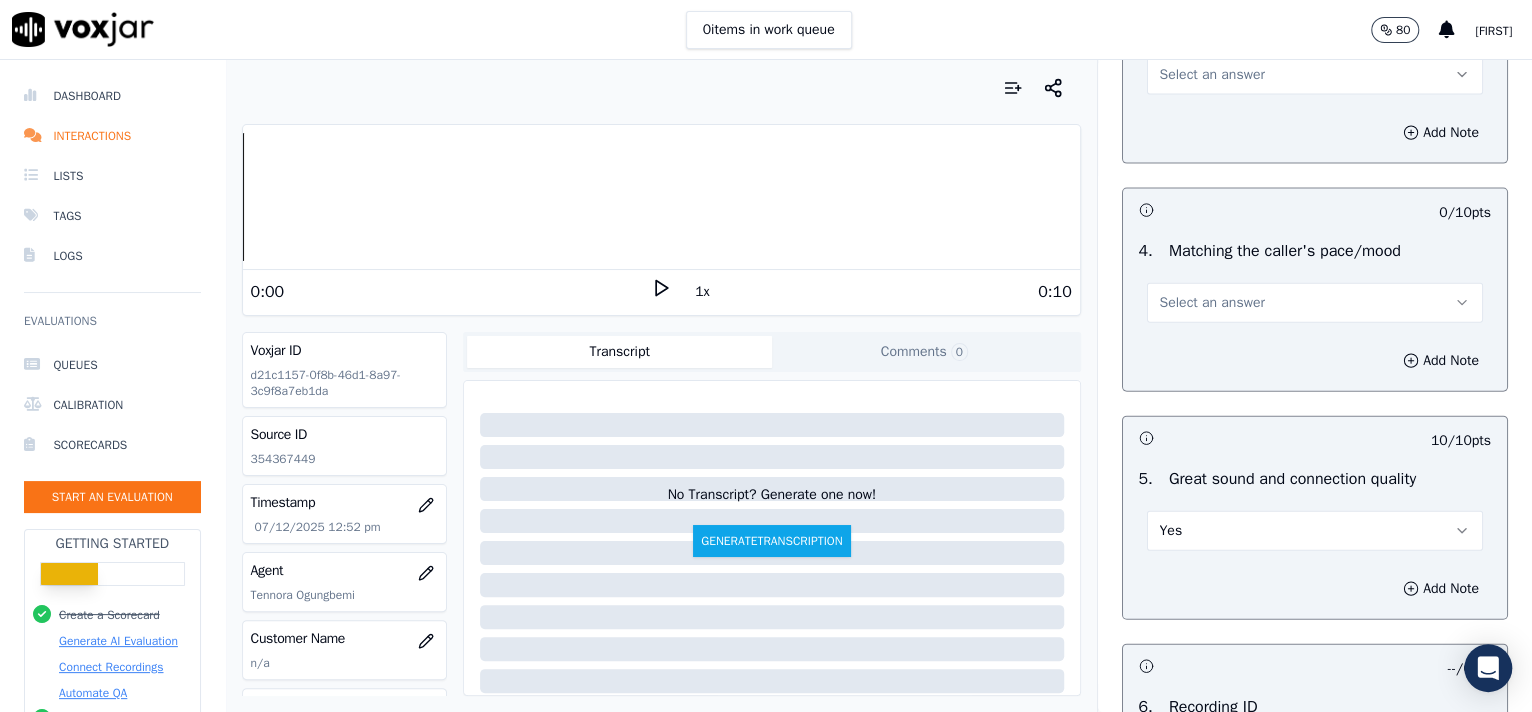 click on "Add Note" at bounding box center (1315, 361) 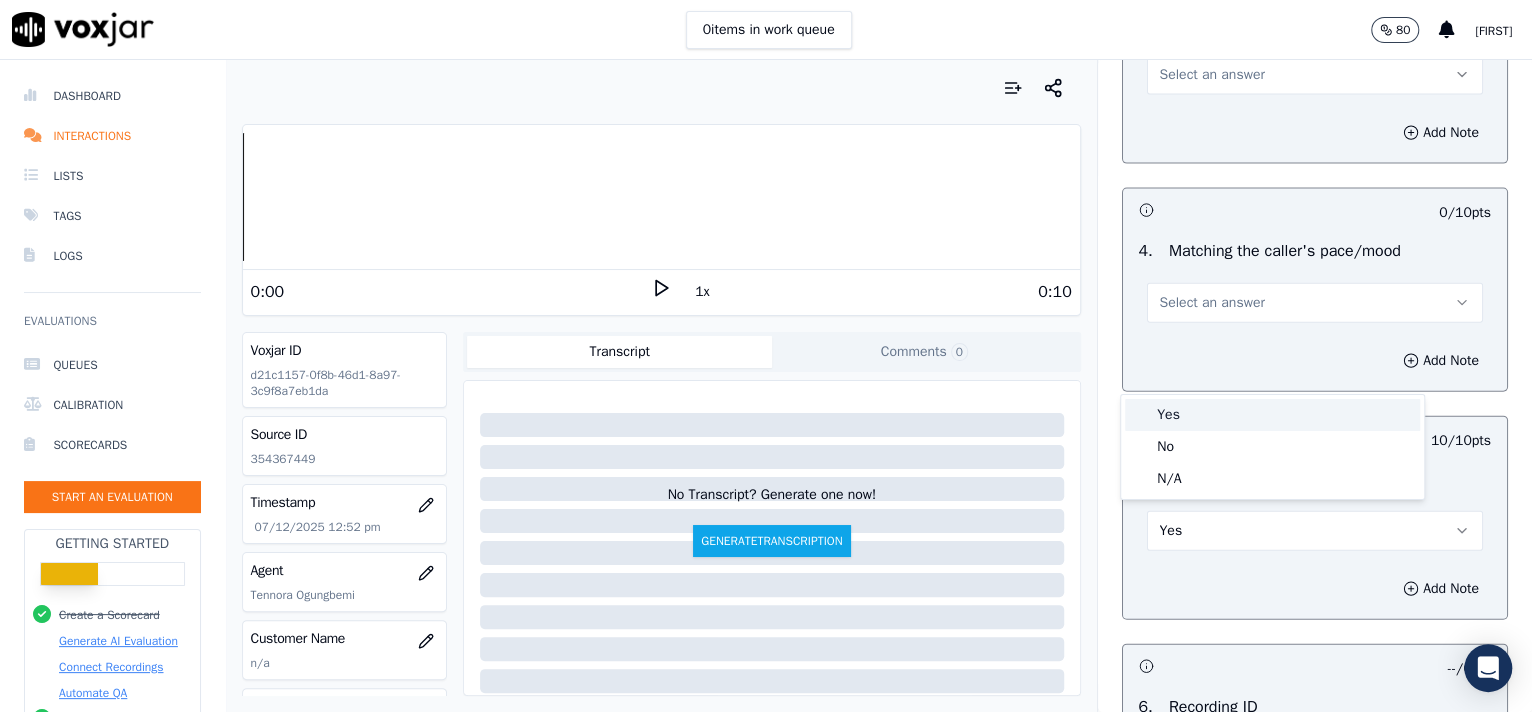 click on "Yes" at bounding box center [1272, 415] 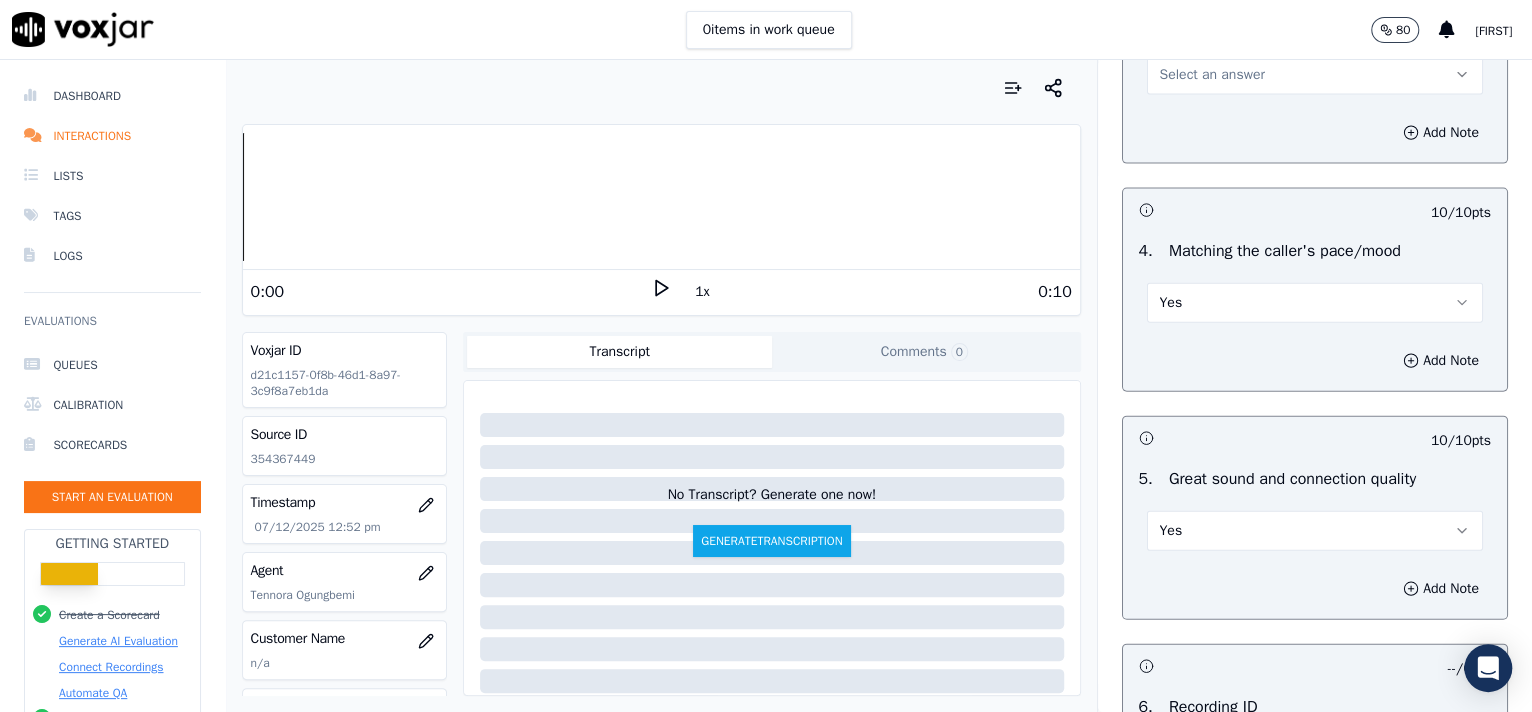 click on "Select an answer" at bounding box center [1212, 75] 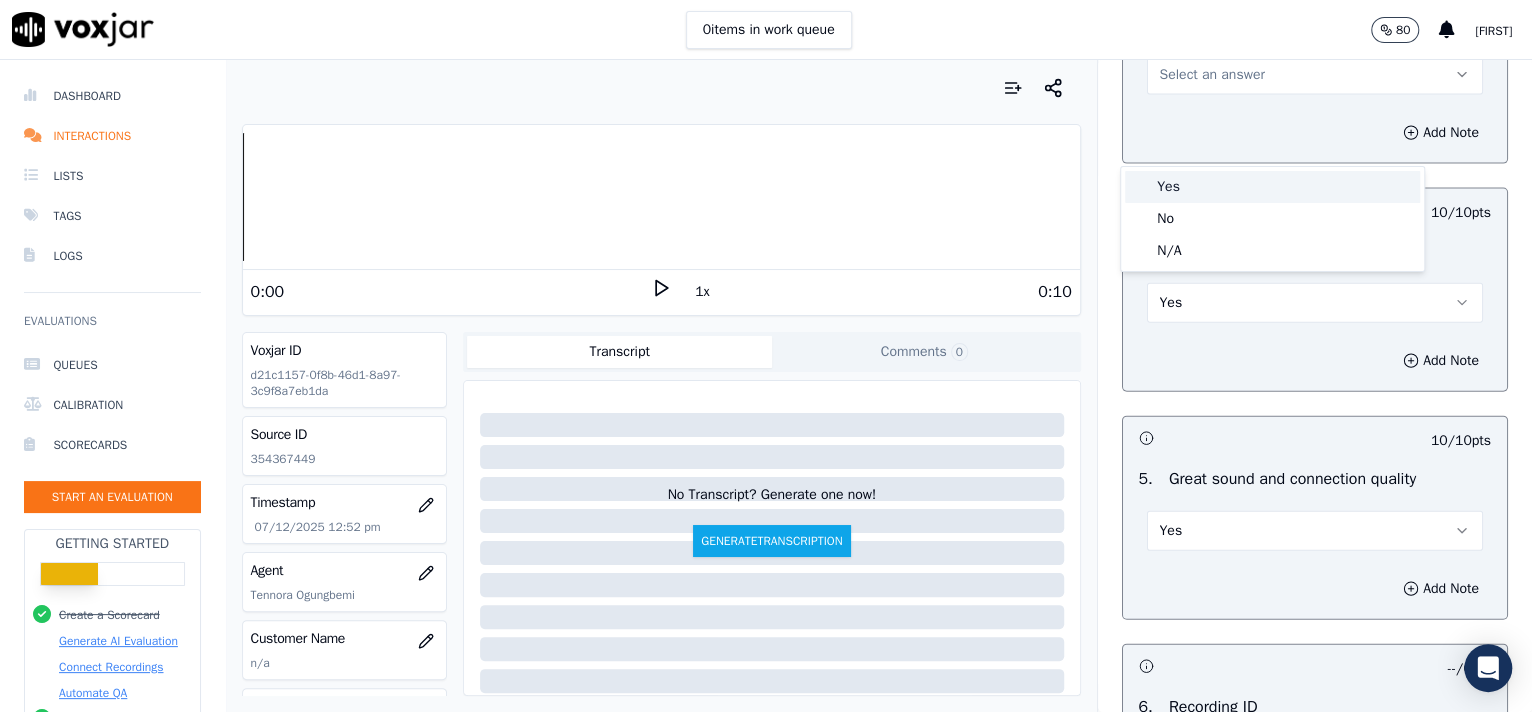 click on "Yes" at bounding box center [1272, 187] 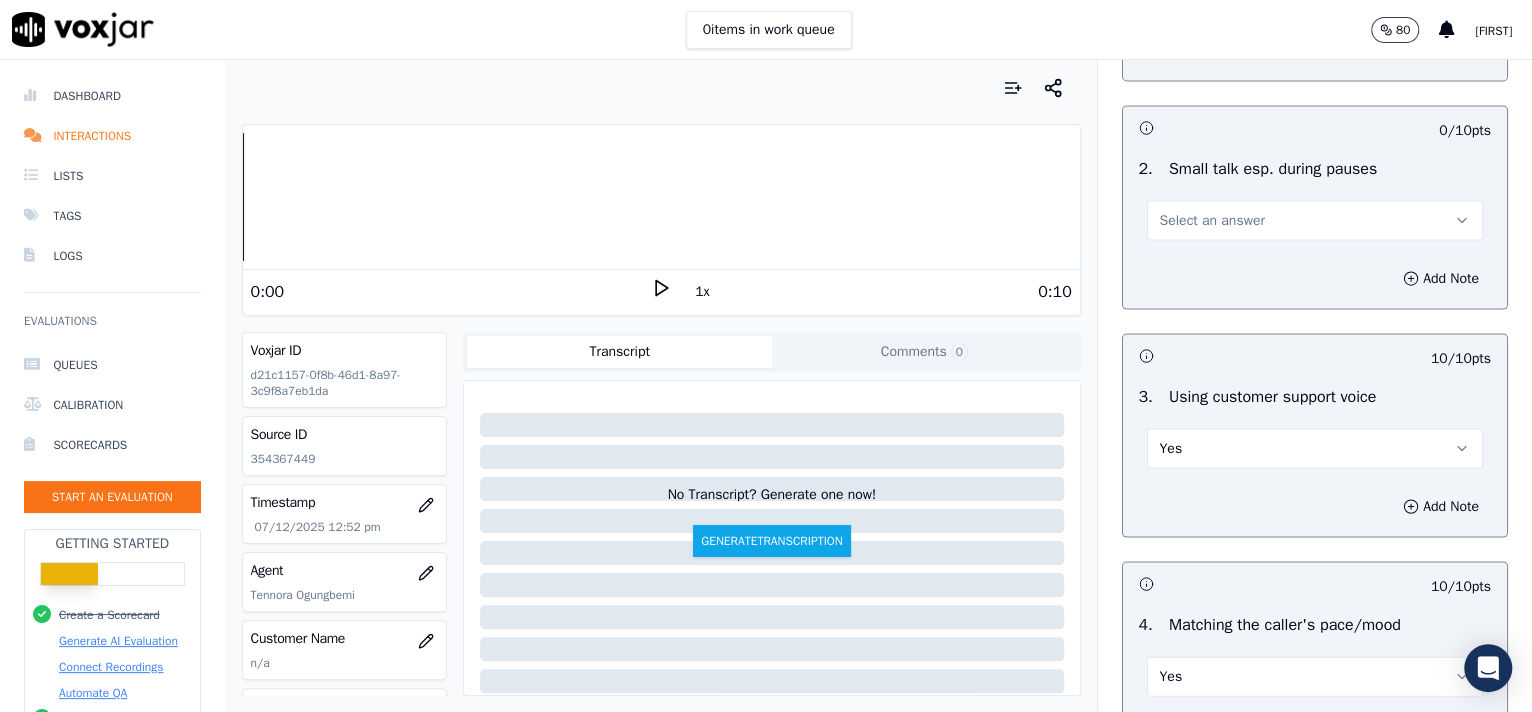 scroll, scrollTop: 2188, scrollLeft: 0, axis: vertical 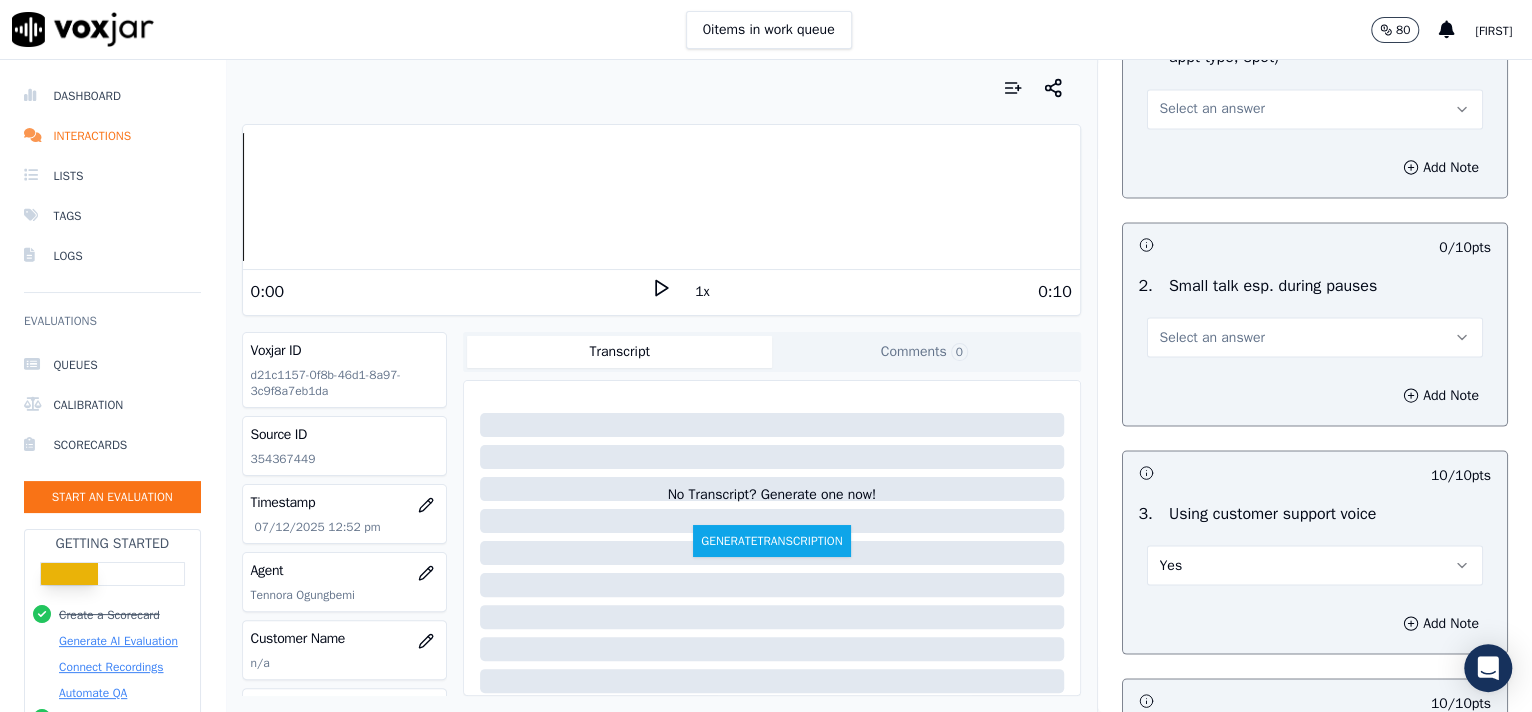 click on "Select an answer" at bounding box center (1212, 337) 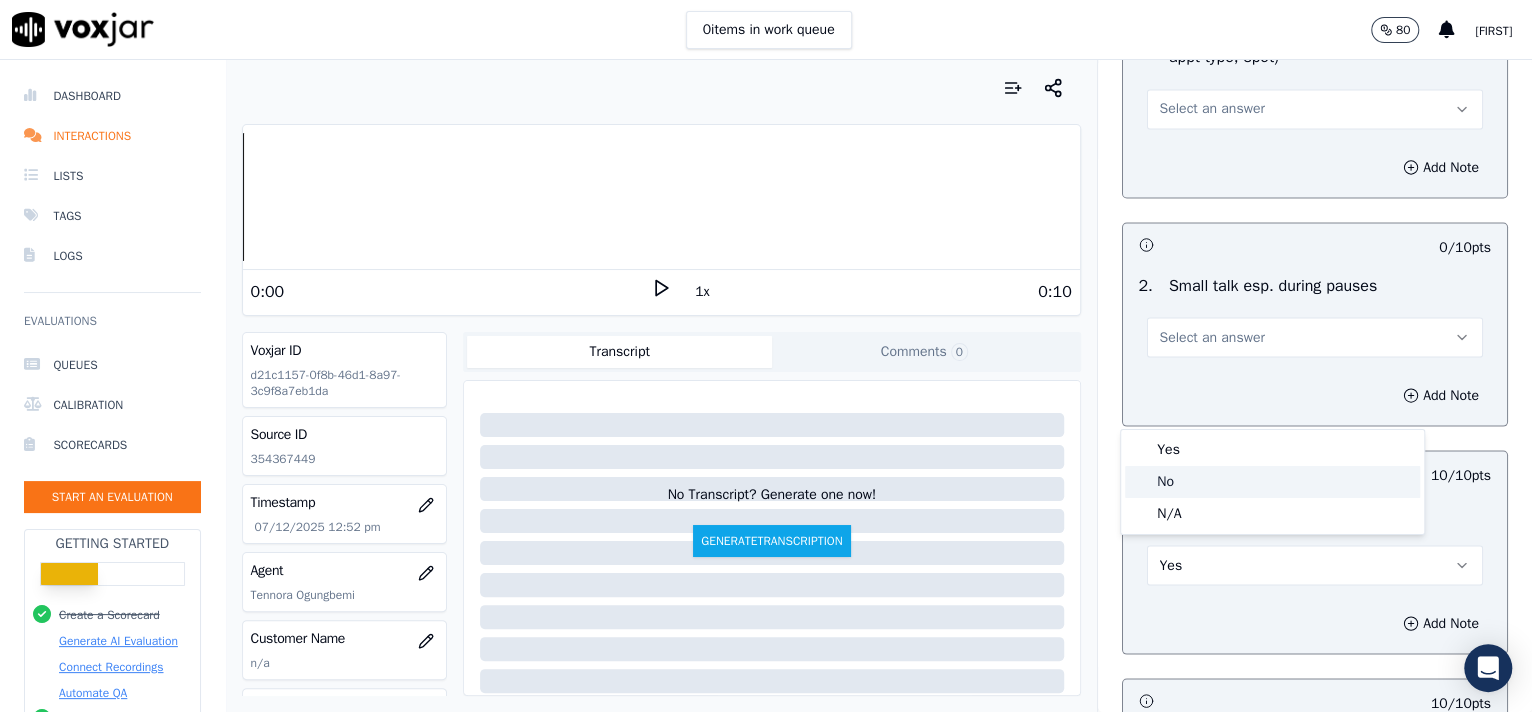 click on "No" 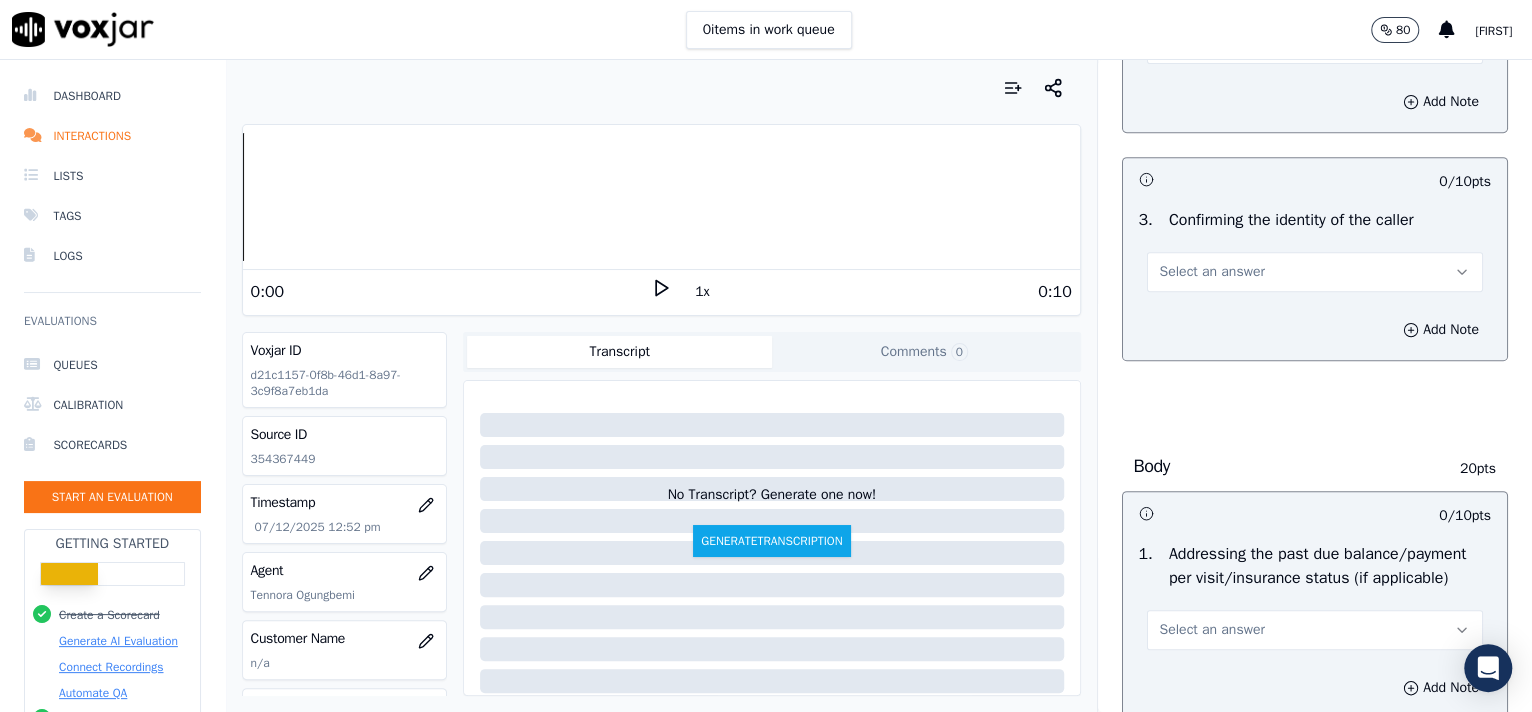 scroll, scrollTop: 560, scrollLeft: 0, axis: vertical 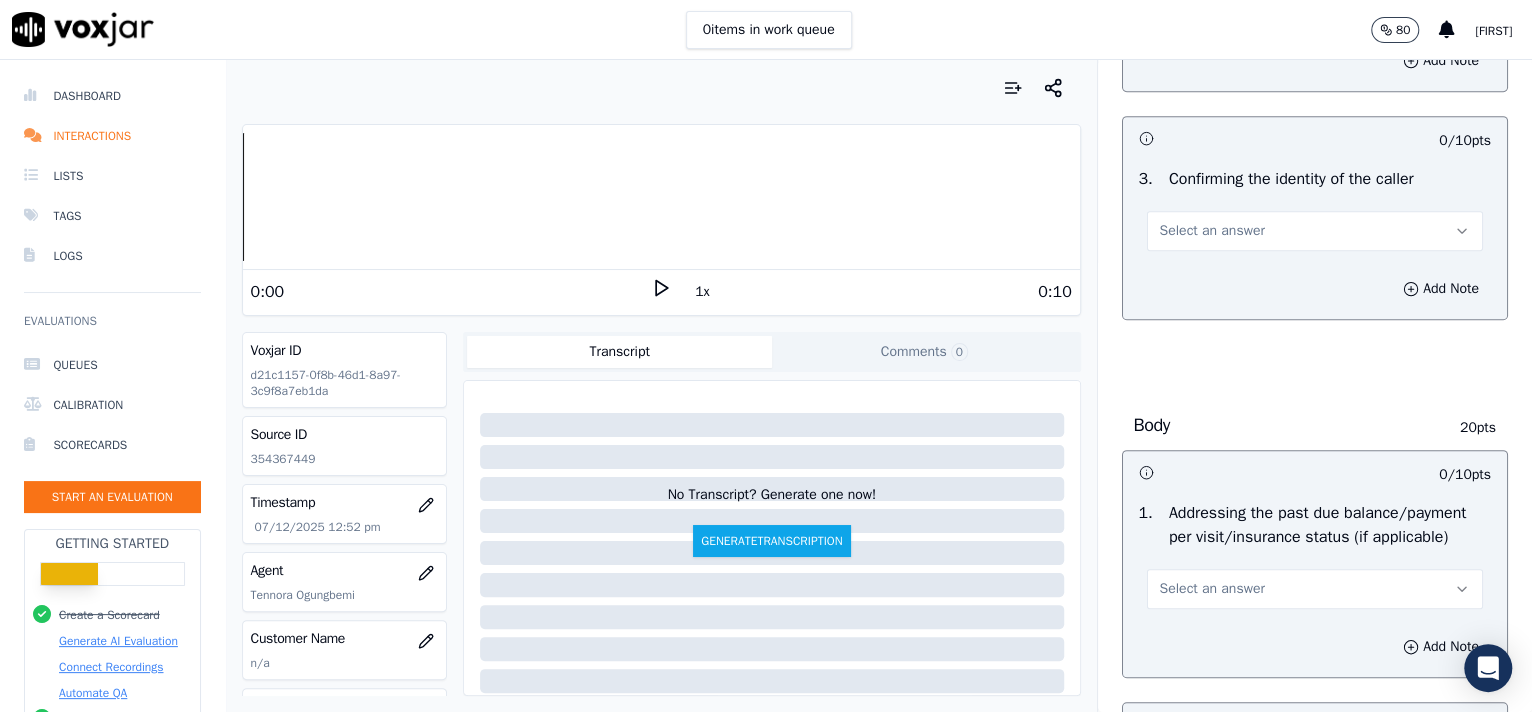 click on "Select an answer" at bounding box center [1315, 231] 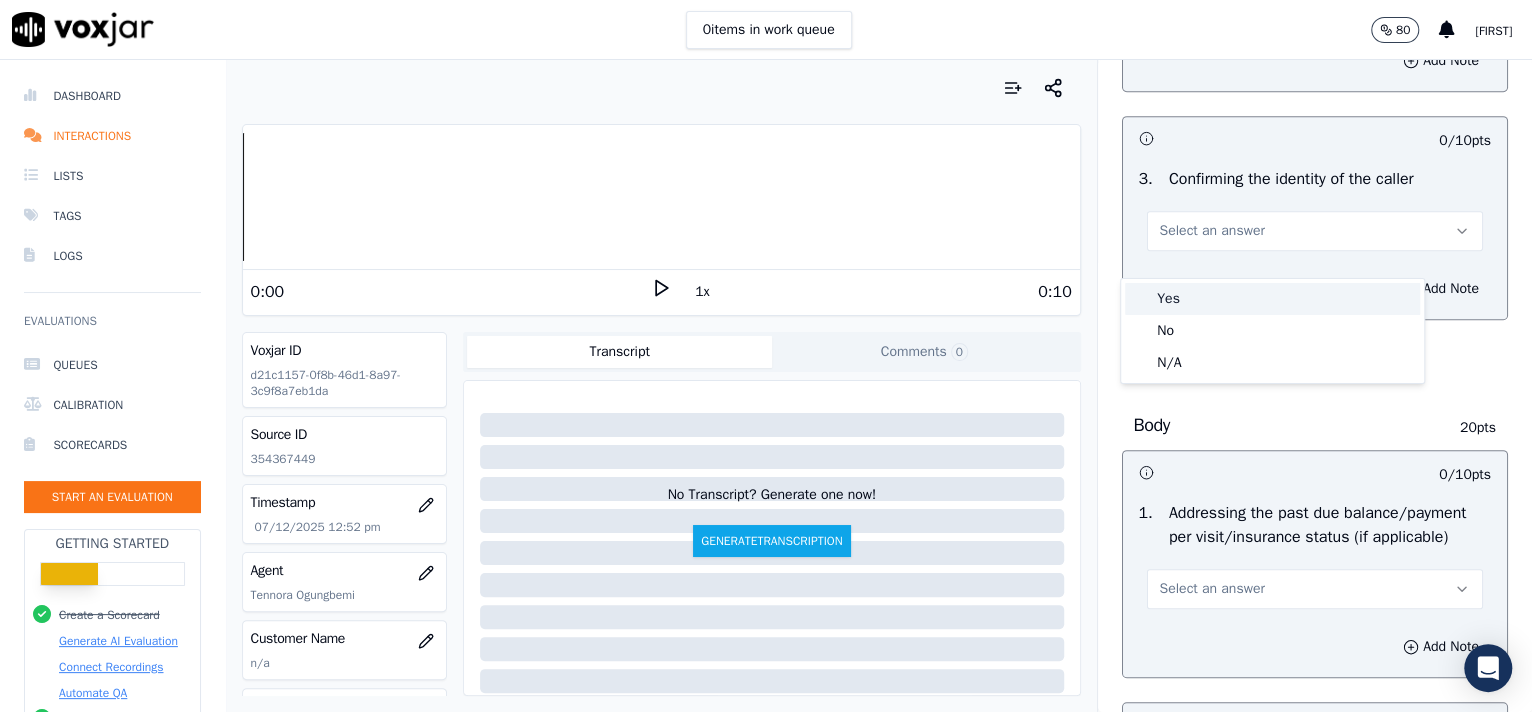 click on "Yes" at bounding box center (1272, 299) 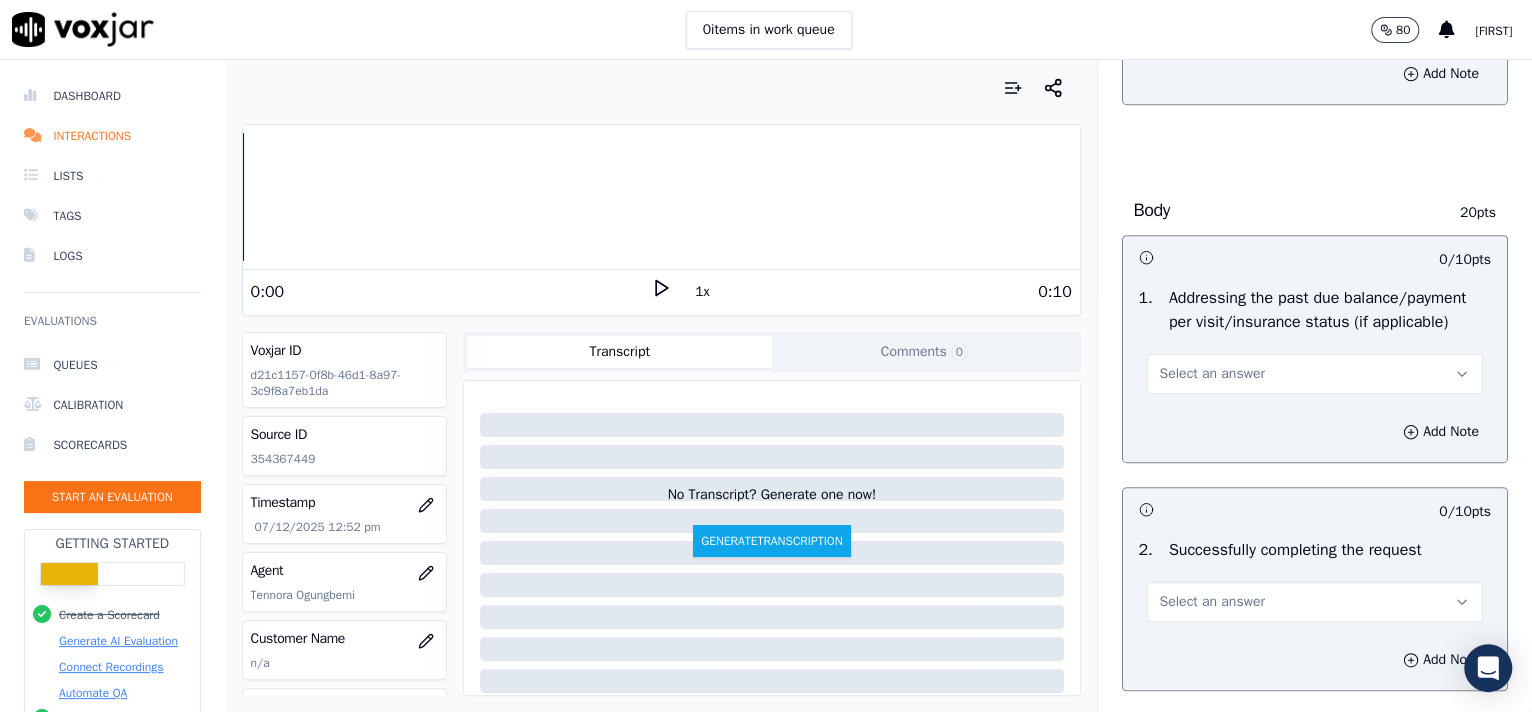 scroll, scrollTop: 845, scrollLeft: 0, axis: vertical 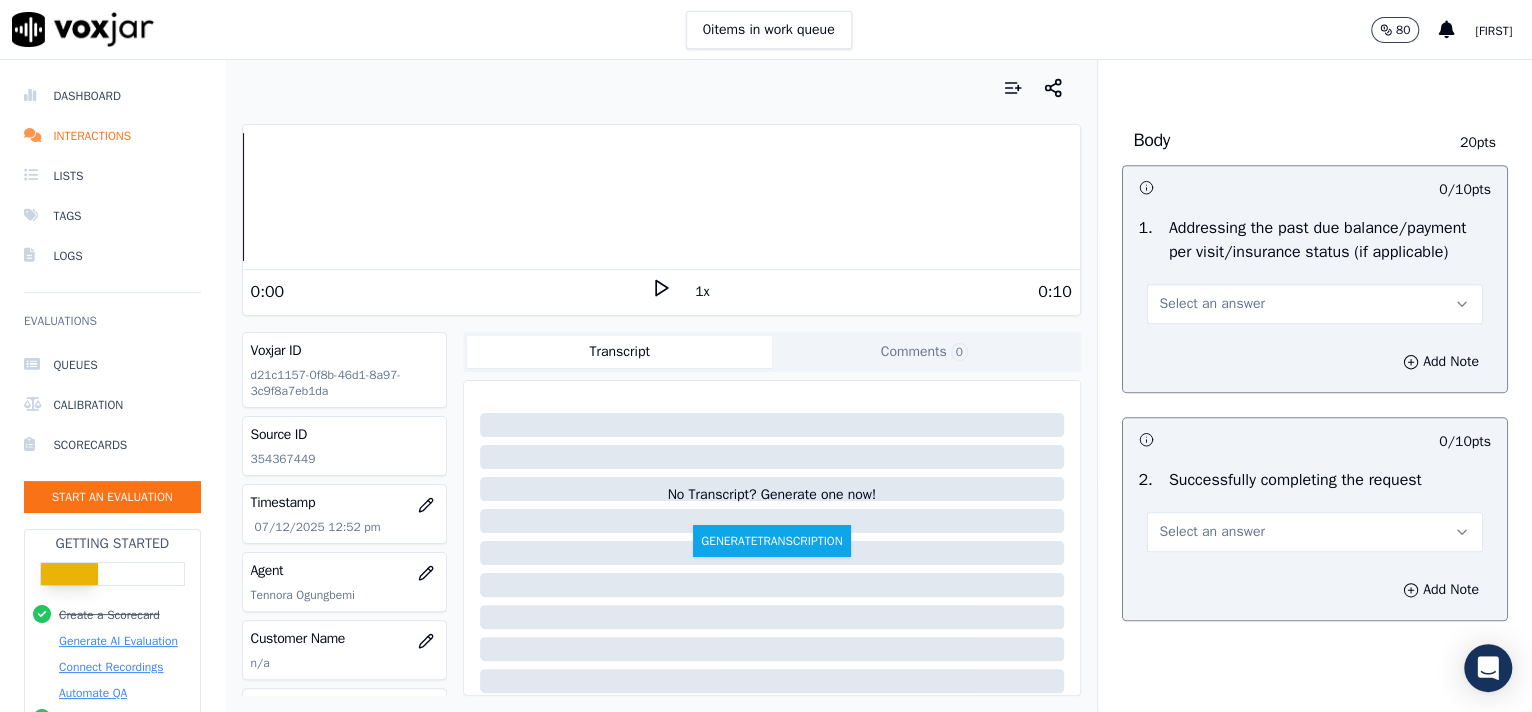 click on "Select an answer" at bounding box center (1212, 304) 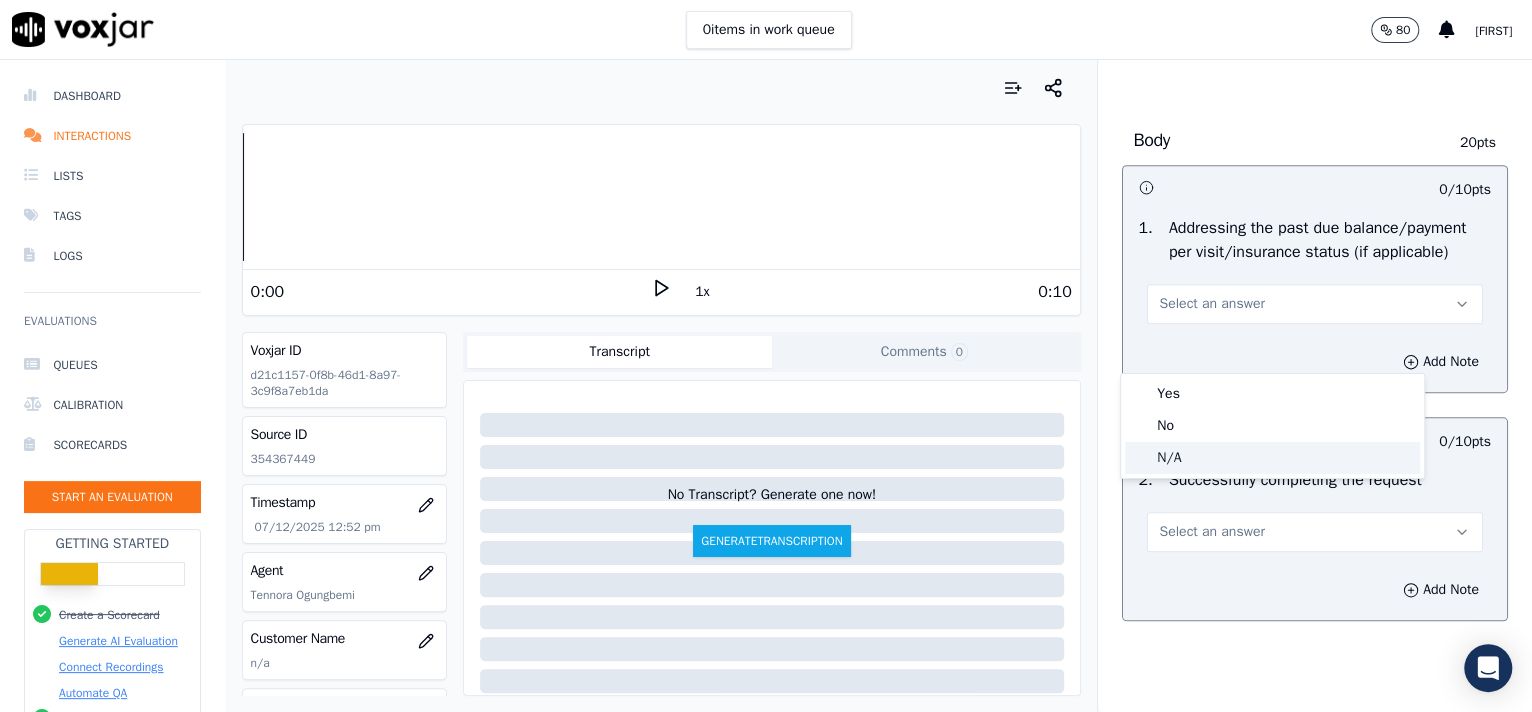 click on "N/A" 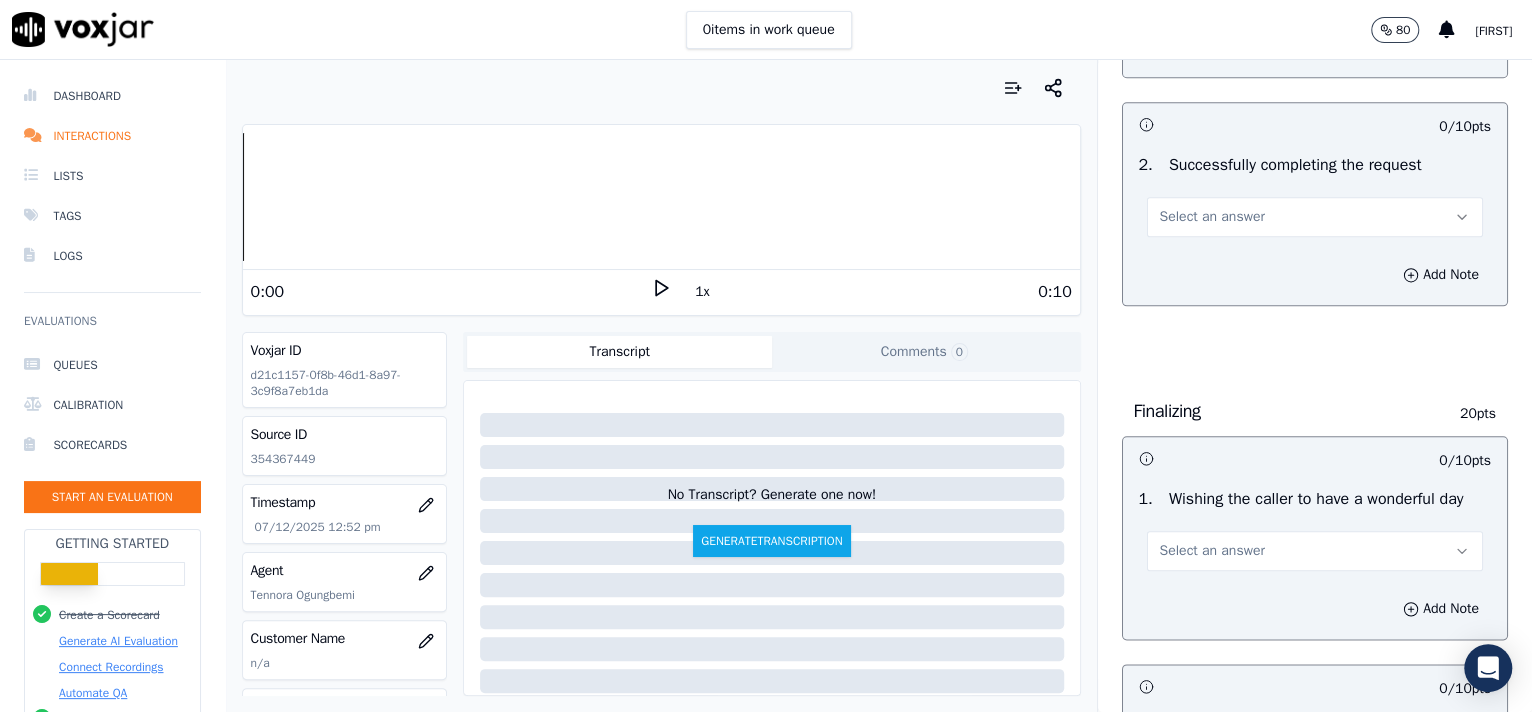 scroll, scrollTop: 1219, scrollLeft: 0, axis: vertical 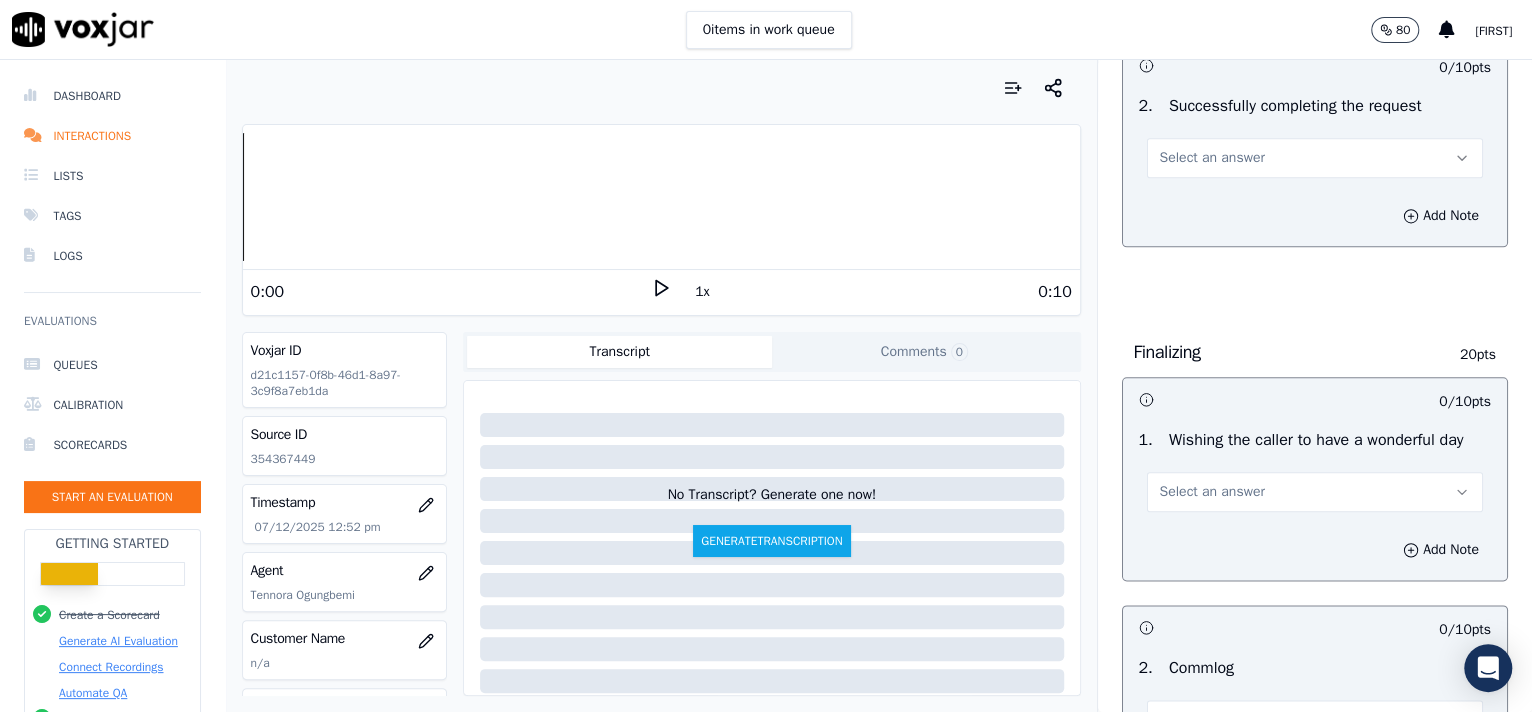 click on "Select an answer" at bounding box center [1315, 158] 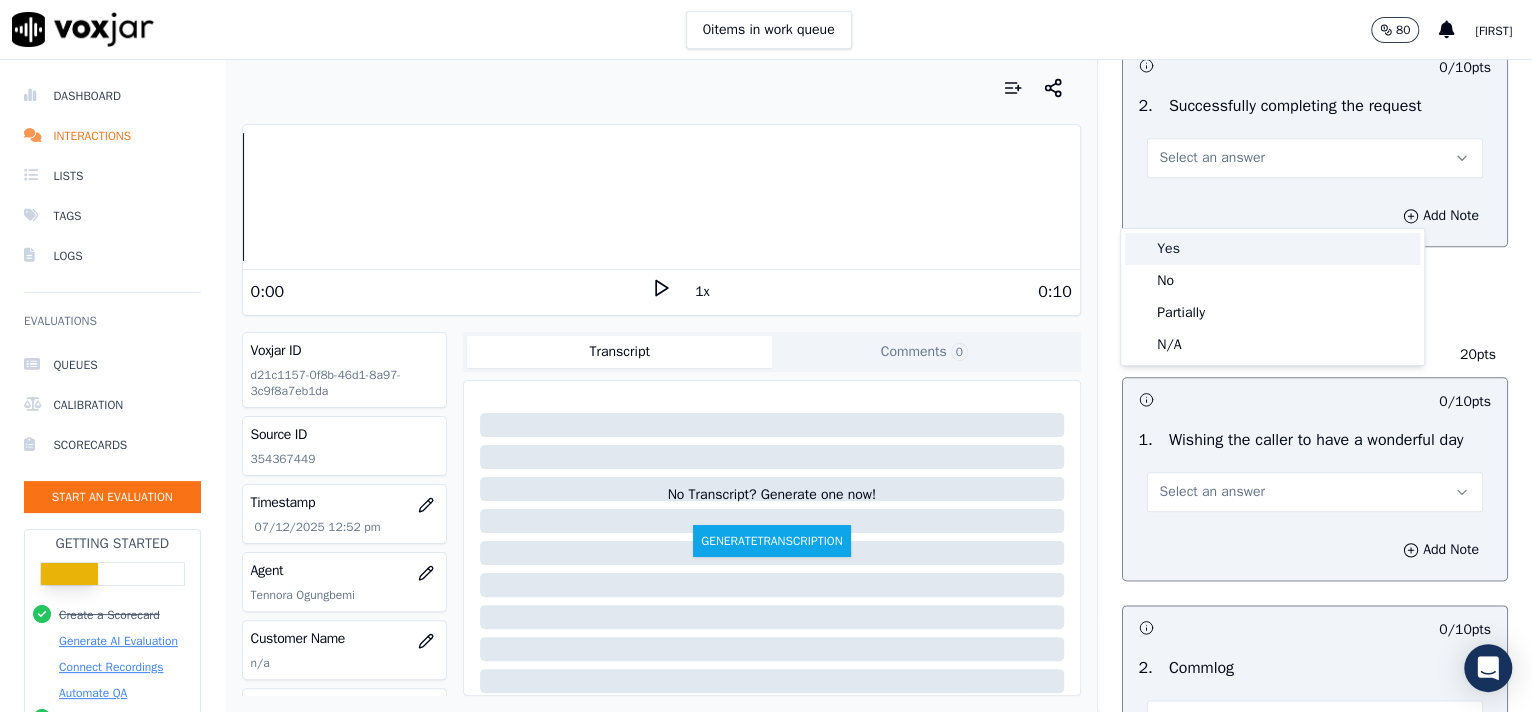 click on "Yes" at bounding box center [1272, 249] 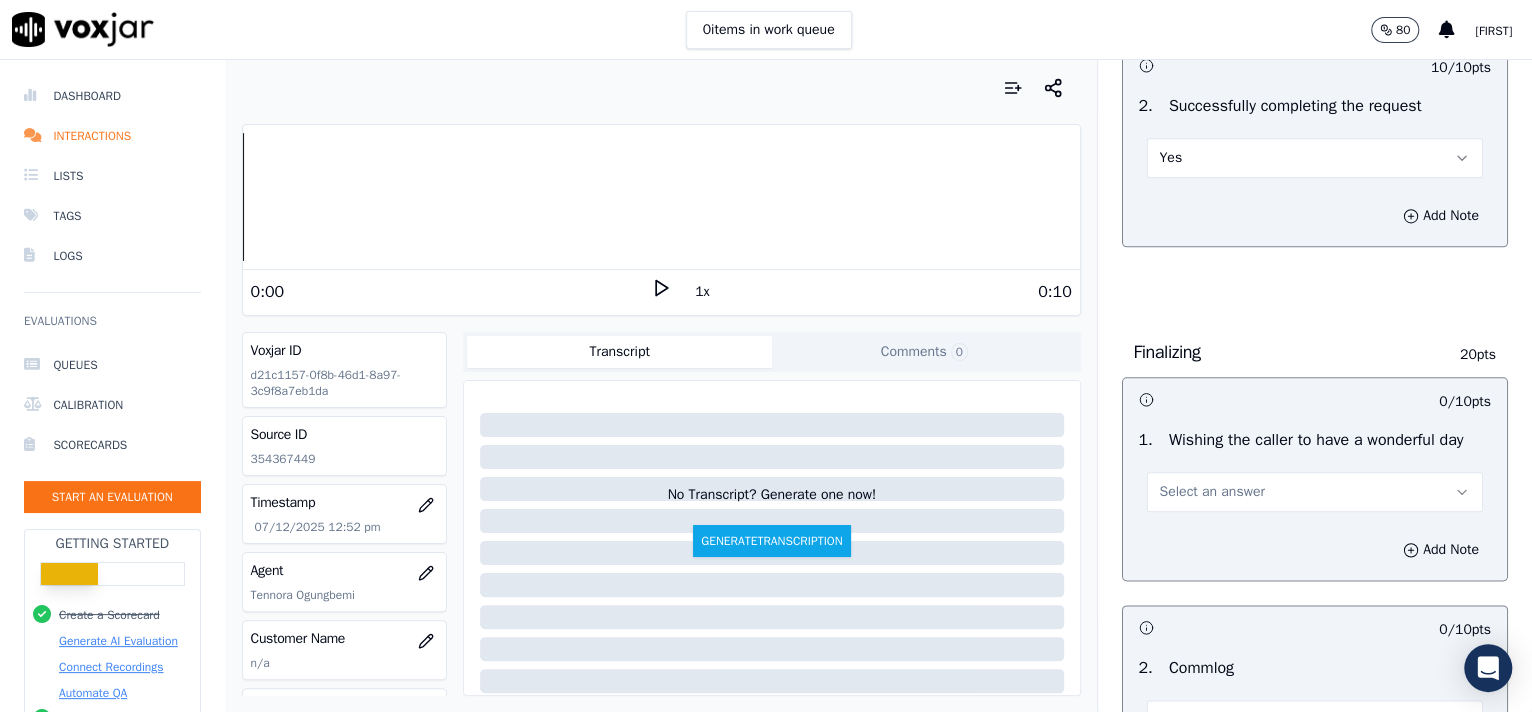 scroll, scrollTop: 1517, scrollLeft: 0, axis: vertical 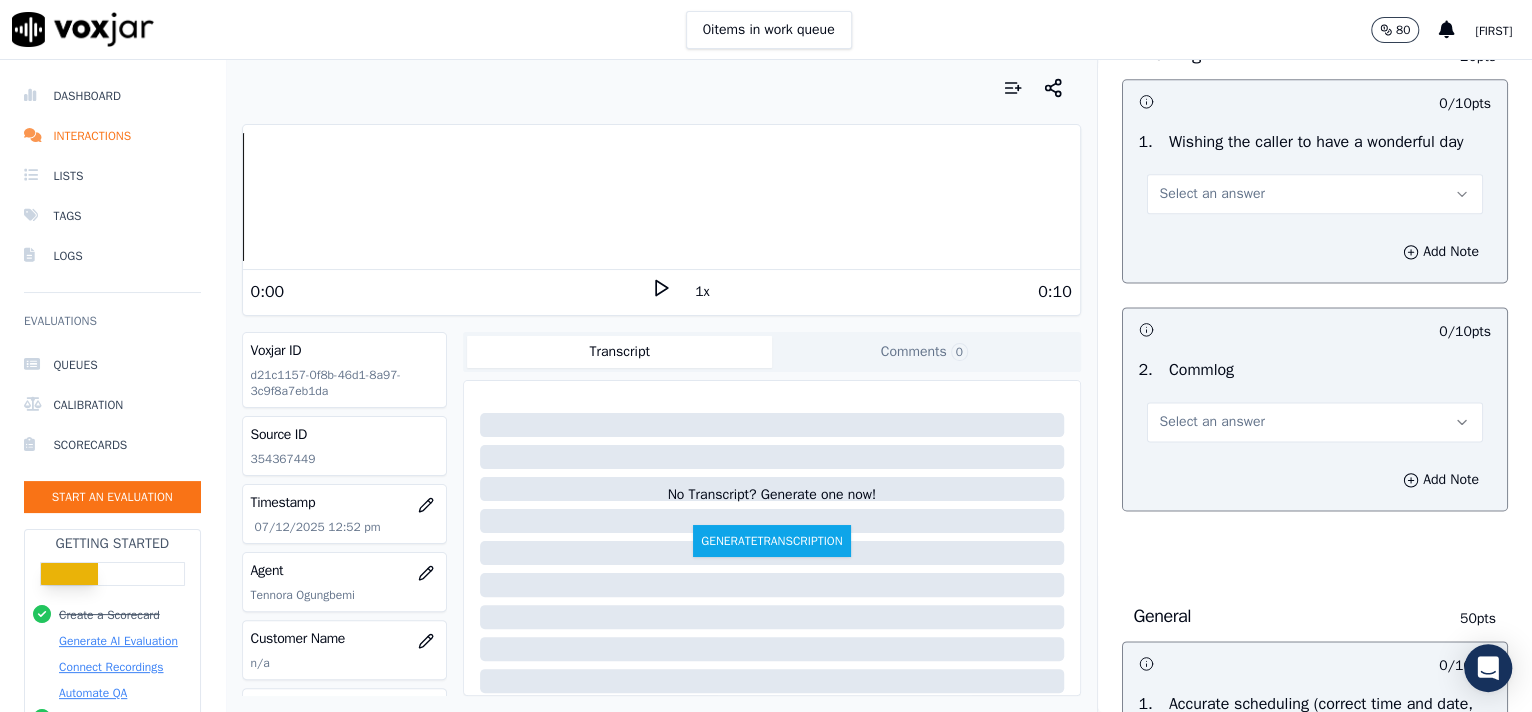 click on "Select an answer" at bounding box center (1315, 194) 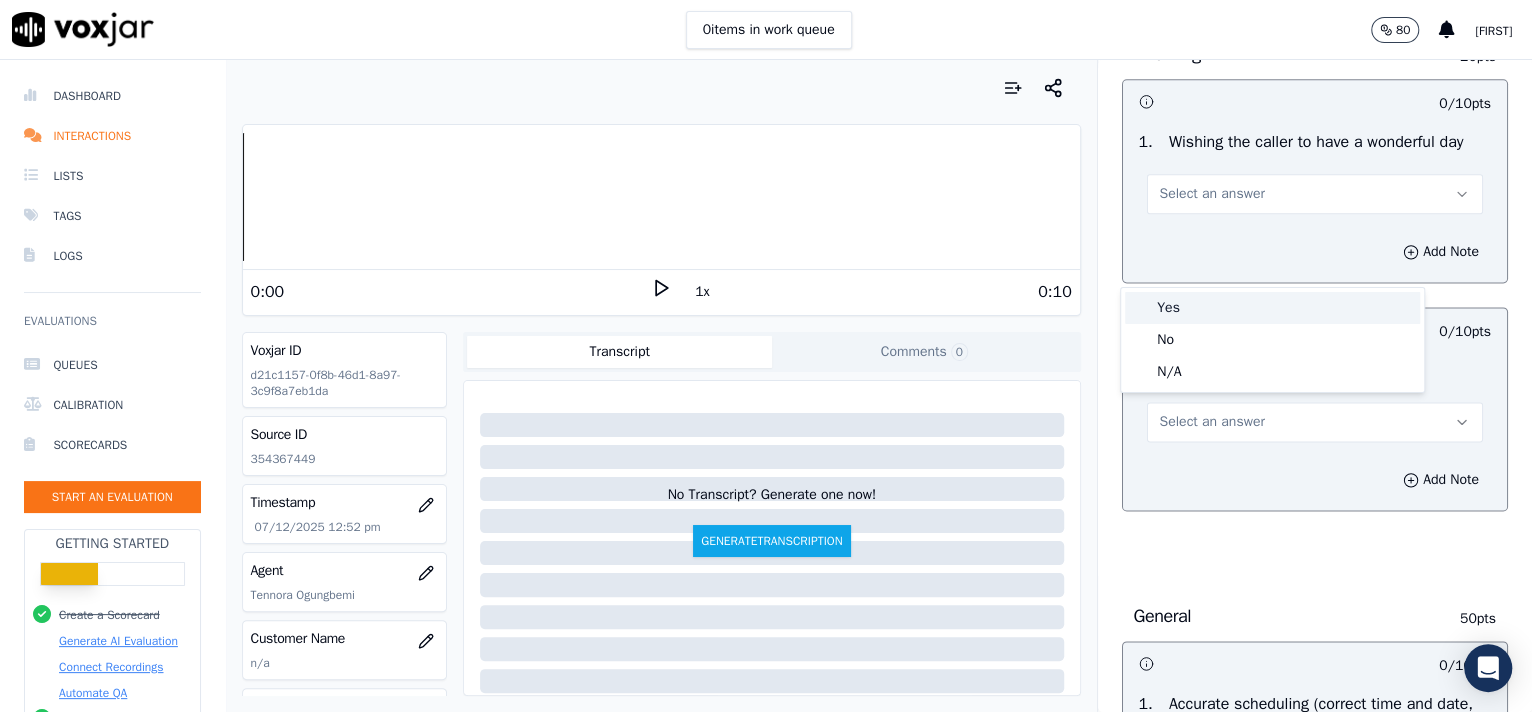 click on "Yes" at bounding box center [1272, 308] 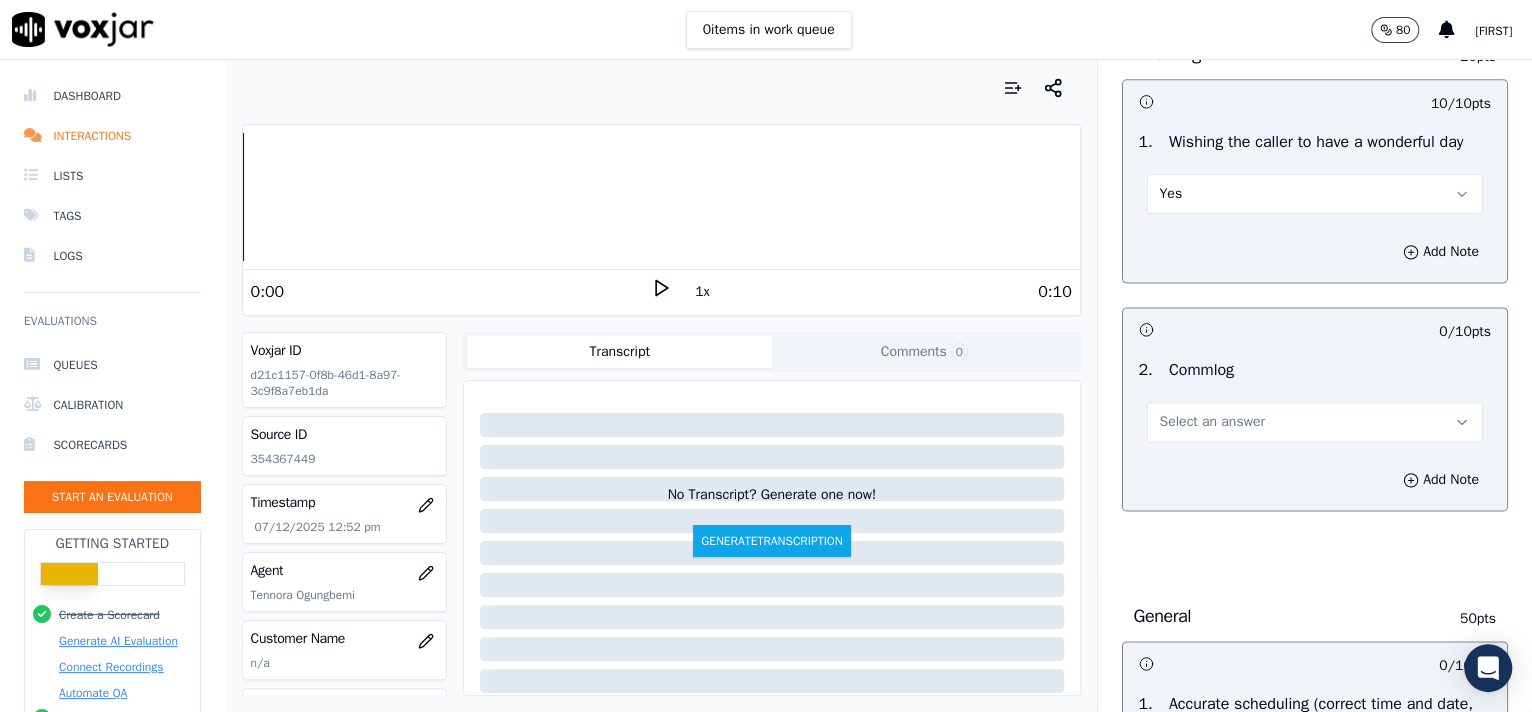 click on "Select an answer" at bounding box center [1212, 422] 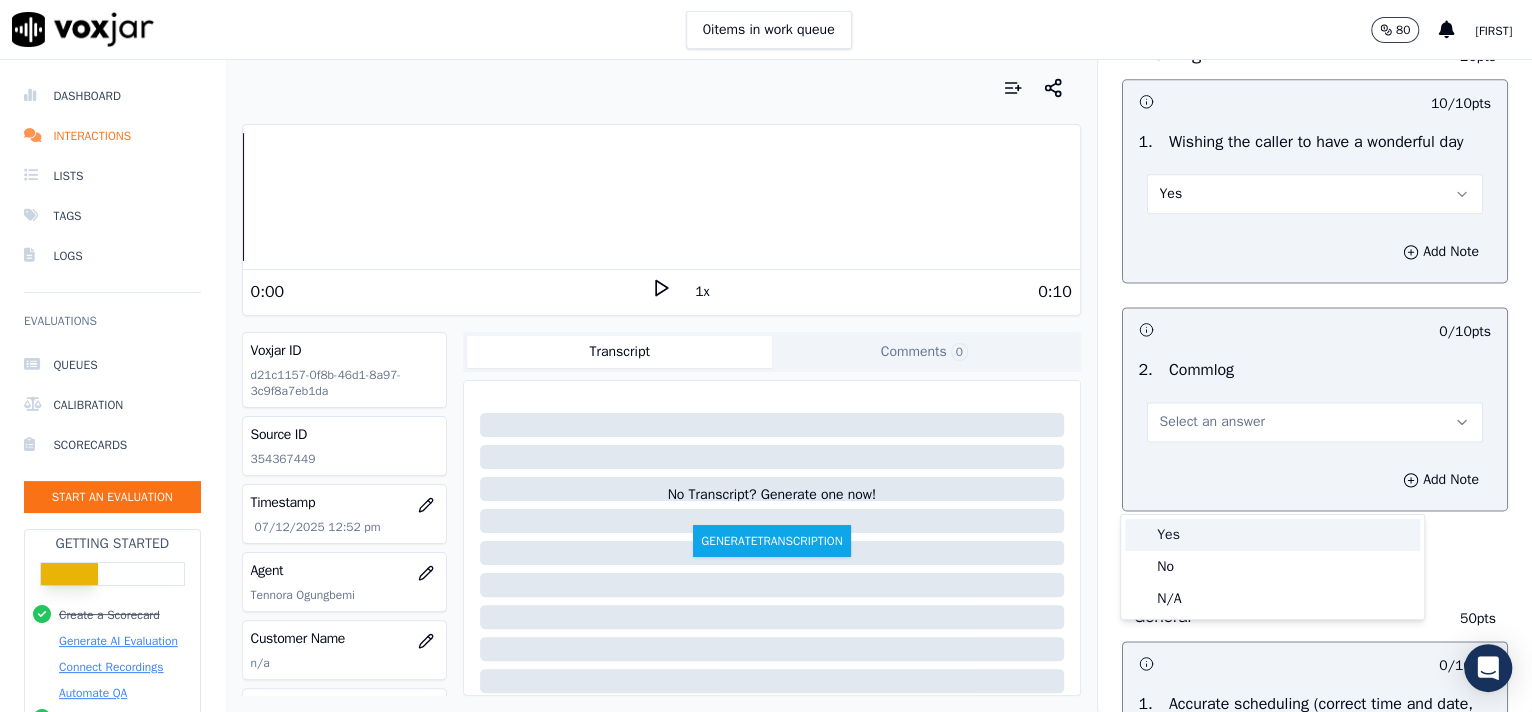 click on "Yes" at bounding box center [1272, 535] 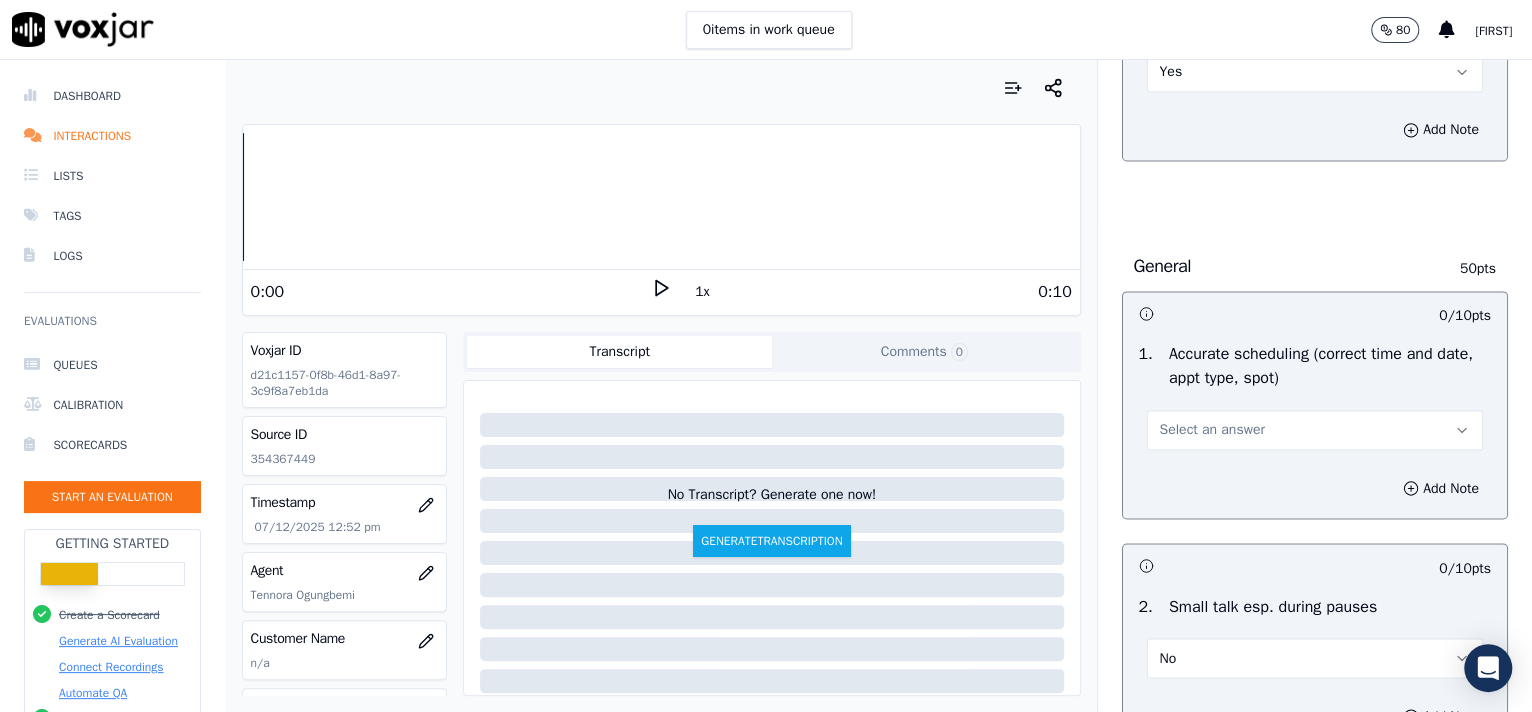 scroll, scrollTop: 1919, scrollLeft: 0, axis: vertical 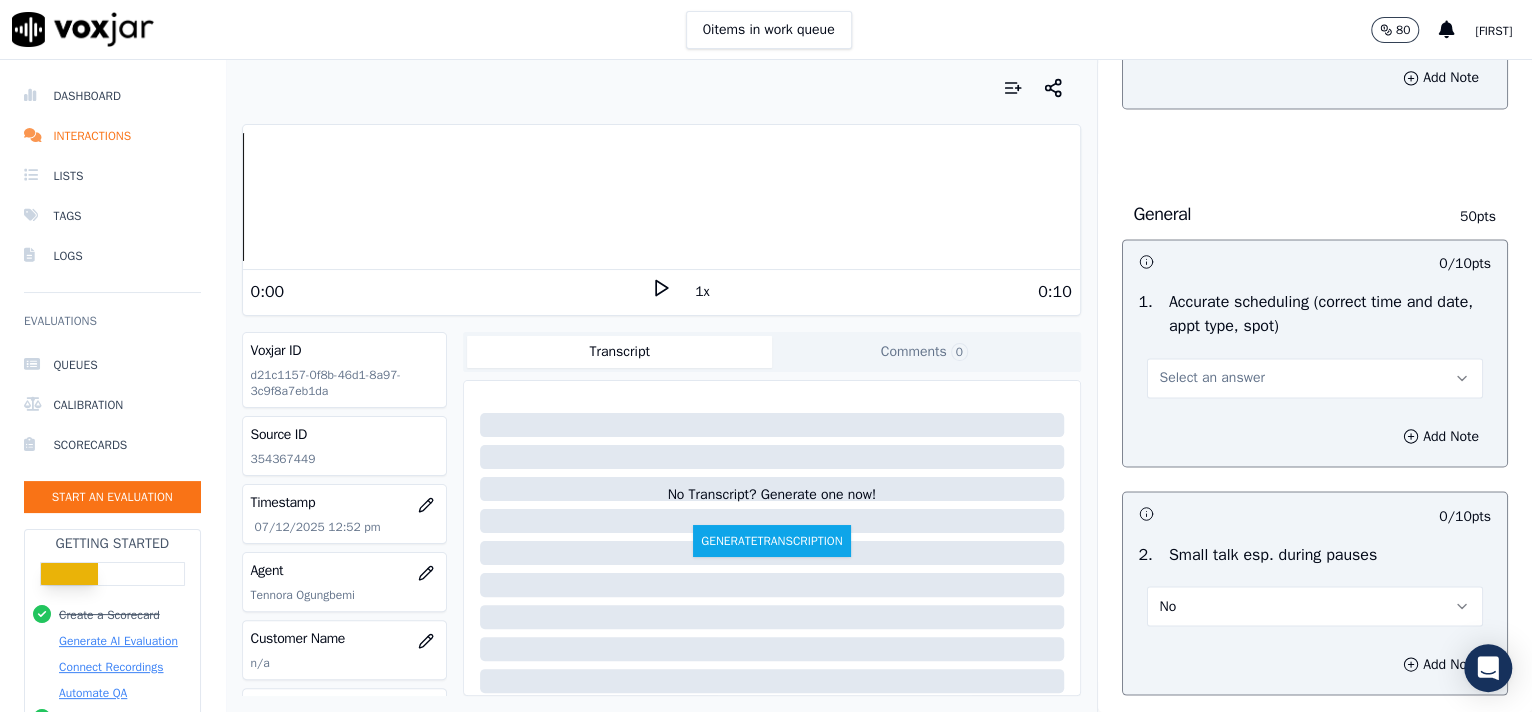click on "Select an answer" at bounding box center (1315, 378) 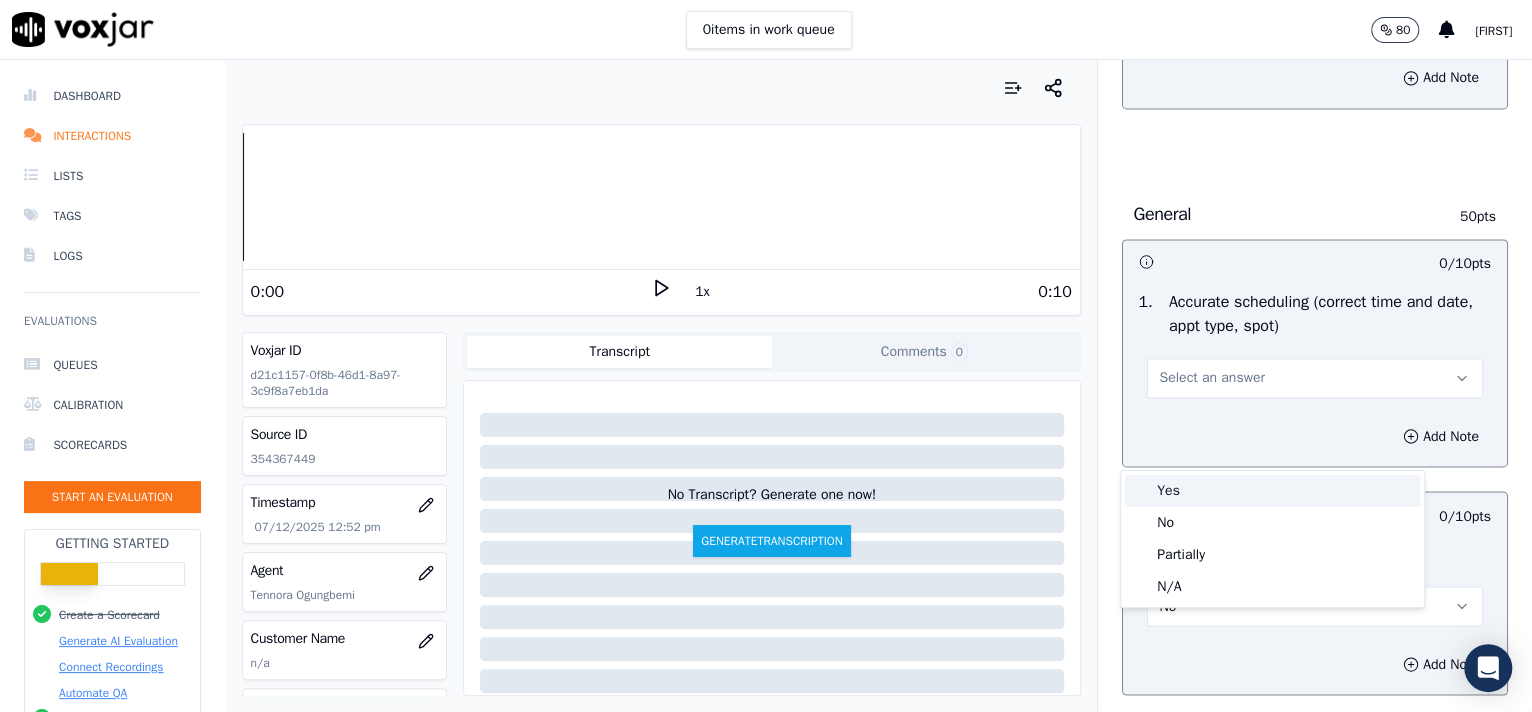 click on "Yes" at bounding box center (1272, 491) 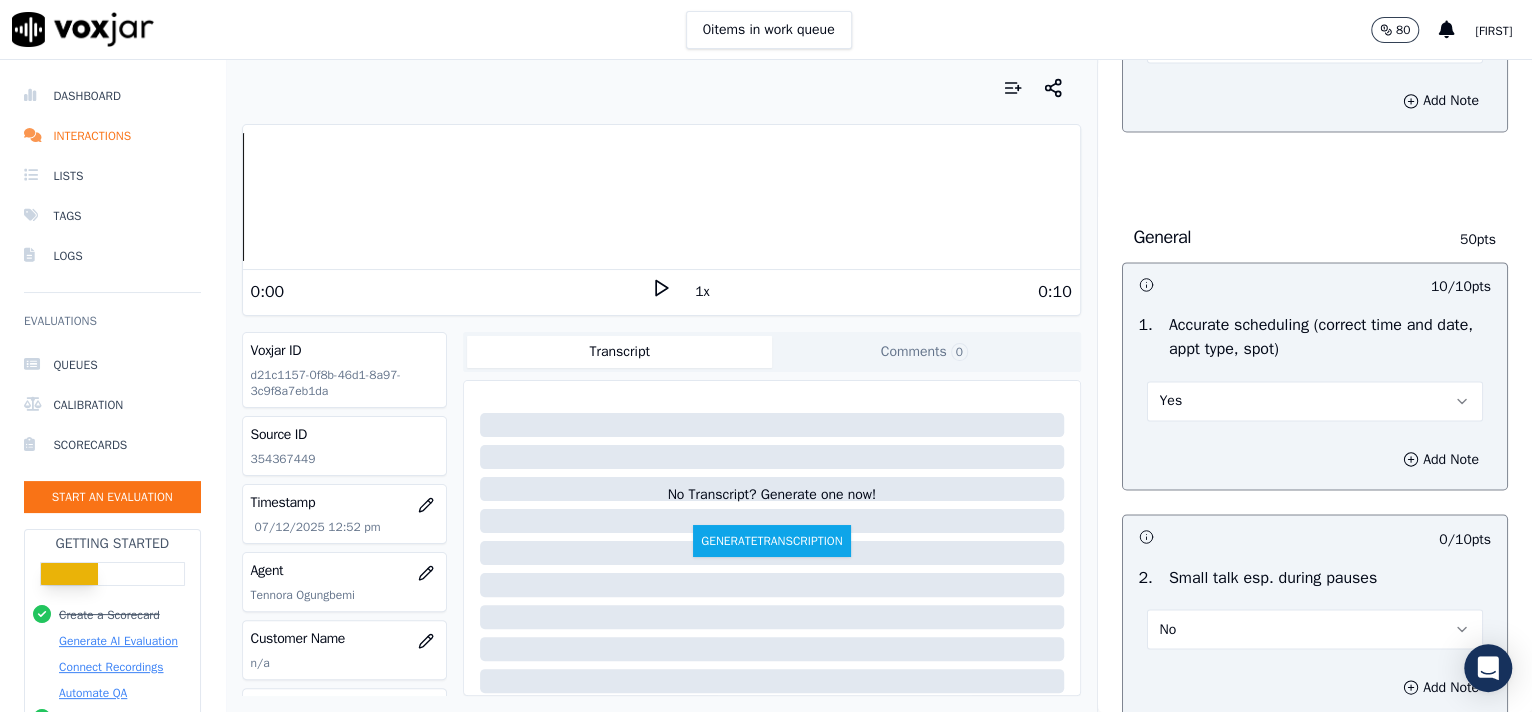 scroll, scrollTop: 1937, scrollLeft: 0, axis: vertical 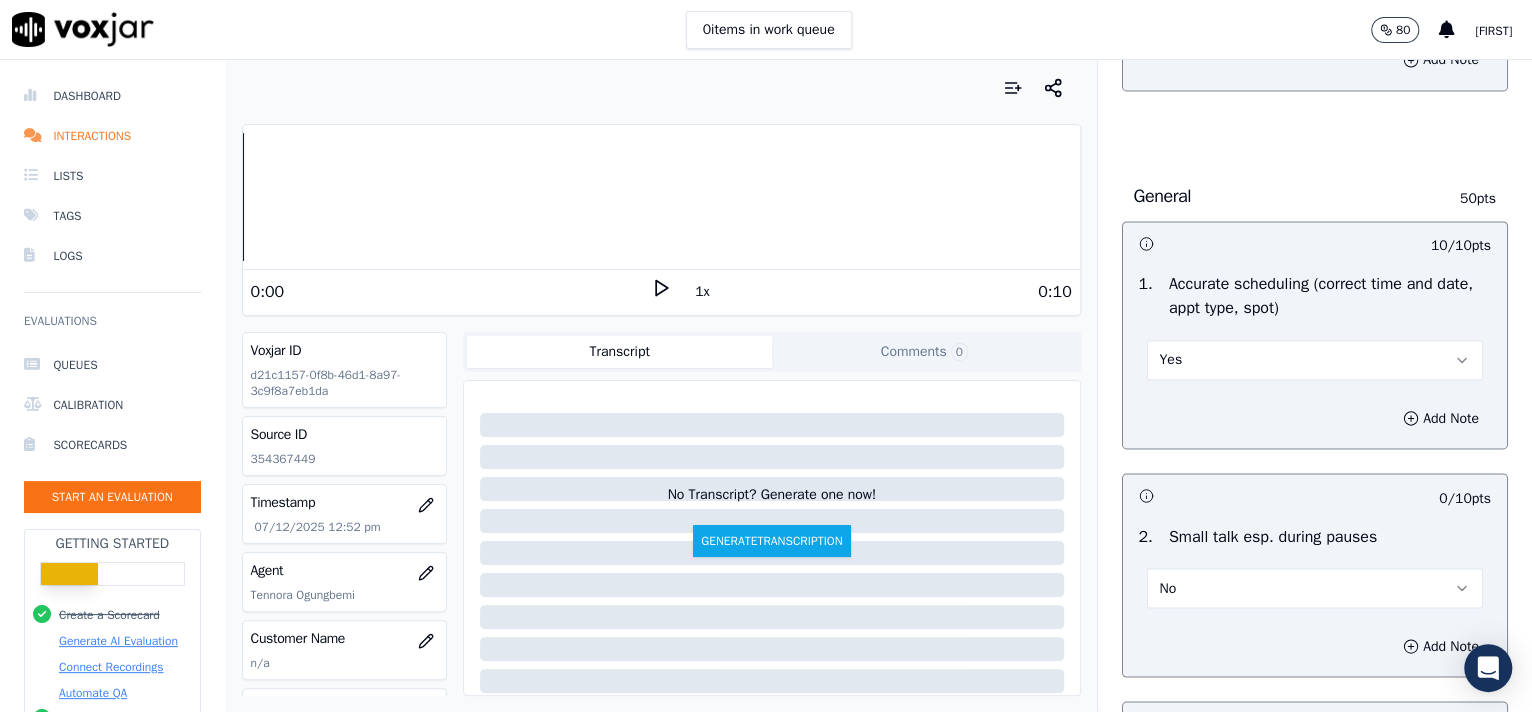 click on "Yes" at bounding box center (1315, 360) 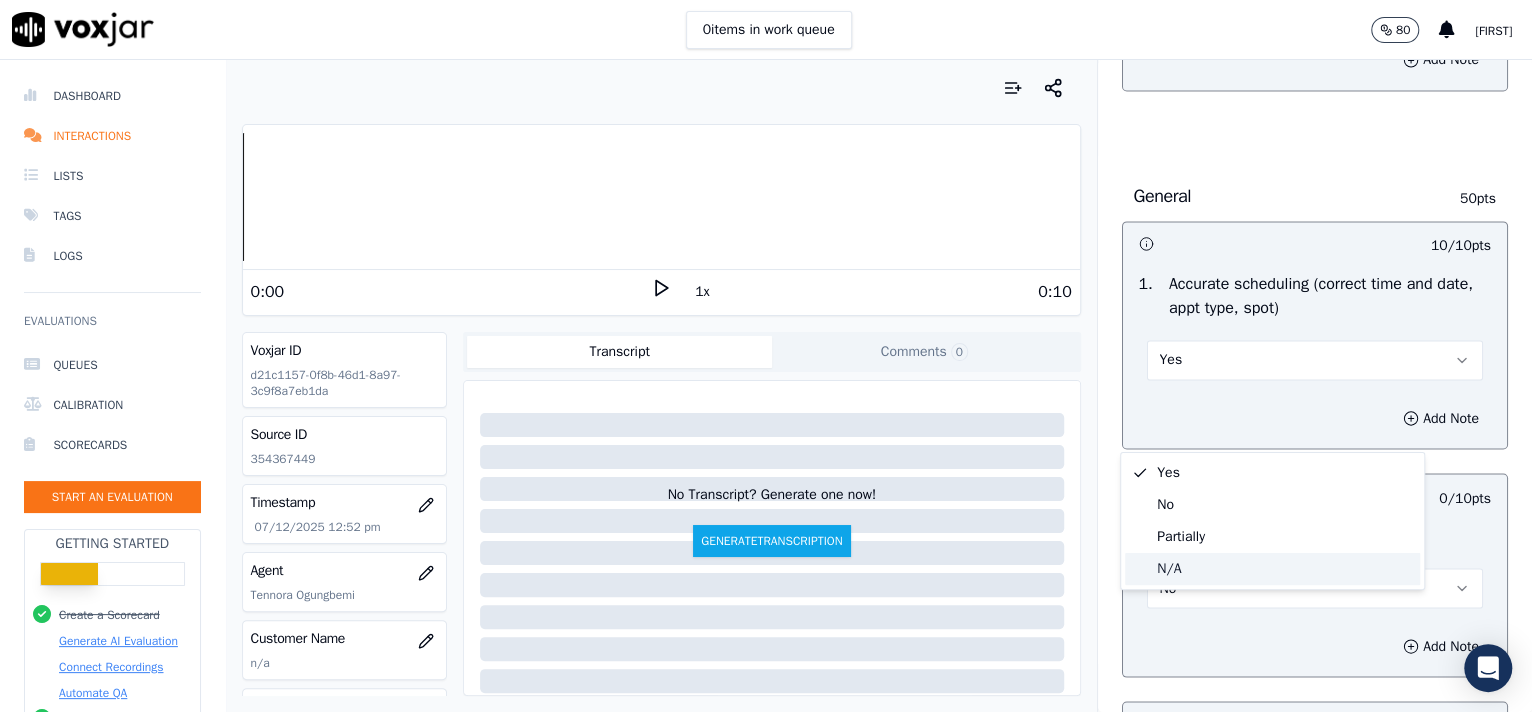 click on "N/A" 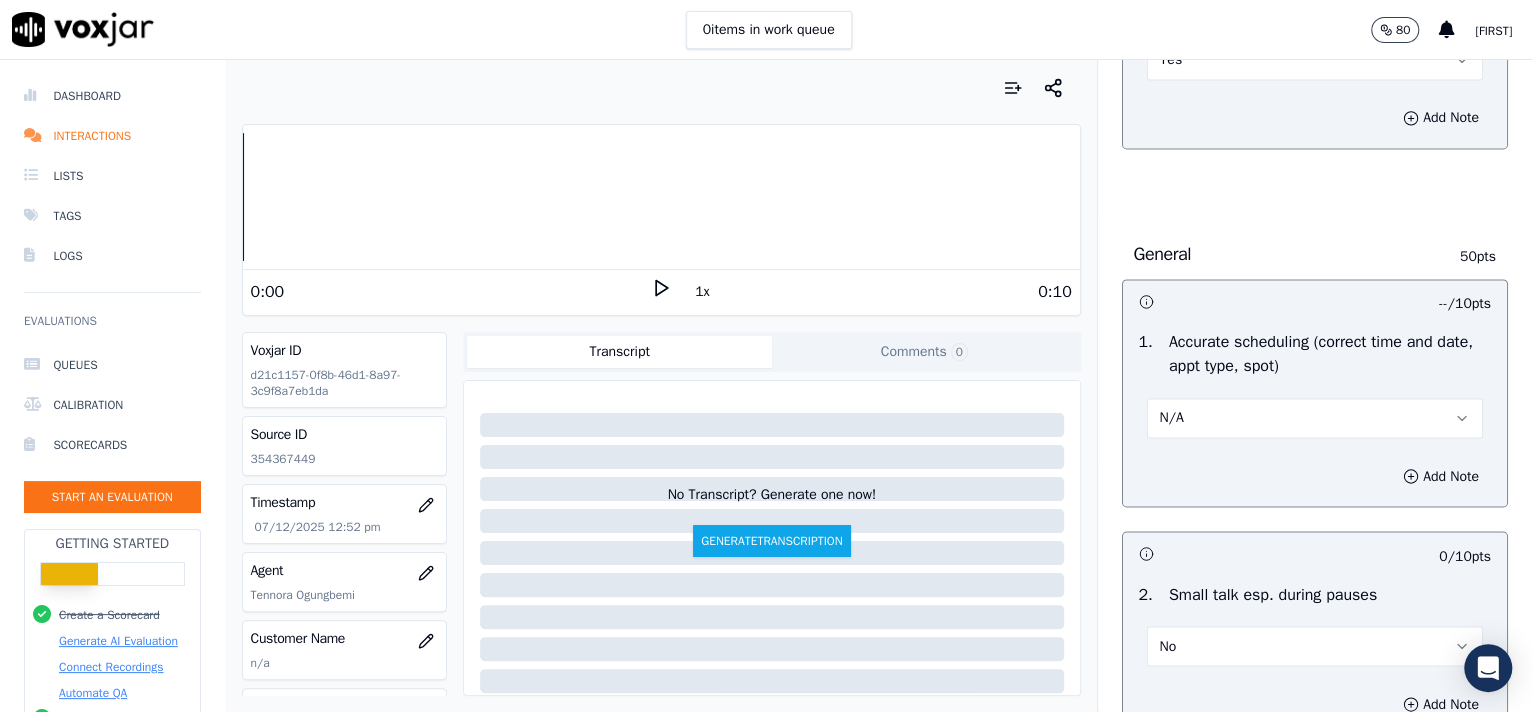scroll, scrollTop: 1919, scrollLeft: 0, axis: vertical 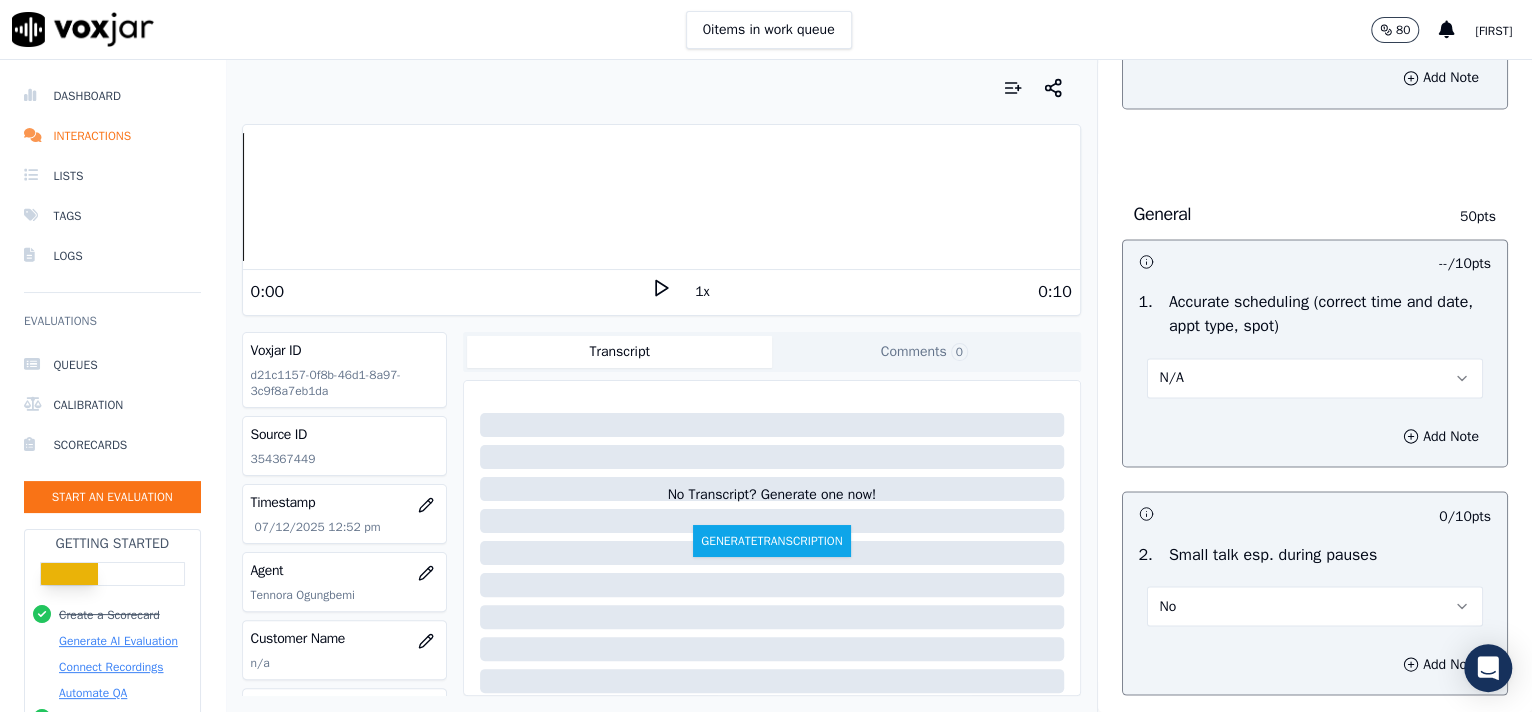 click on "N/A" at bounding box center [1315, 378] 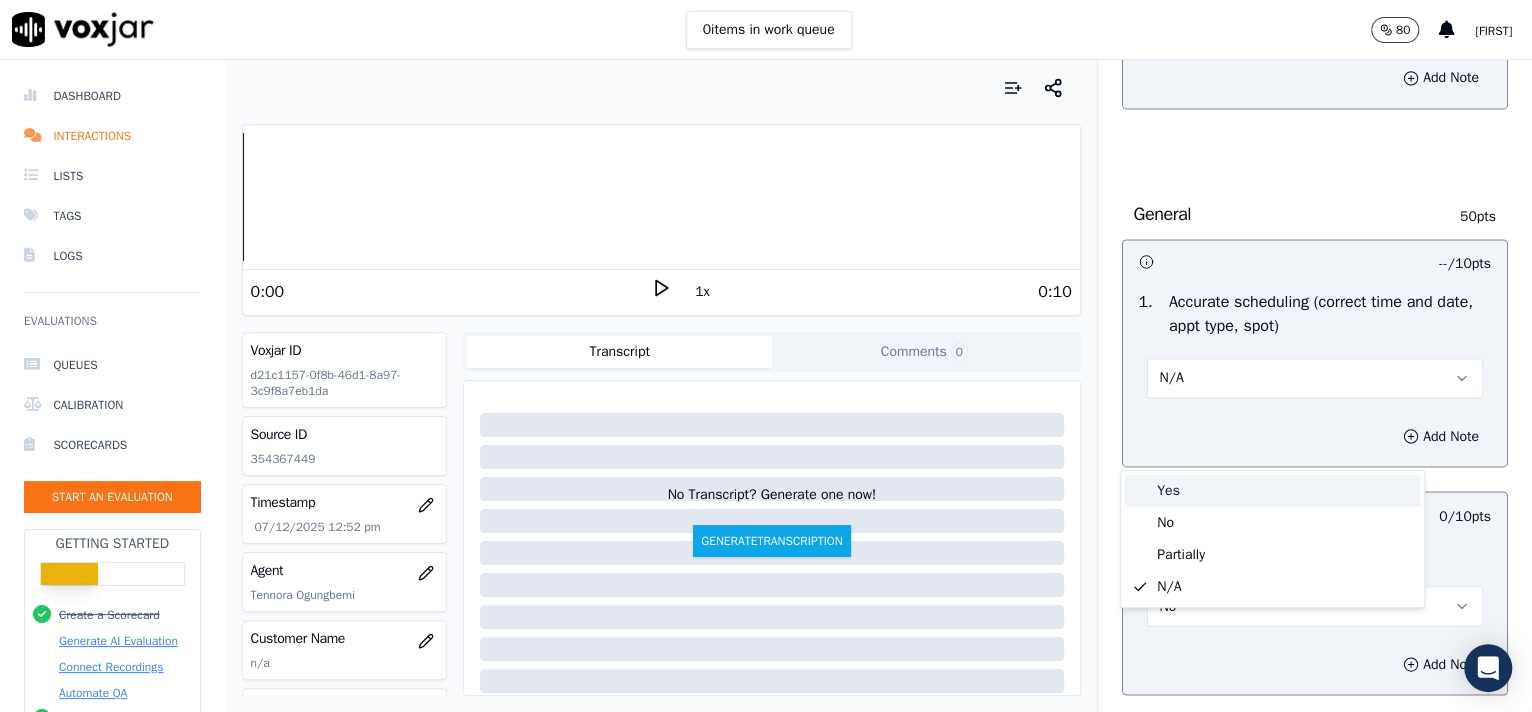click on "Yes" at bounding box center (1272, 491) 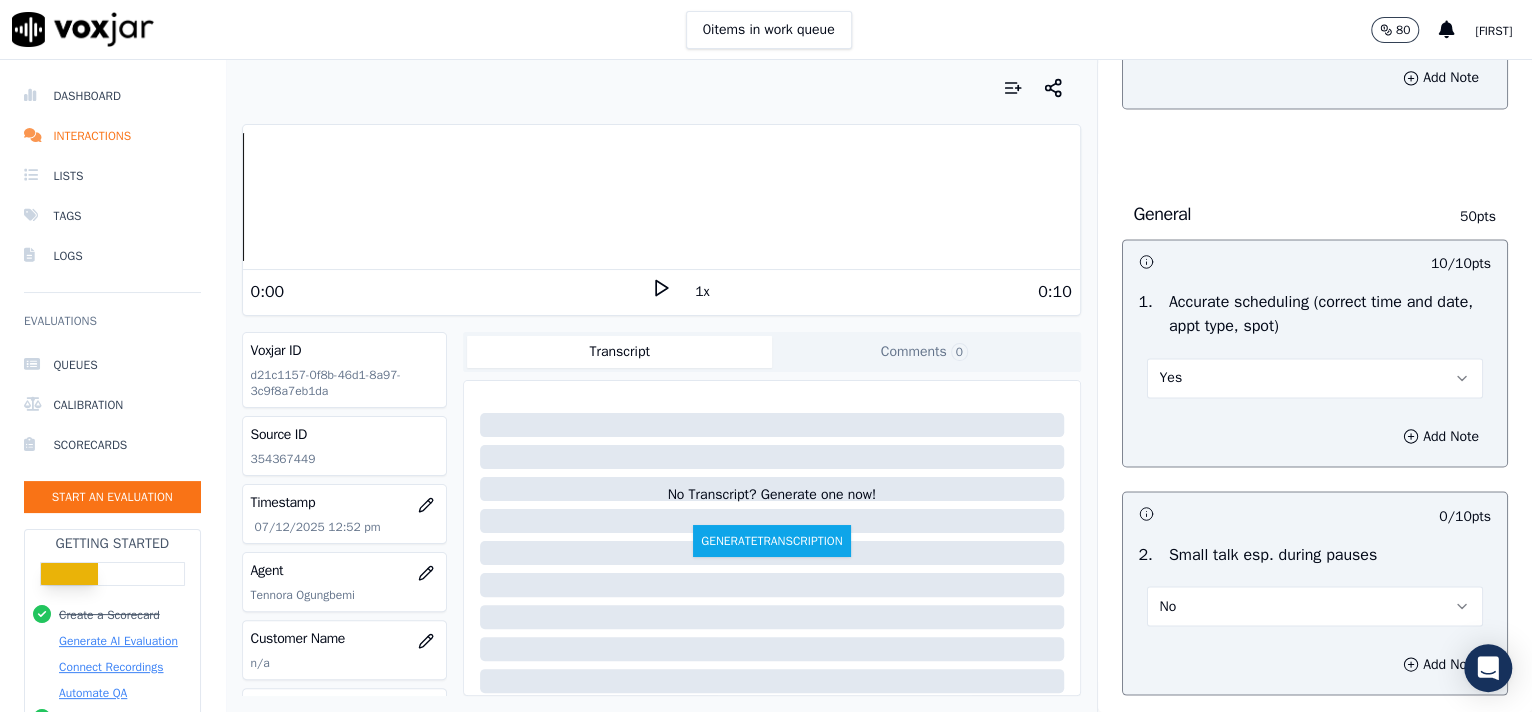 scroll, scrollTop: 3162, scrollLeft: 0, axis: vertical 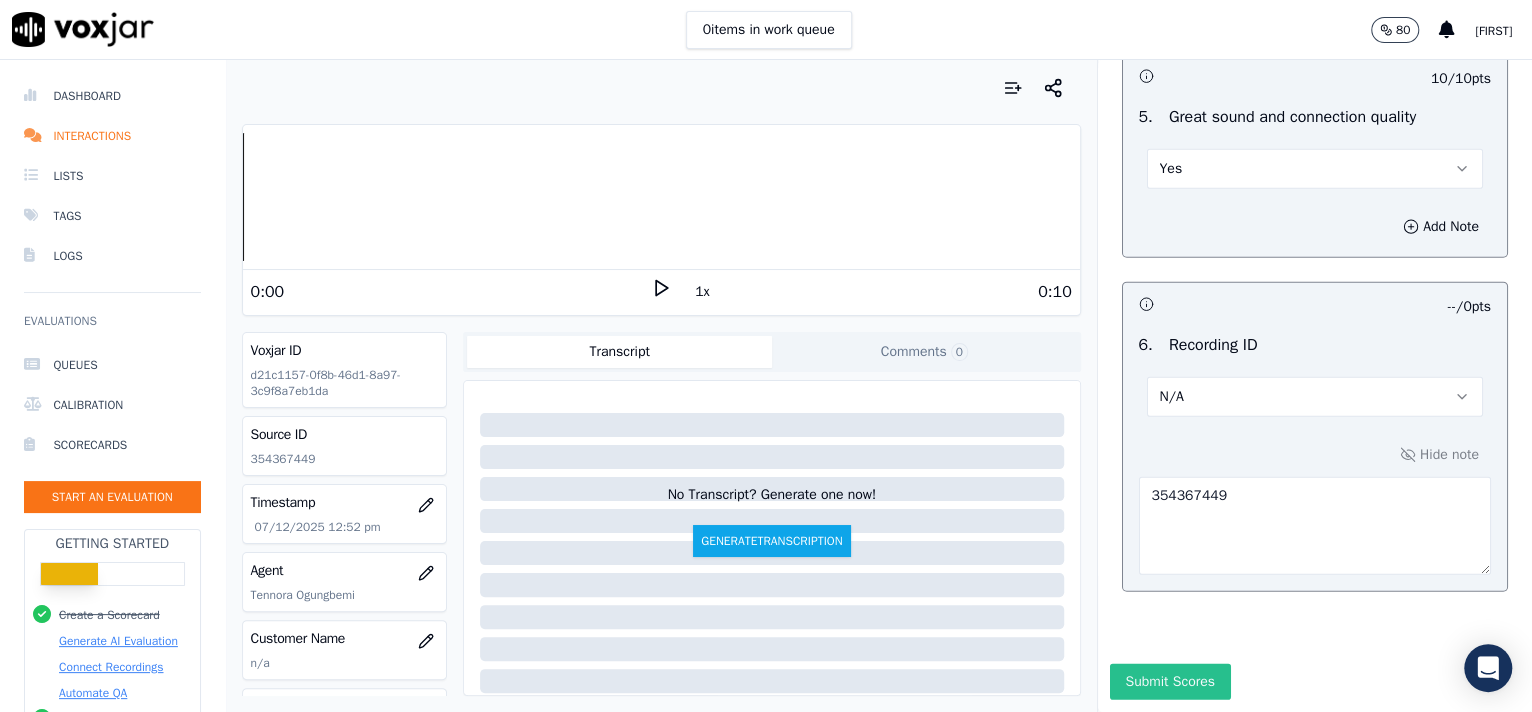 click on "Submit Scores" at bounding box center [1170, 682] 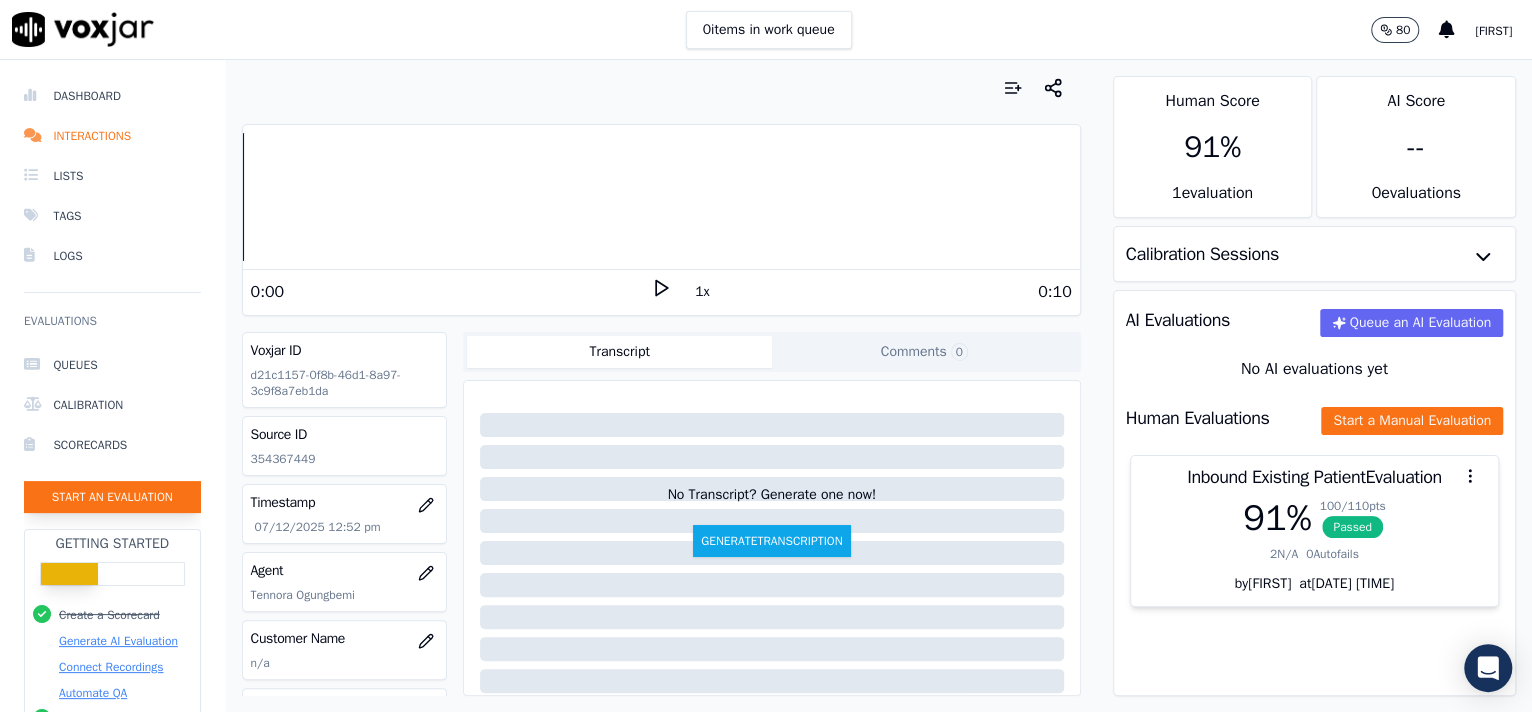 click on "Start an Evaluation" 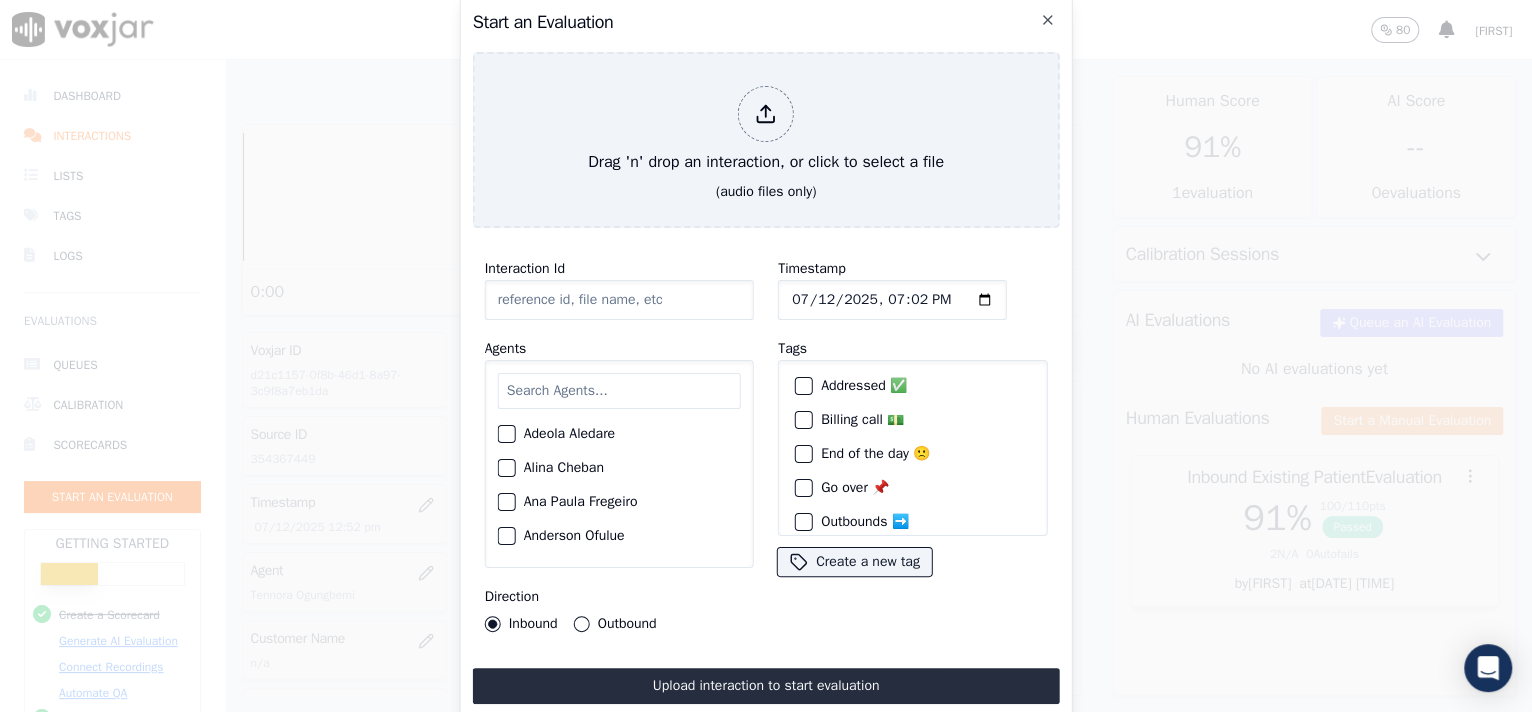 click on "Interaction Id" 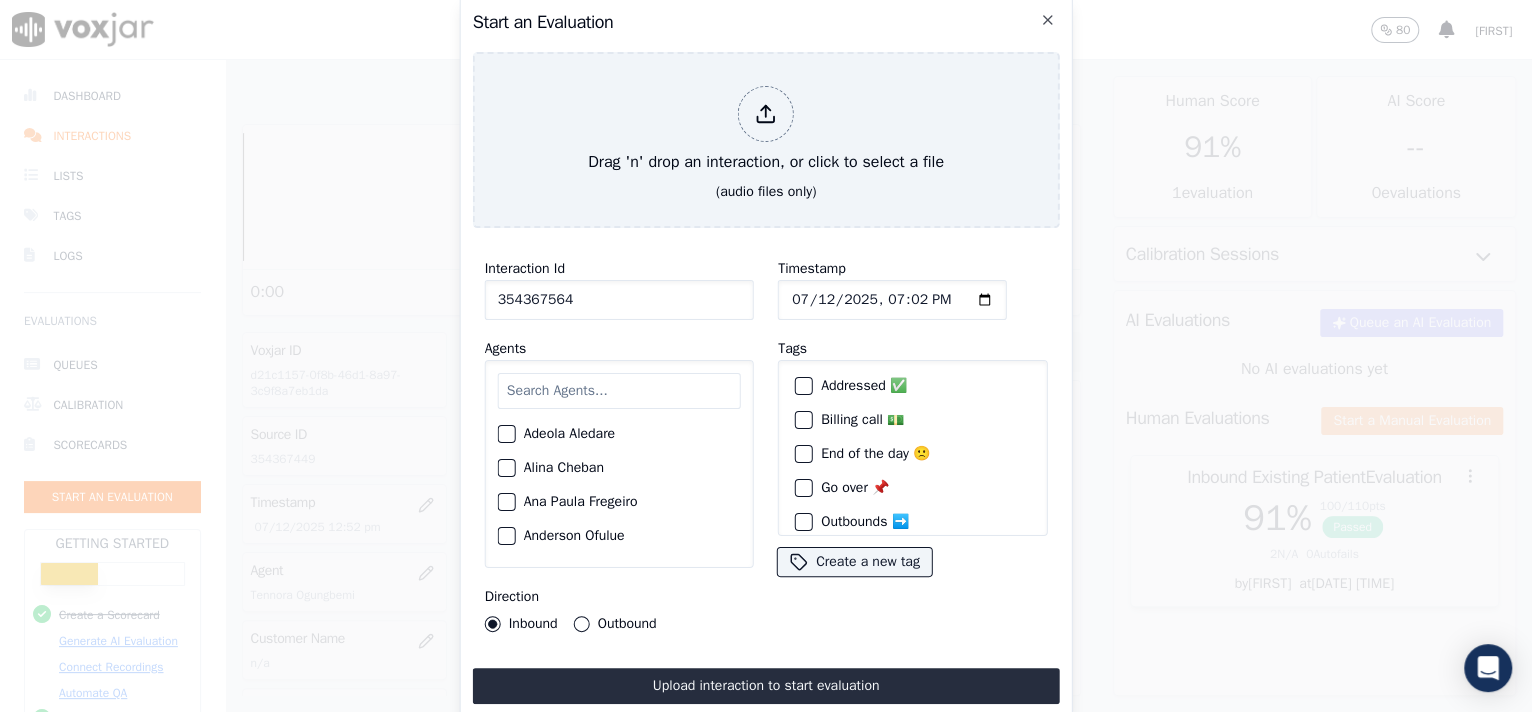 type on "354367564" 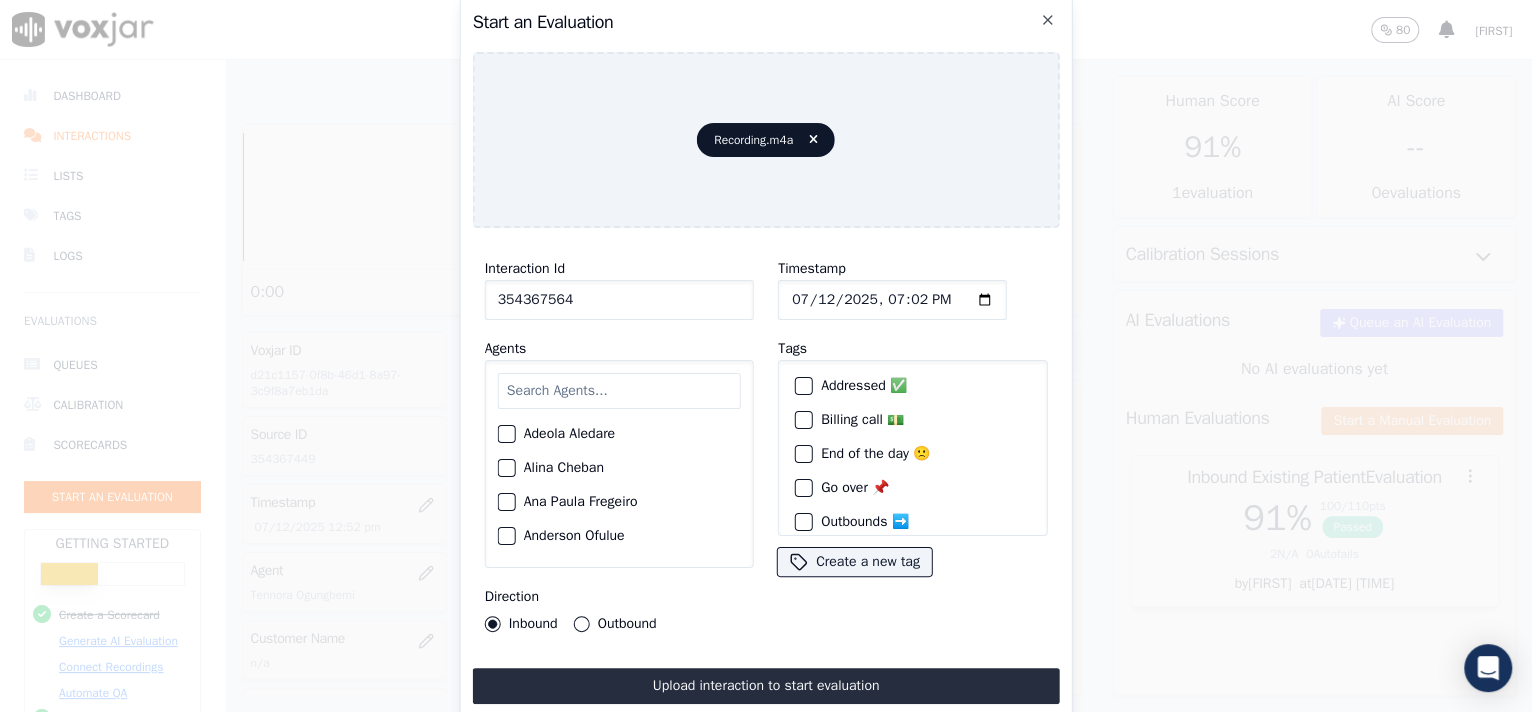 click on "Timestamp" 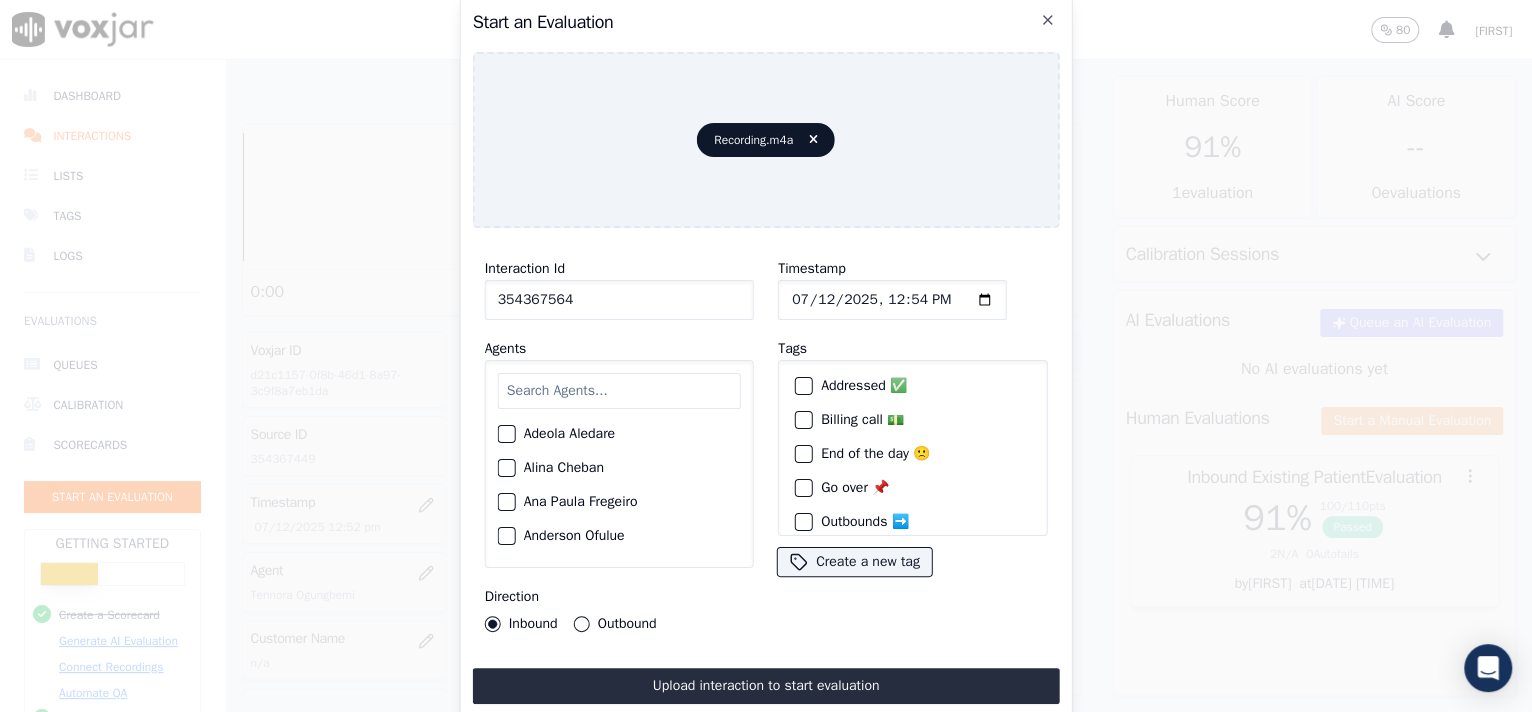 click at bounding box center (619, 391) 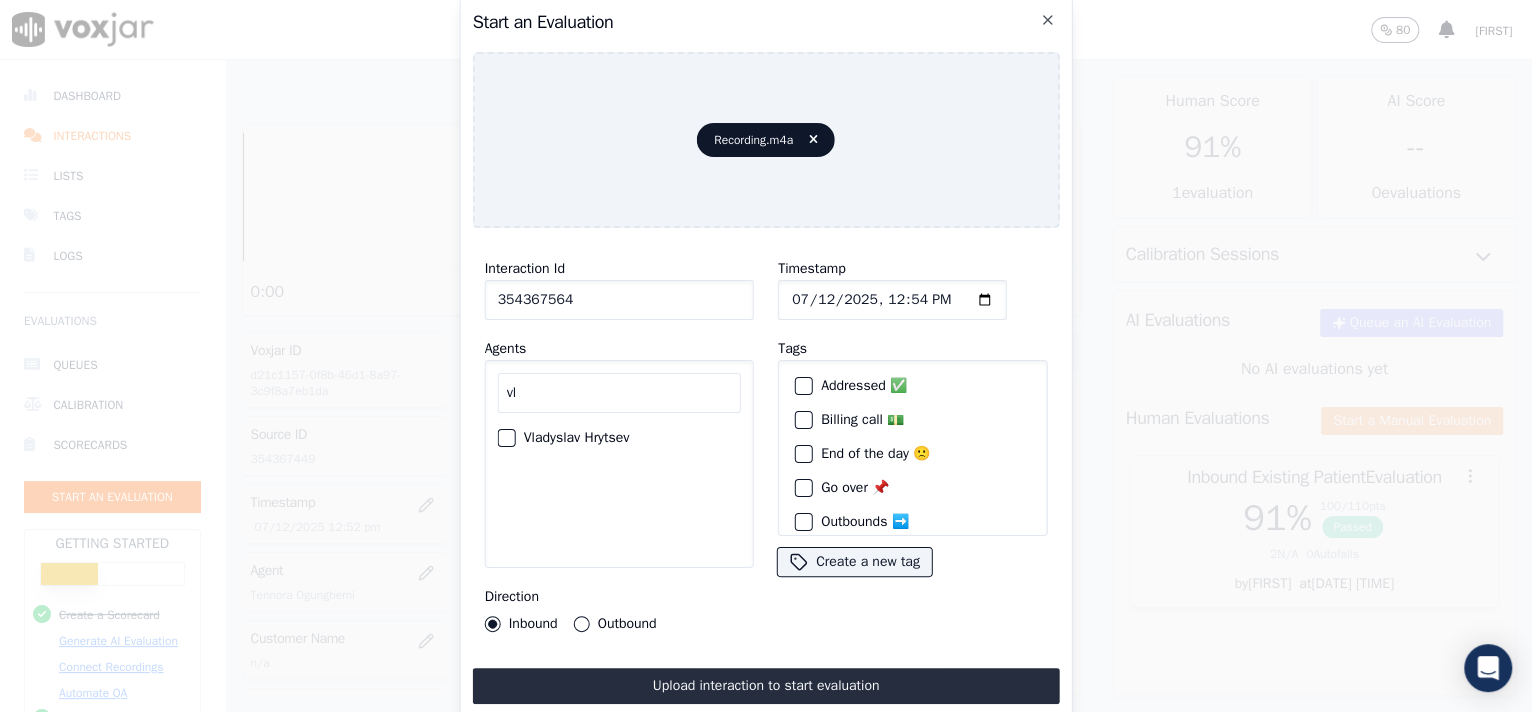 type on "vl" 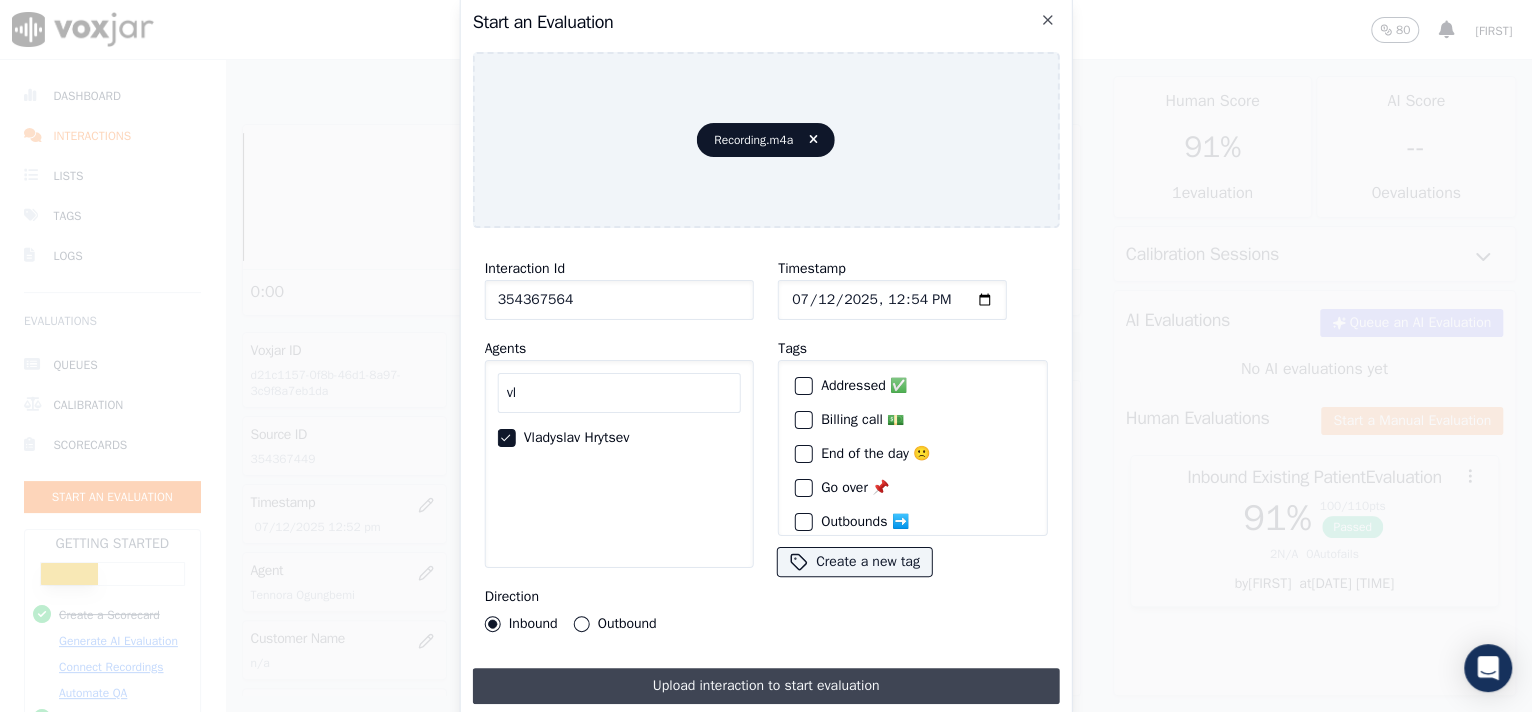 click on "Upload interaction to start evaluation" at bounding box center [766, 686] 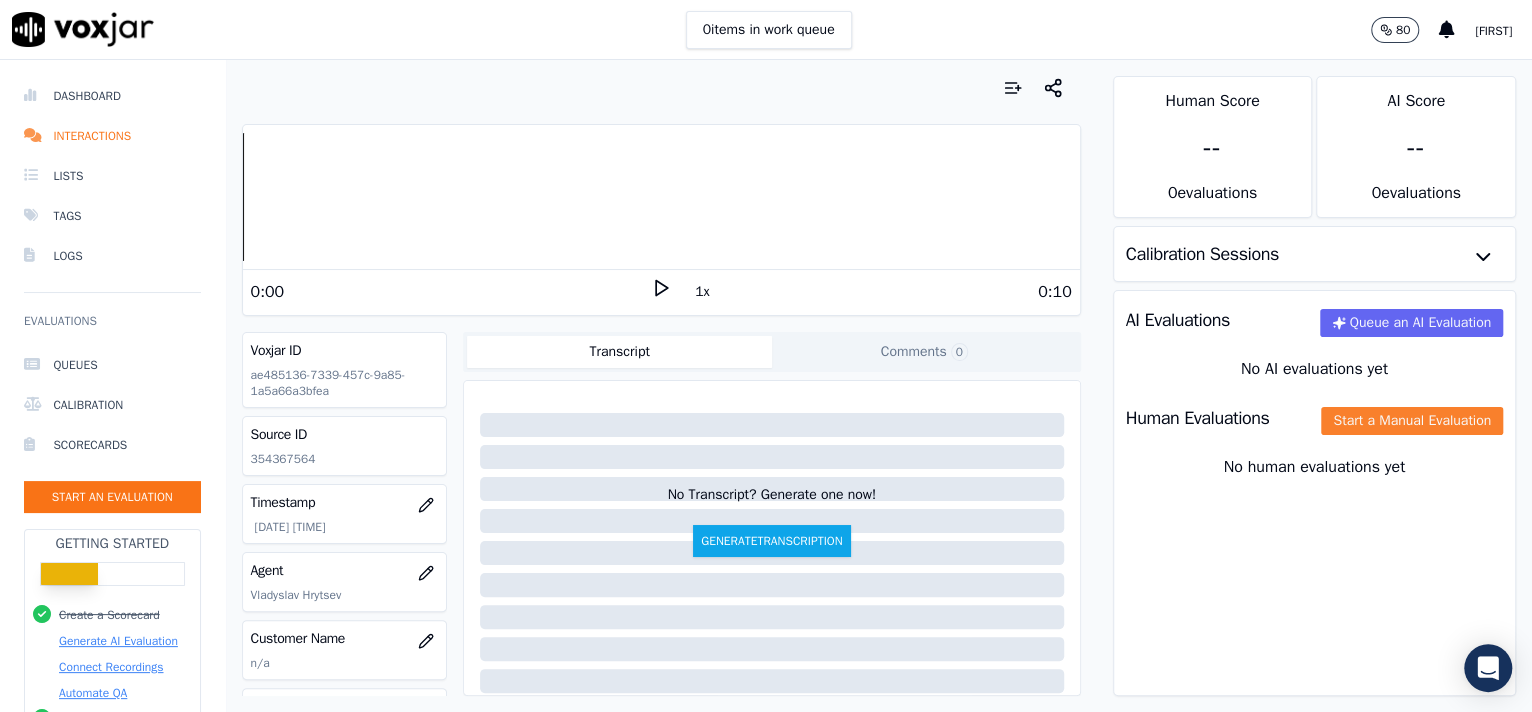 click on "Start a Manual Evaluation" 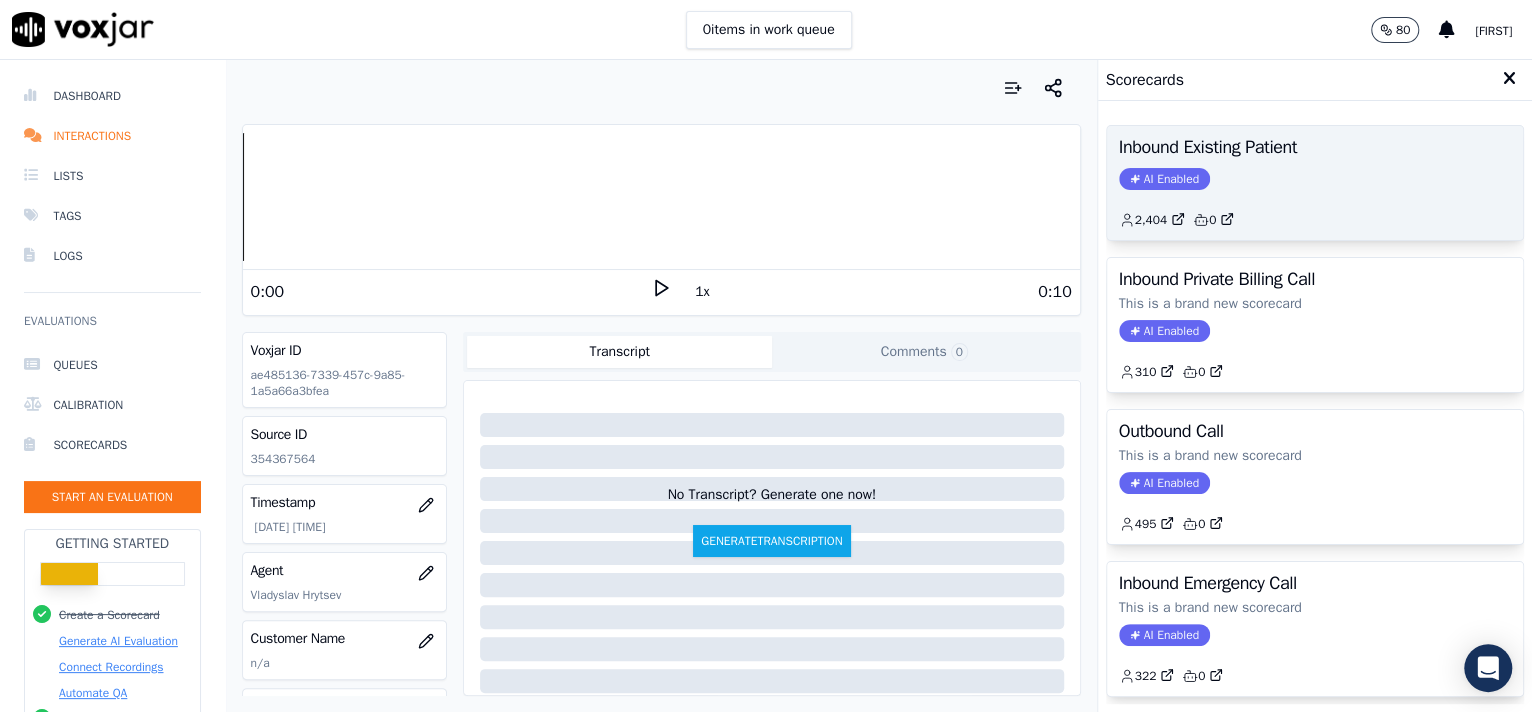 click on "AI Enabled" 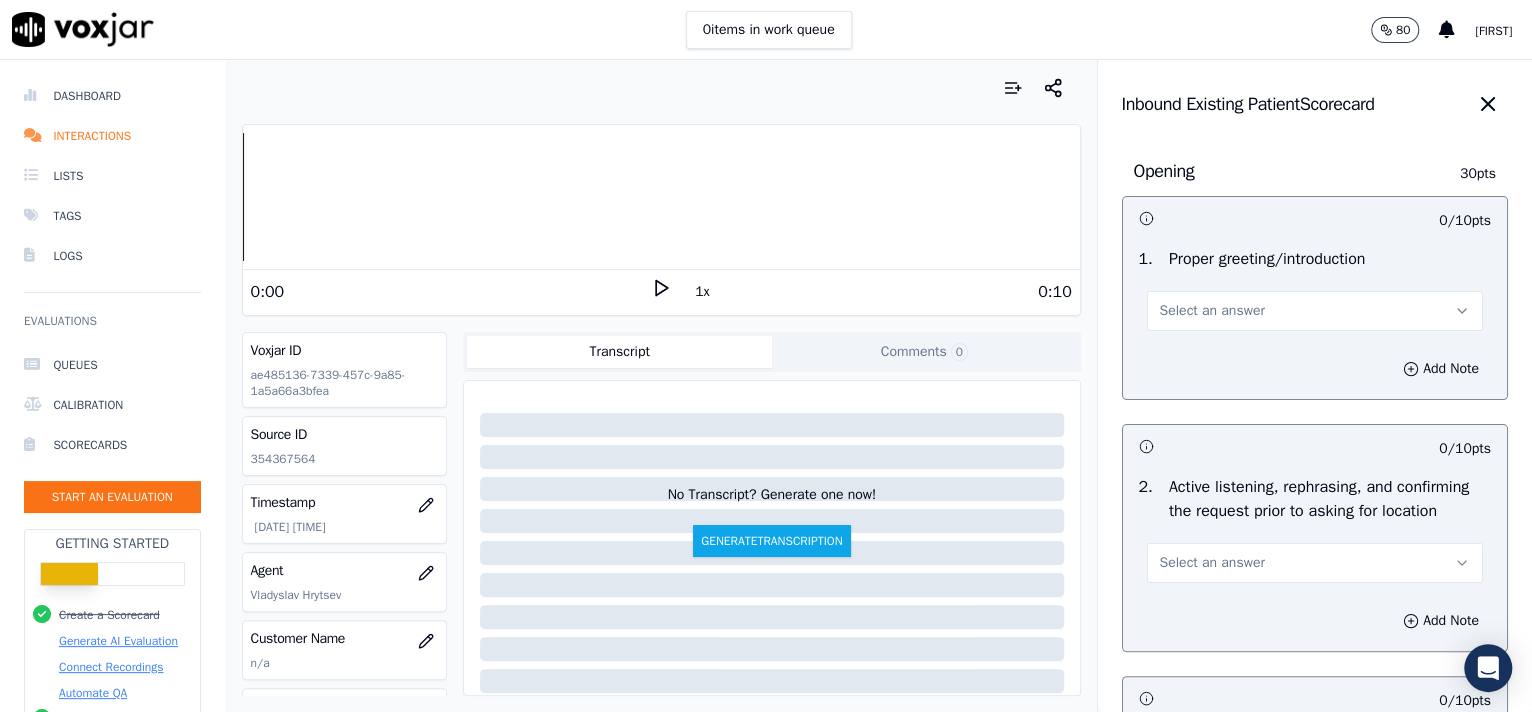 click on "Select an answer" at bounding box center (1315, 311) 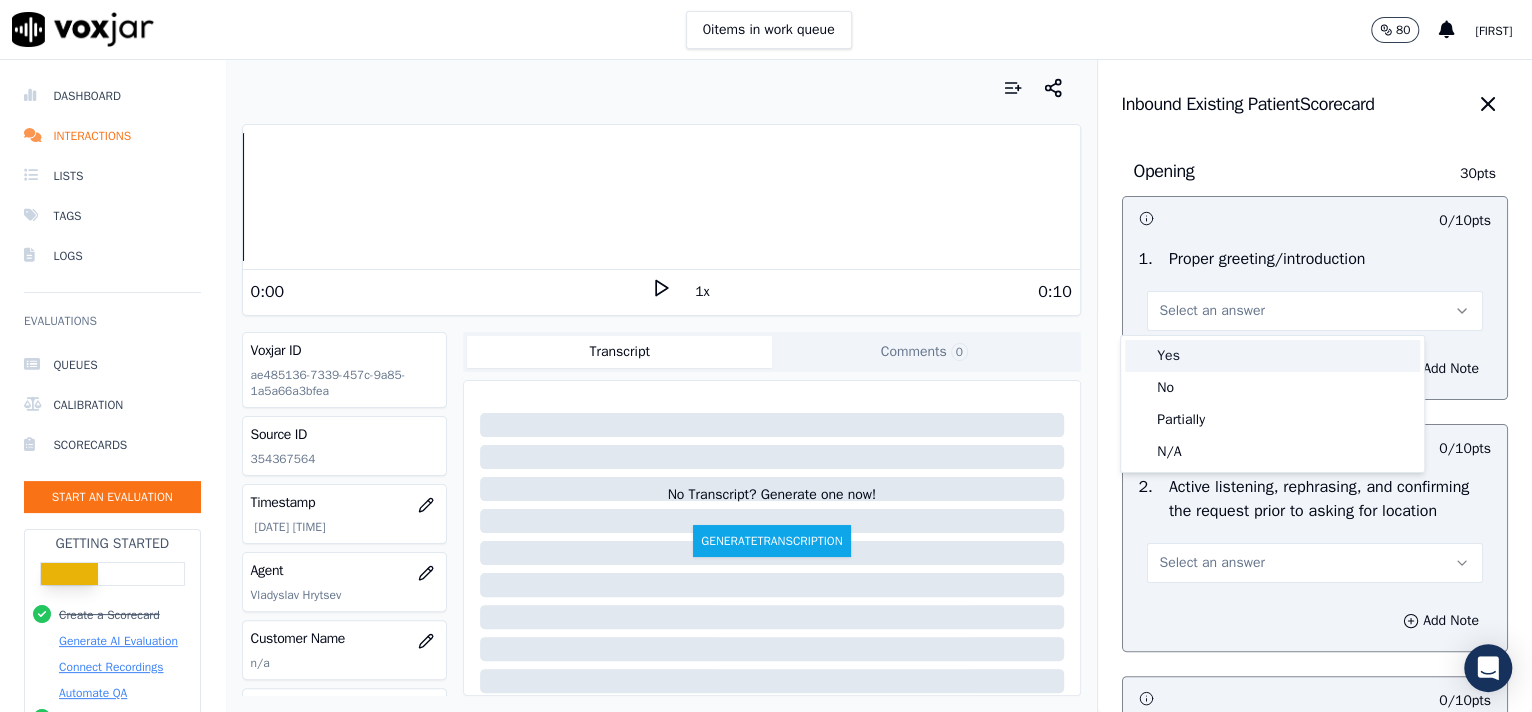 click on "Yes" at bounding box center (1272, 356) 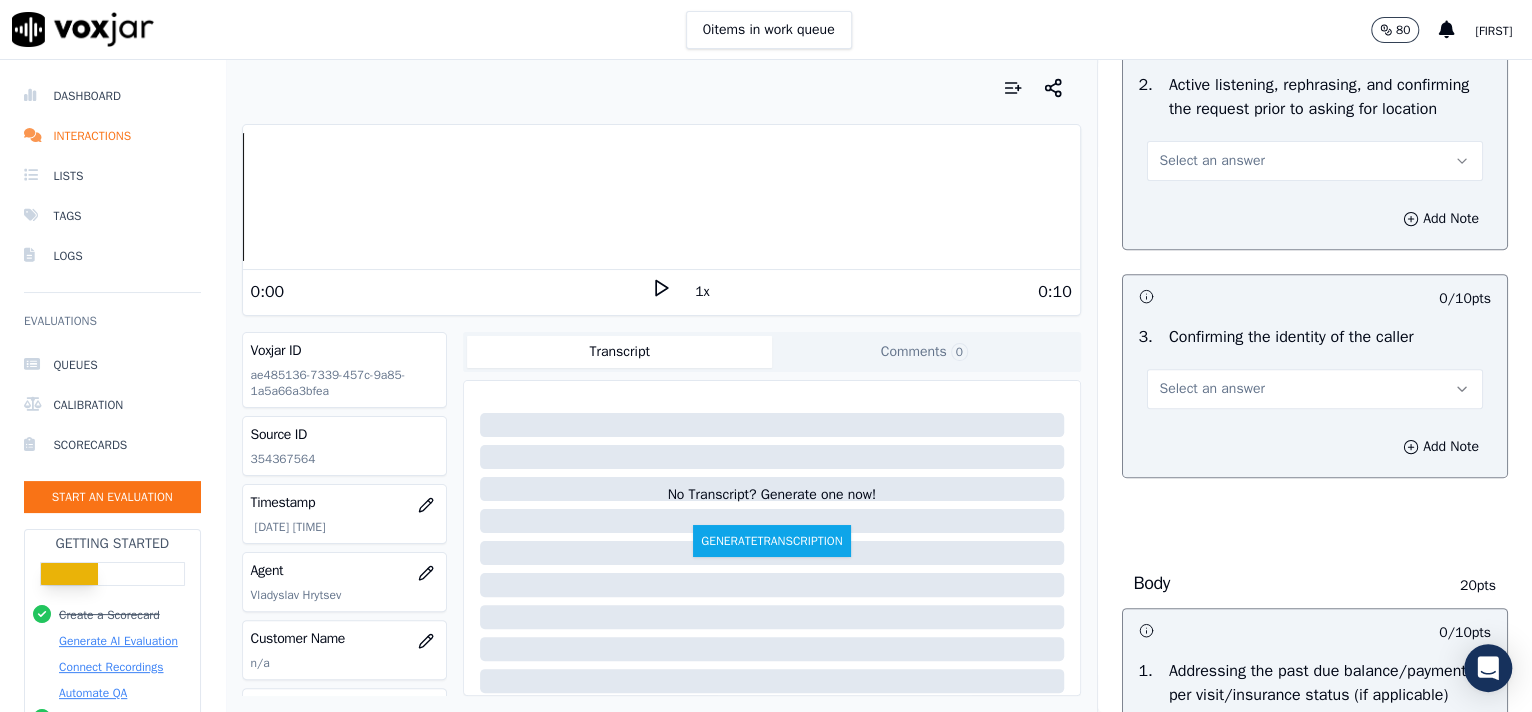 scroll, scrollTop: 408, scrollLeft: 0, axis: vertical 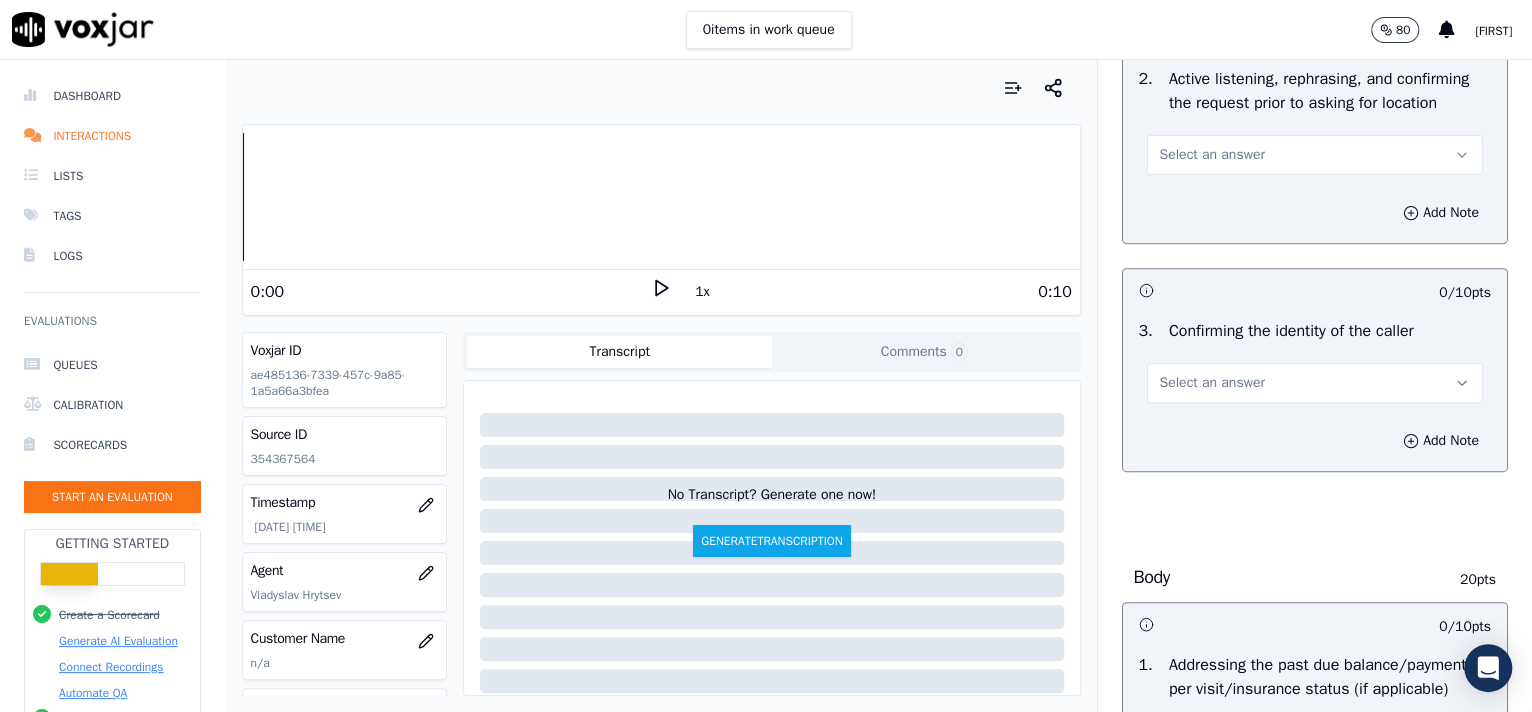 click on "Select an answer" at bounding box center [1212, 155] 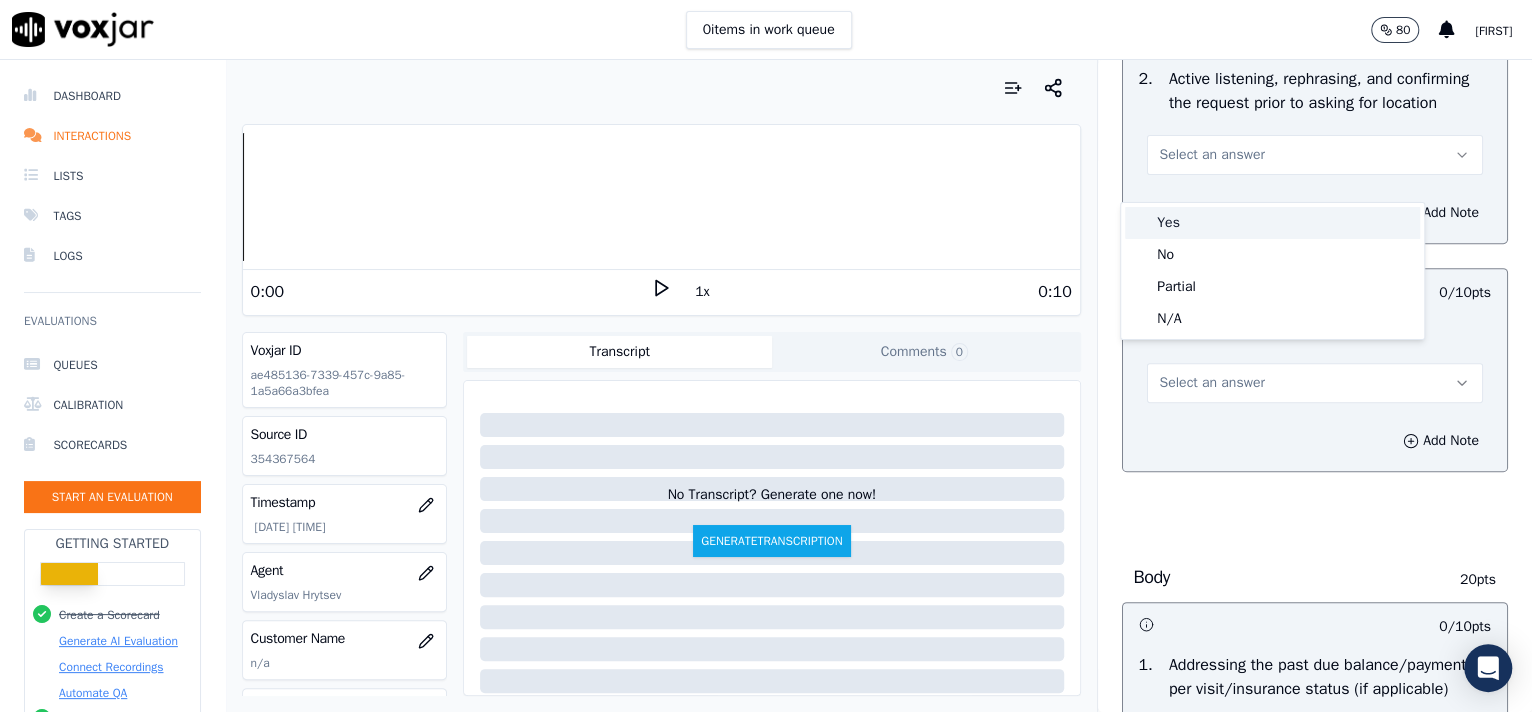 click on "Yes" at bounding box center (1272, 223) 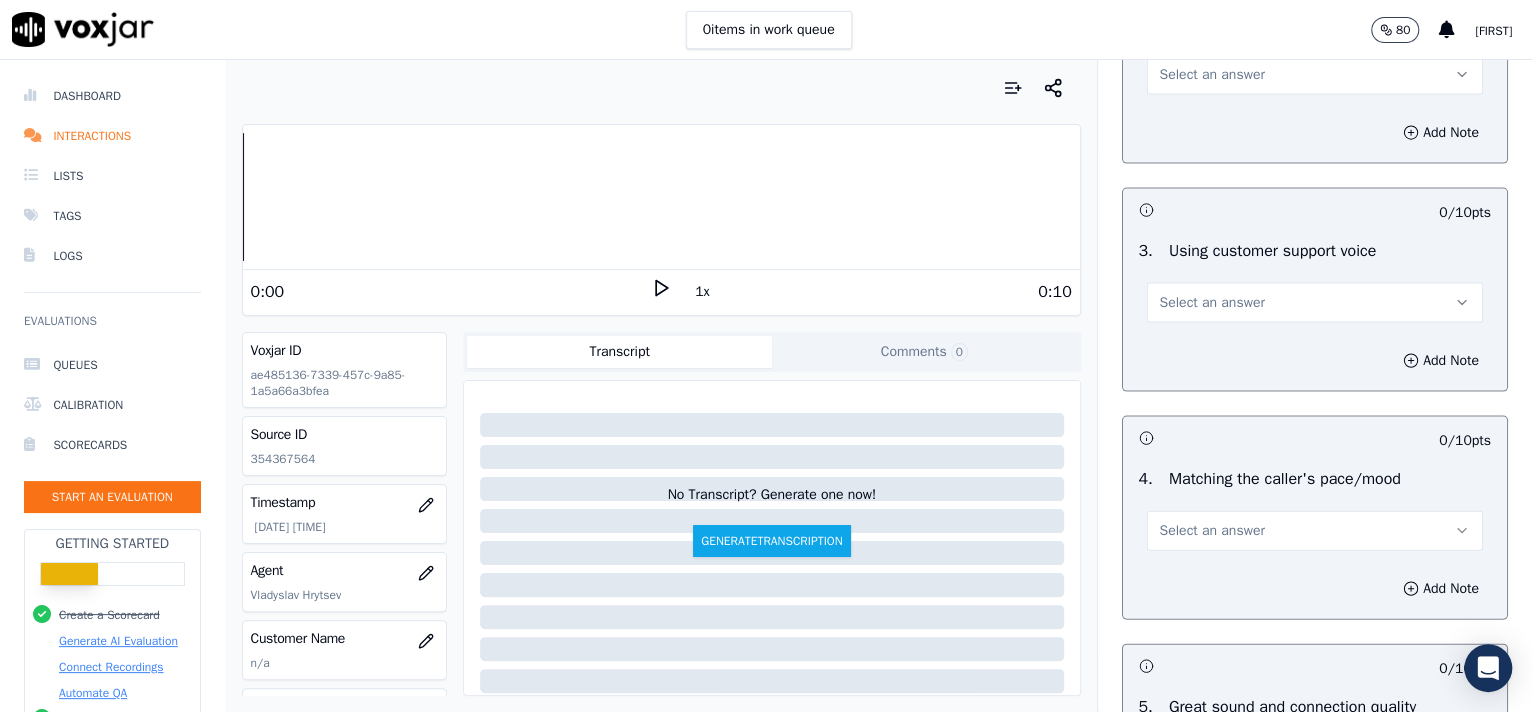 scroll, scrollTop: 3057, scrollLeft: 0, axis: vertical 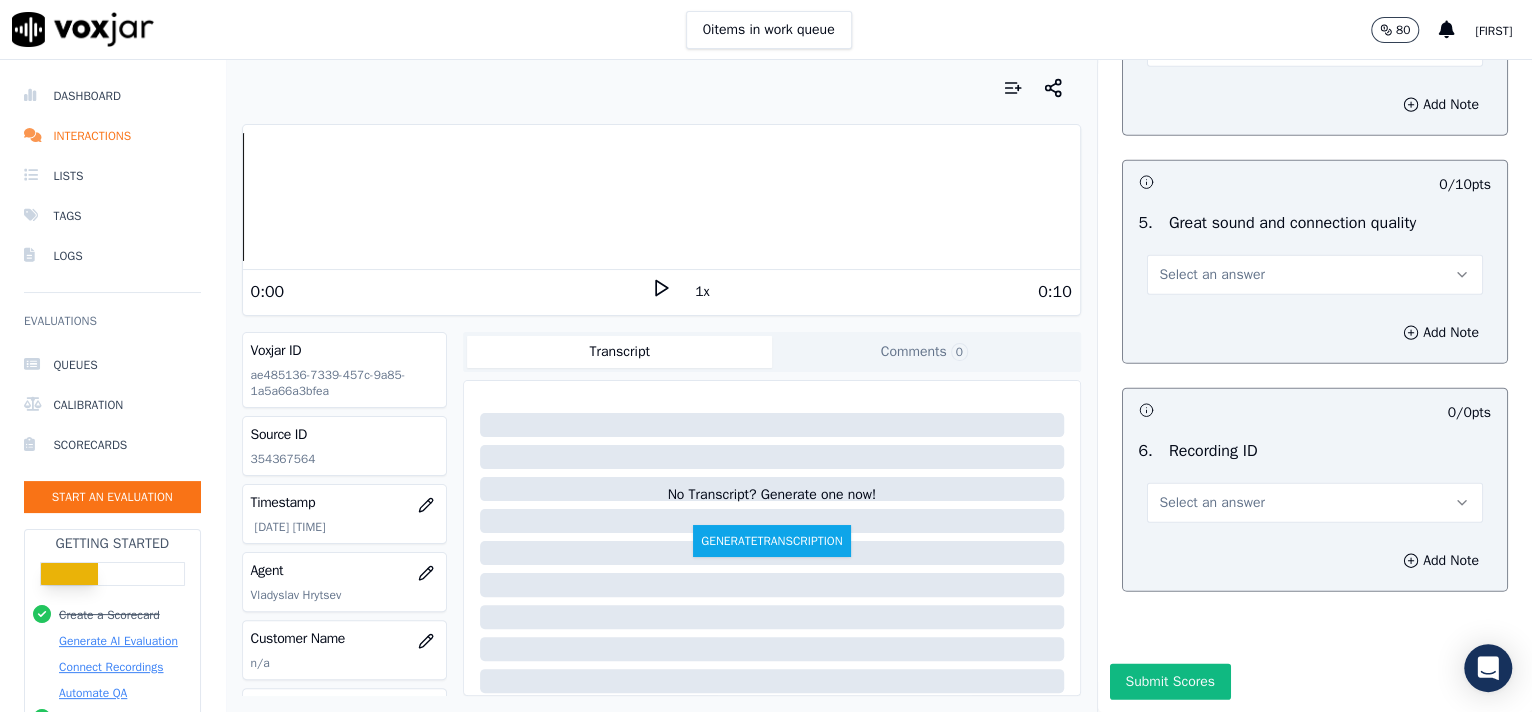 click on "Select an answer" at bounding box center (1315, 503) 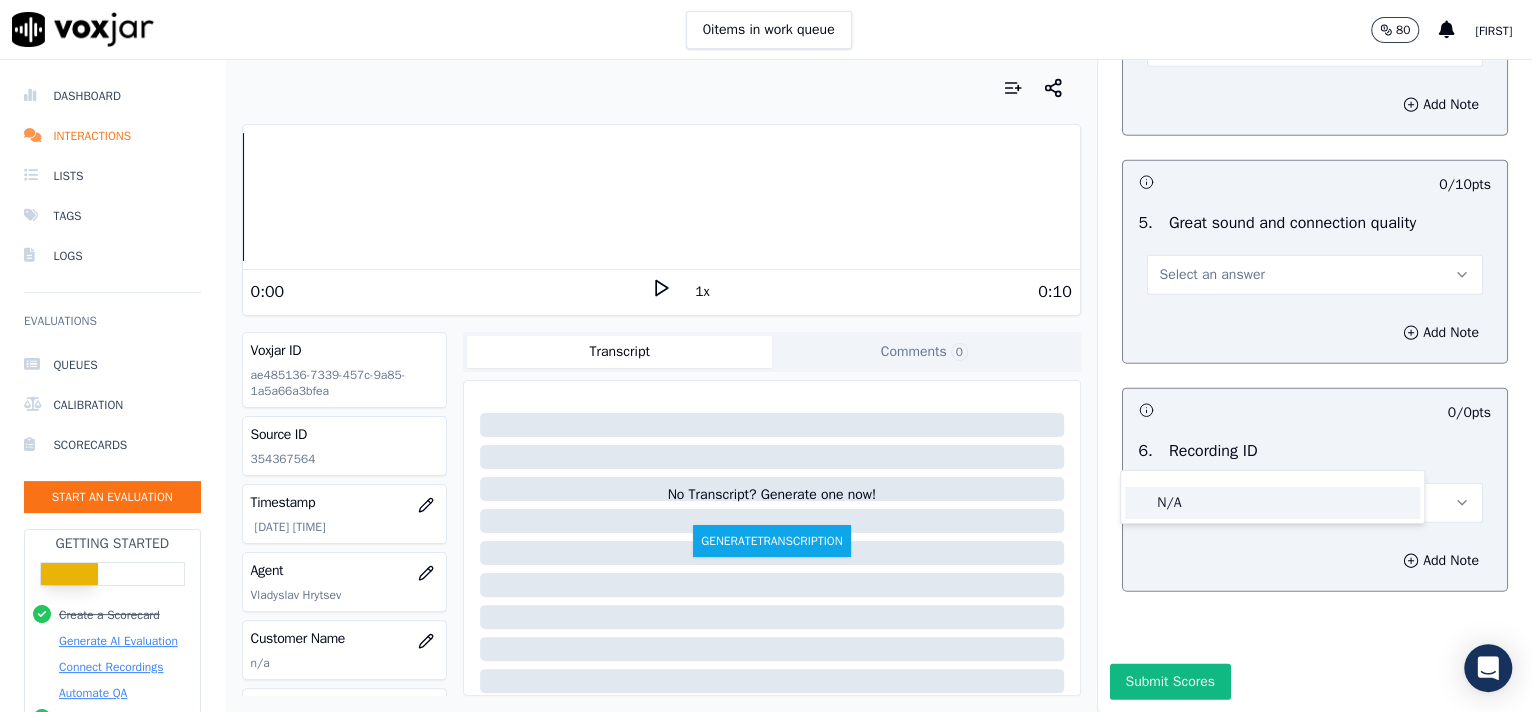 click on "N/A" 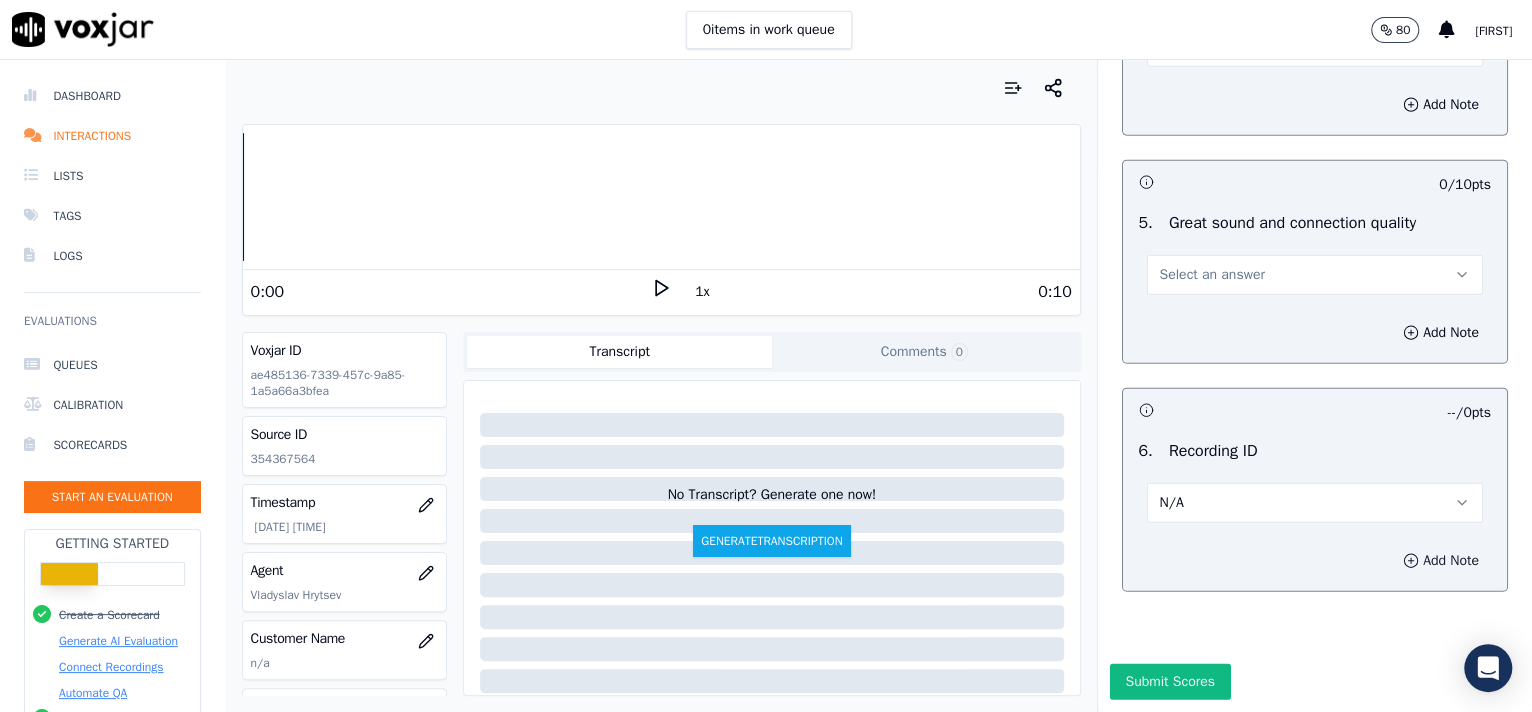 click on "Add Note" at bounding box center [1441, 561] 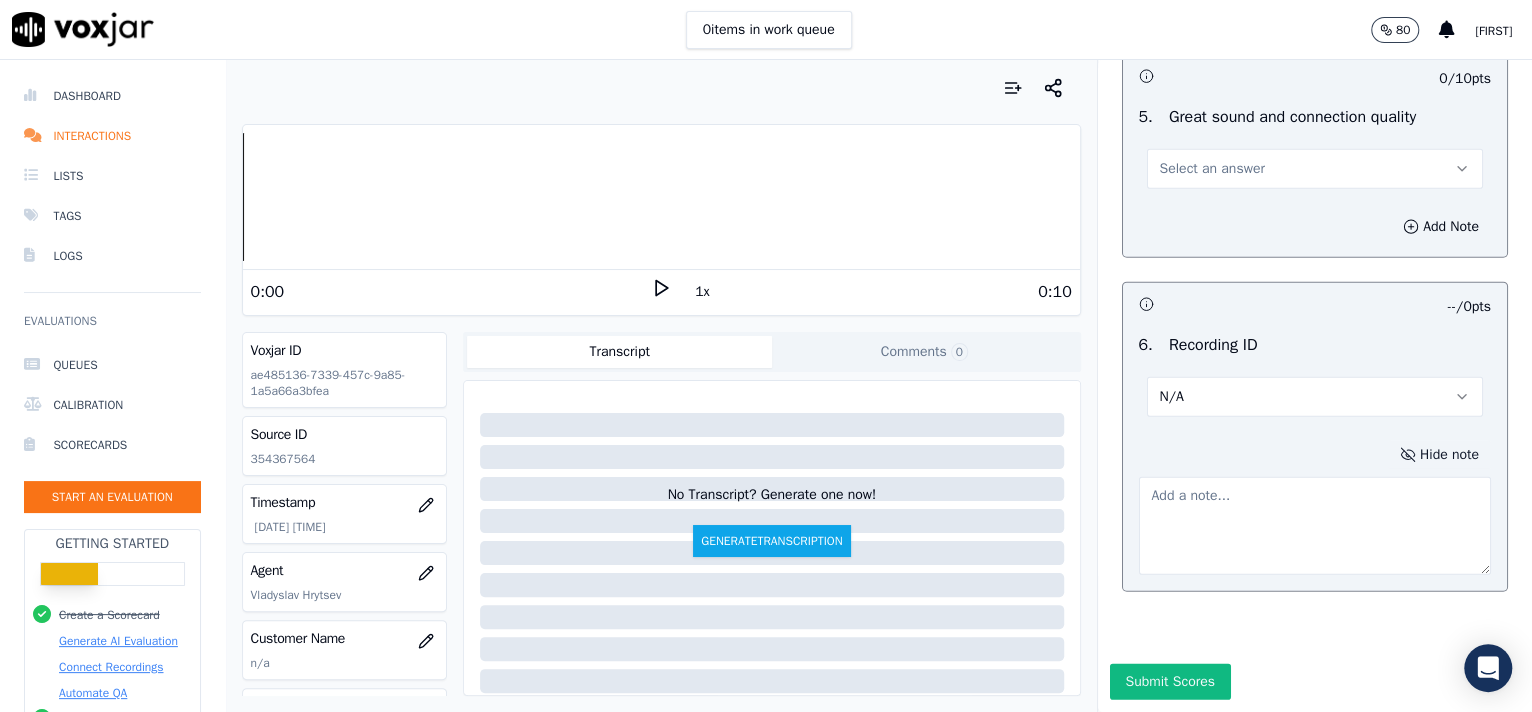 click at bounding box center [1315, 526] 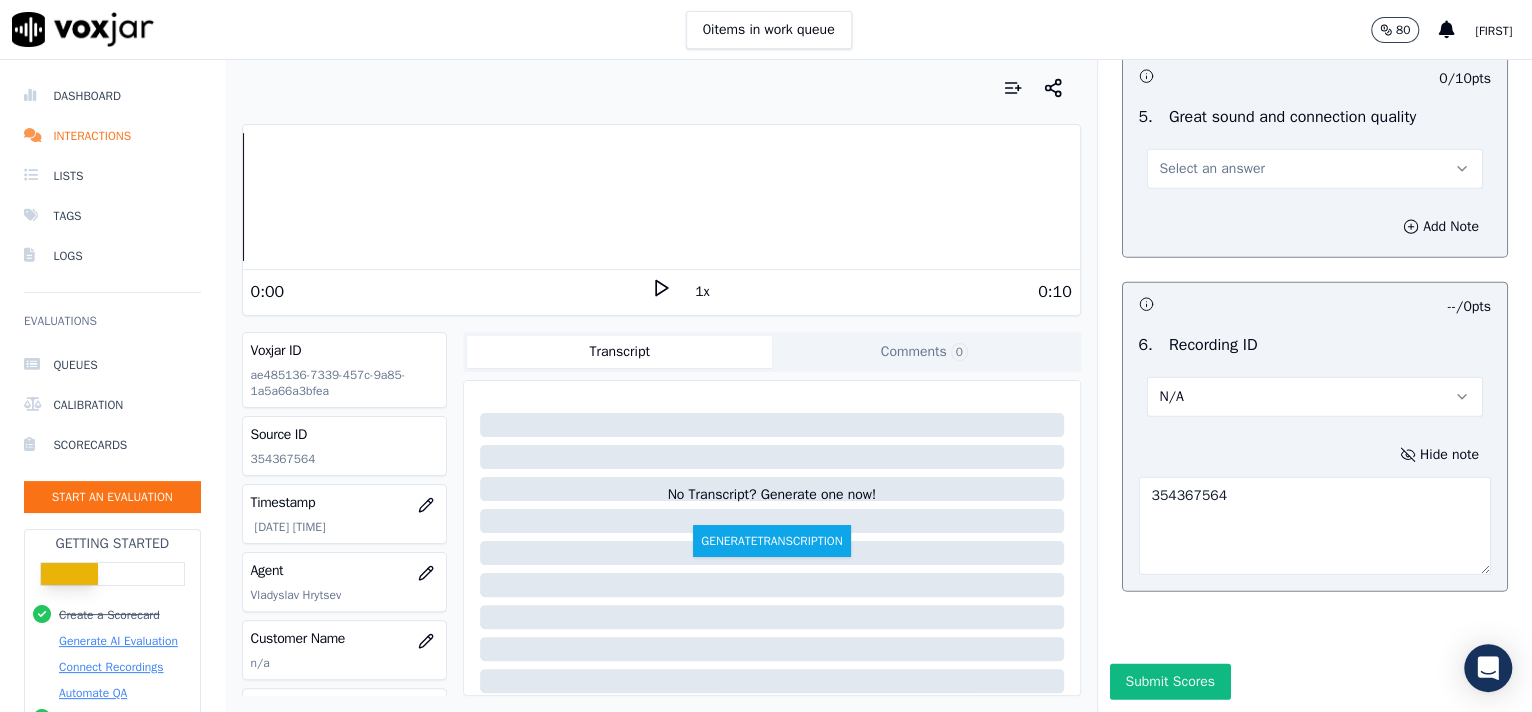 type on "354367564" 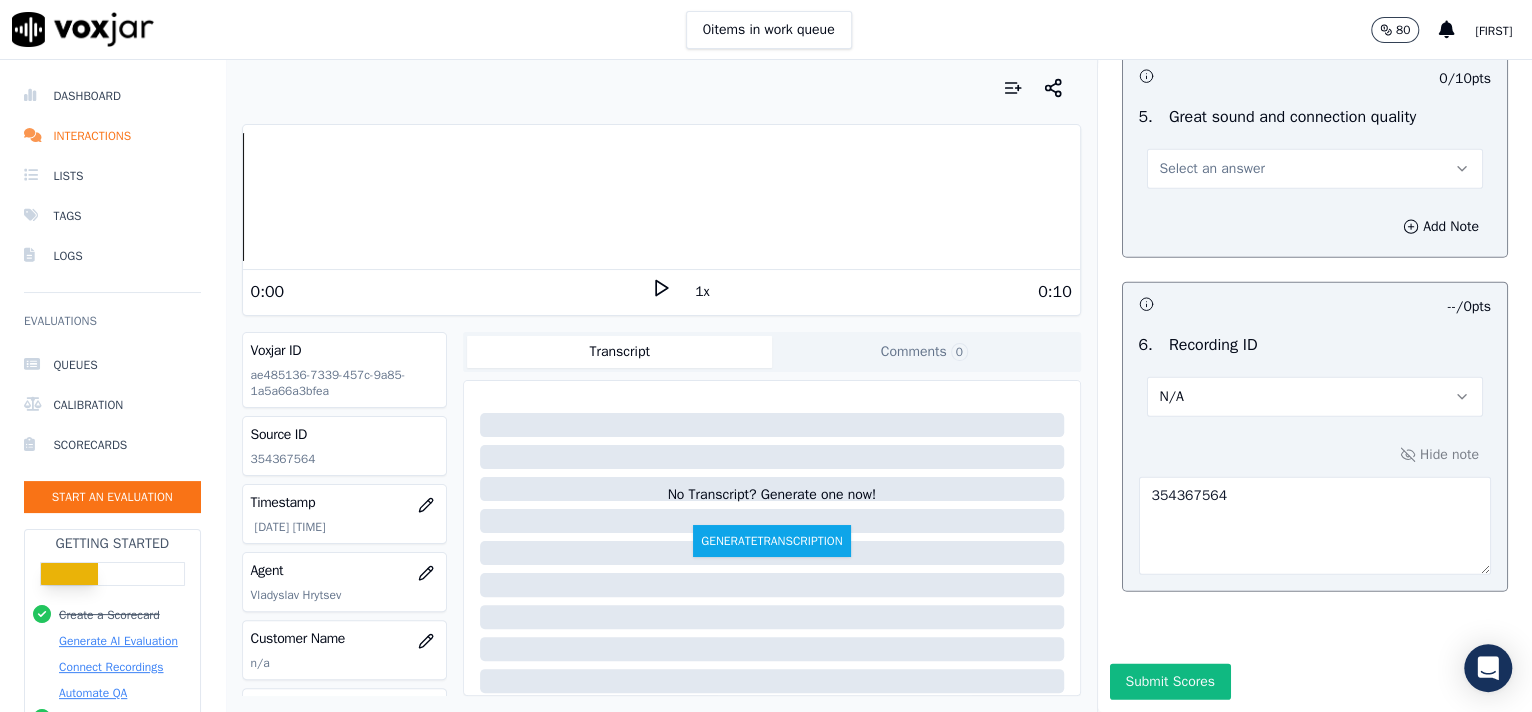 click on "Select an answer" at bounding box center (1212, 169) 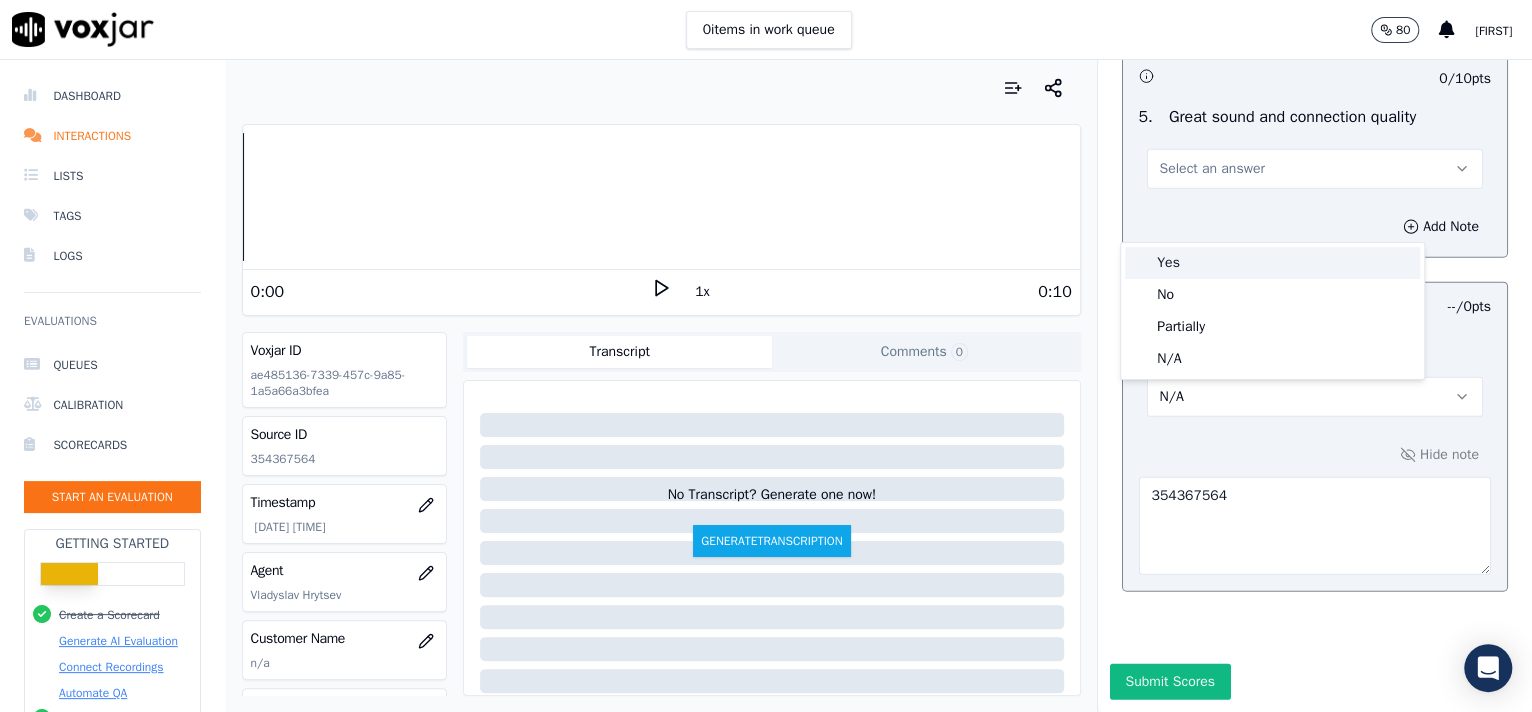 click on "Yes" at bounding box center [1272, 263] 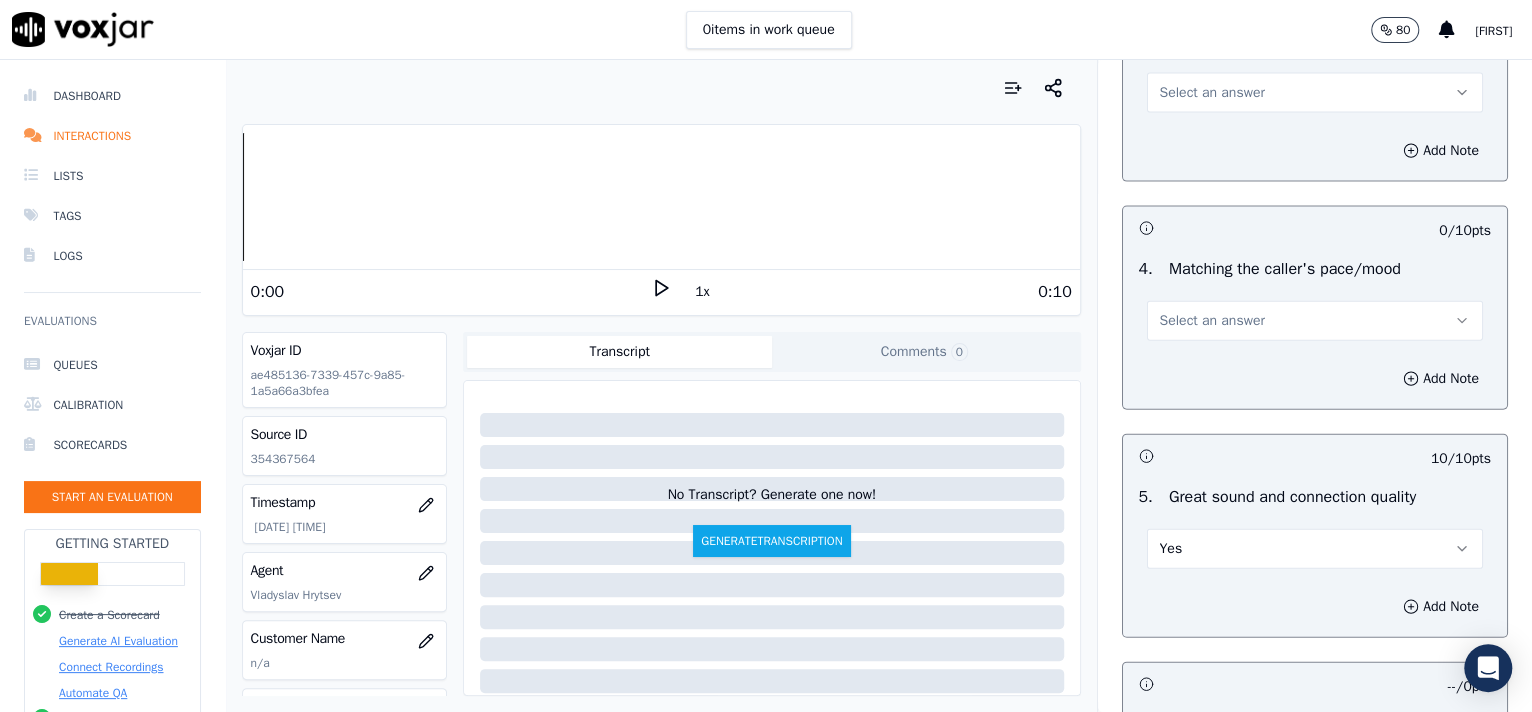 scroll, scrollTop: 2631, scrollLeft: 0, axis: vertical 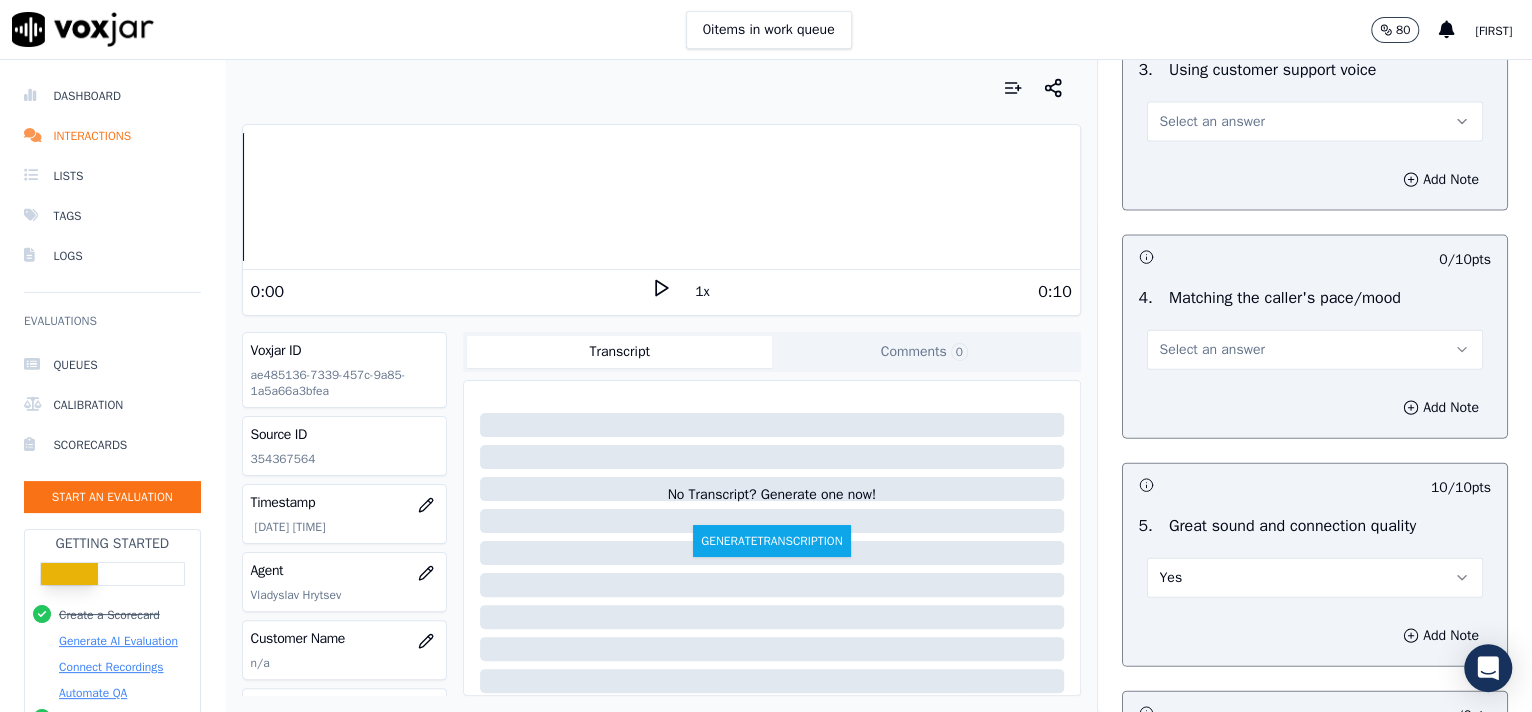 click on "Select an answer" at bounding box center (1212, 350) 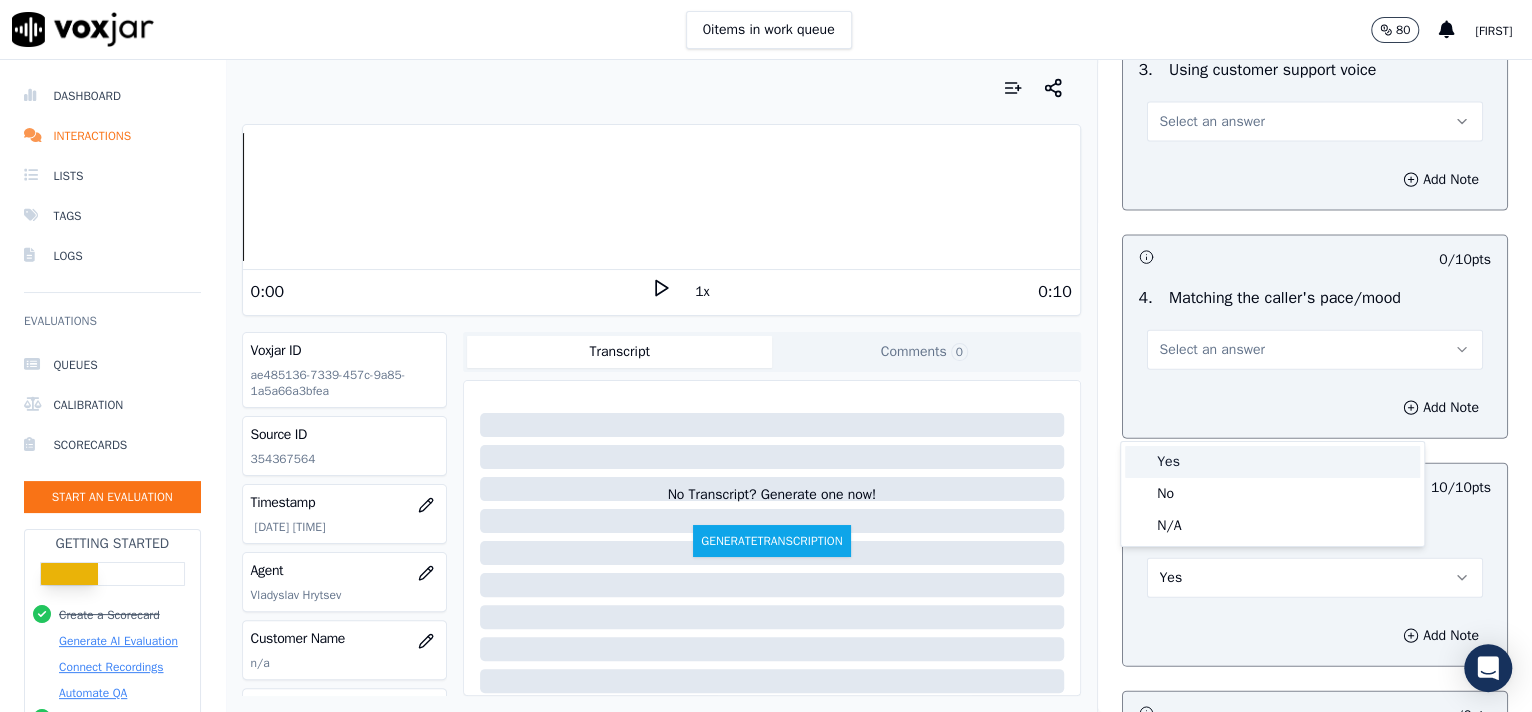 click on "Yes" at bounding box center (1272, 462) 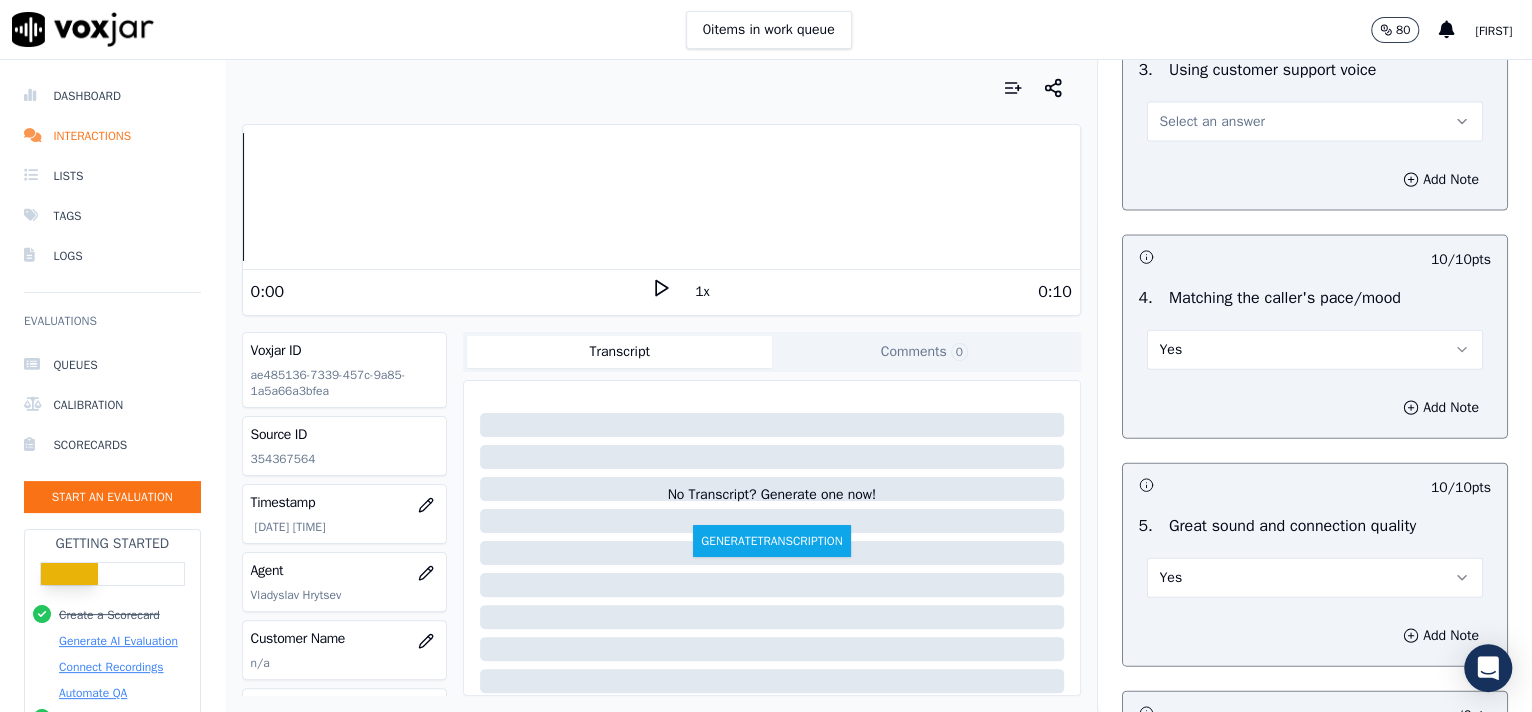 click on "Select an answer" at bounding box center [1315, 122] 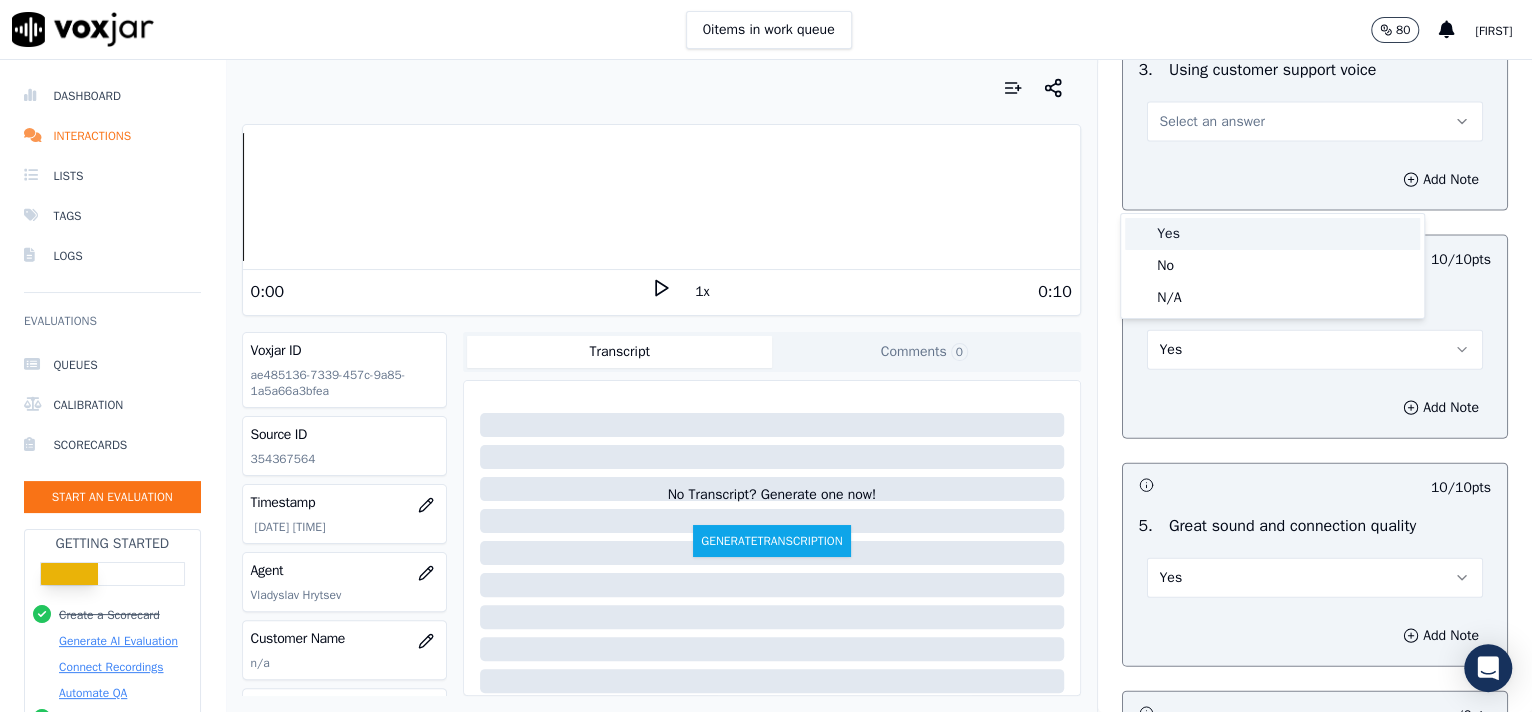 click on "Yes" at bounding box center (1272, 234) 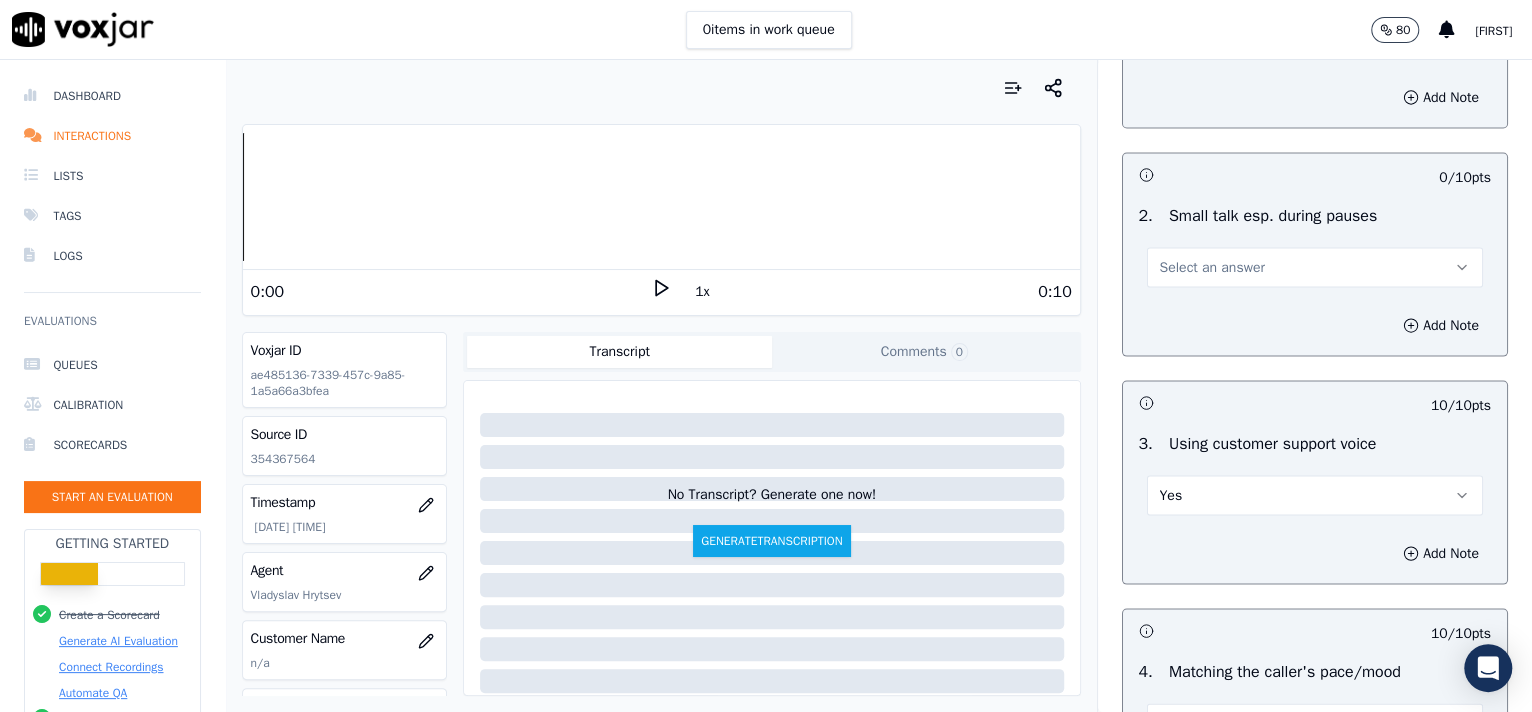scroll, scrollTop: 2235, scrollLeft: 0, axis: vertical 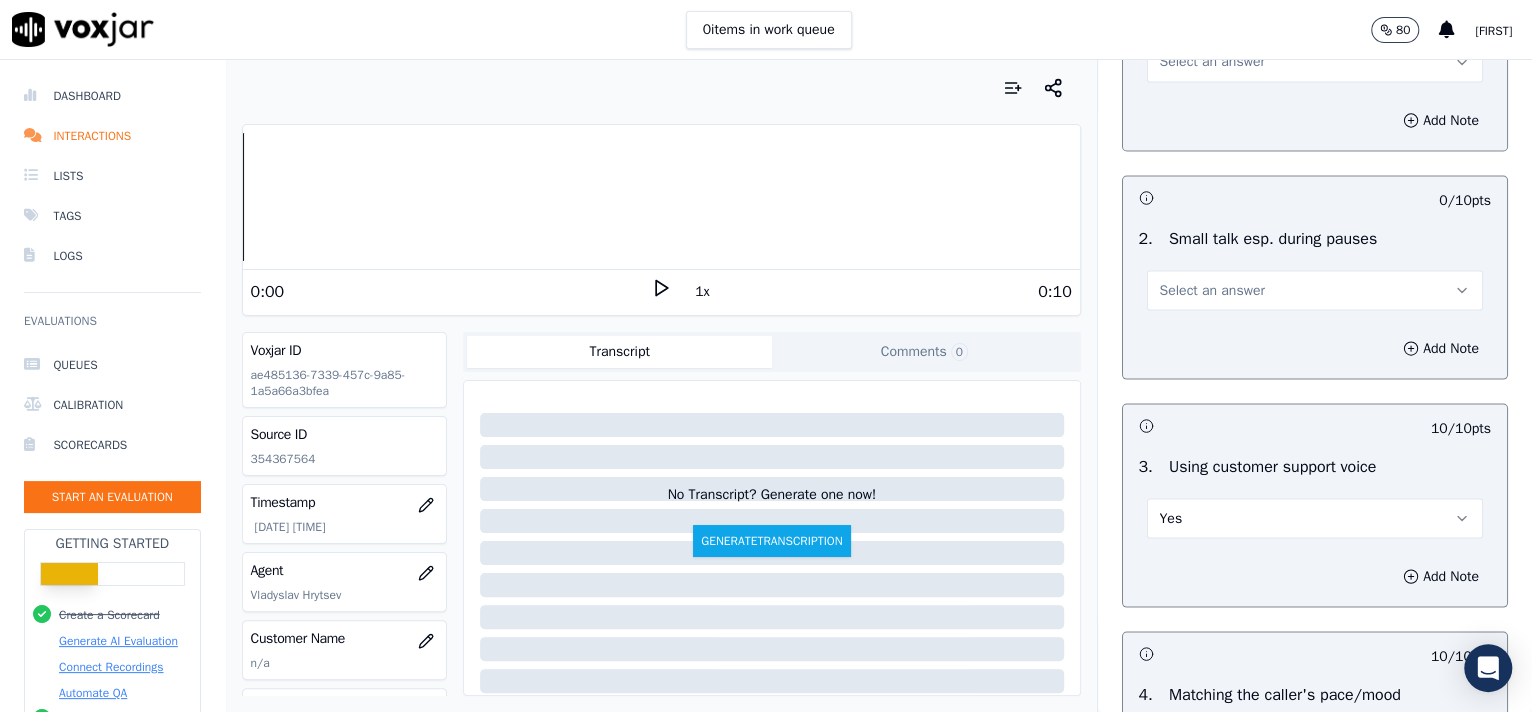 click on "Select an answer" at bounding box center [1315, 290] 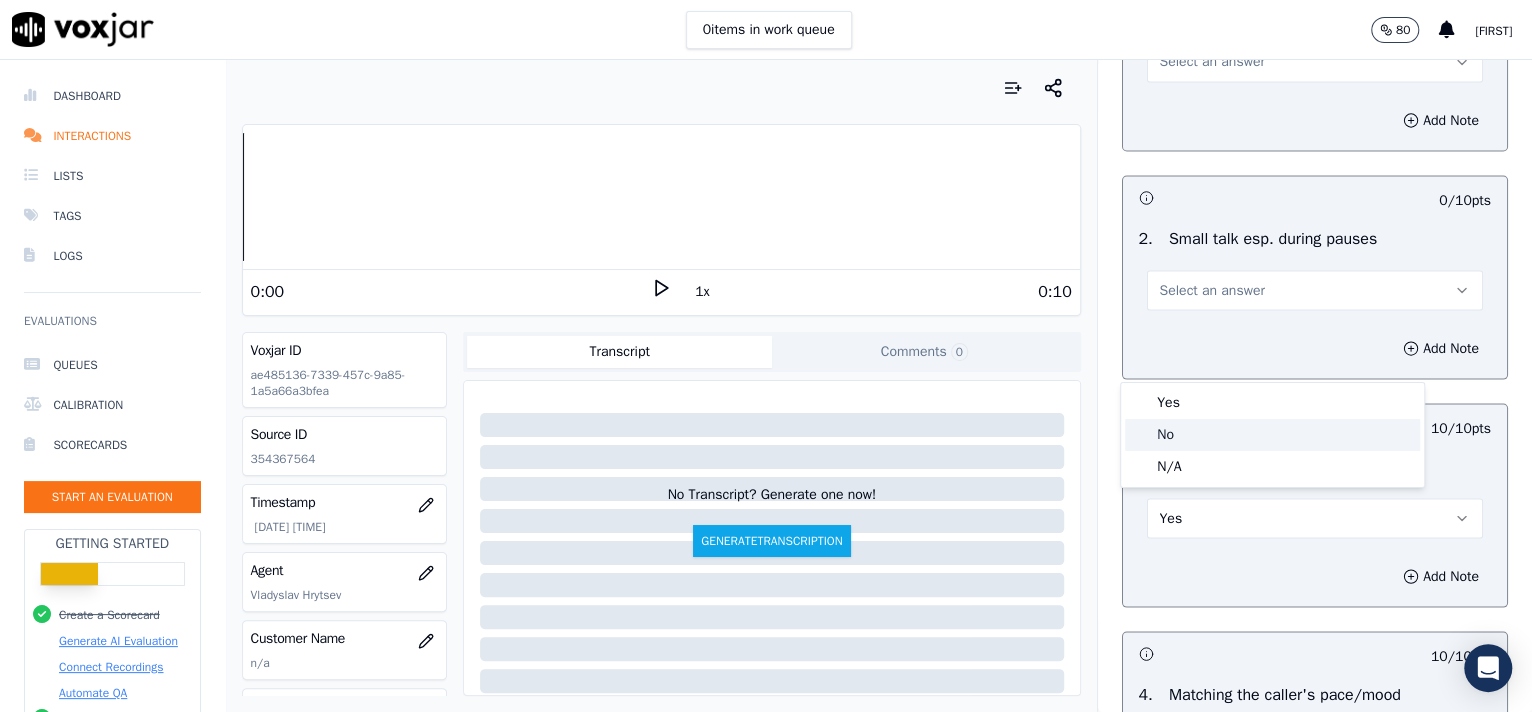 click on "No" 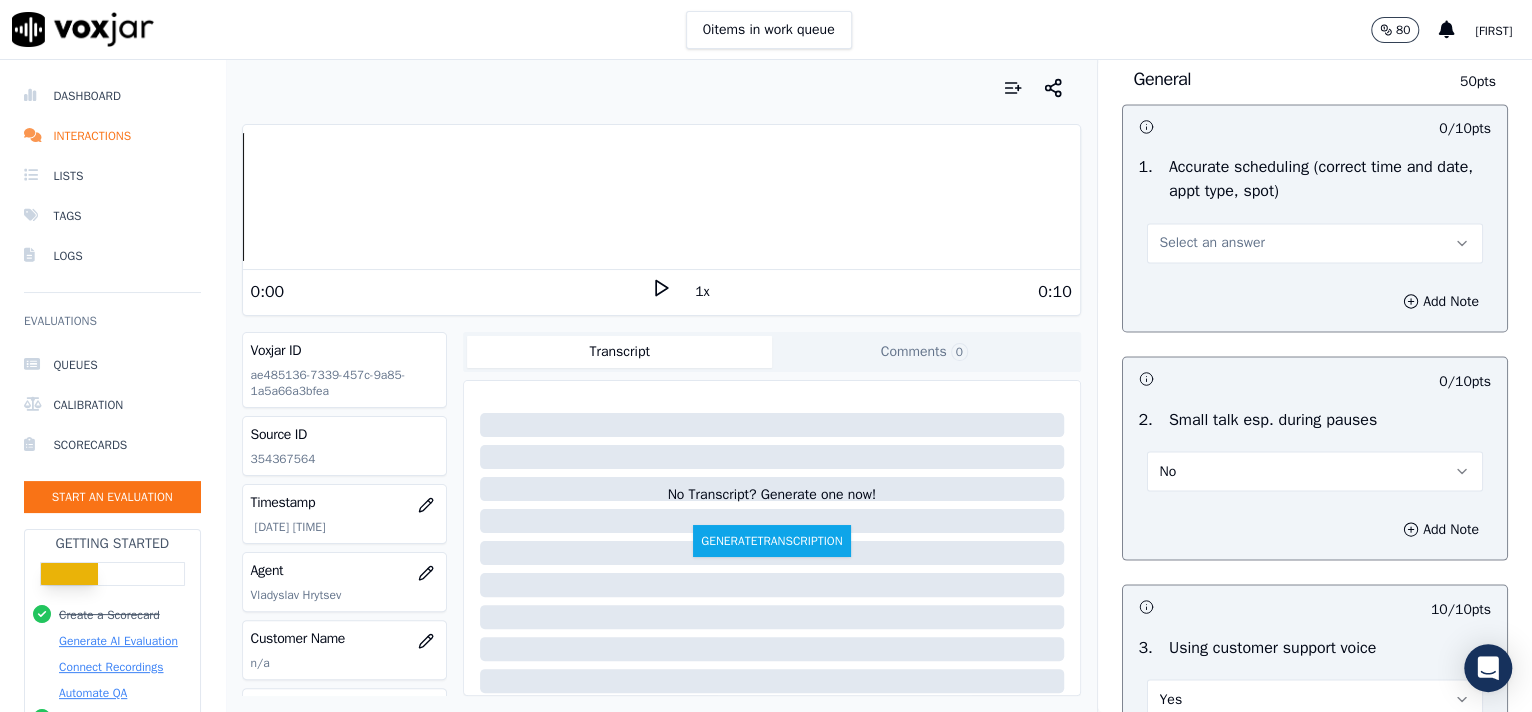 scroll, scrollTop: 2048, scrollLeft: 0, axis: vertical 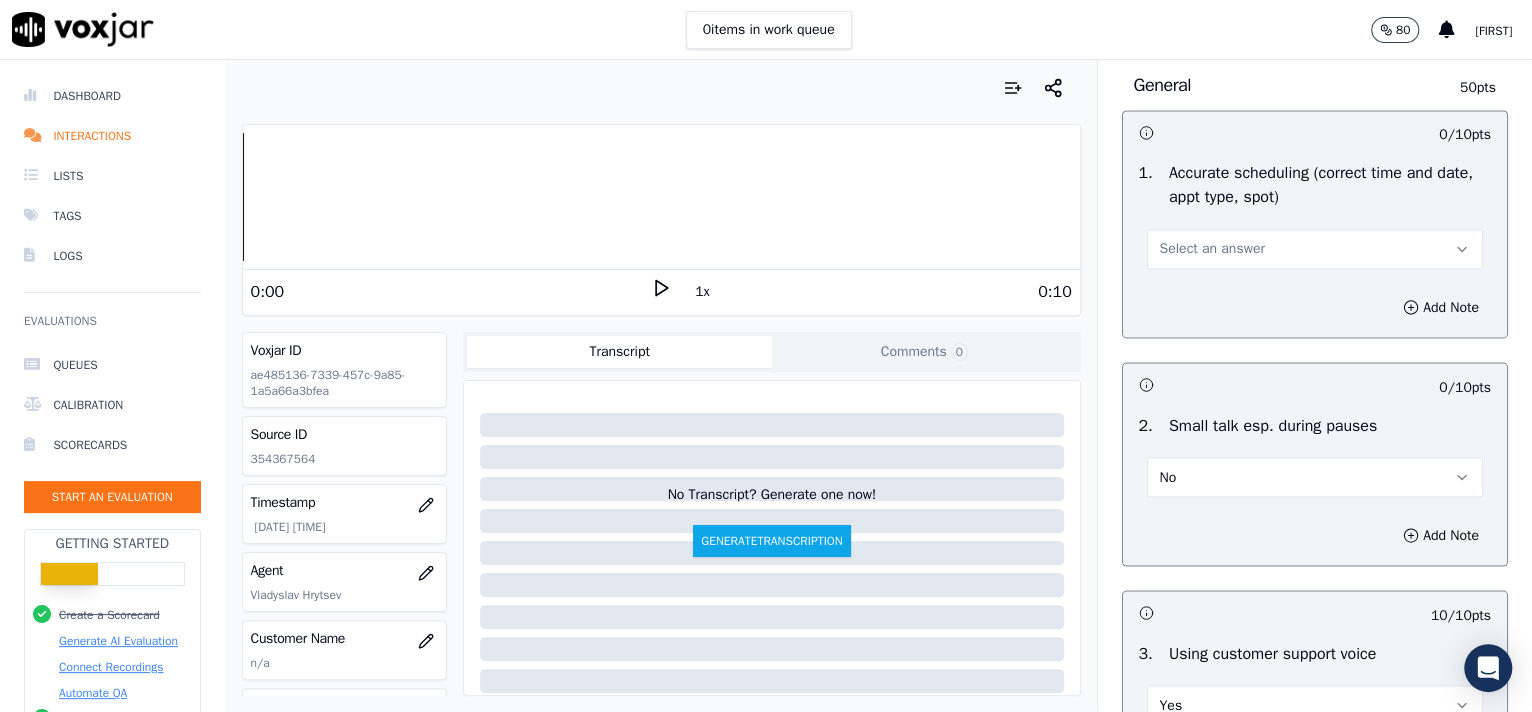 click on "Select an answer" at bounding box center (1315, 249) 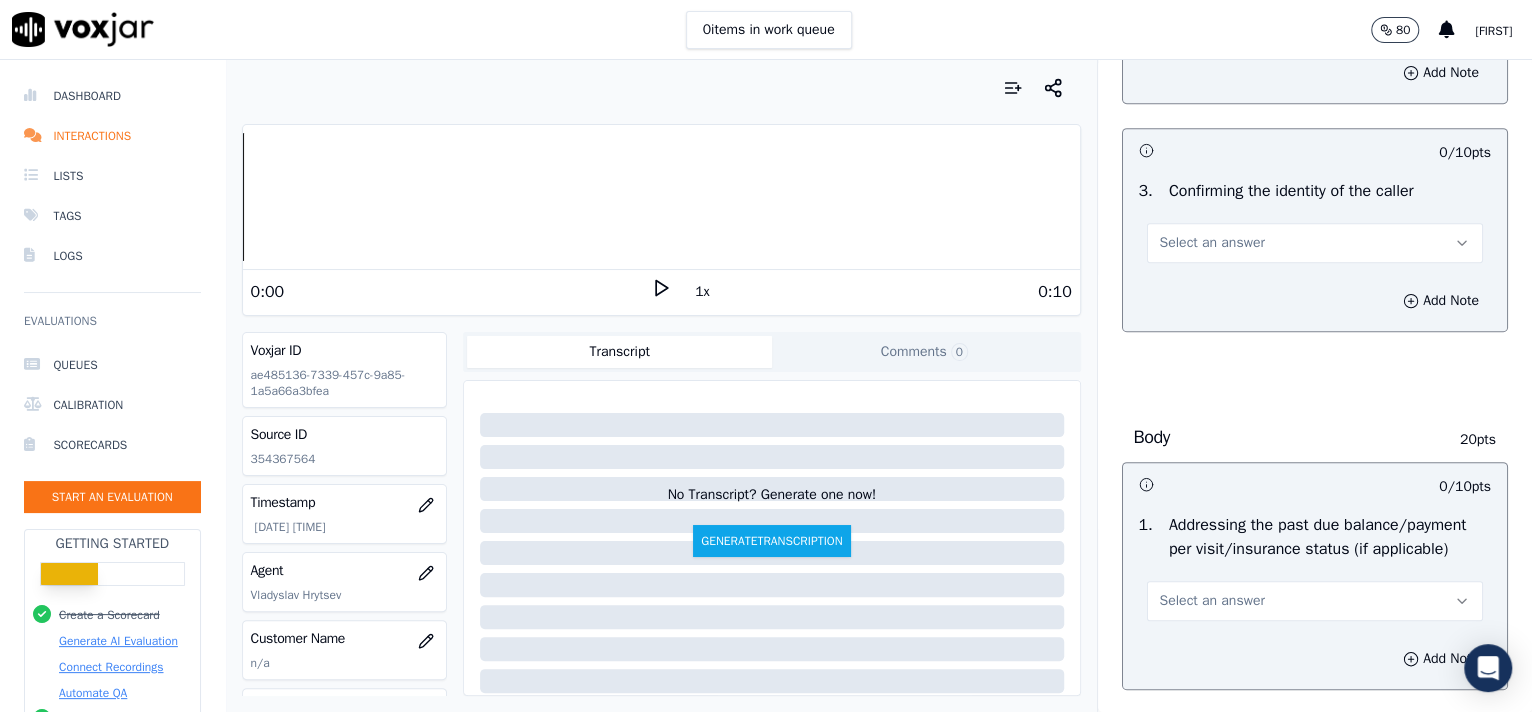 scroll, scrollTop: 560, scrollLeft: 0, axis: vertical 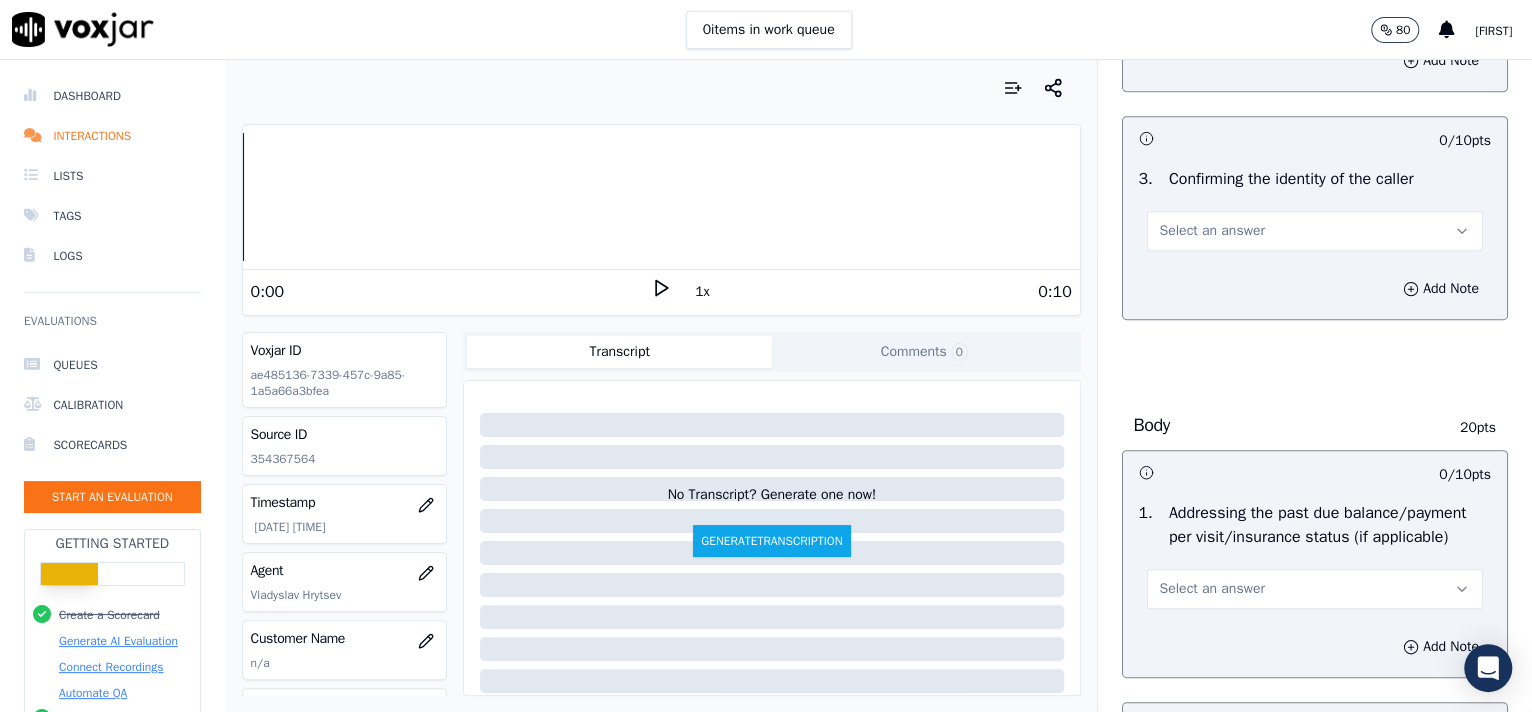 click on "Select an answer" at bounding box center (1212, 231) 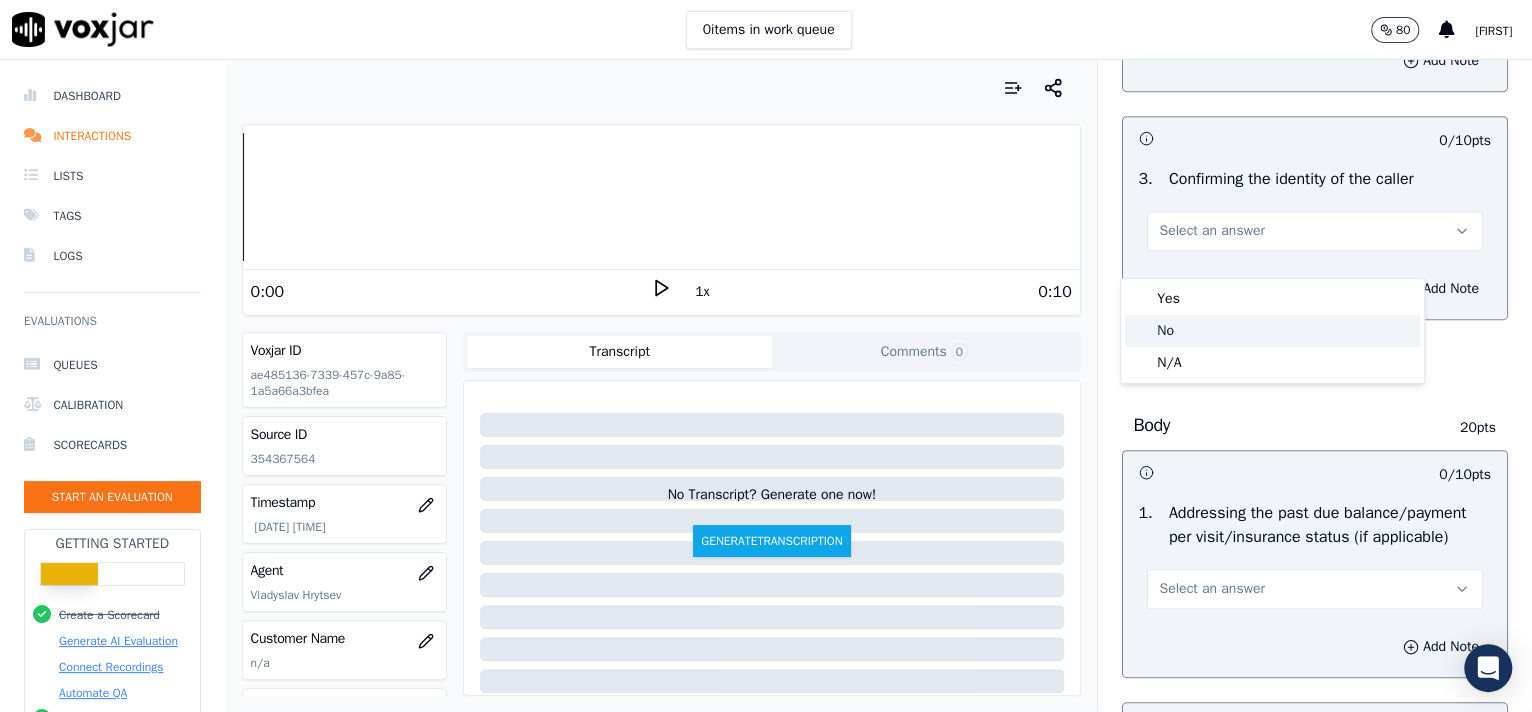click on "No" 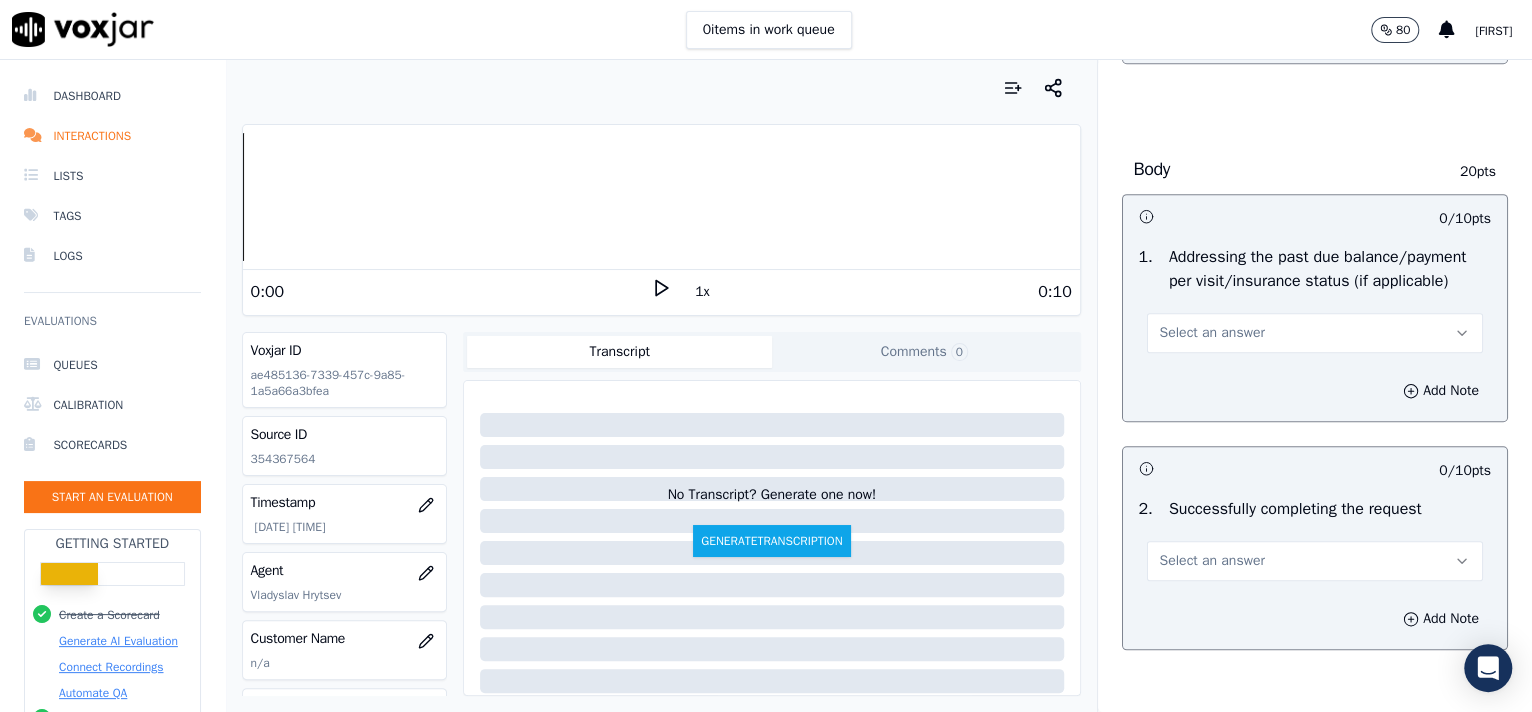 scroll, scrollTop: 839, scrollLeft: 0, axis: vertical 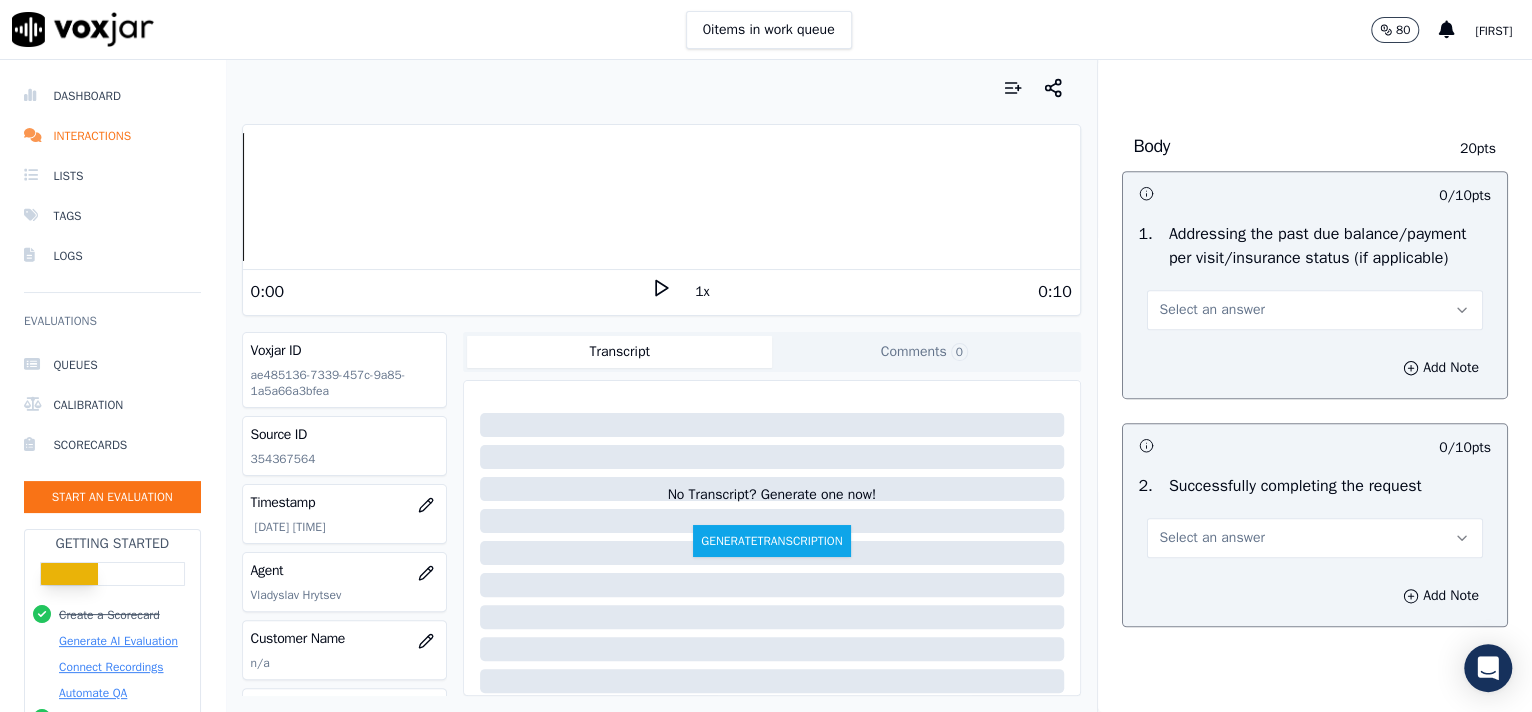 click on "Select an answer" at bounding box center [1212, 310] 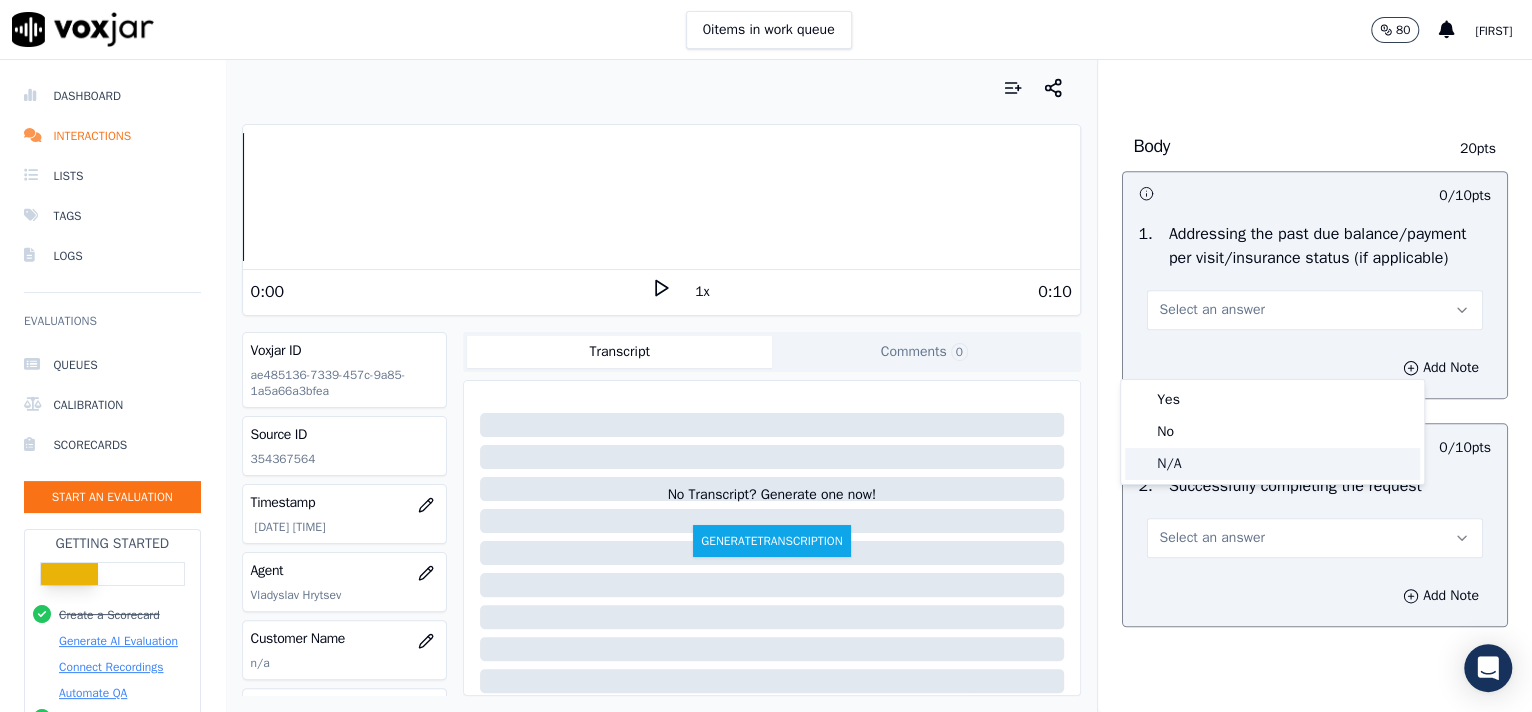 click on "N/A" 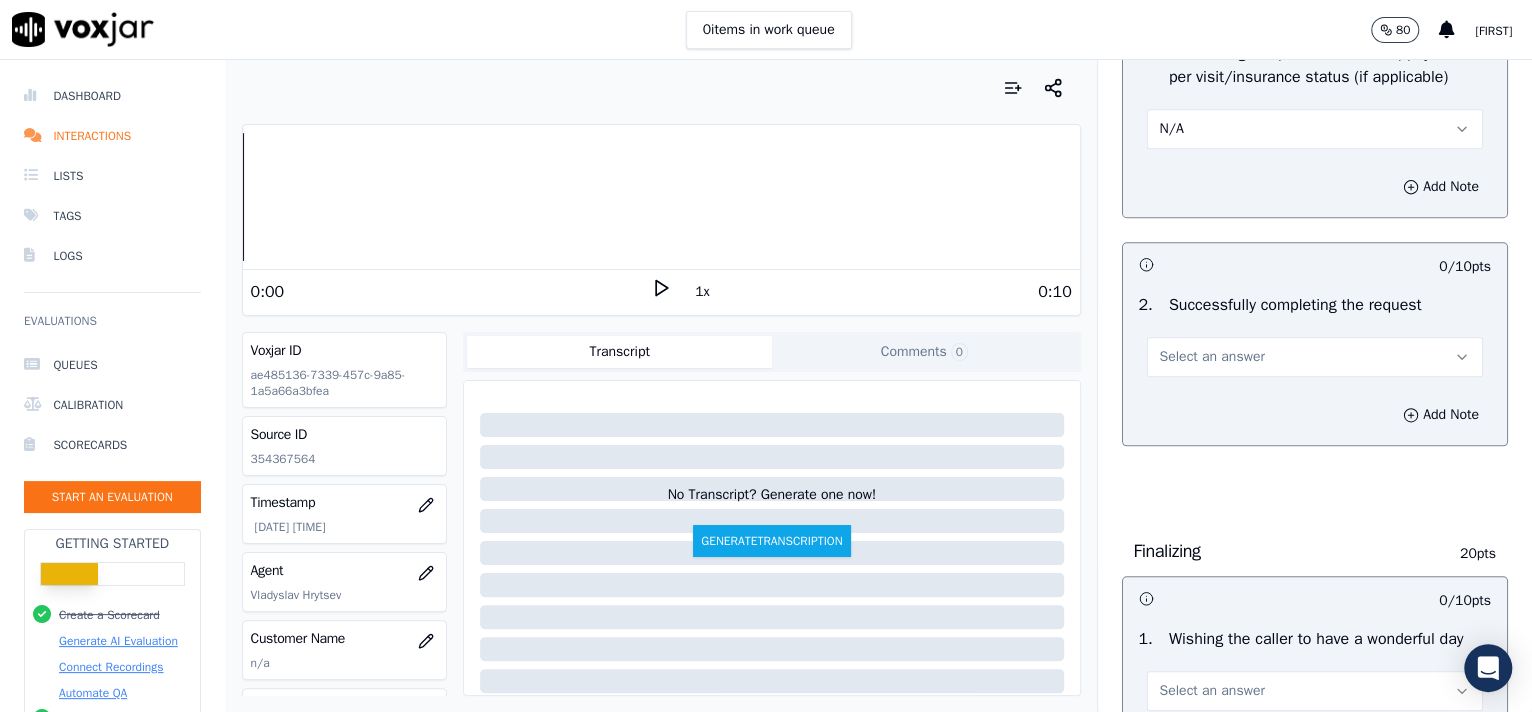 scroll, scrollTop: 1038, scrollLeft: 0, axis: vertical 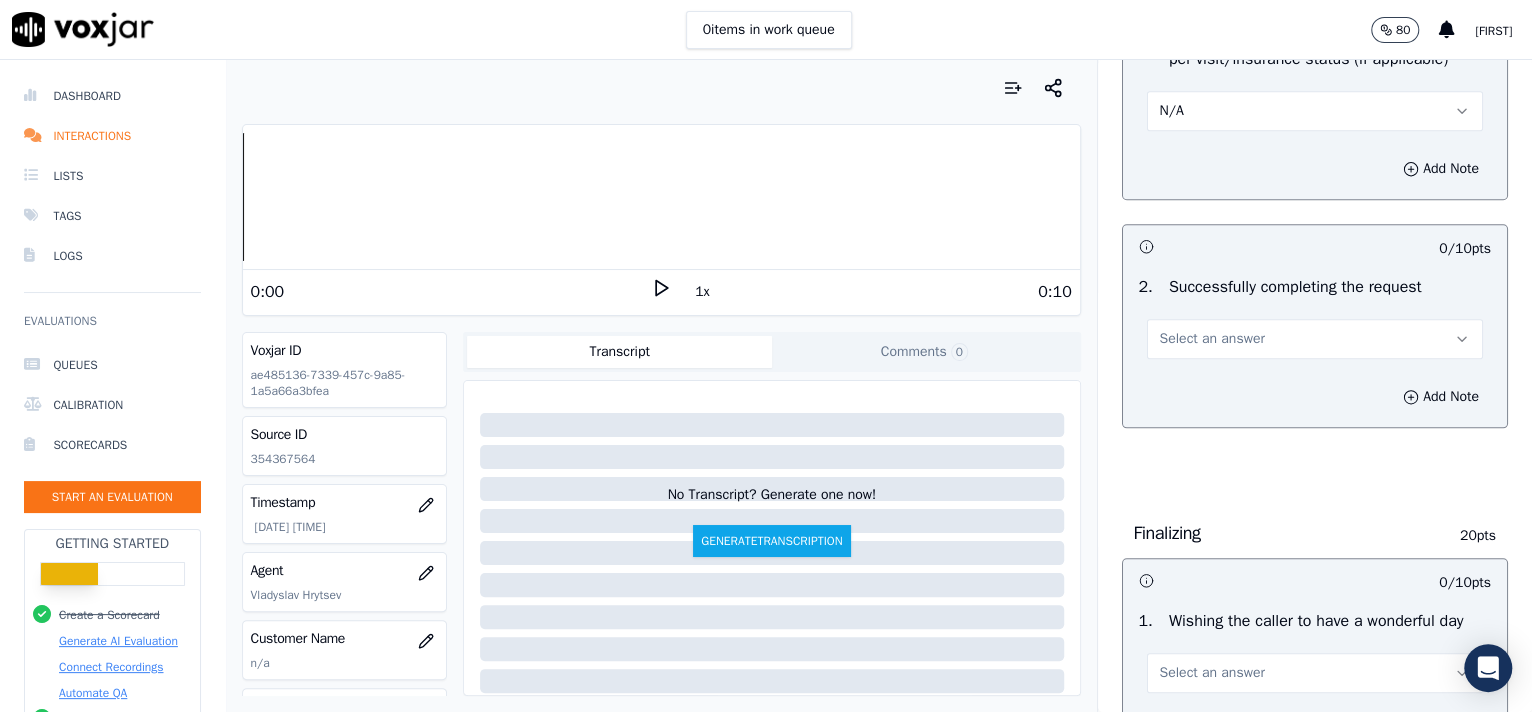 click on "Select an answer" at bounding box center [1315, 339] 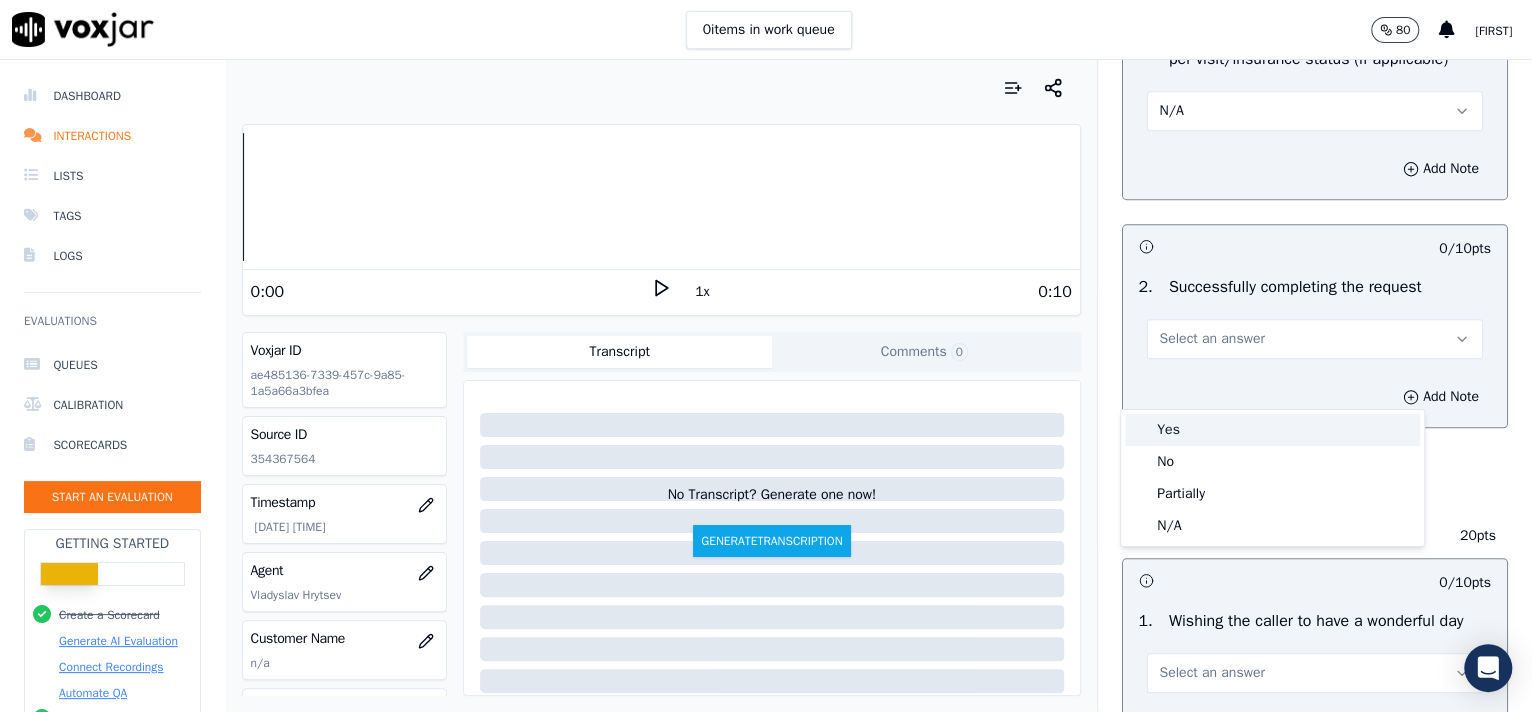 click on "Yes" at bounding box center [1272, 430] 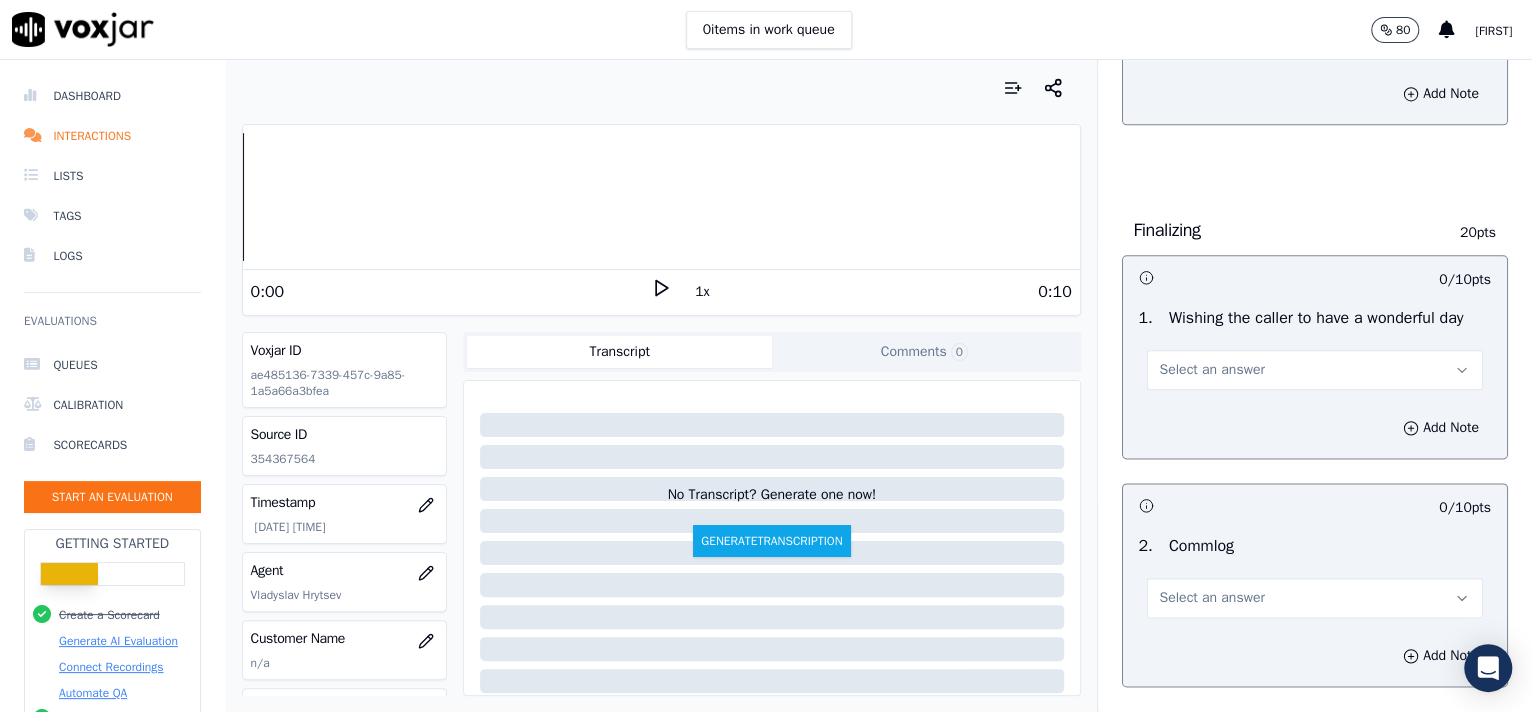 scroll, scrollTop: 1376, scrollLeft: 0, axis: vertical 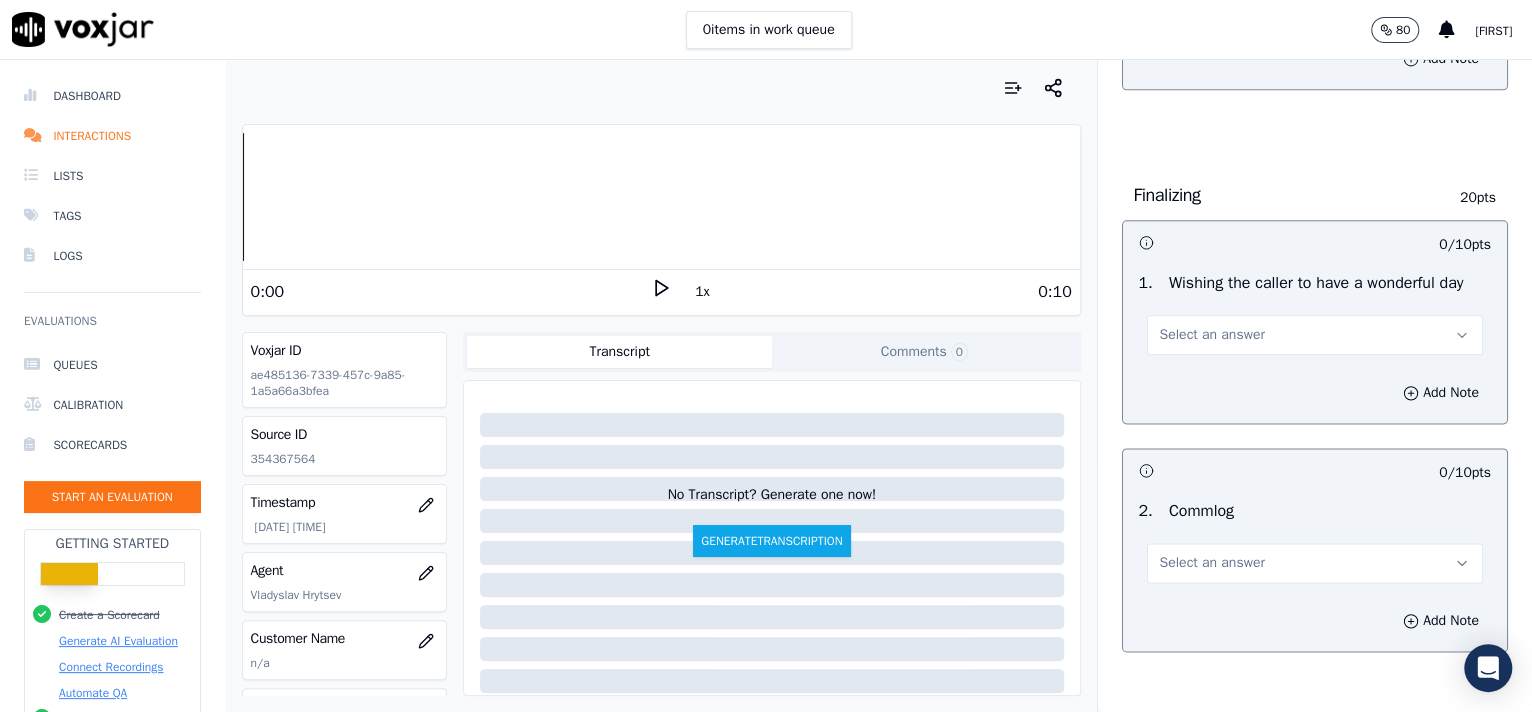 click on "Select an answer" at bounding box center (1212, 335) 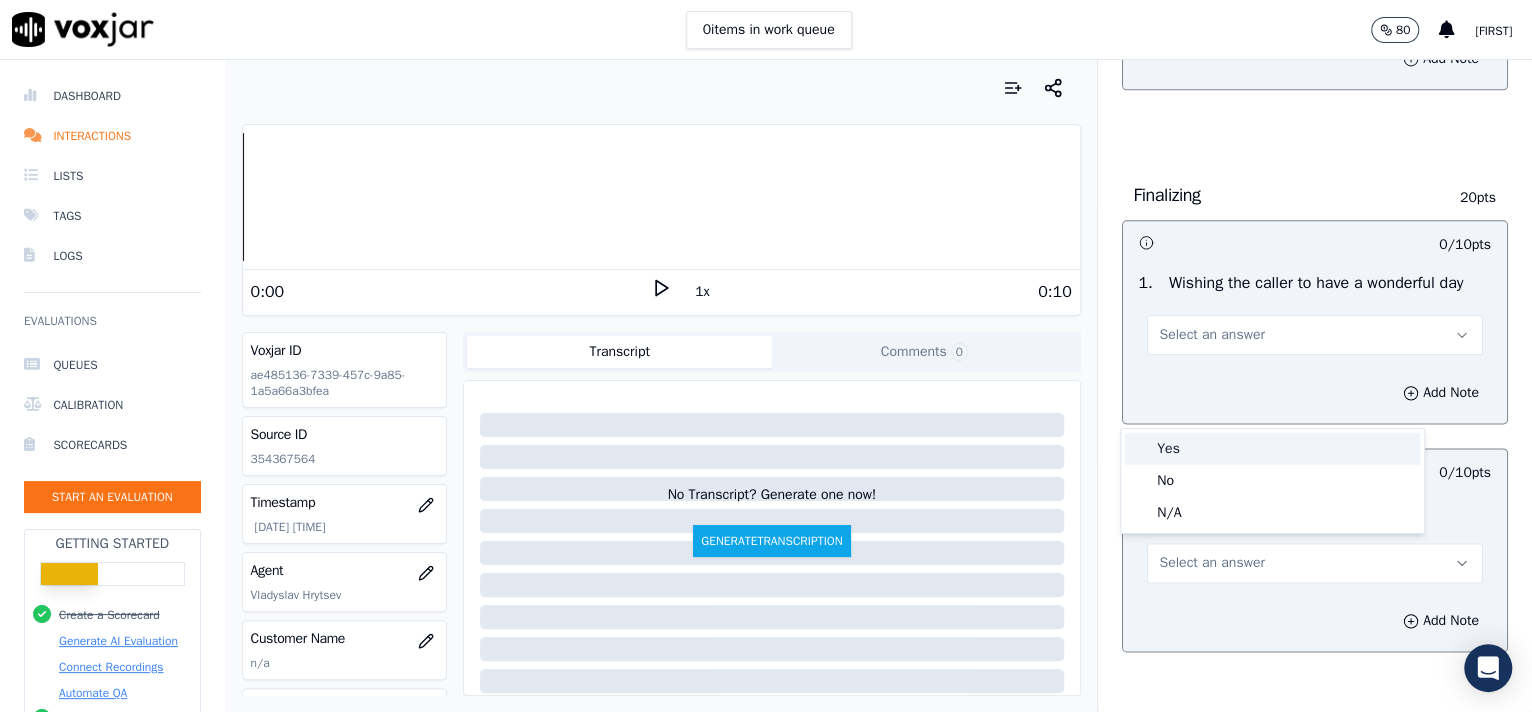 click on "Yes" at bounding box center (1272, 449) 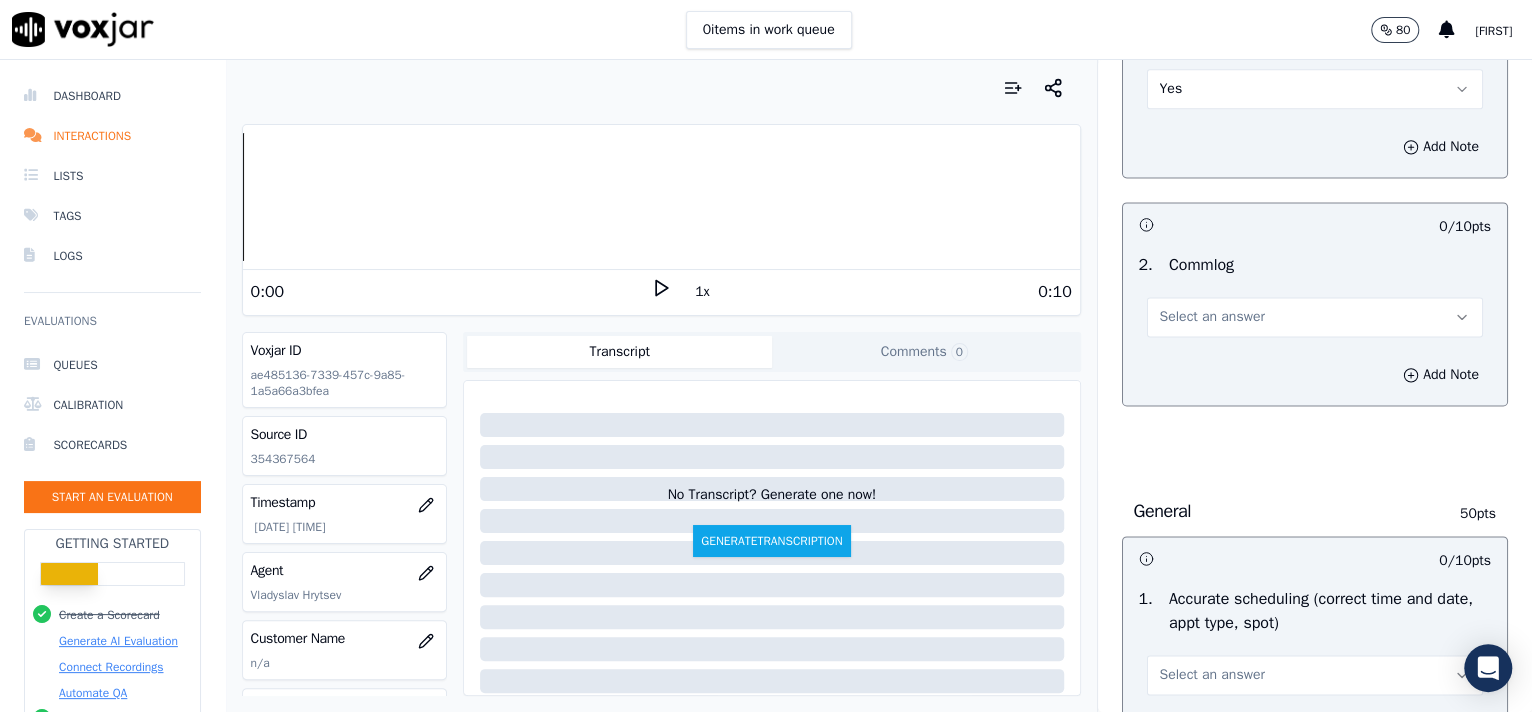 scroll, scrollTop: 1663, scrollLeft: 0, axis: vertical 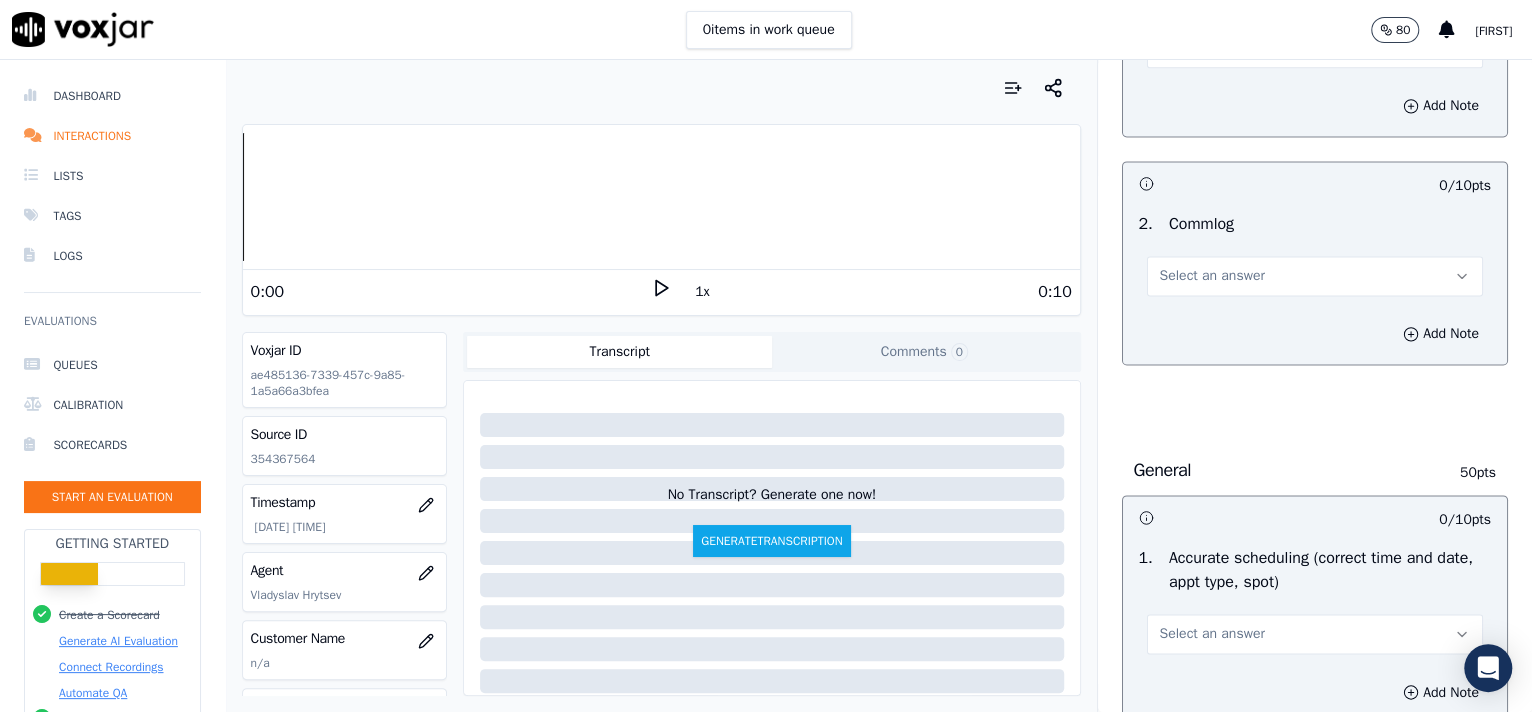 click on "2 .   Commlog    Select an answer" at bounding box center [1315, 254] 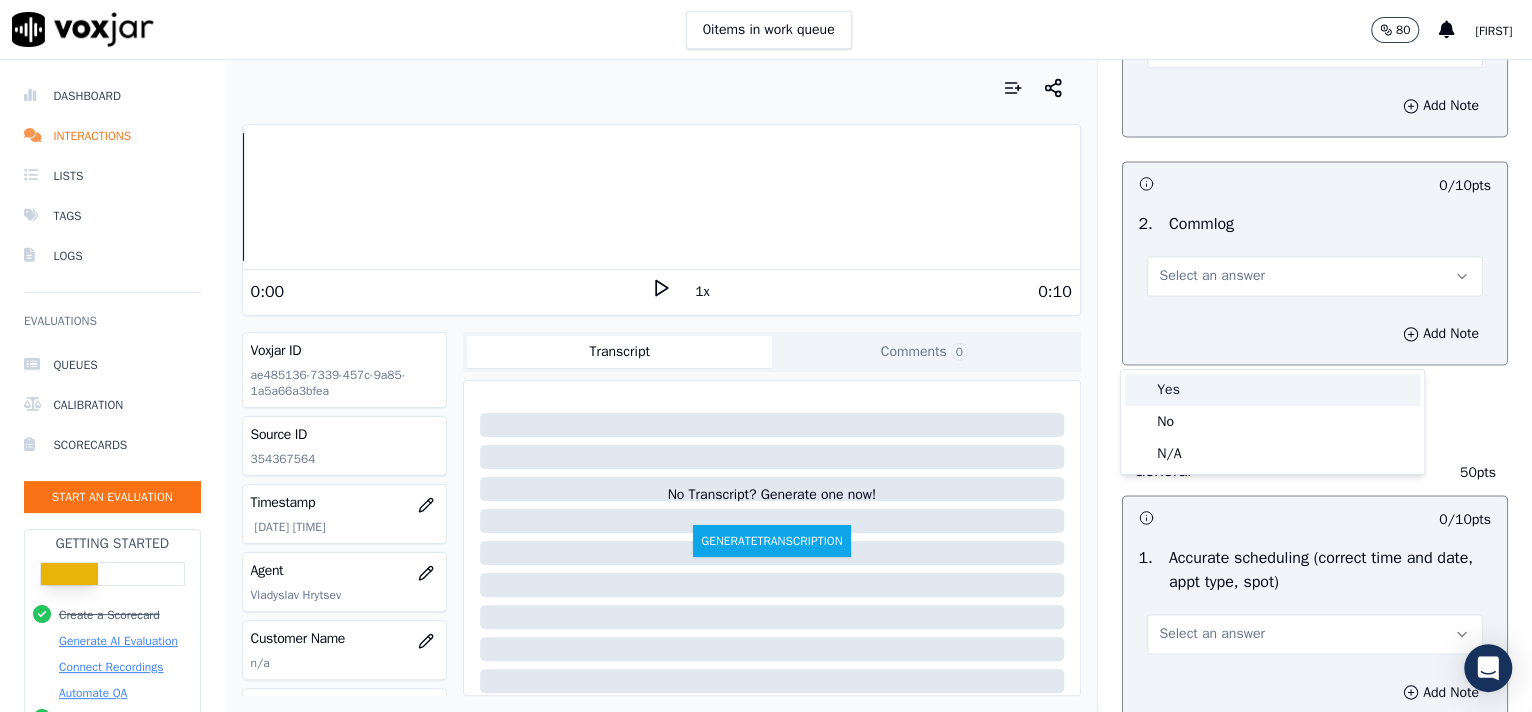 click on "Yes" at bounding box center [1272, 390] 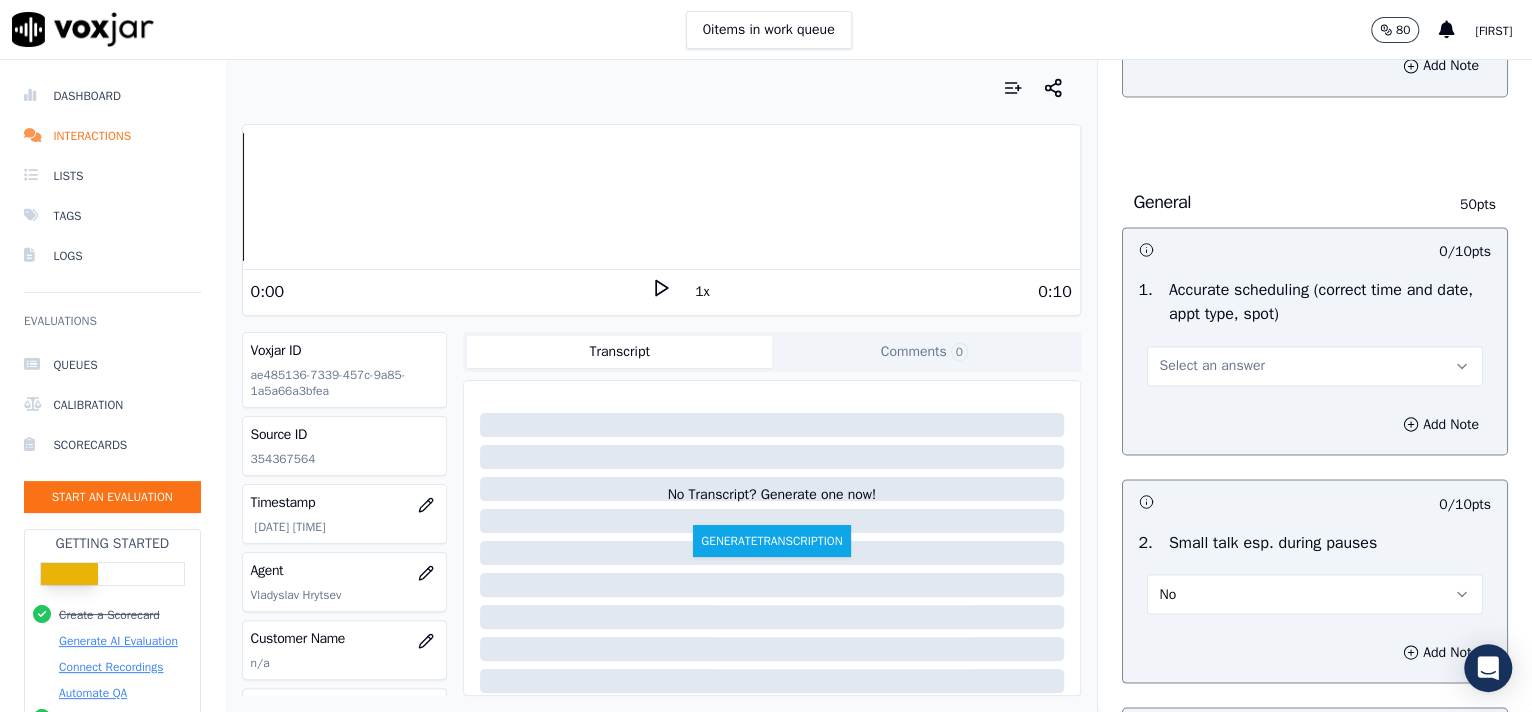 scroll, scrollTop: 1954, scrollLeft: 0, axis: vertical 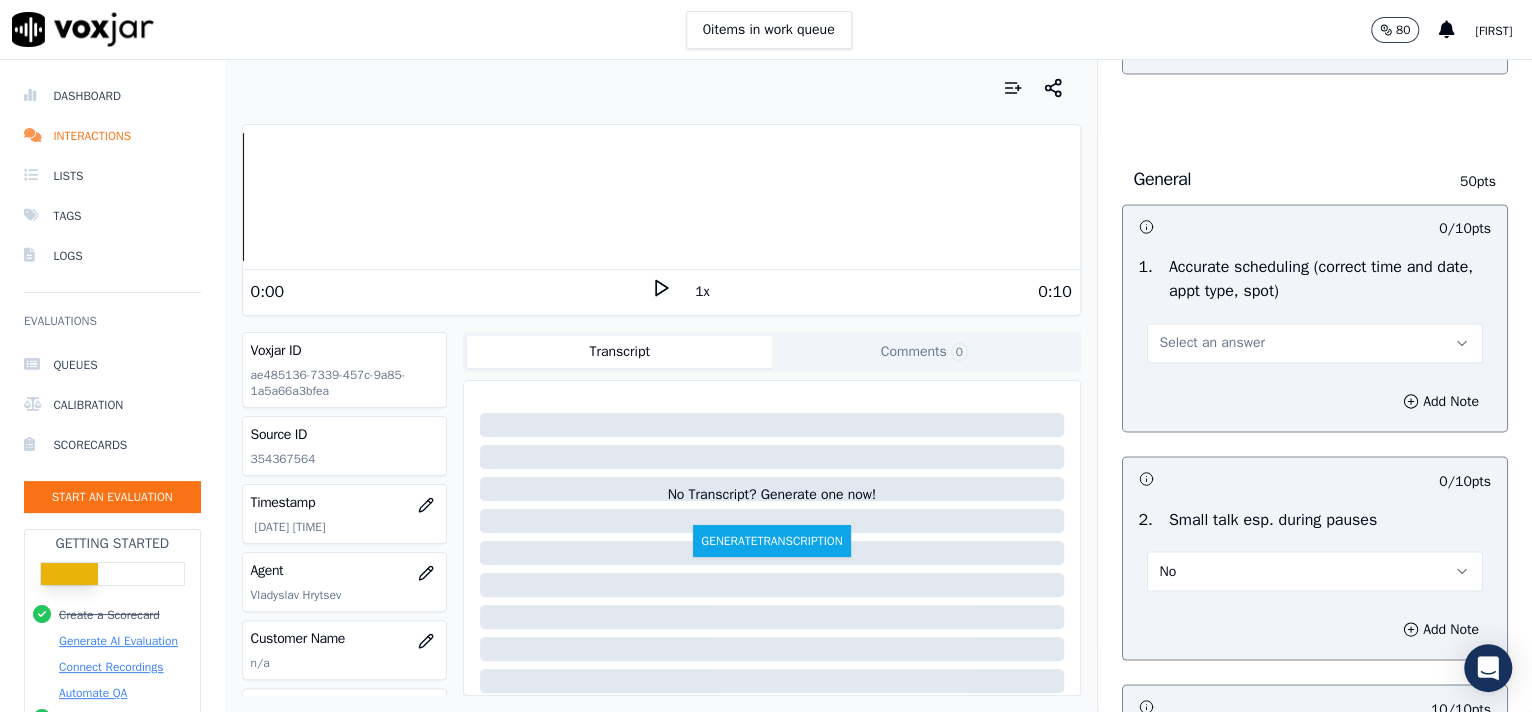 click on "1 .   Accurate scheduling (correct time and date, appt type, spot)   Select an answer" at bounding box center (1315, 309) 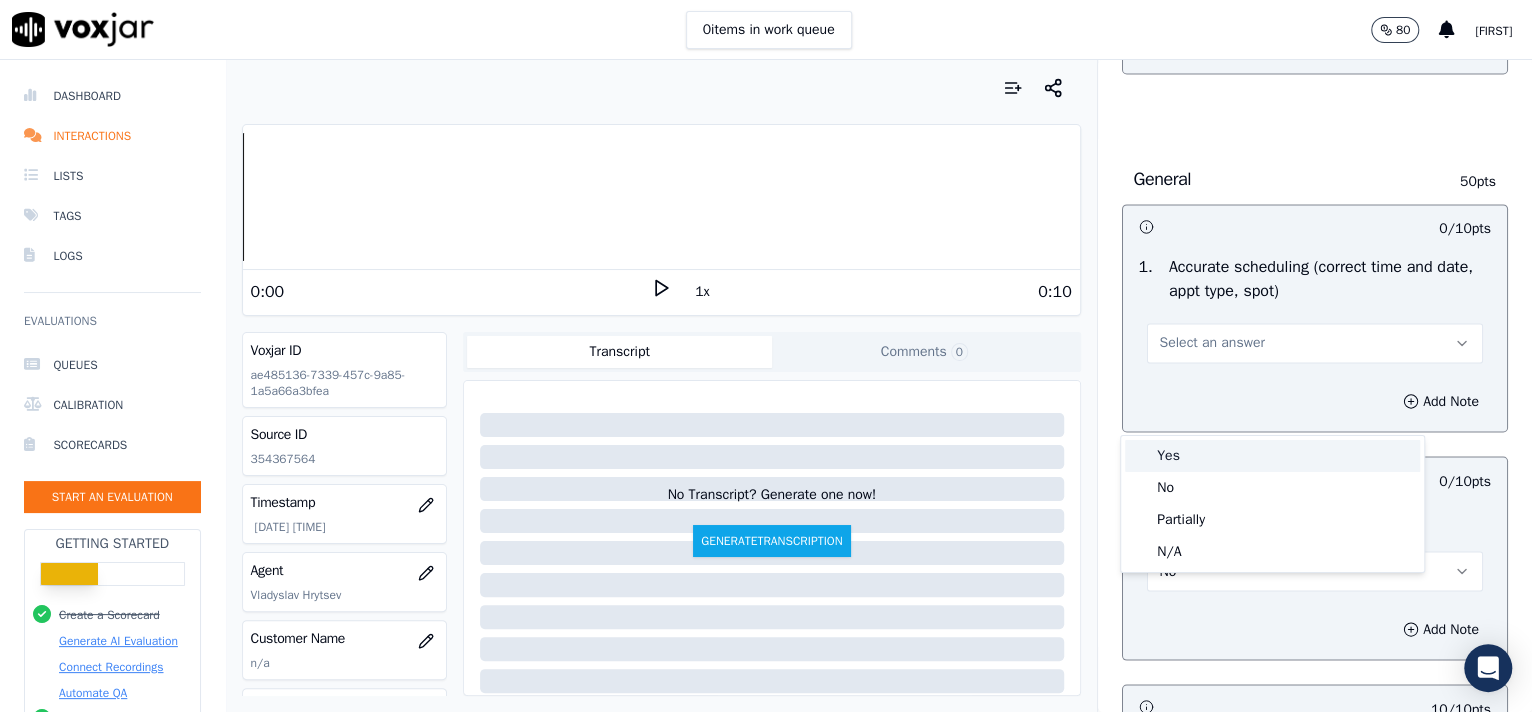 click on "Yes" at bounding box center [1272, 456] 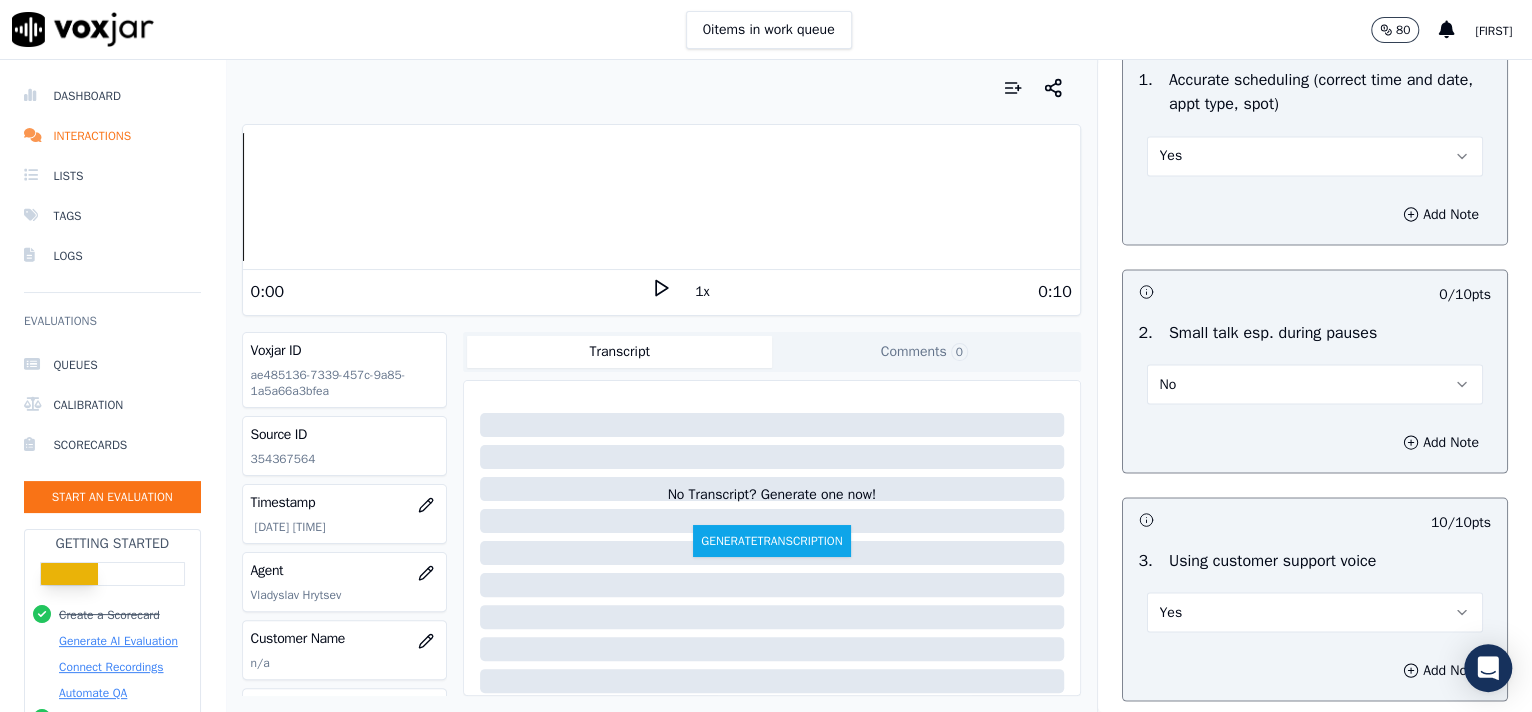 scroll, scrollTop: 2165, scrollLeft: 0, axis: vertical 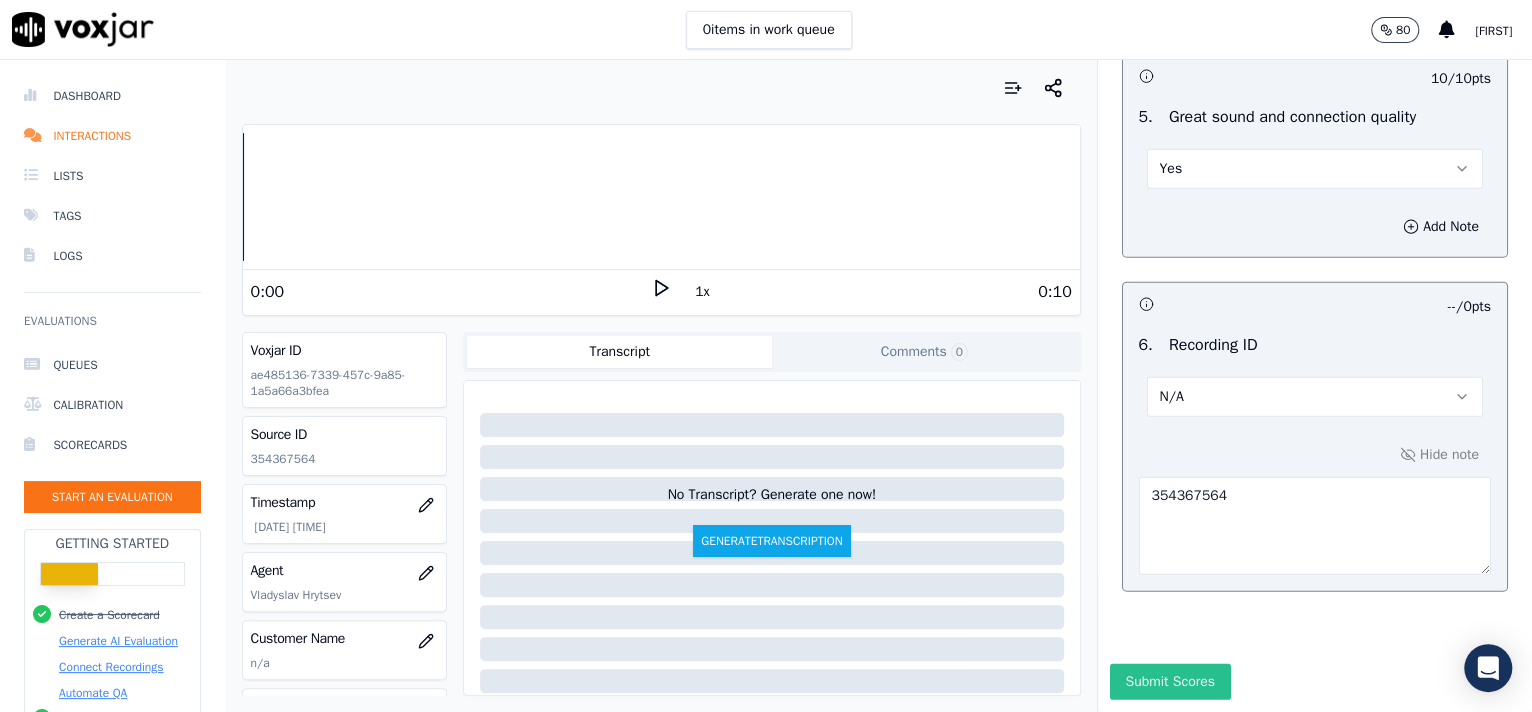 click on "Submit Scores" at bounding box center (1170, 682) 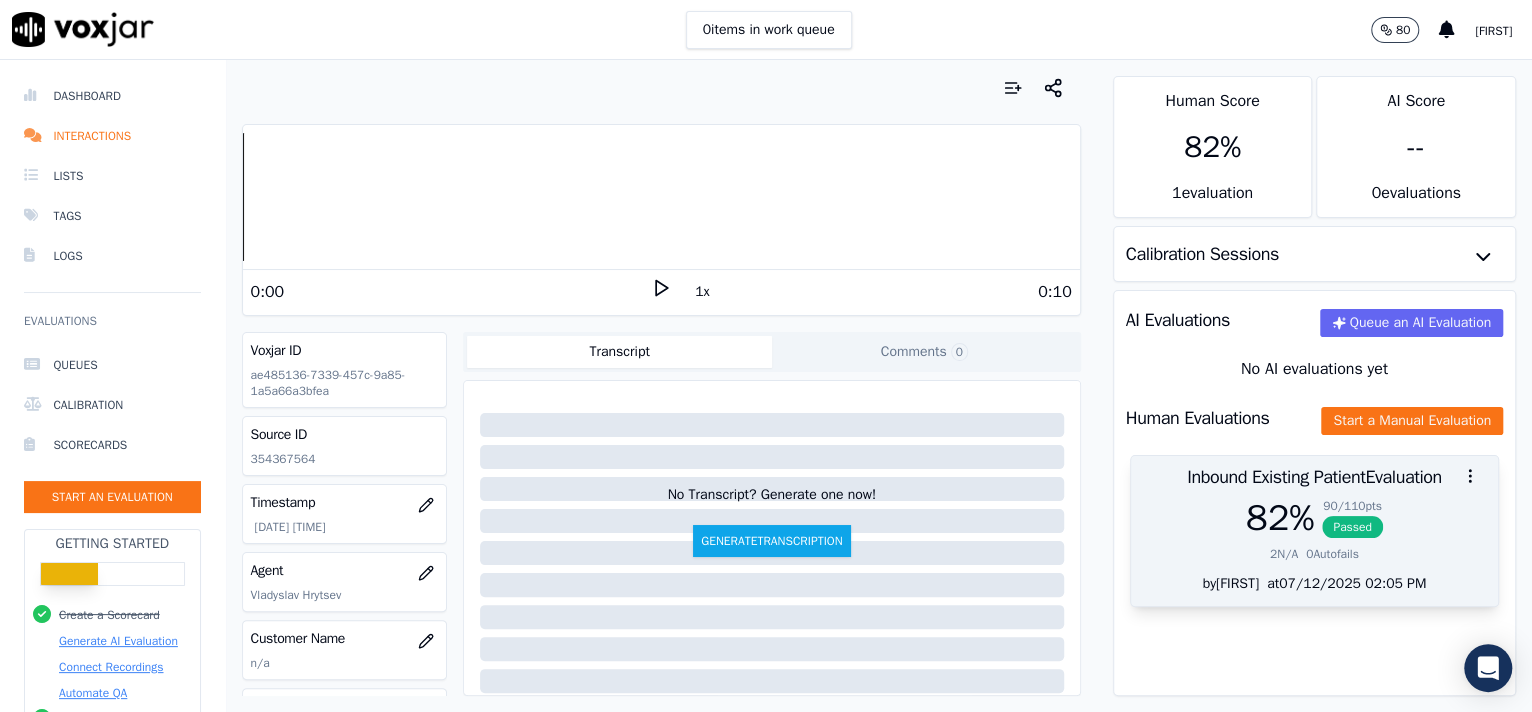 click on "Passed" at bounding box center (1352, 527) 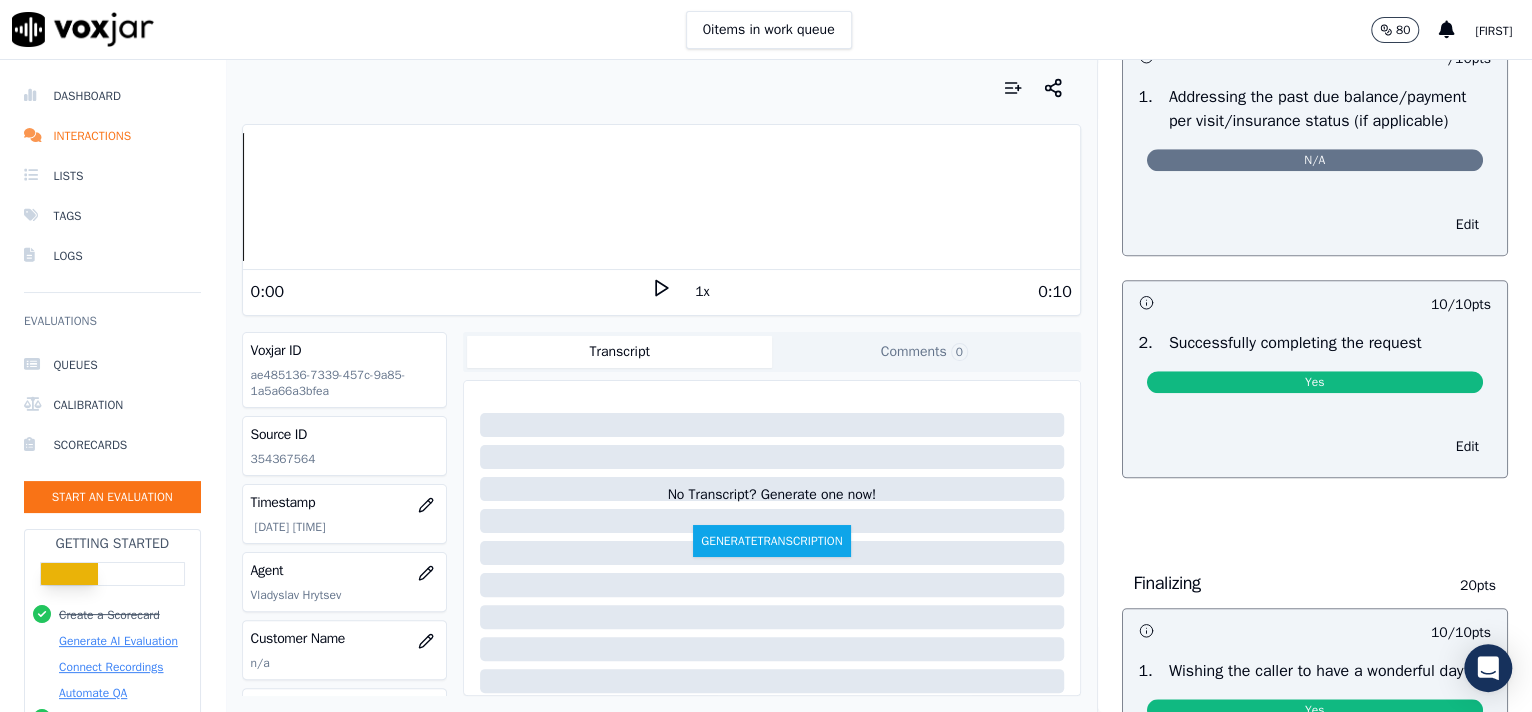 scroll, scrollTop: 1054, scrollLeft: 0, axis: vertical 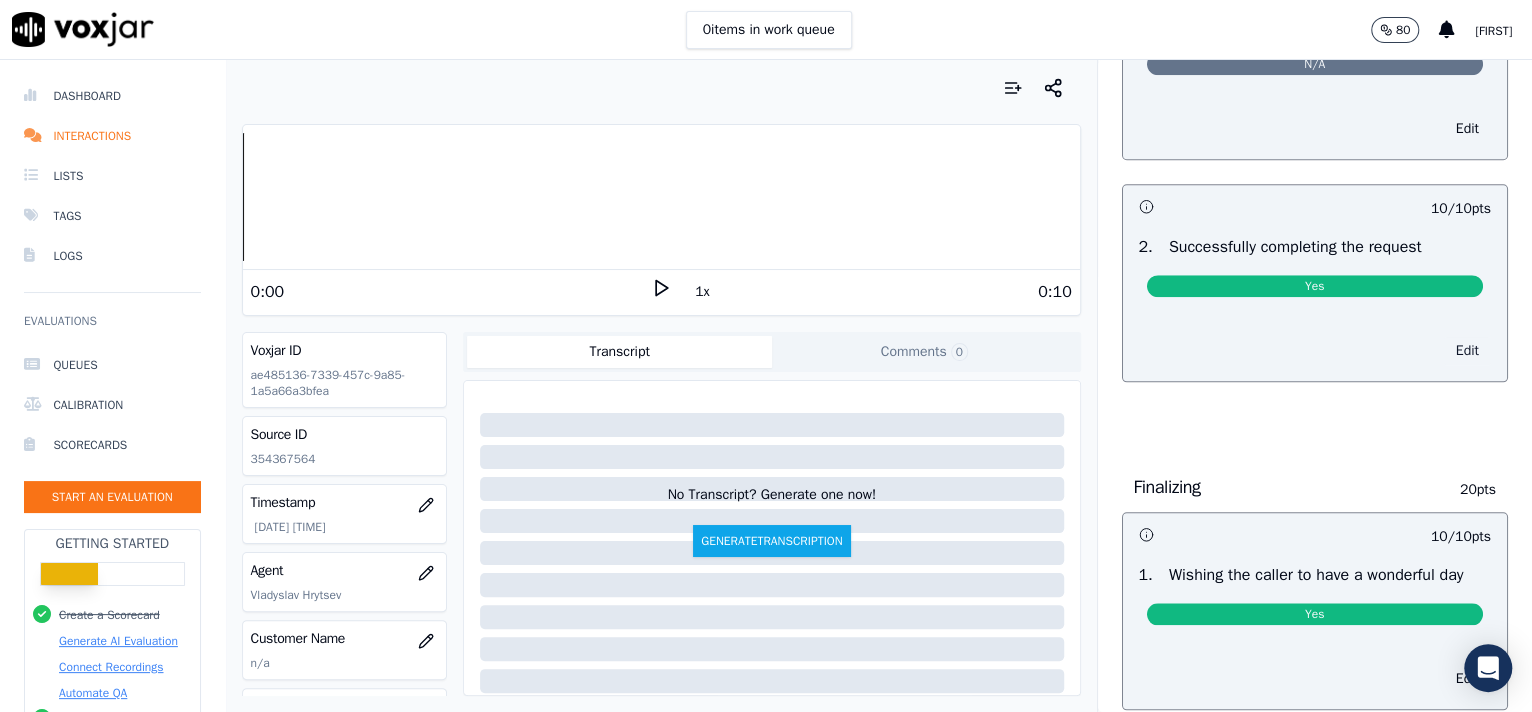 click on "Edit" at bounding box center [1467, 351] 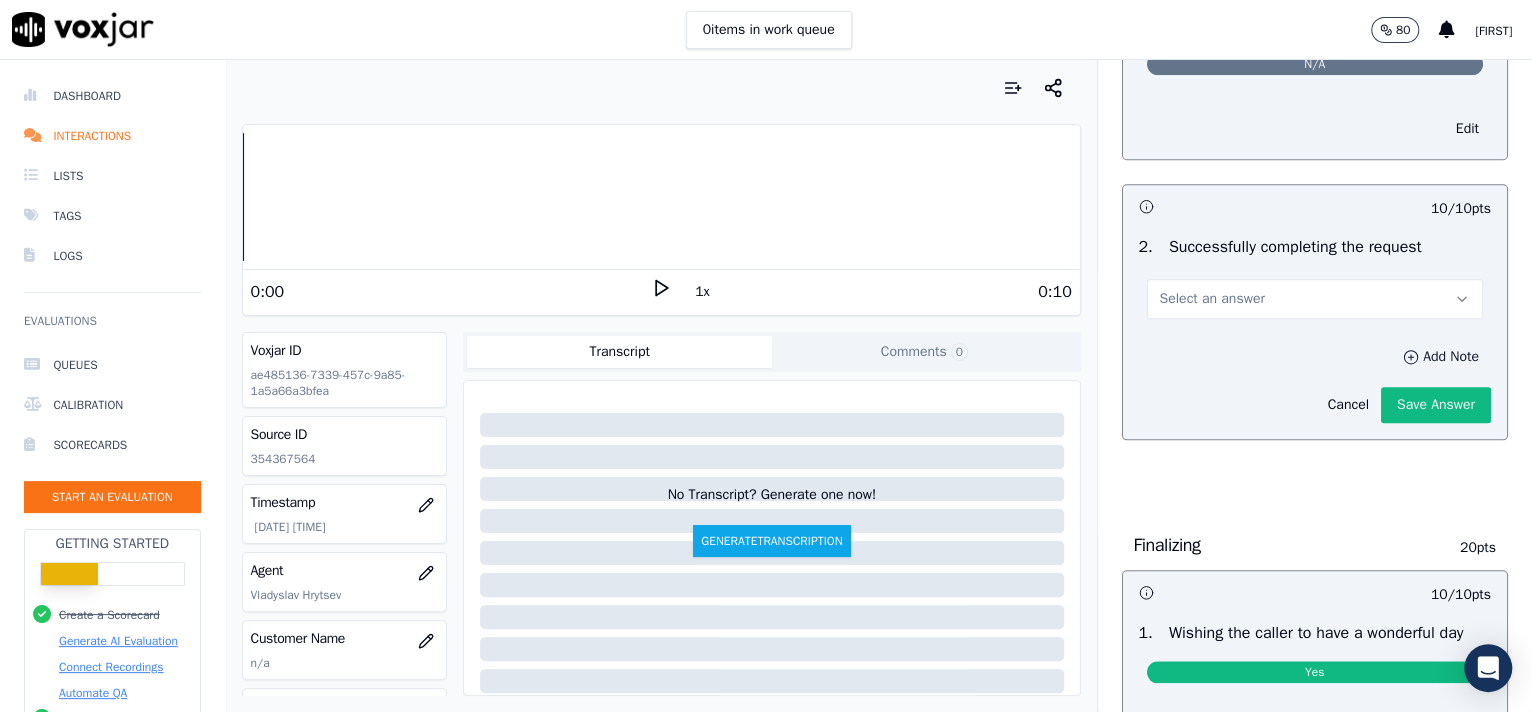 click on "Add Note" at bounding box center (1441, 357) 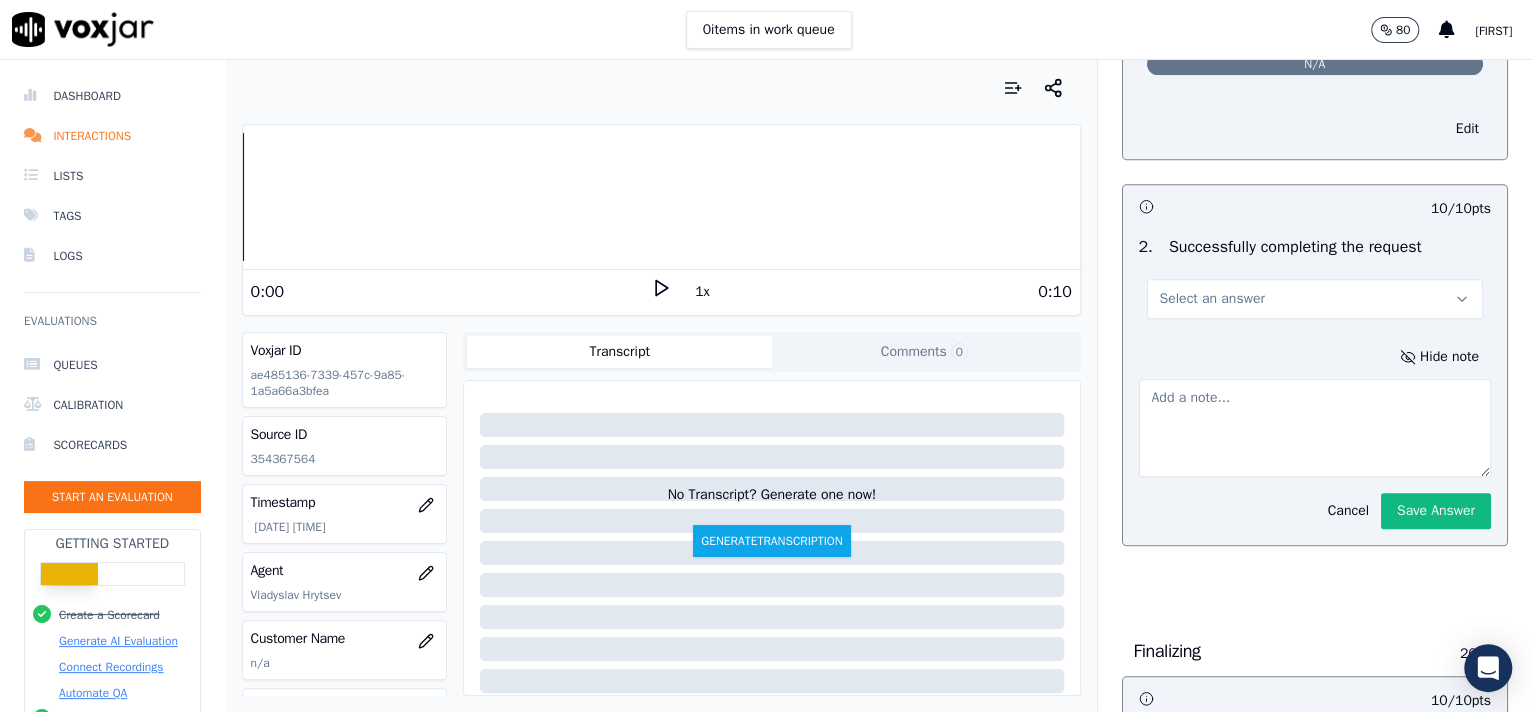 click at bounding box center (1315, 428) 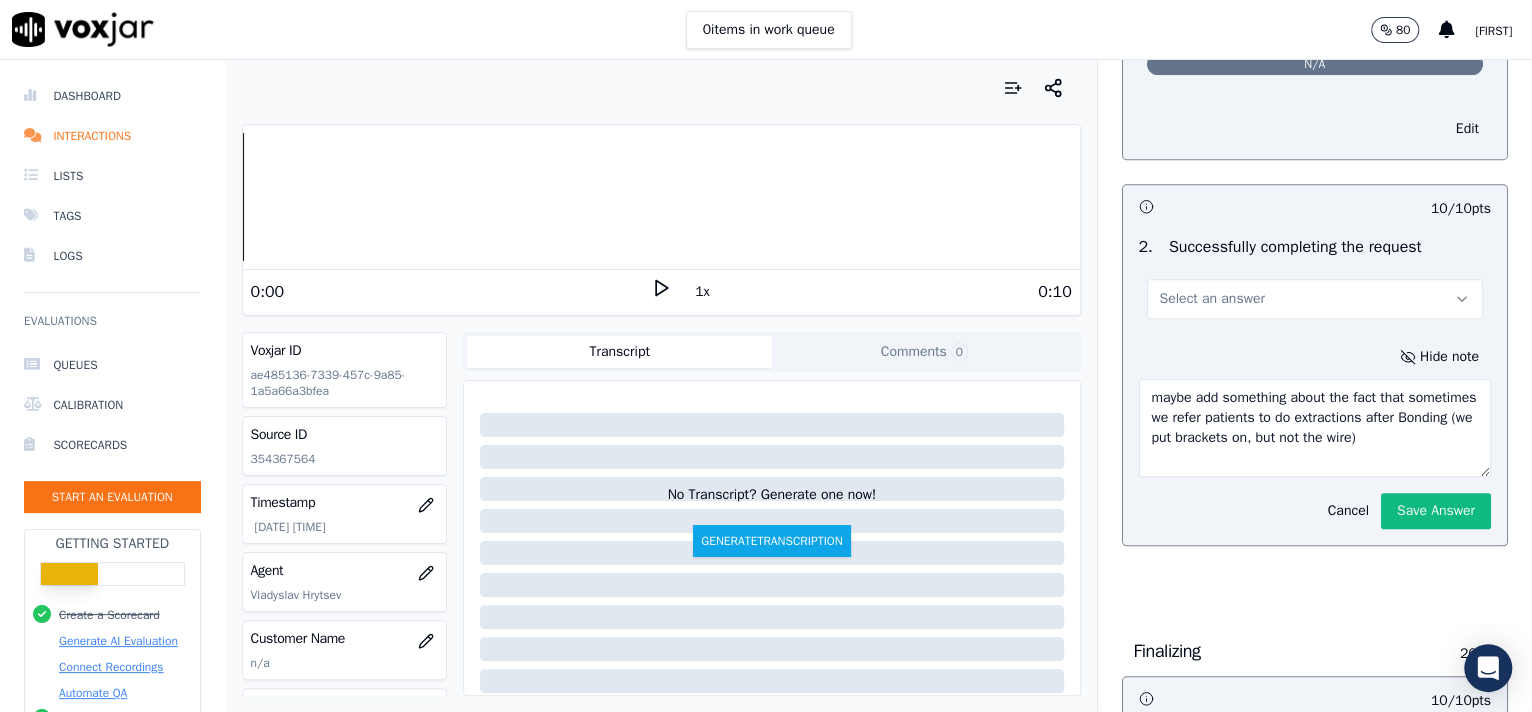 click on "maybe add something about the fact that sometimes we refer patients to do extractions after Bonding (we put brackets on, but not the wire)" at bounding box center [1315, 428] 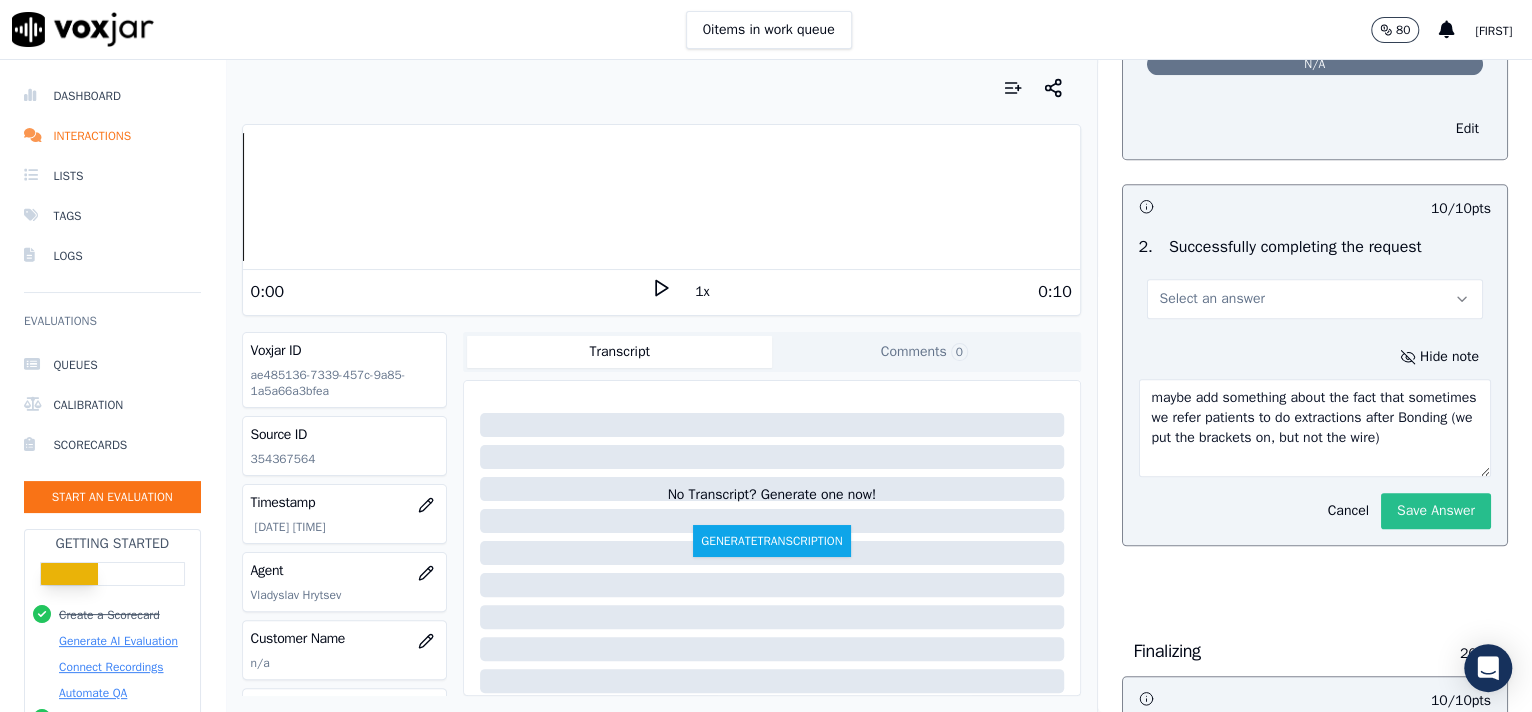 type on "maybe add something about the fact that sometimes we refer patients to do extractions after Bonding (we put the brackets on, but not the wire)" 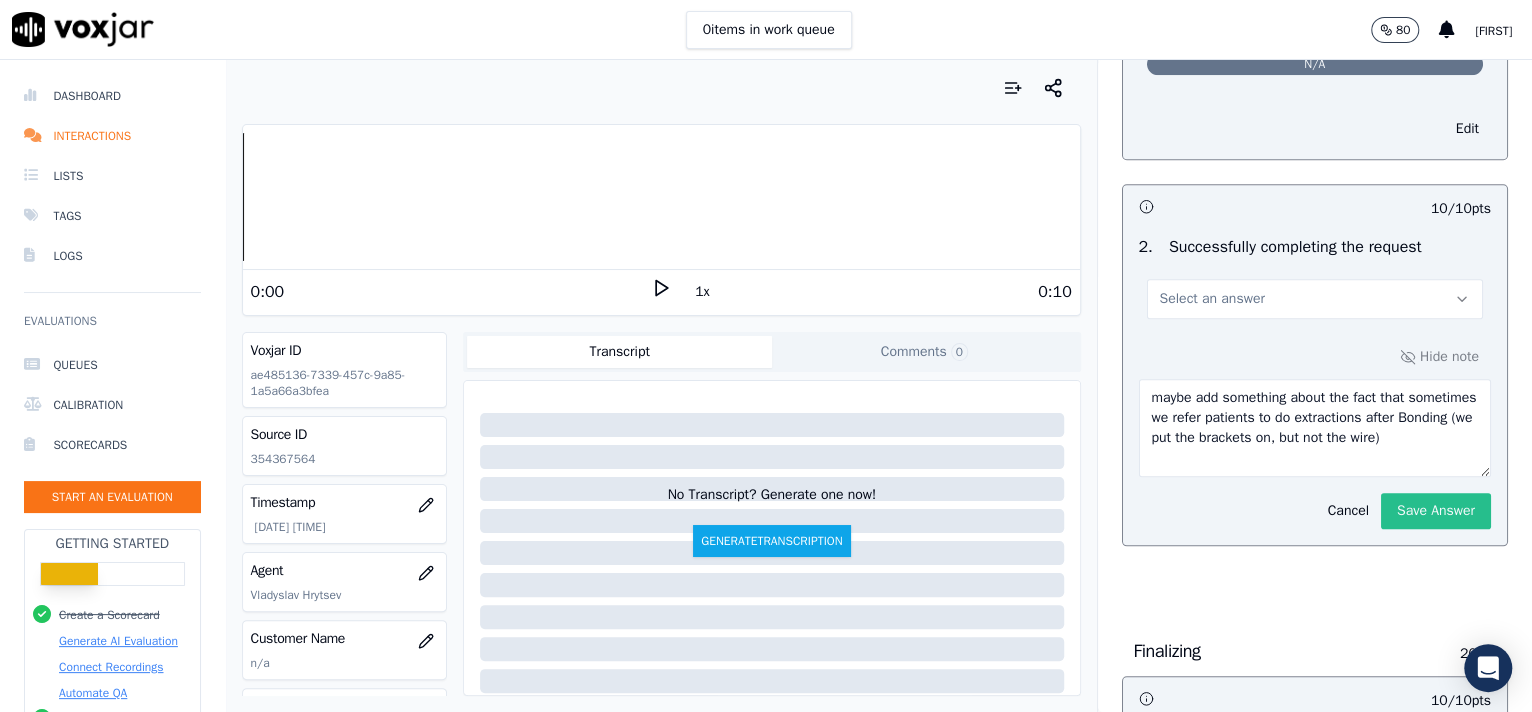 click on "Save Answer" 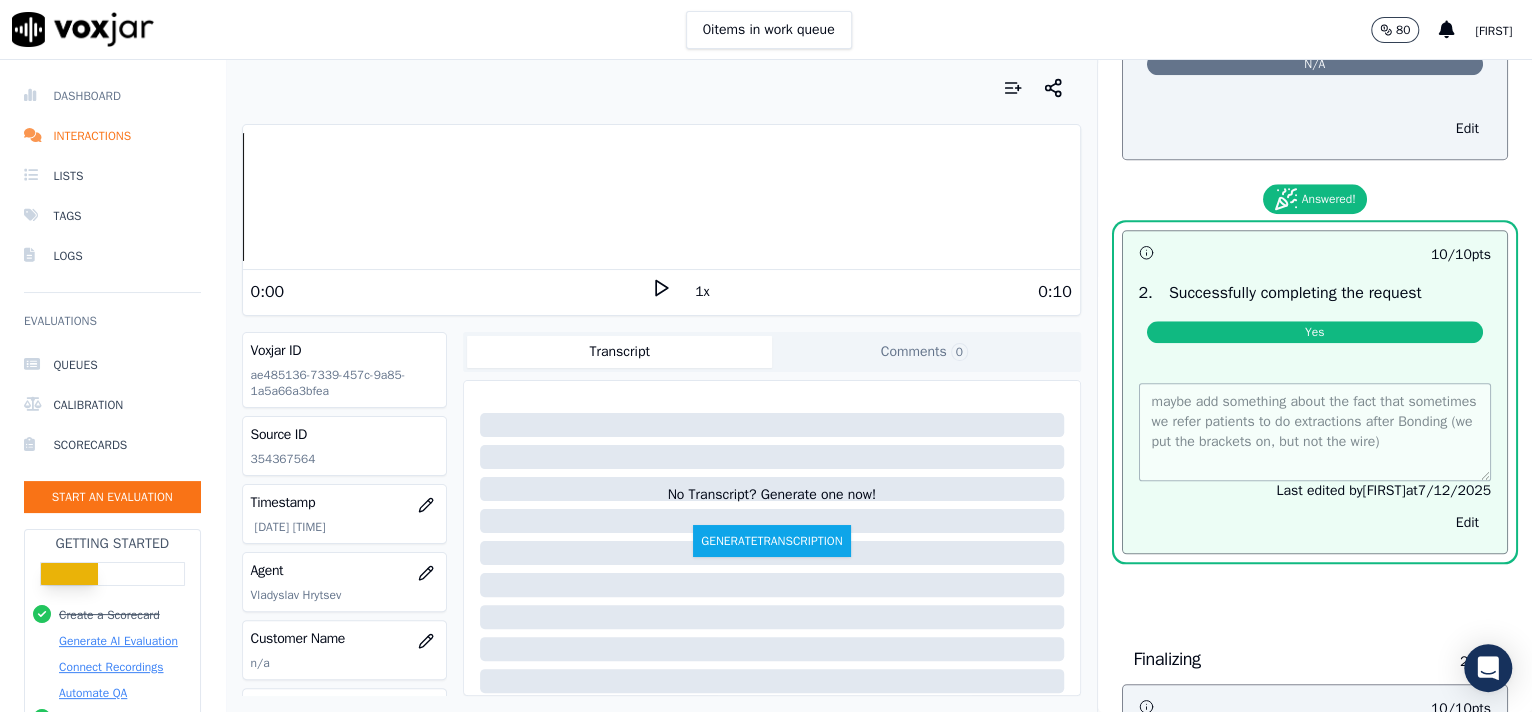 click on "Dashboard" at bounding box center [112, 96] 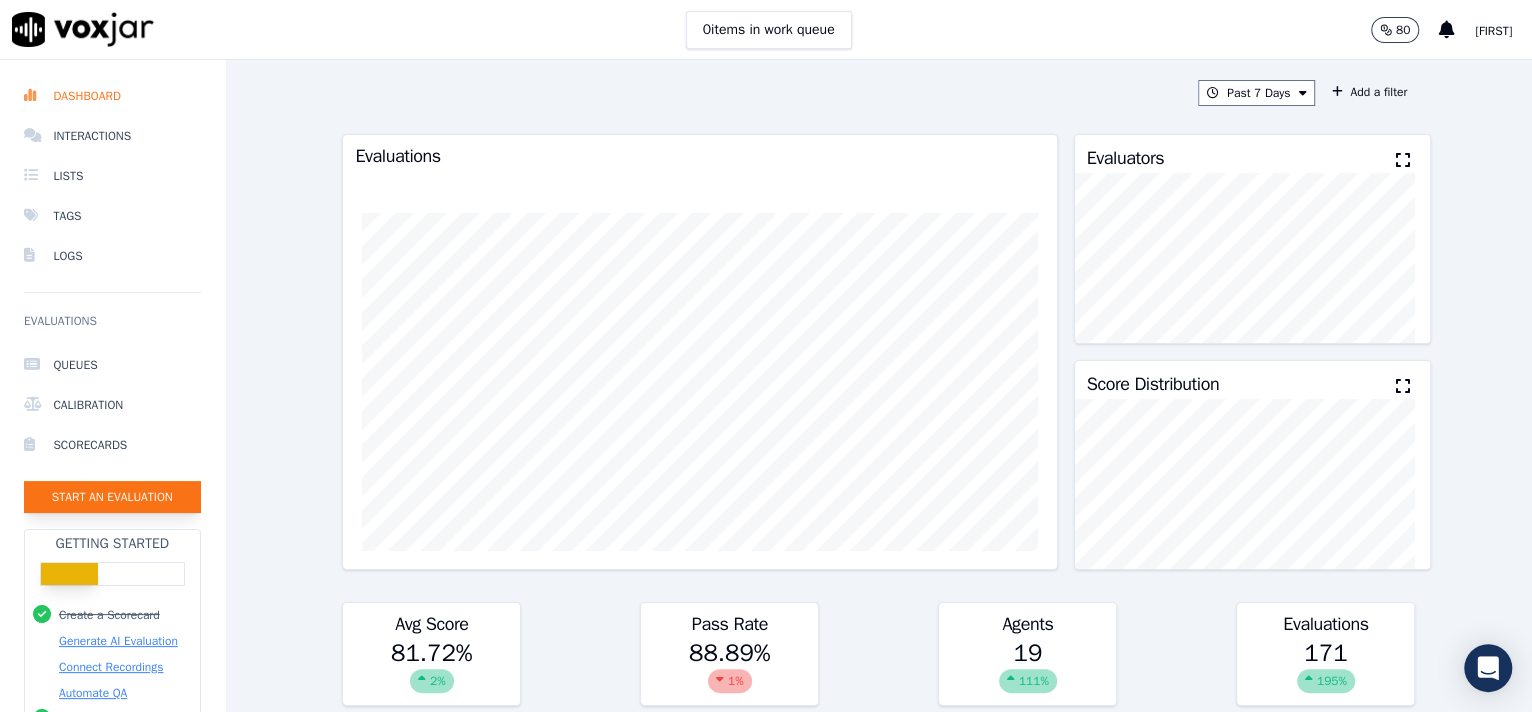click on "Start an Evaluation" 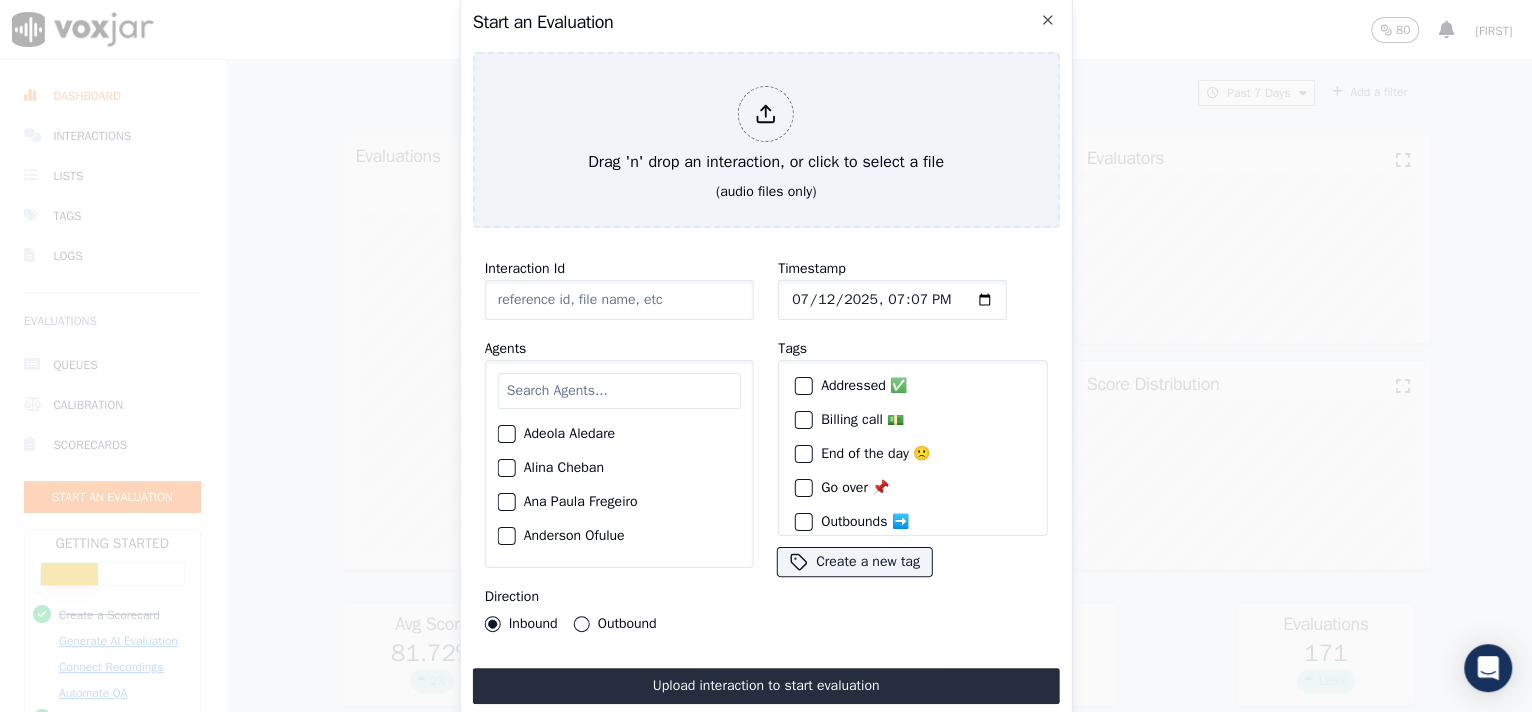 click on "Interaction Id" 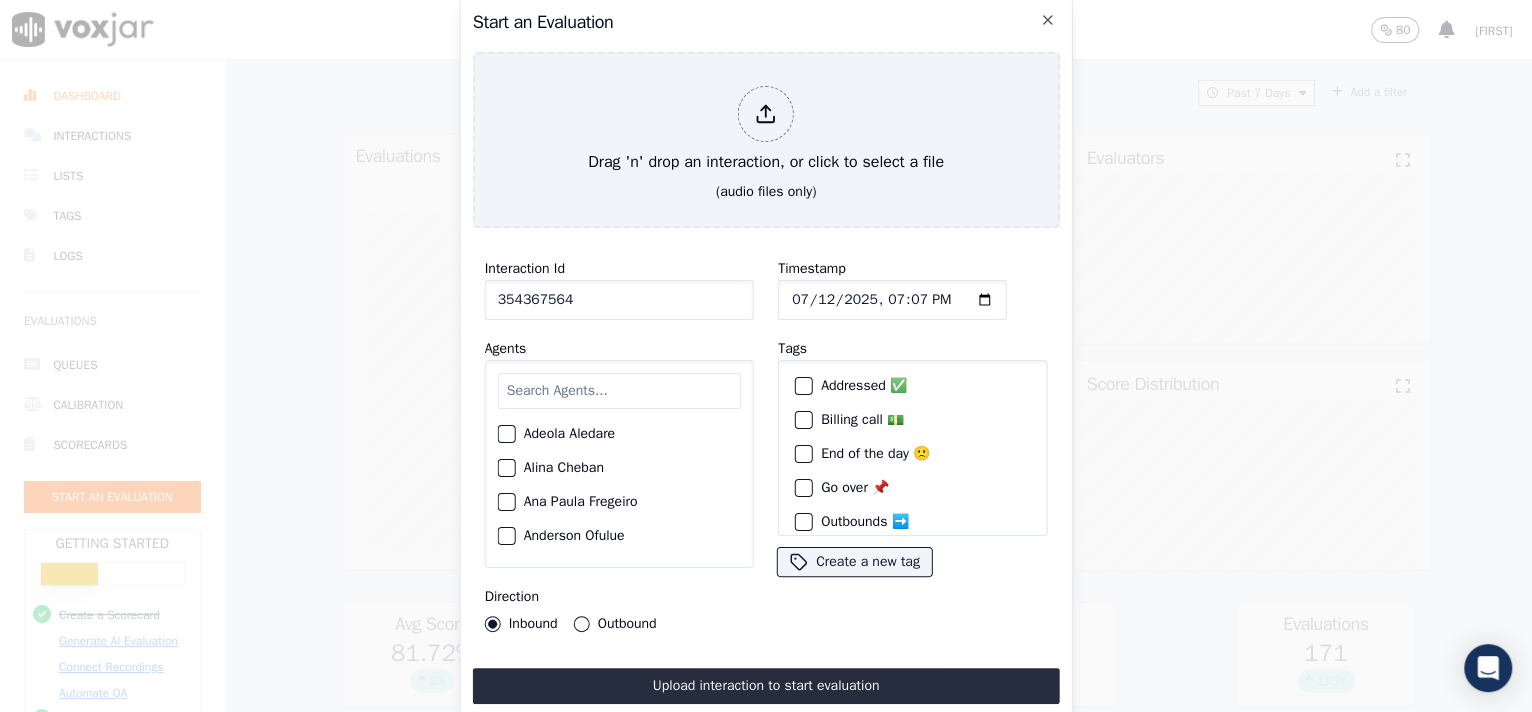type on "354367564" 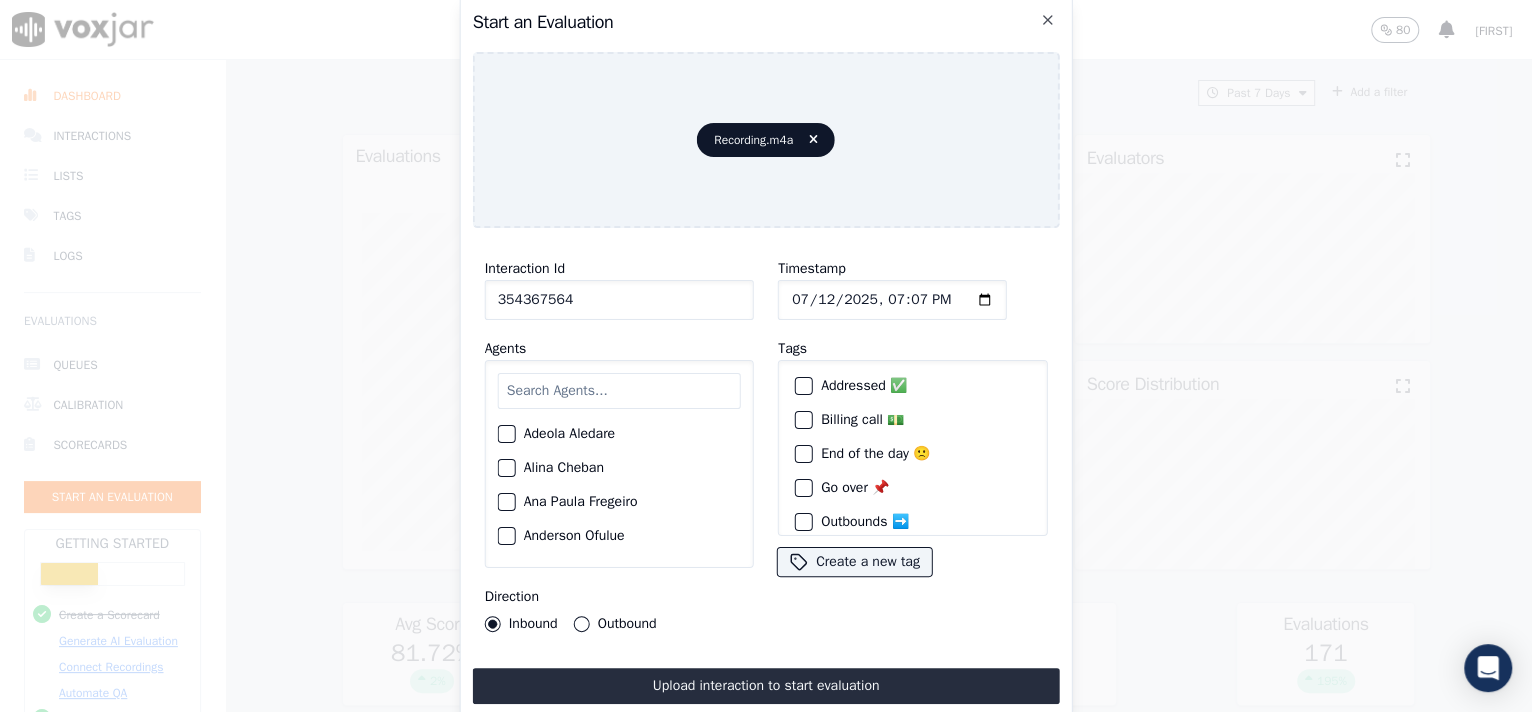 click on "Timestamp" 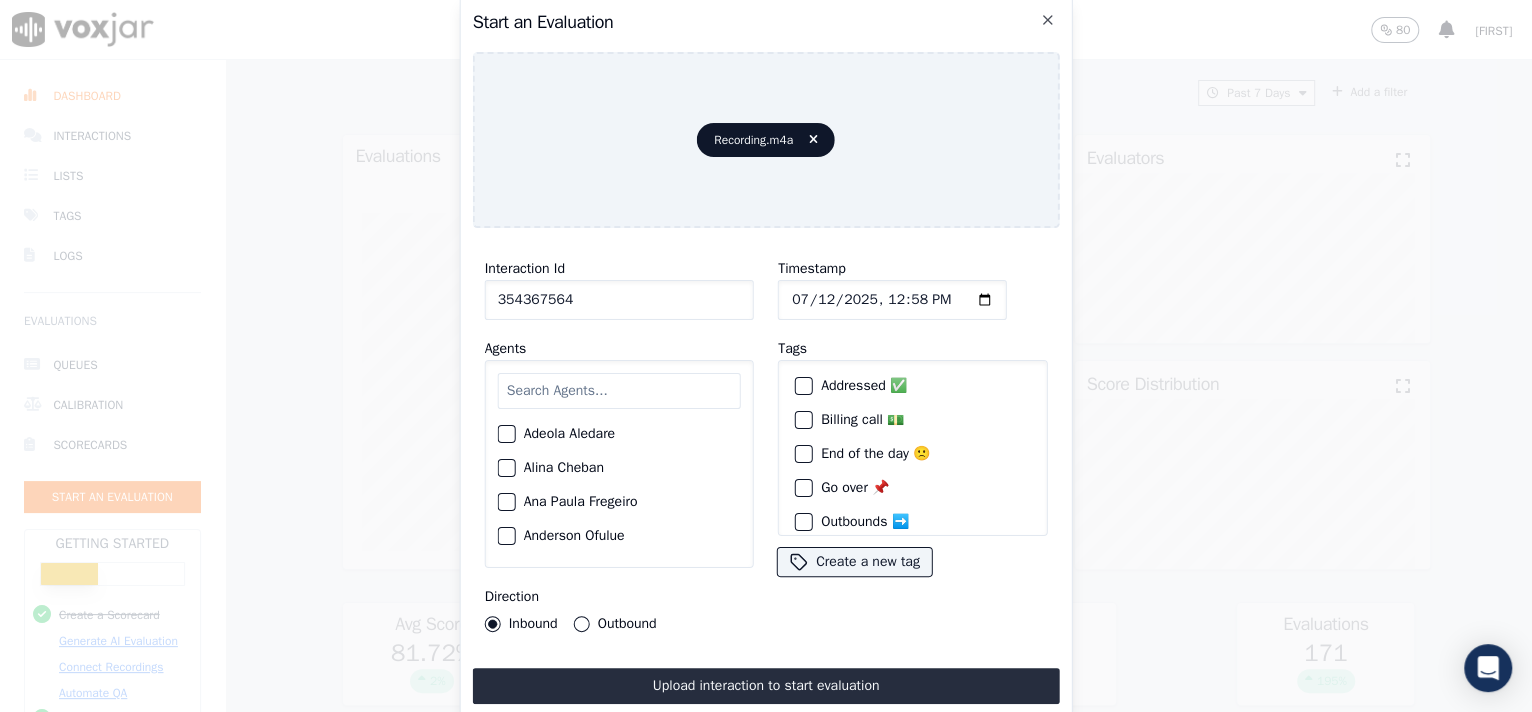 click at bounding box center (619, 391) 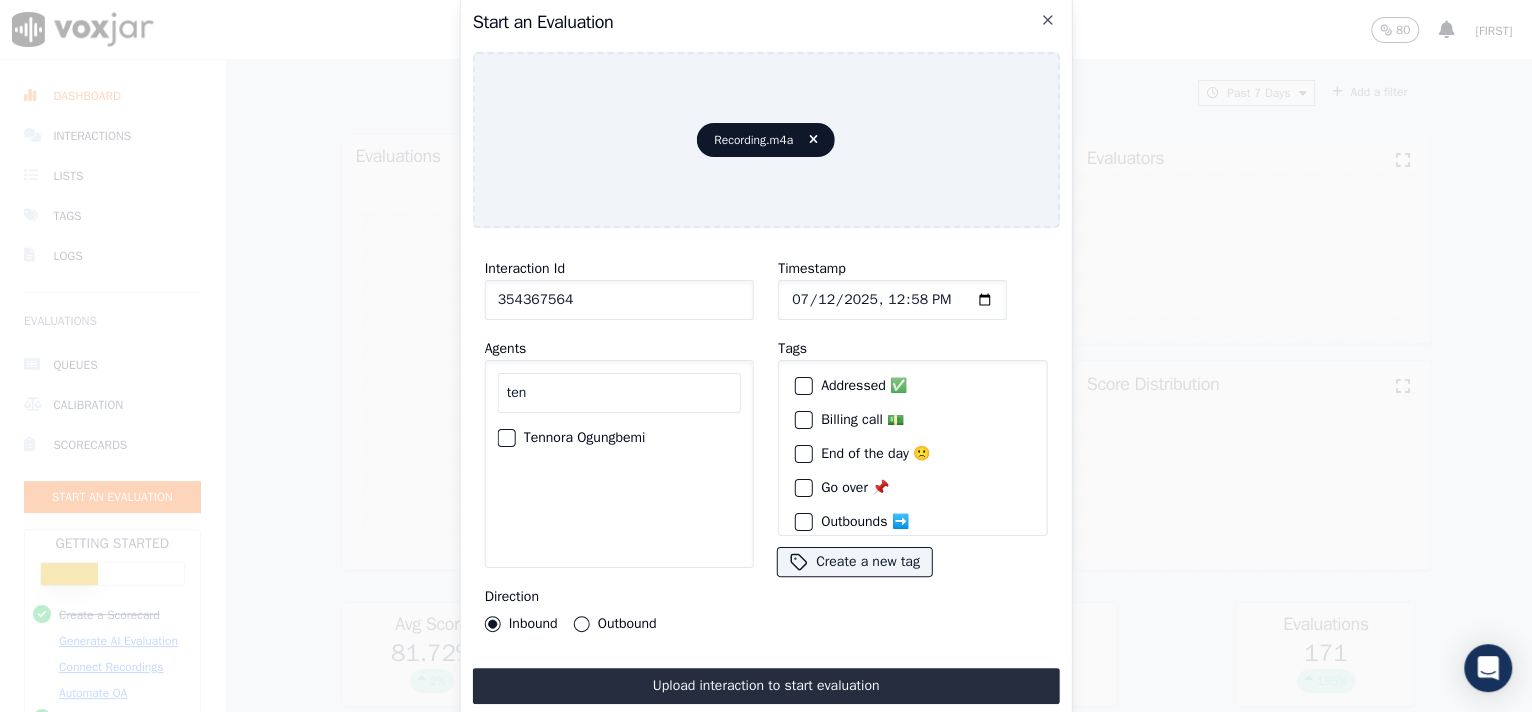 type on "ten" 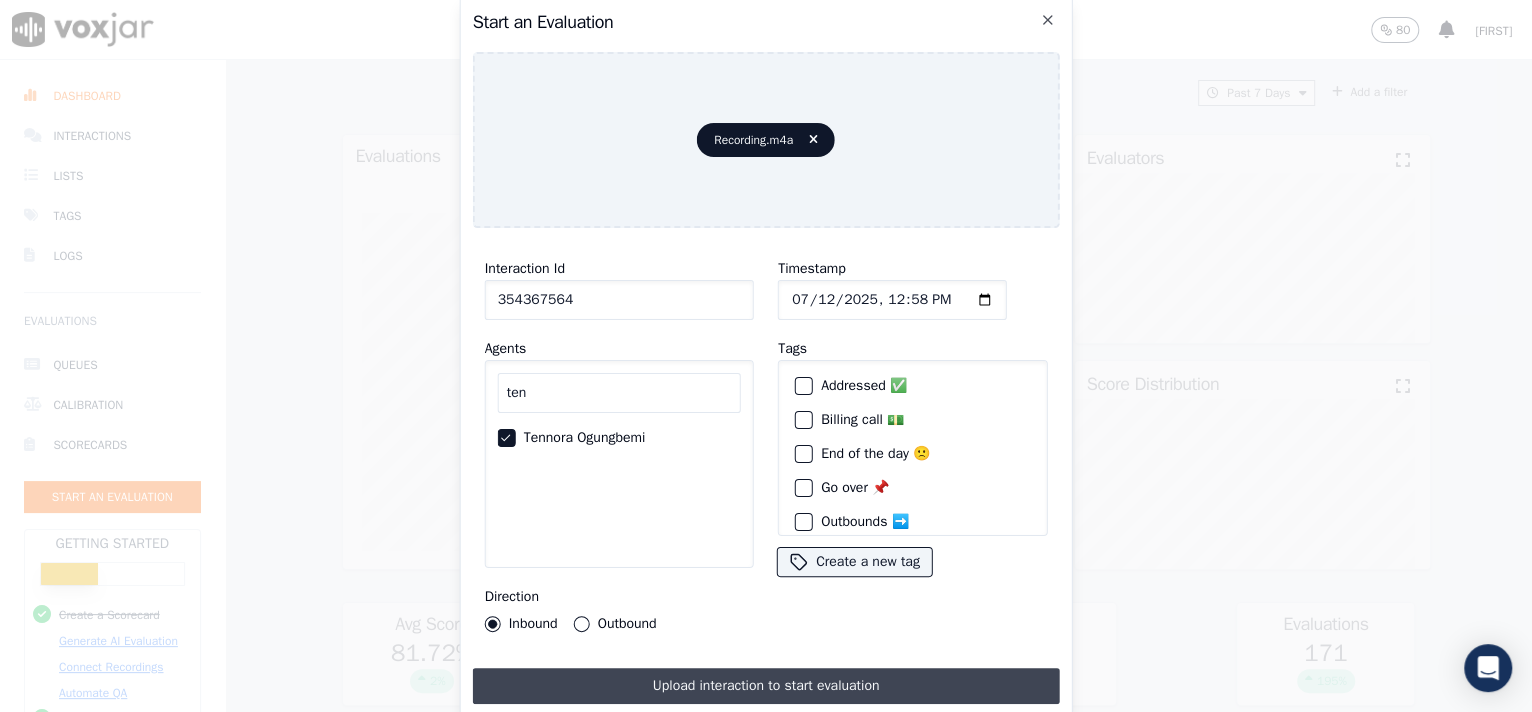click on "Upload interaction to start evaluation" at bounding box center (766, 686) 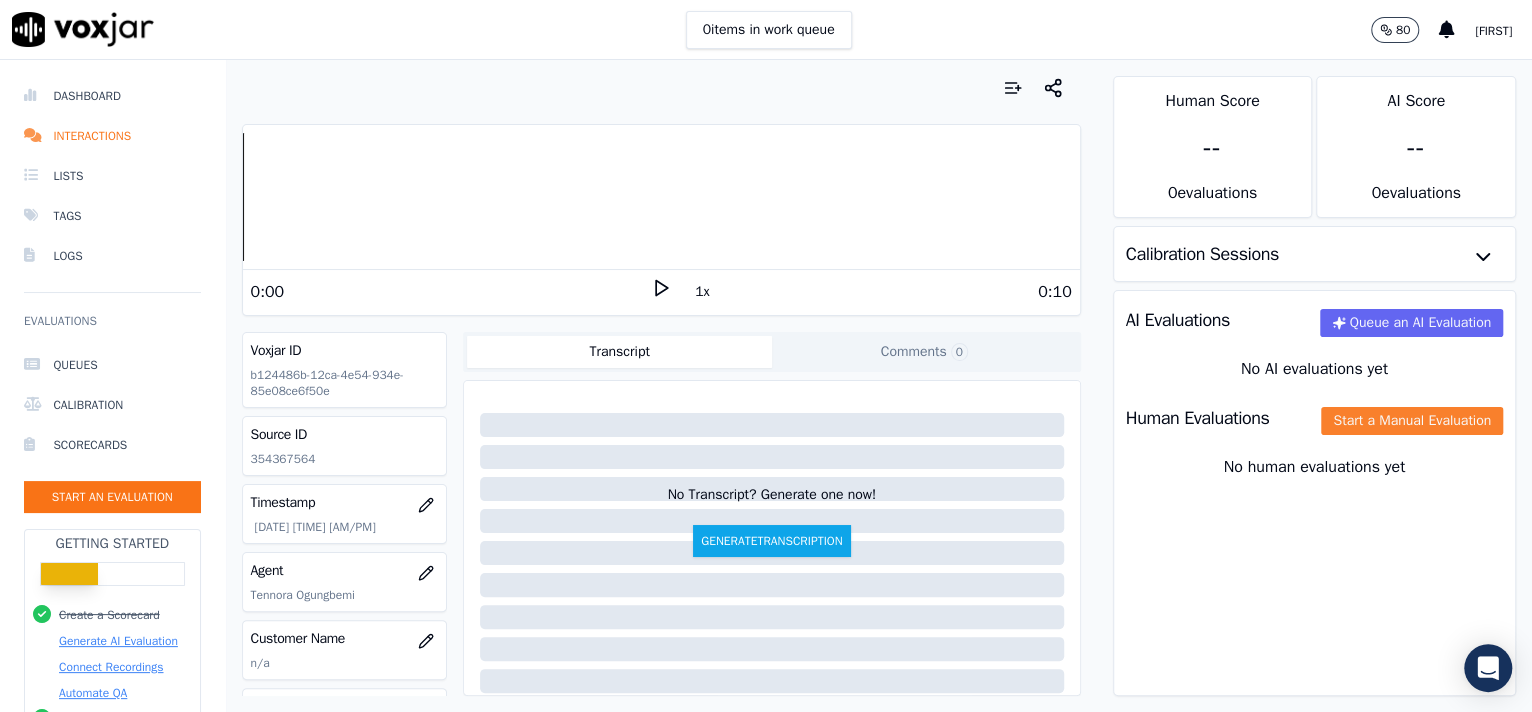 click on "Start a Manual Evaluation" 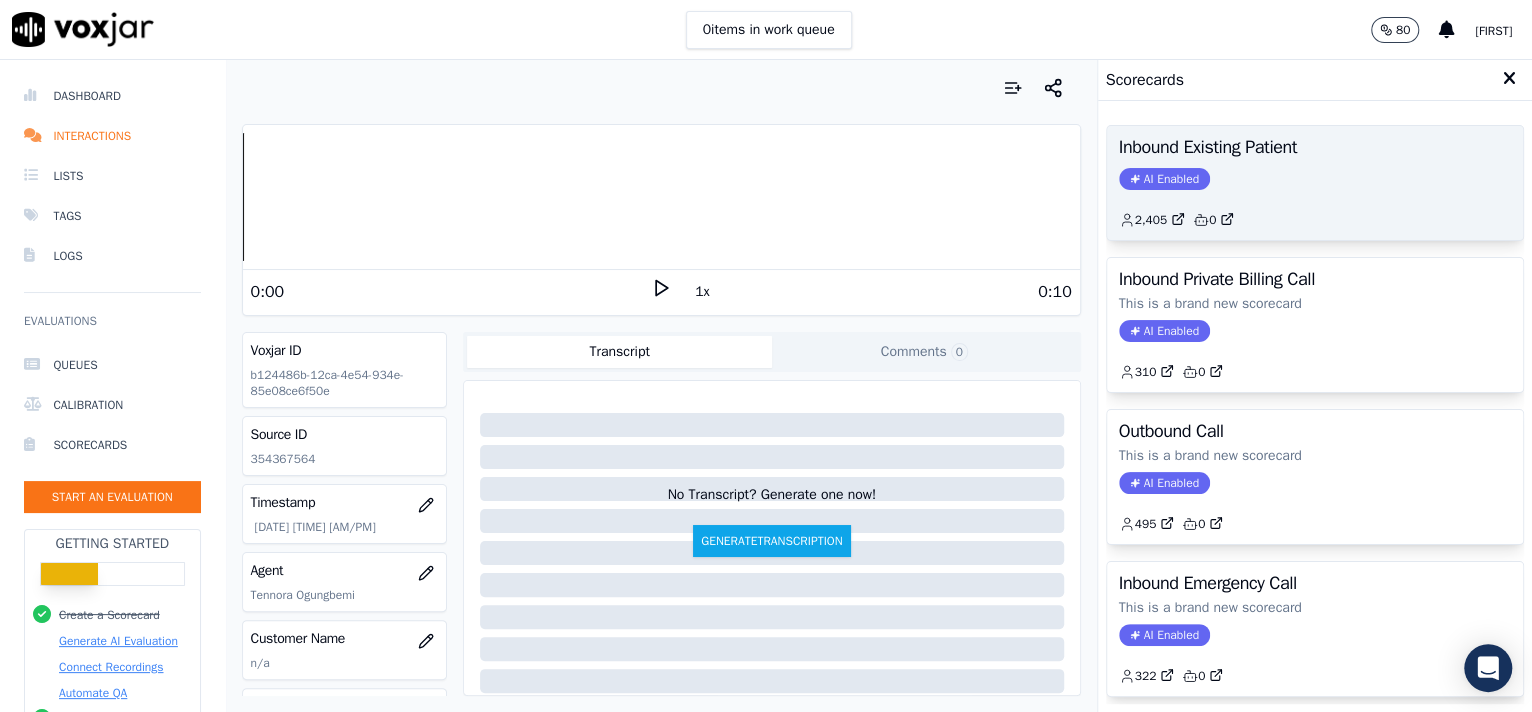 click on "Inbound Existing Patient       AI Enabled       2,405         0" at bounding box center [1315, 183] 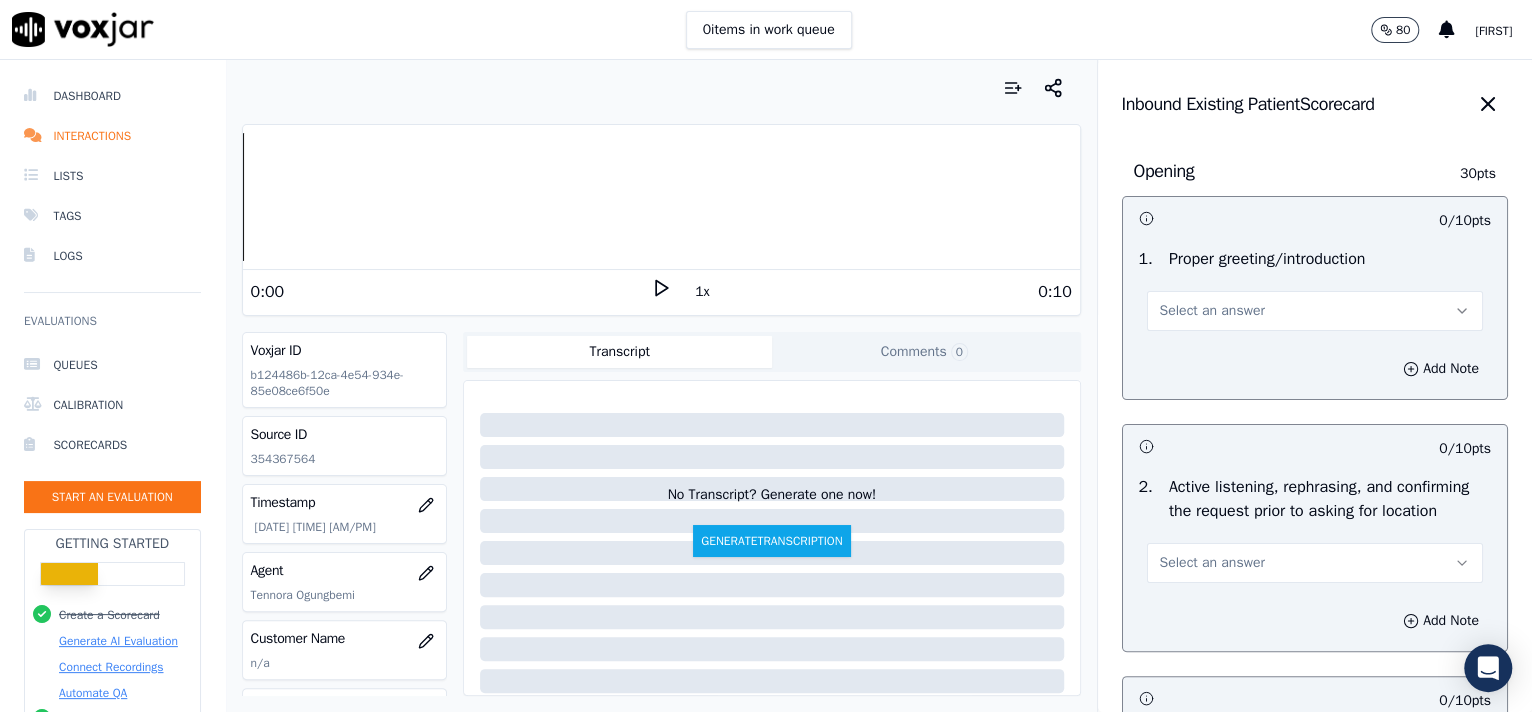 click on "Select an answer" at bounding box center (1212, 311) 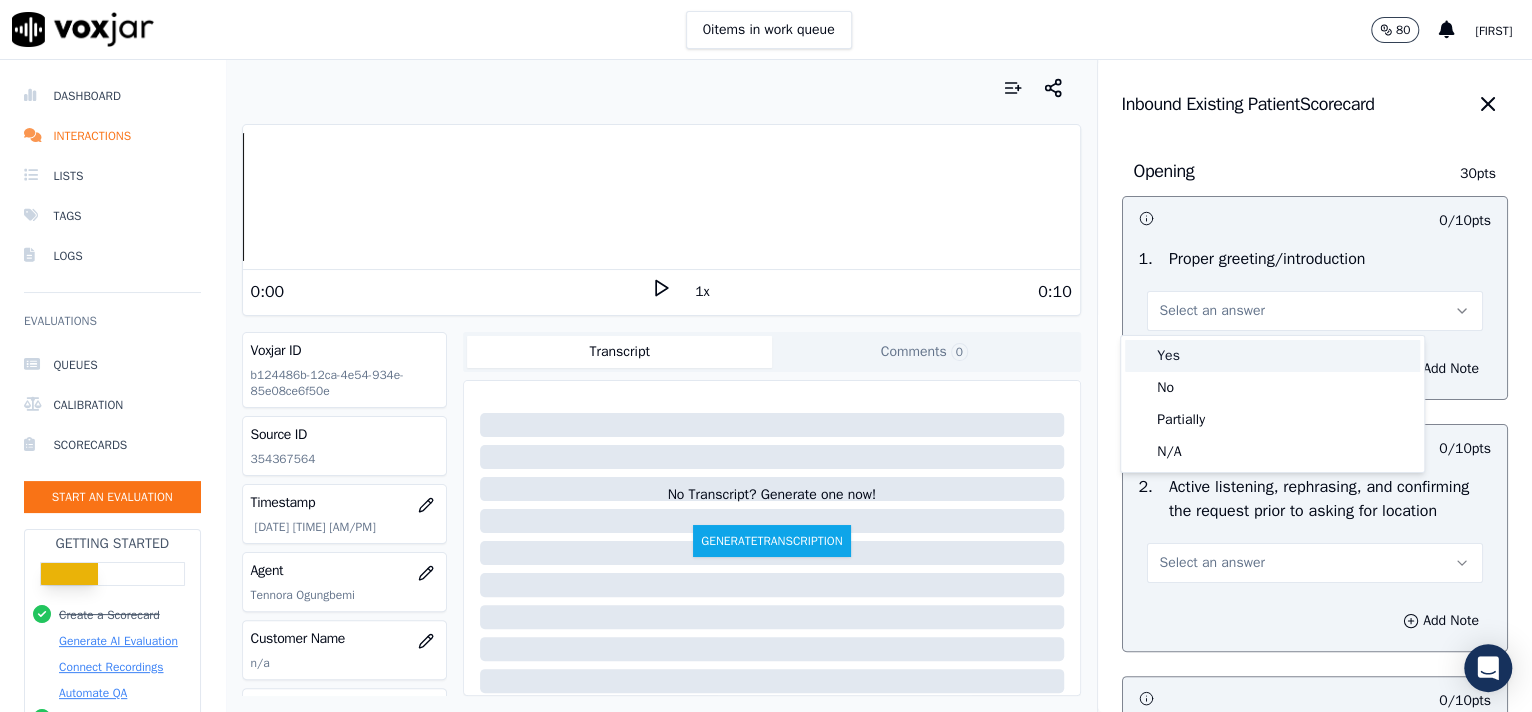 click on "Yes" at bounding box center [1272, 356] 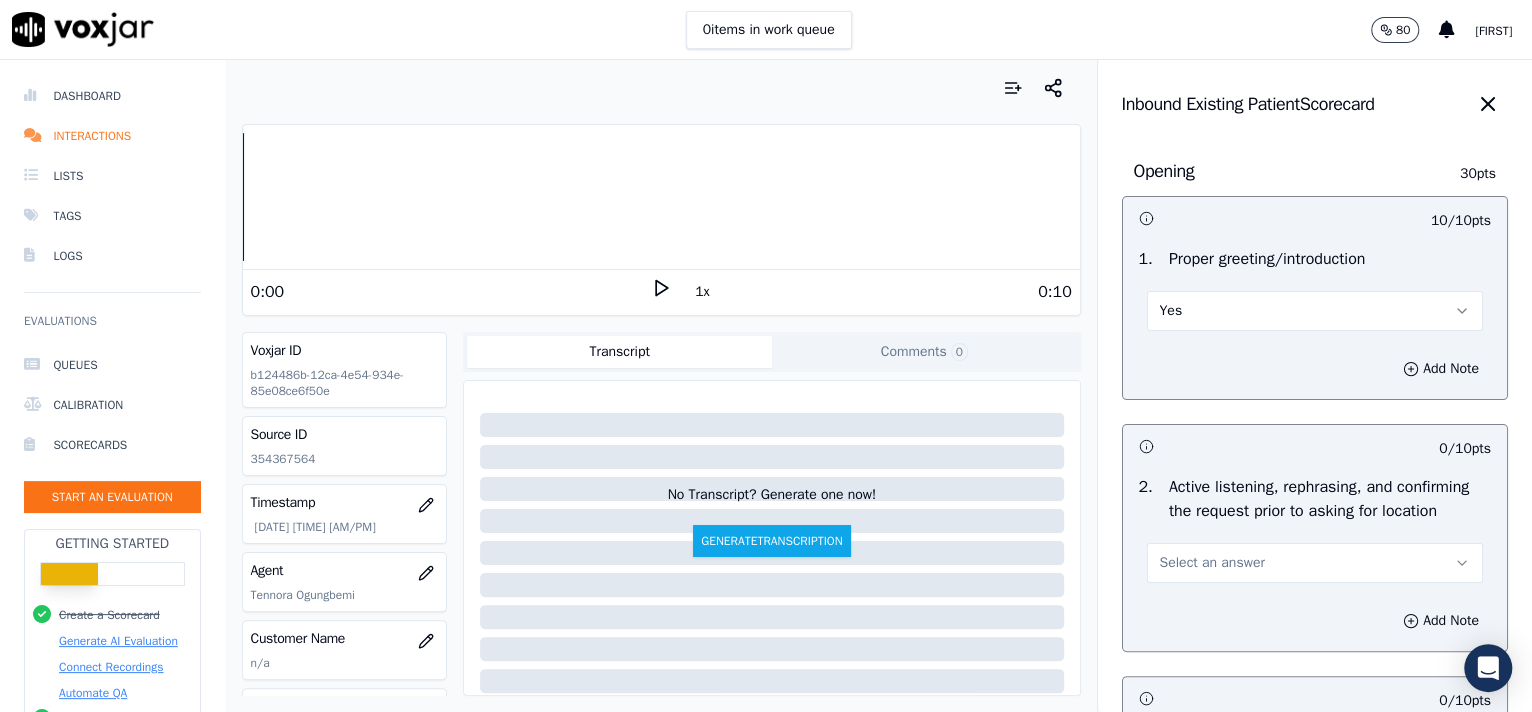 click on "Select an answer" at bounding box center (1315, 563) 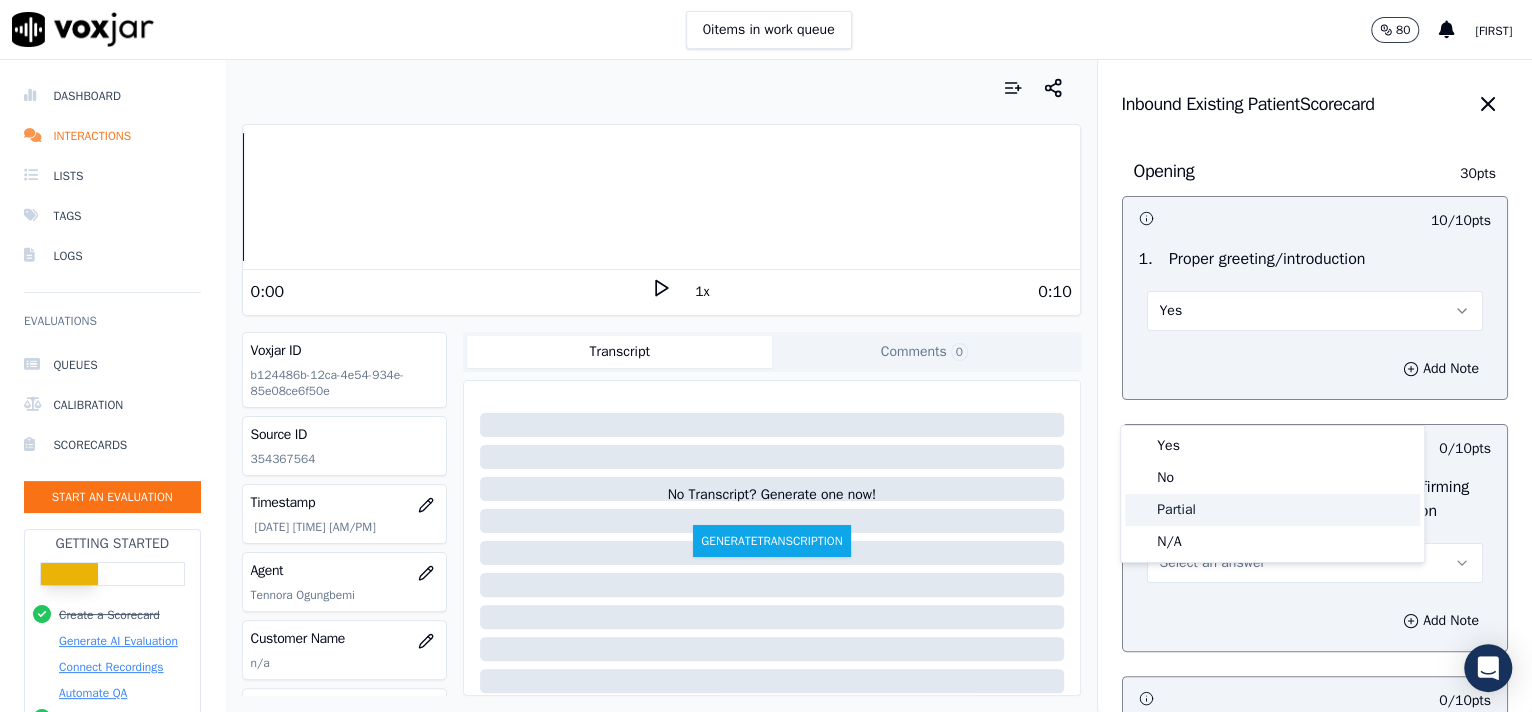 click on "Partial" 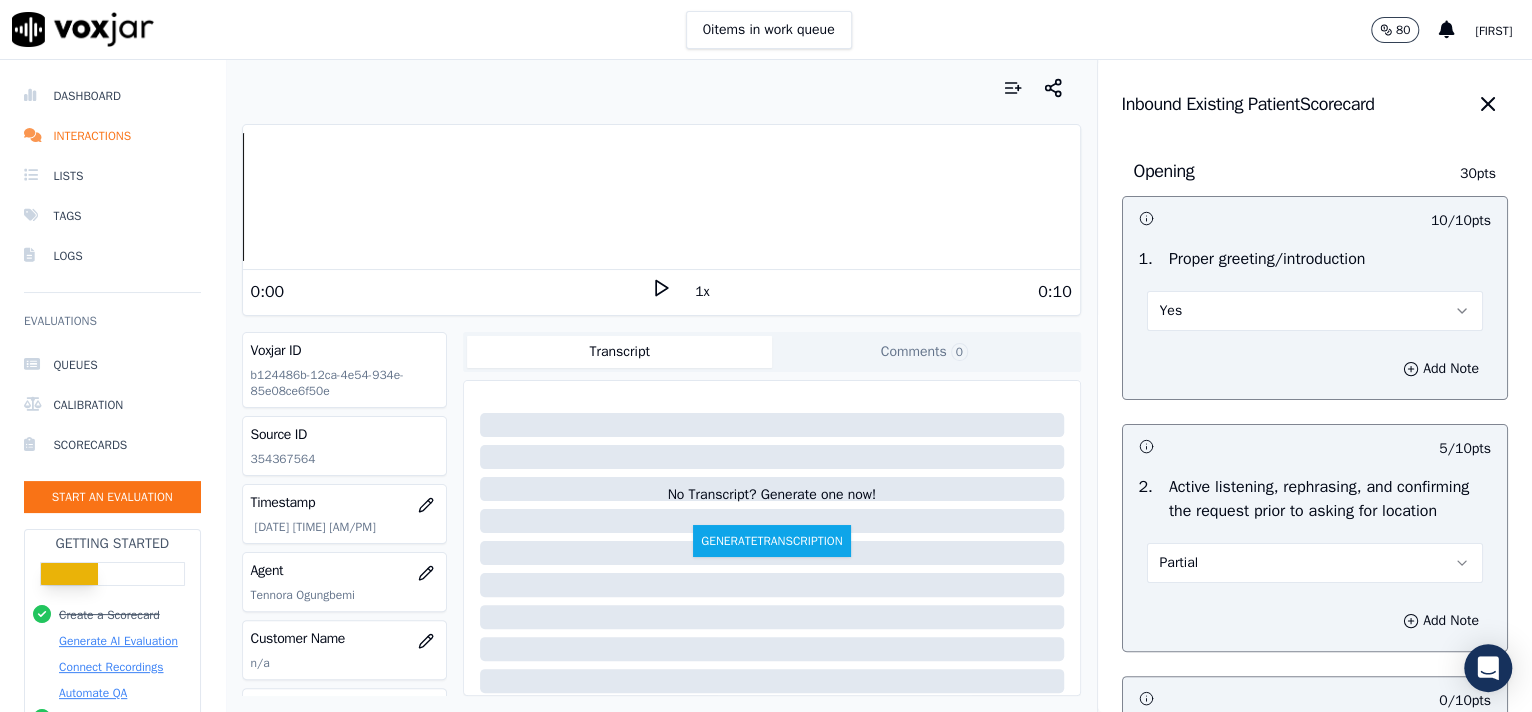 scroll, scrollTop: 425, scrollLeft: 0, axis: vertical 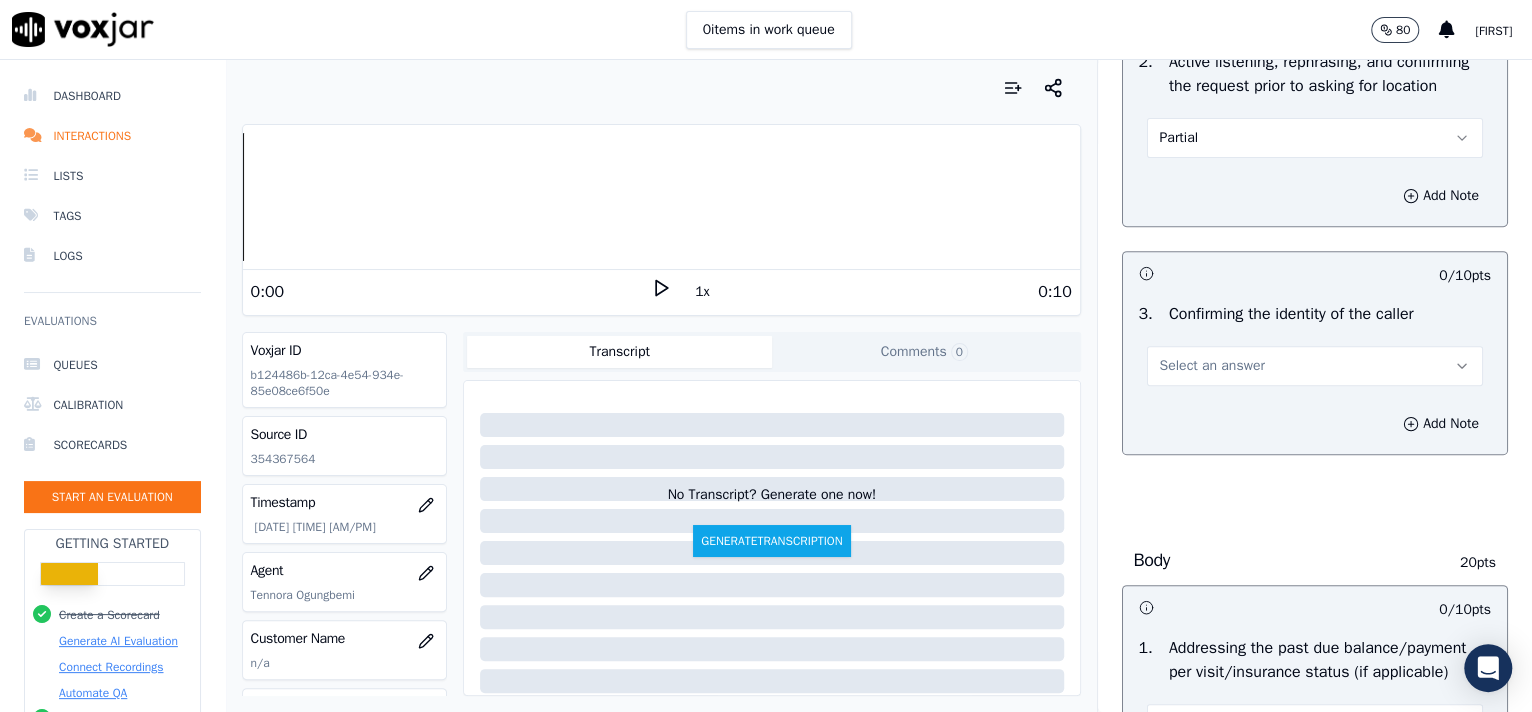 click on "Select an answer" at bounding box center (1212, 366) 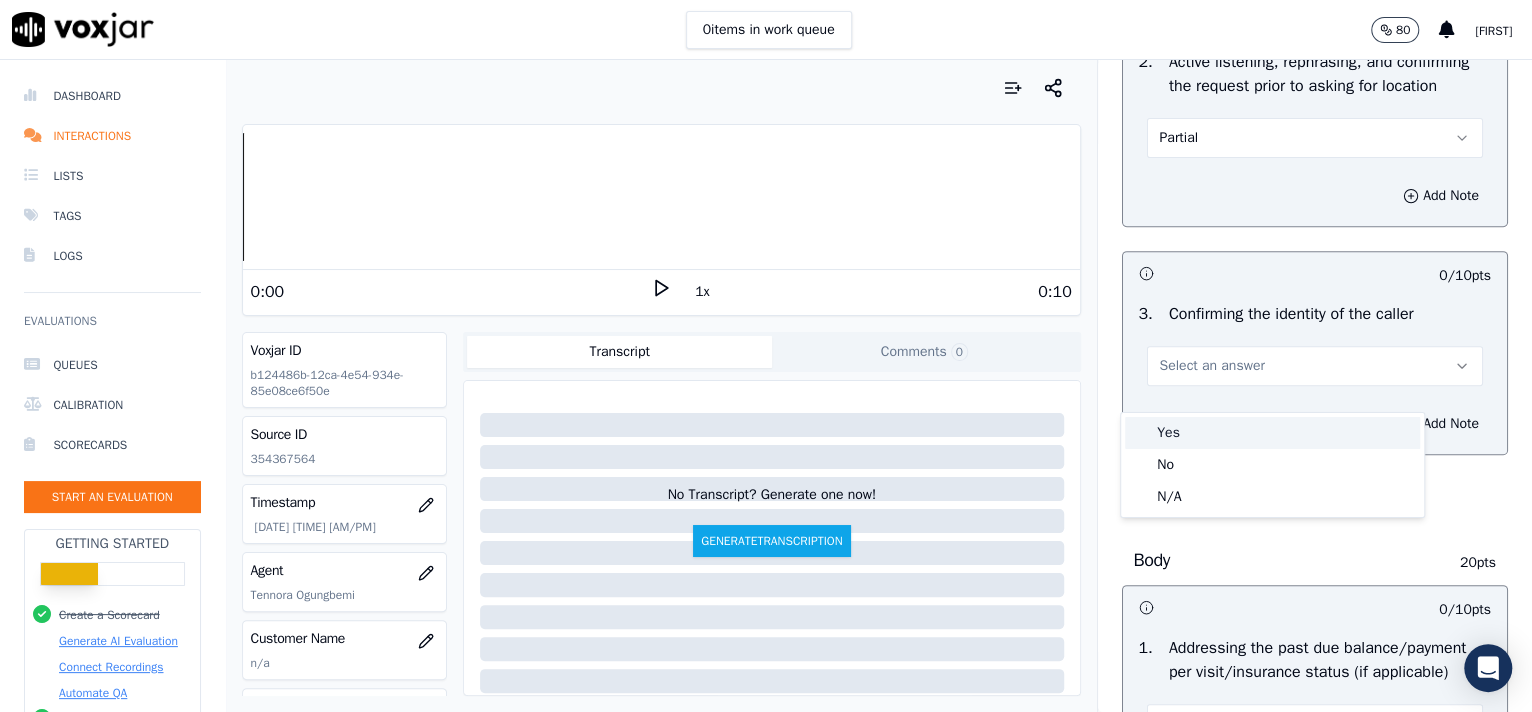 click on "Yes" at bounding box center (1272, 433) 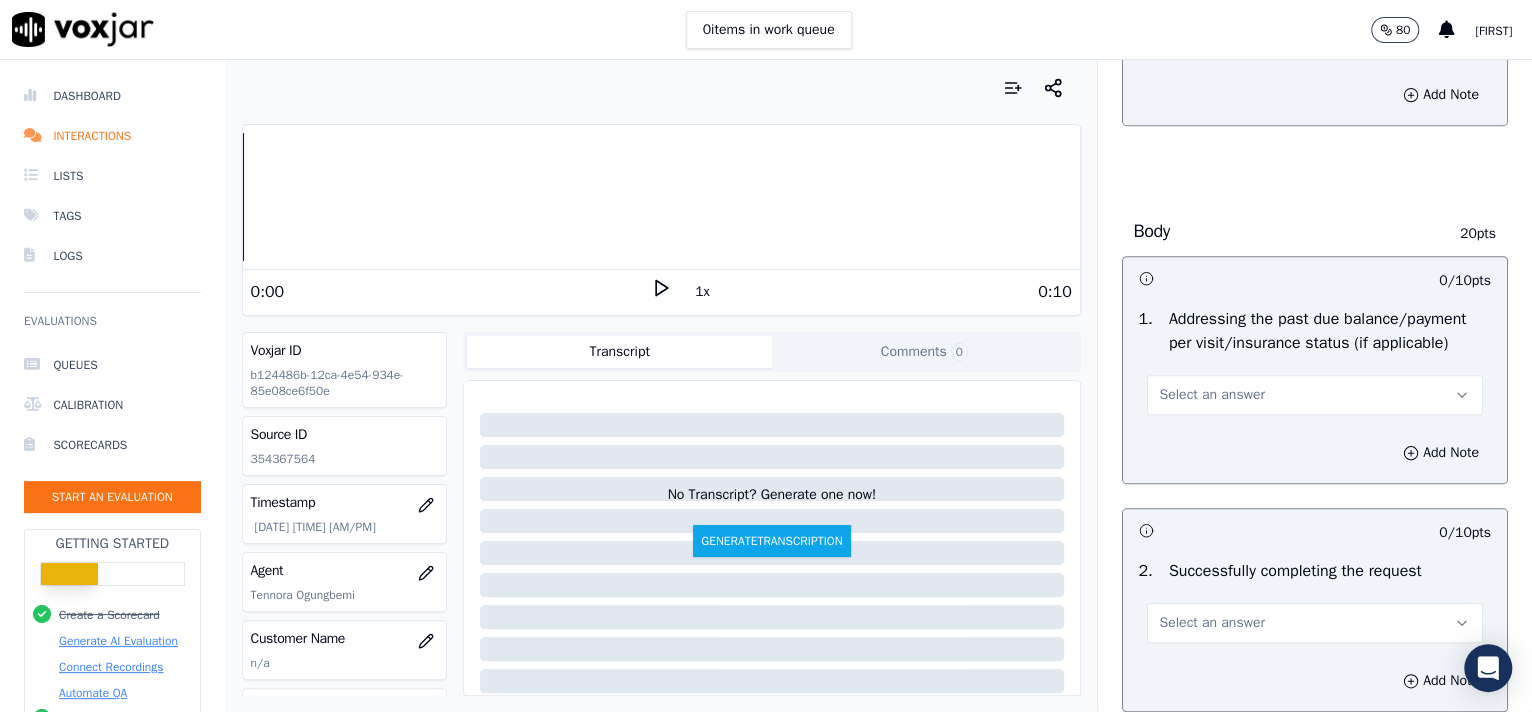 scroll, scrollTop: 850, scrollLeft: 0, axis: vertical 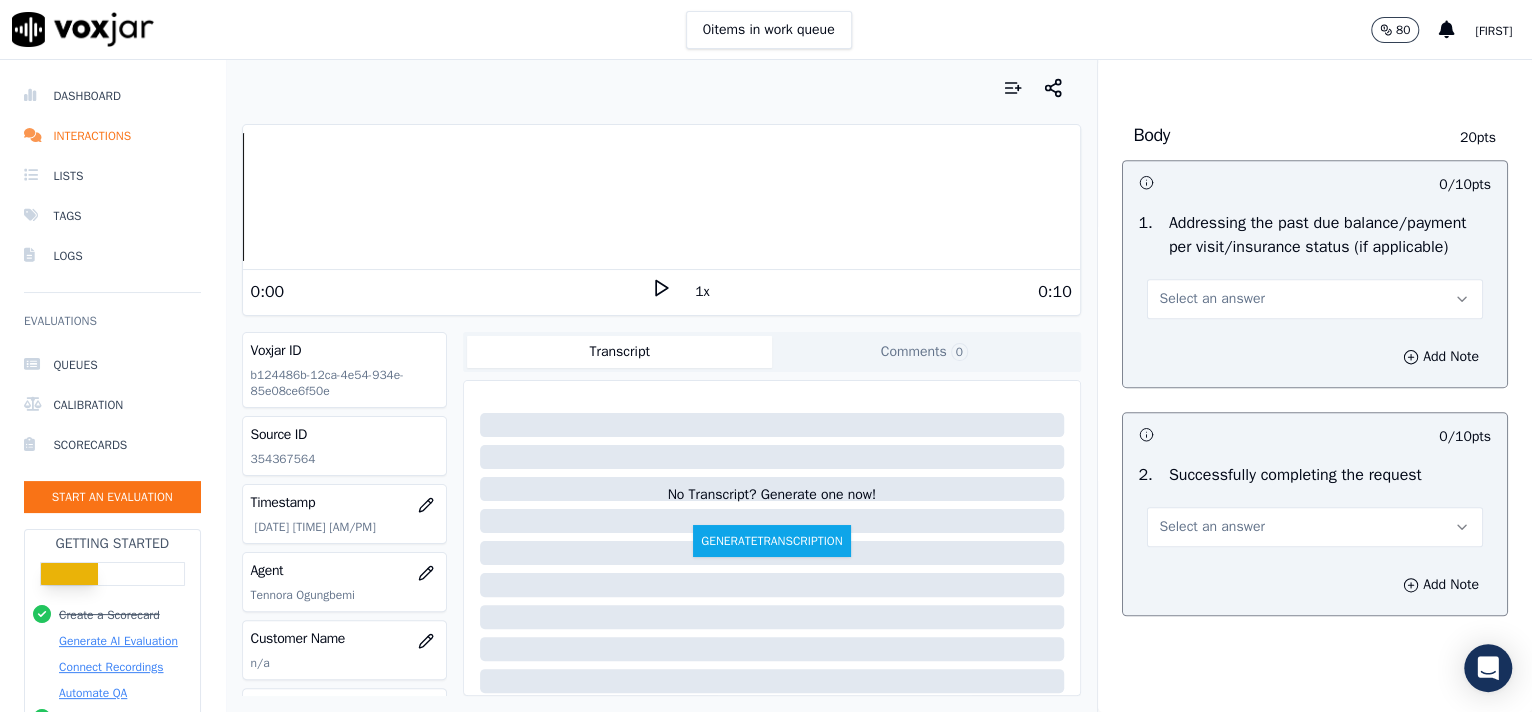 click on "Select an answer" at bounding box center (1212, 299) 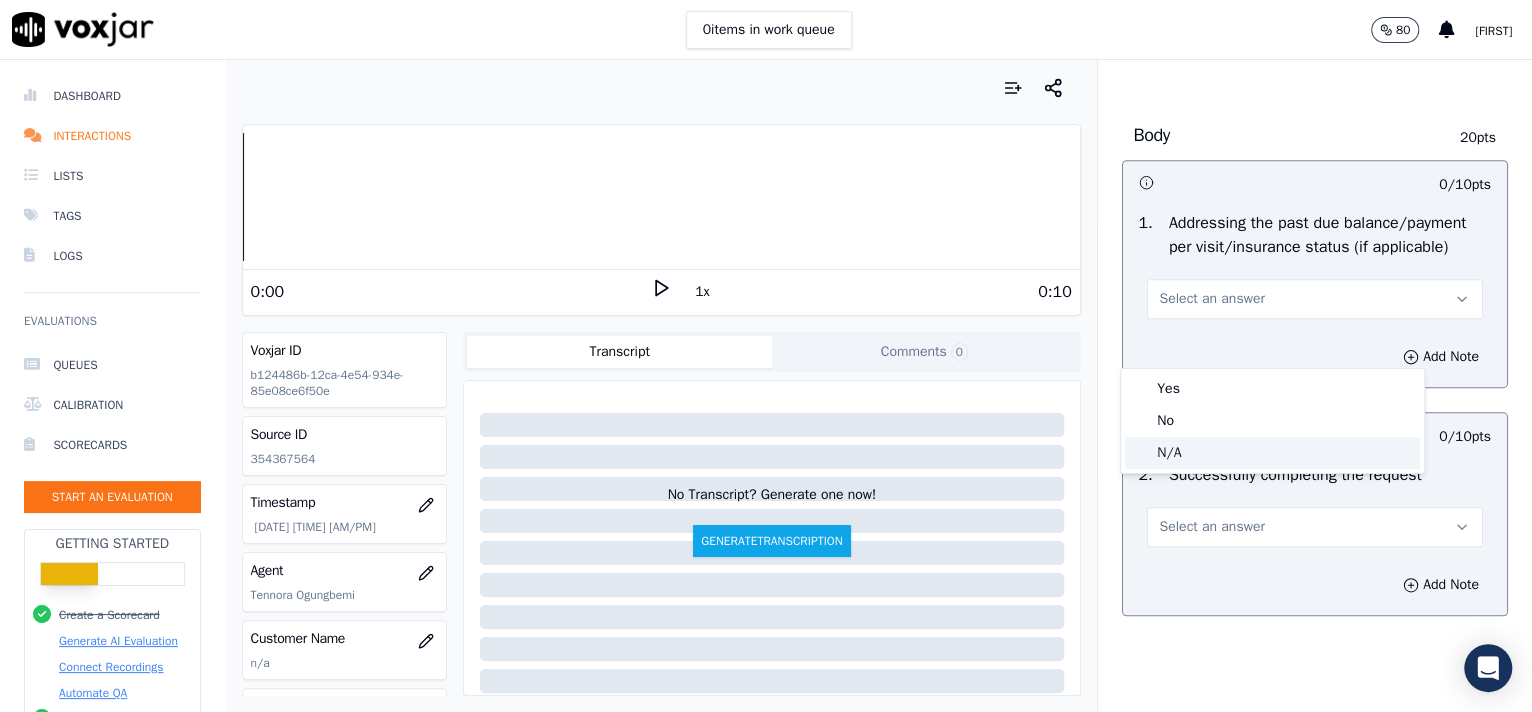 click on "N/A" 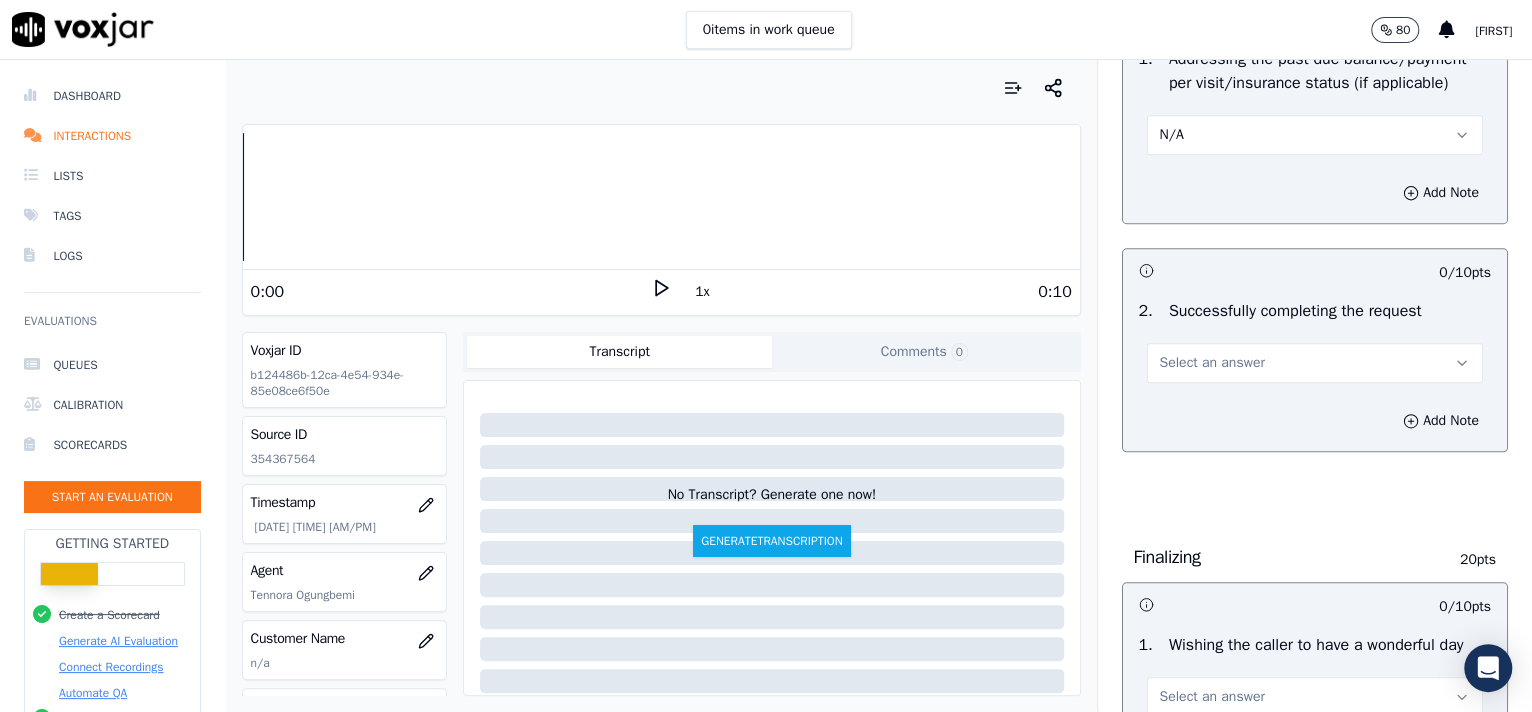 scroll, scrollTop: 1038, scrollLeft: 0, axis: vertical 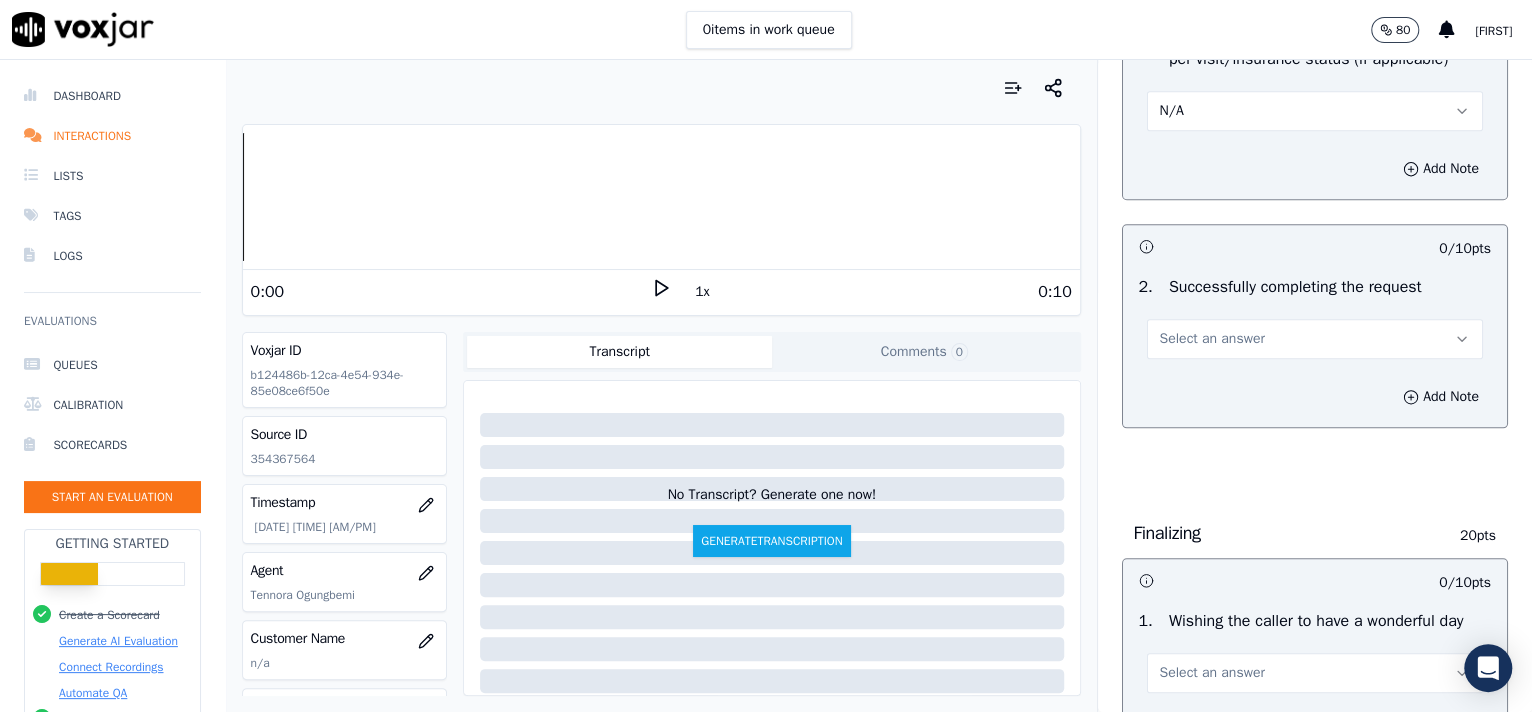 click on "Select an answer" at bounding box center (1315, 337) 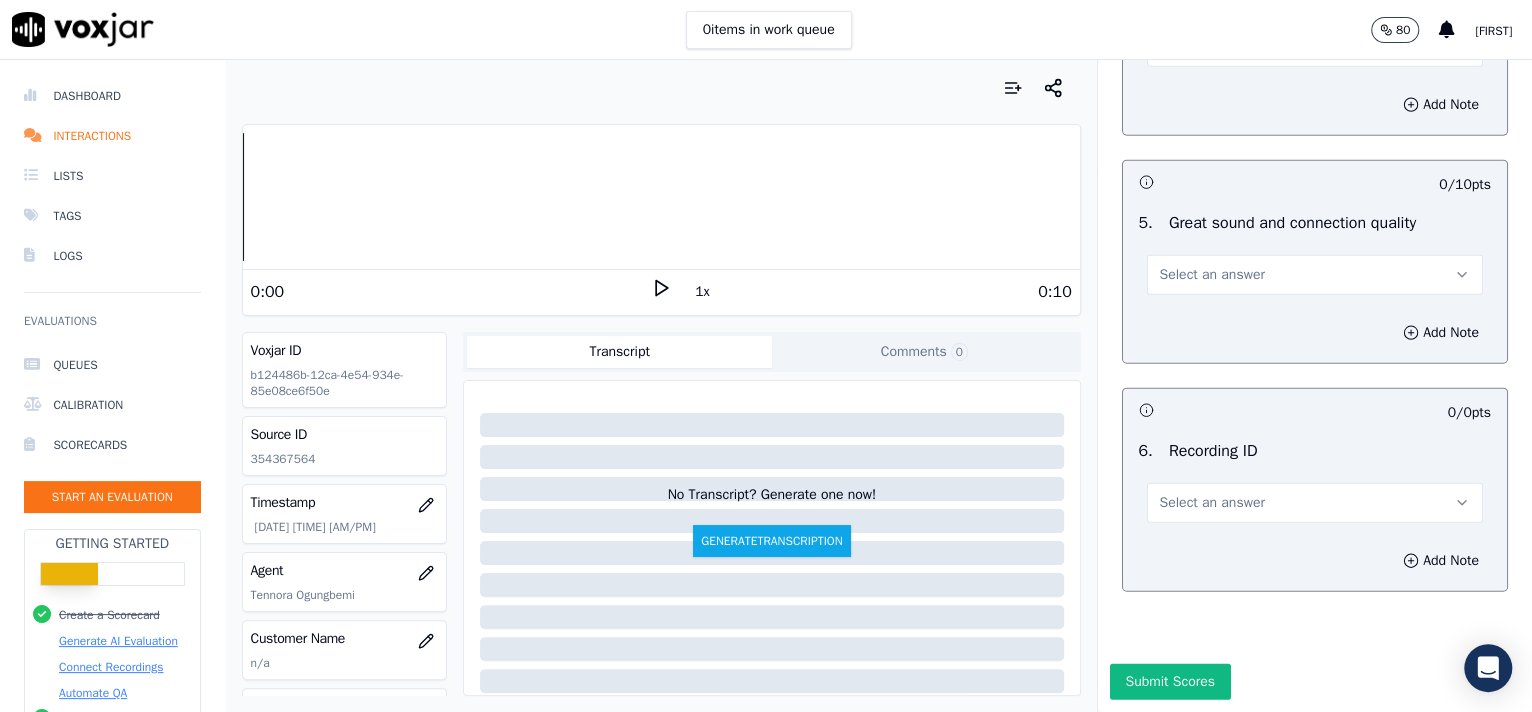 scroll, scrollTop: 3057, scrollLeft: 0, axis: vertical 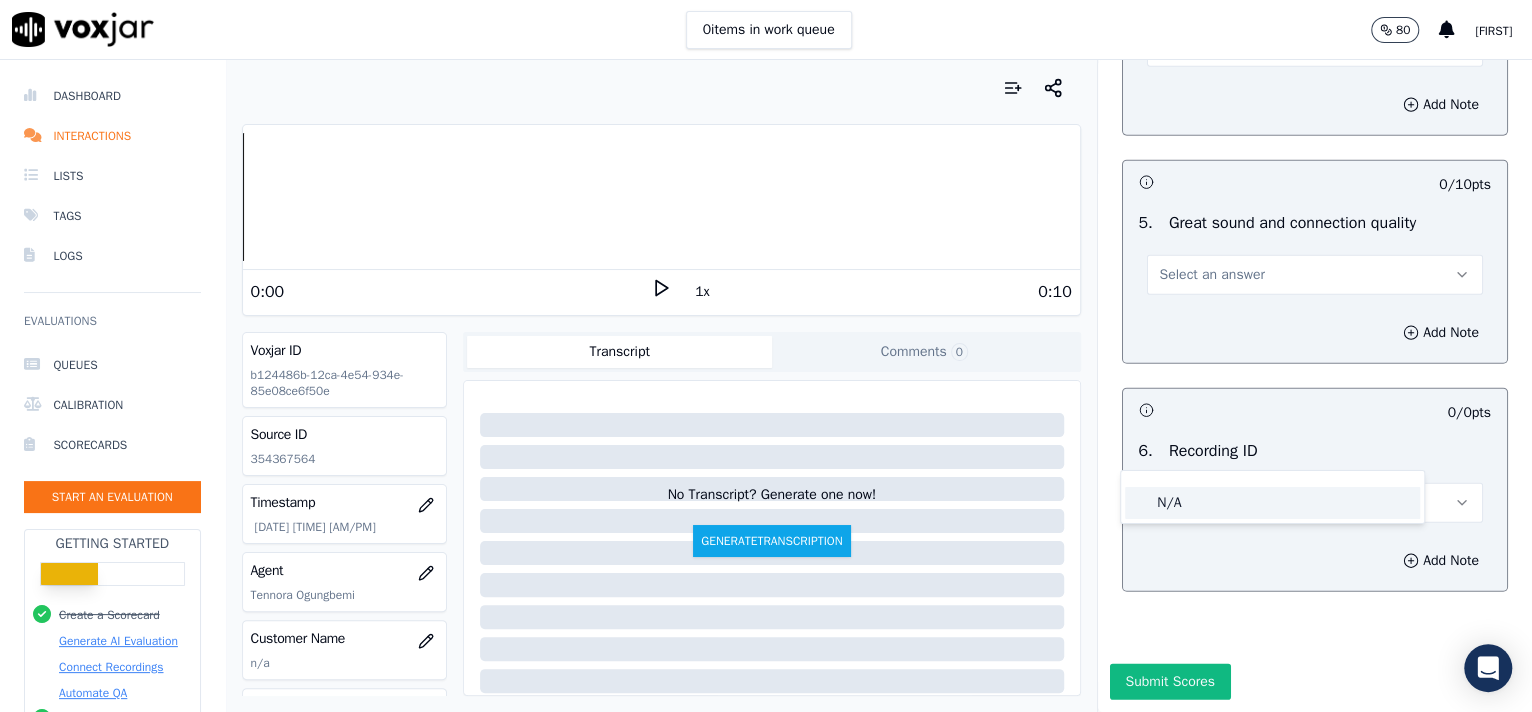 click on "N/A" 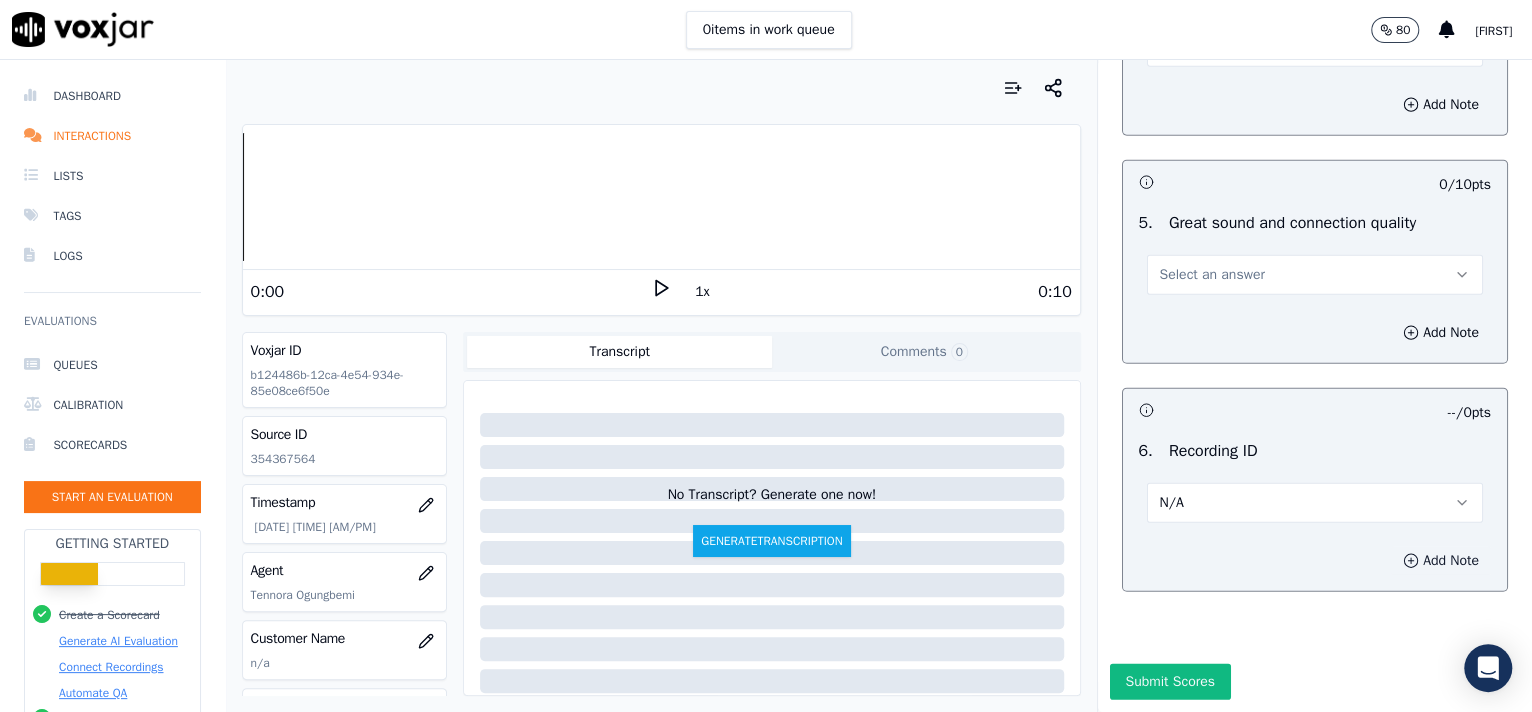 click on "Add Note" at bounding box center [1441, 561] 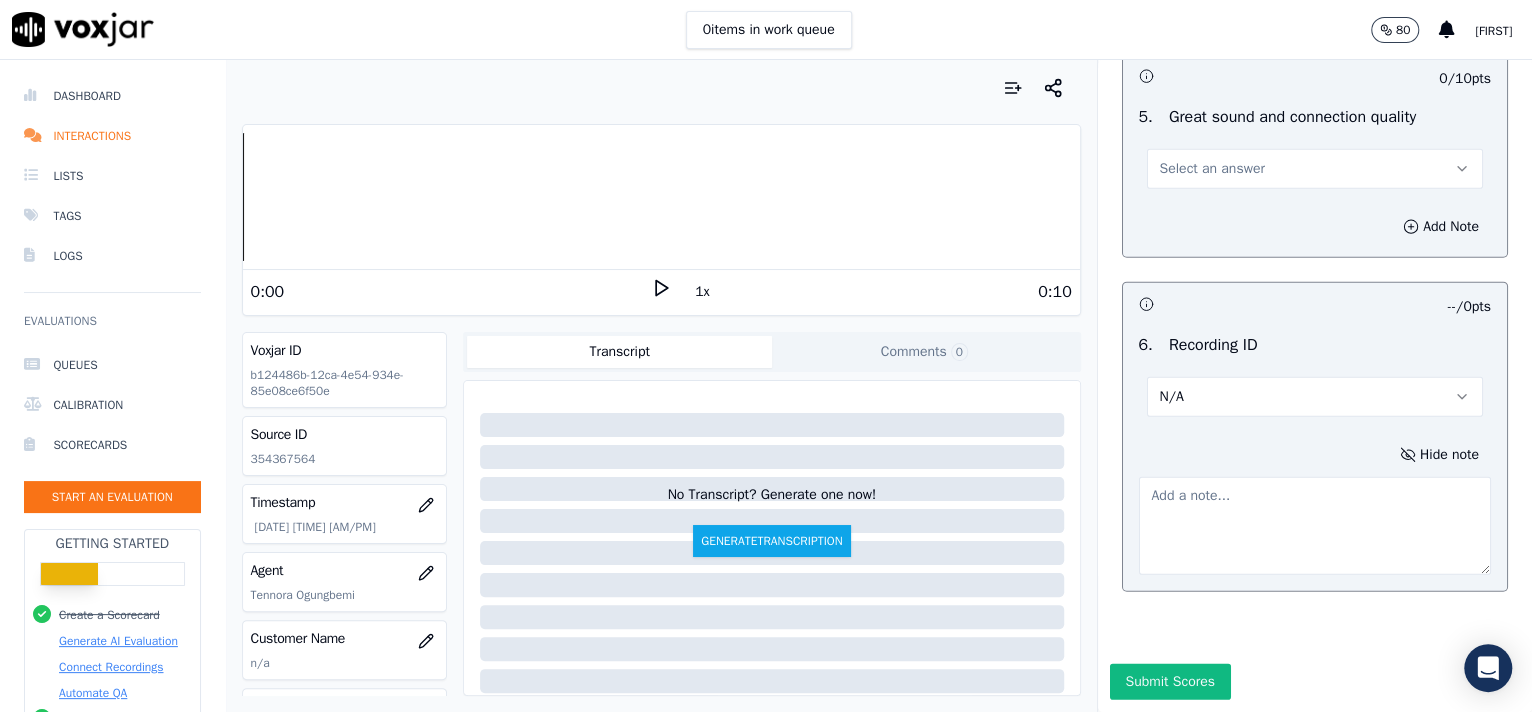 click at bounding box center (1315, 526) 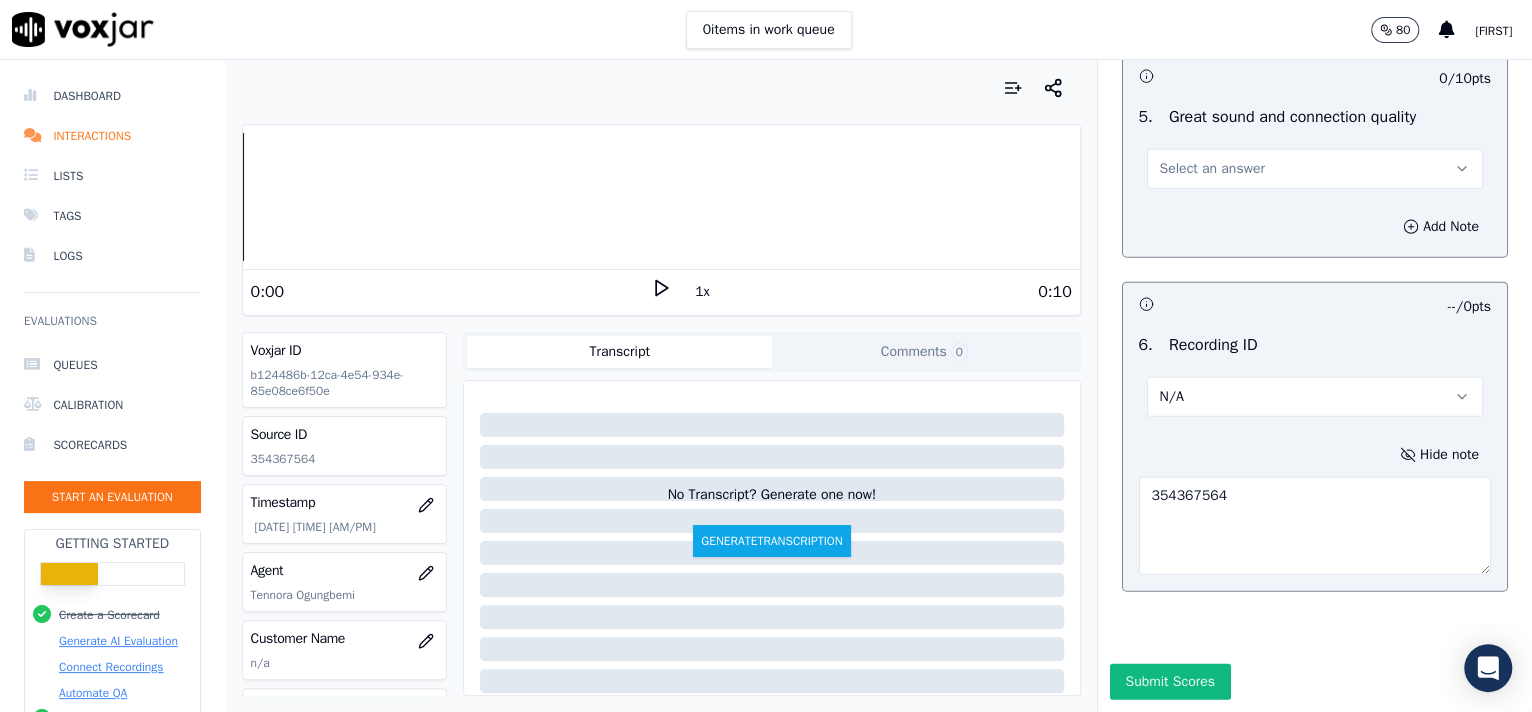 type on "354367564" 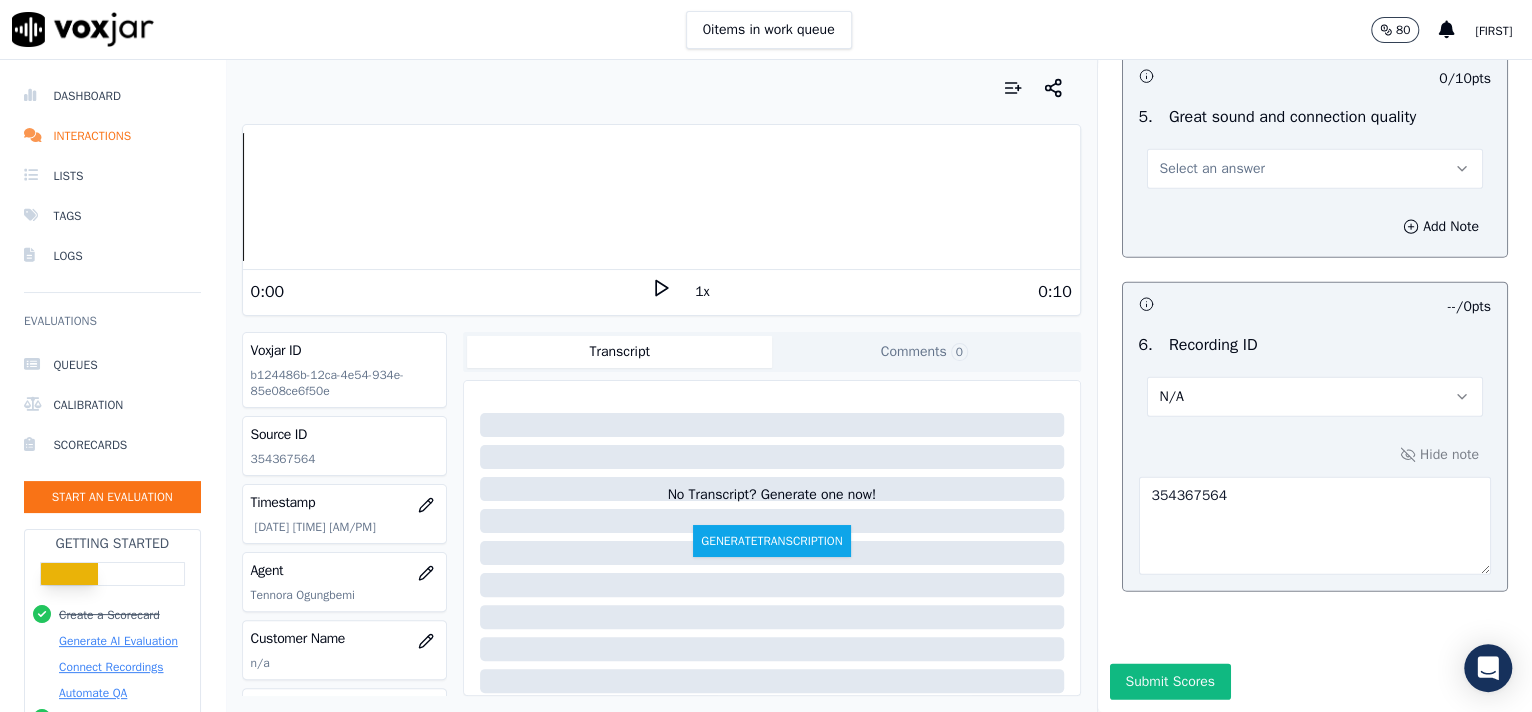 click on "Select an answer" at bounding box center [1212, 169] 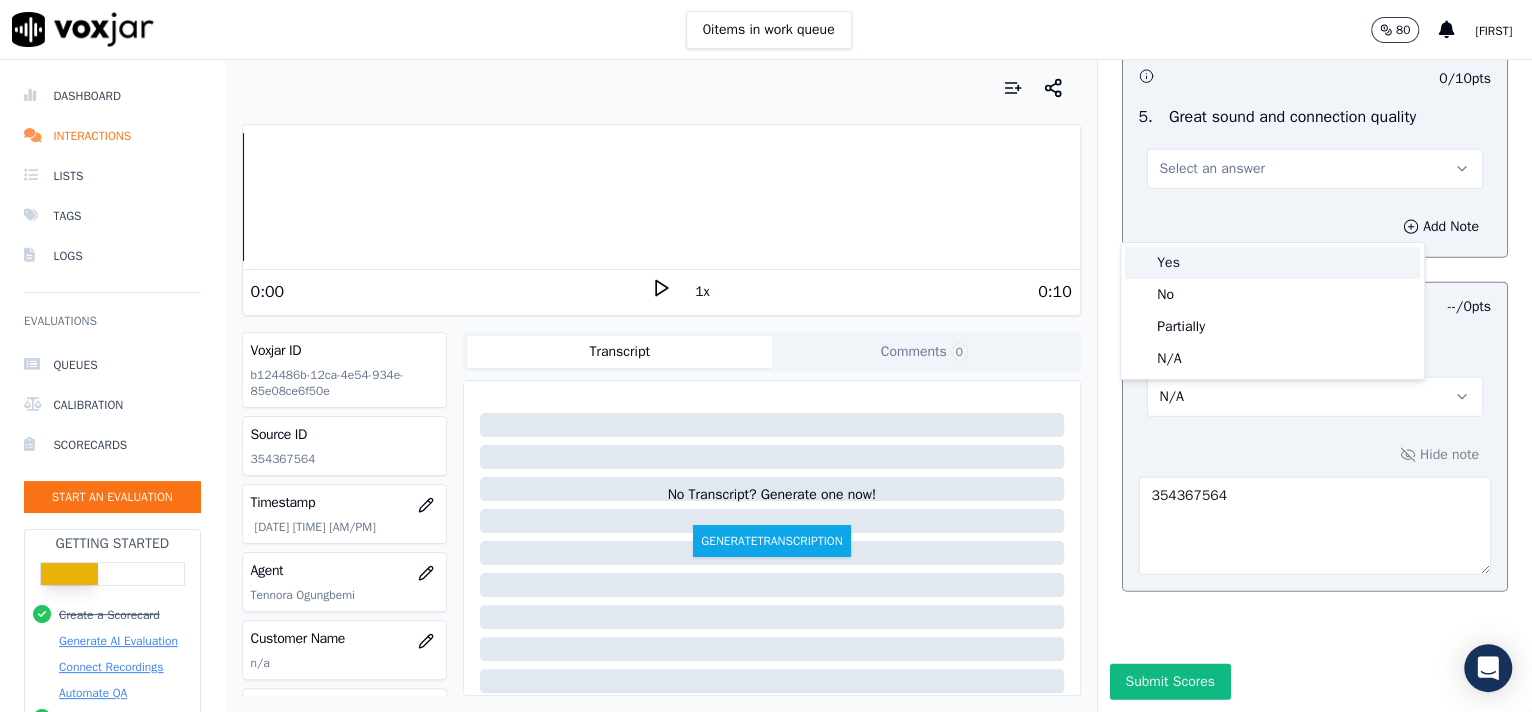 click on "Yes" at bounding box center [1272, 263] 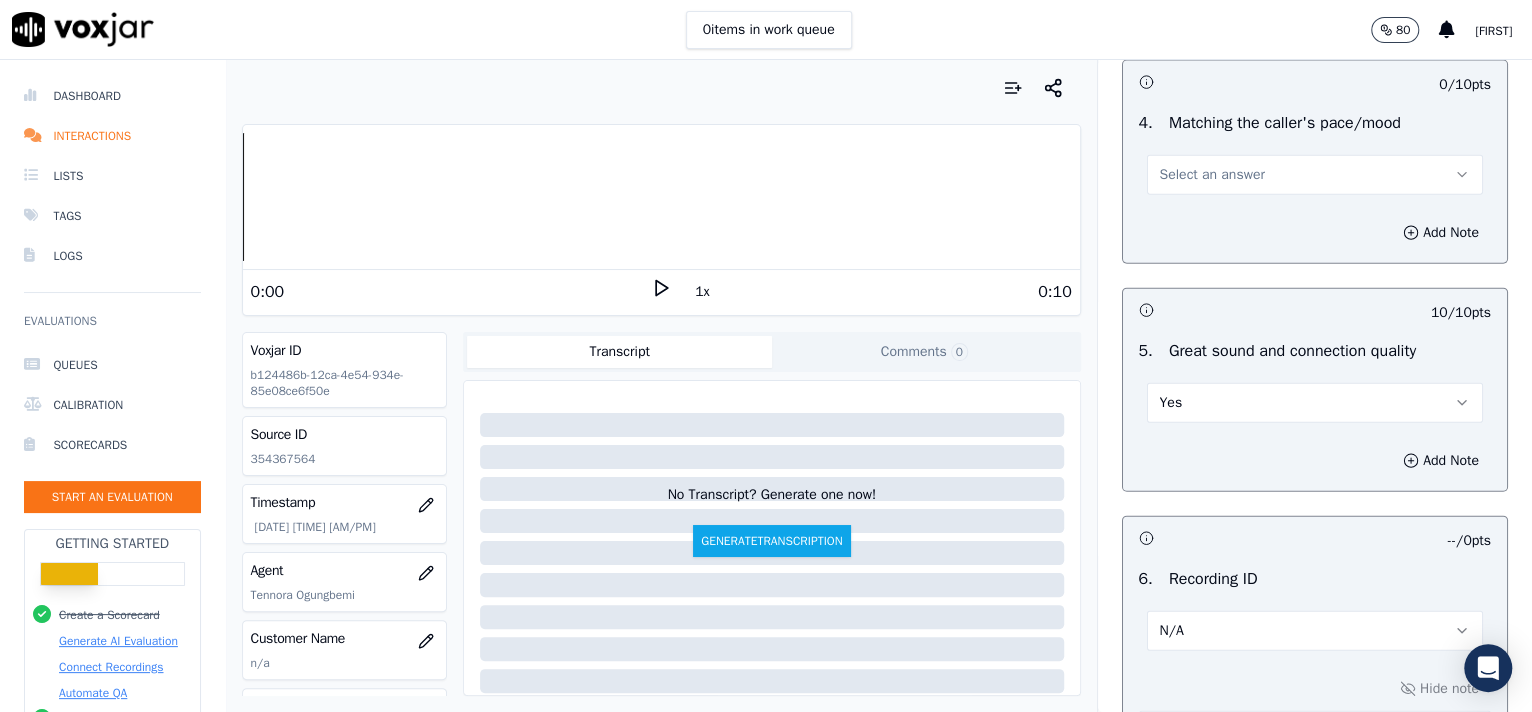 scroll, scrollTop: 2725, scrollLeft: 0, axis: vertical 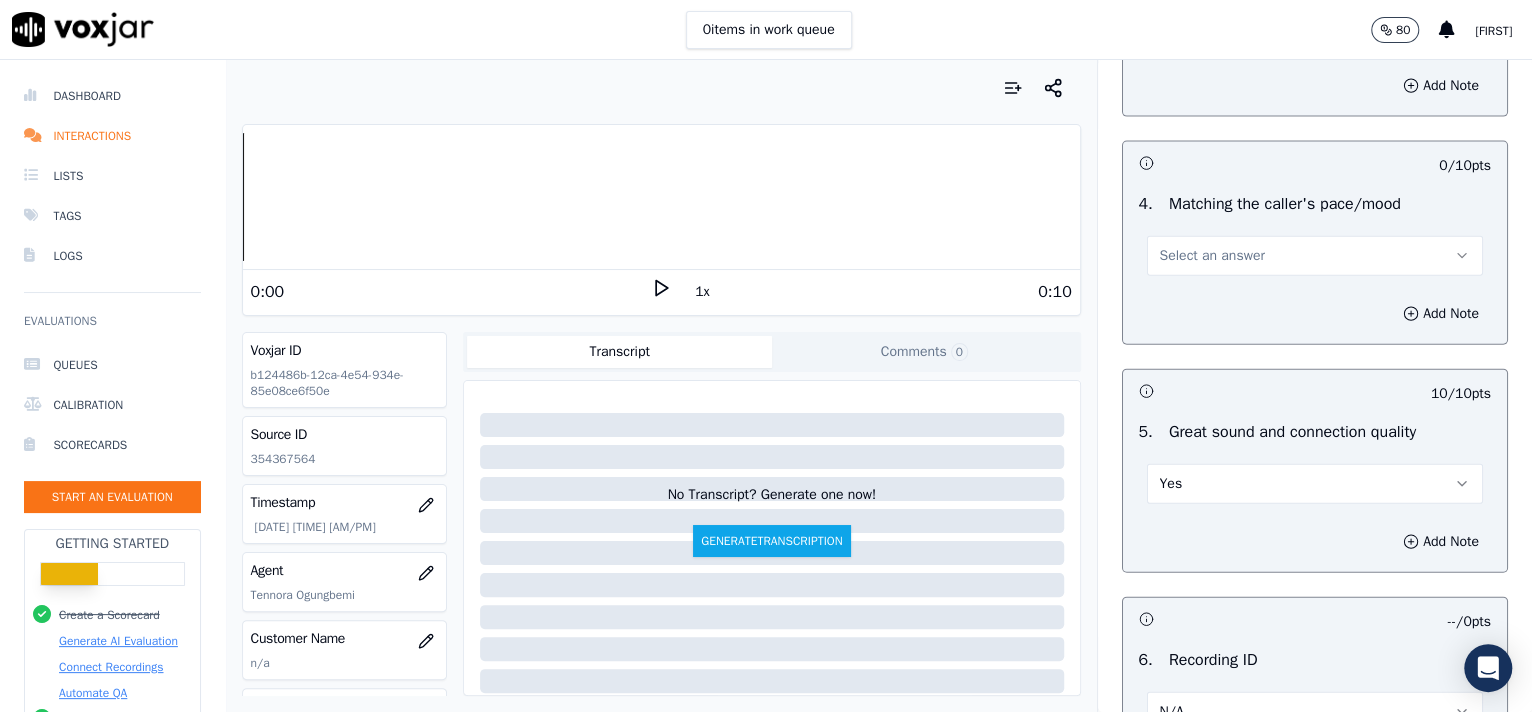 click on "Select an answer" at bounding box center [1315, 256] 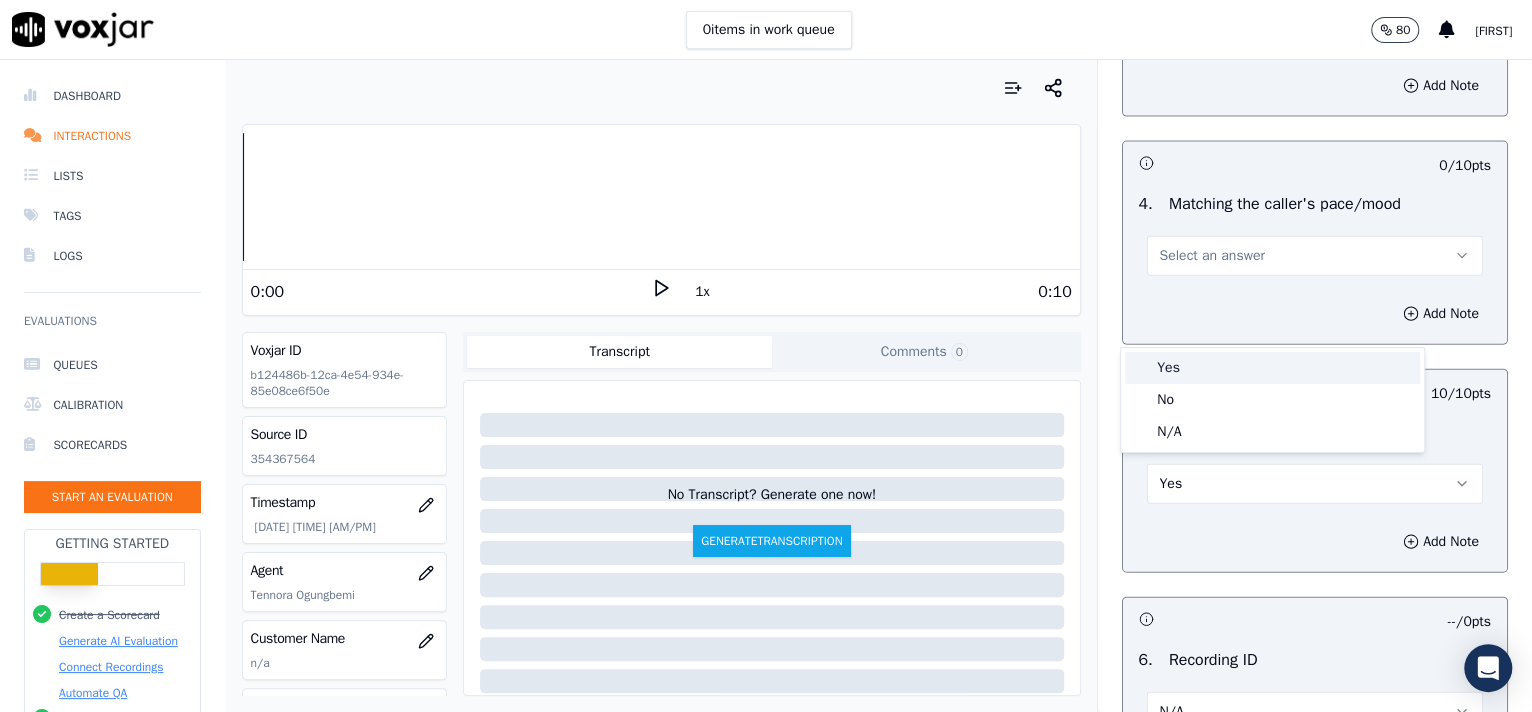 click on "Yes" at bounding box center [1272, 368] 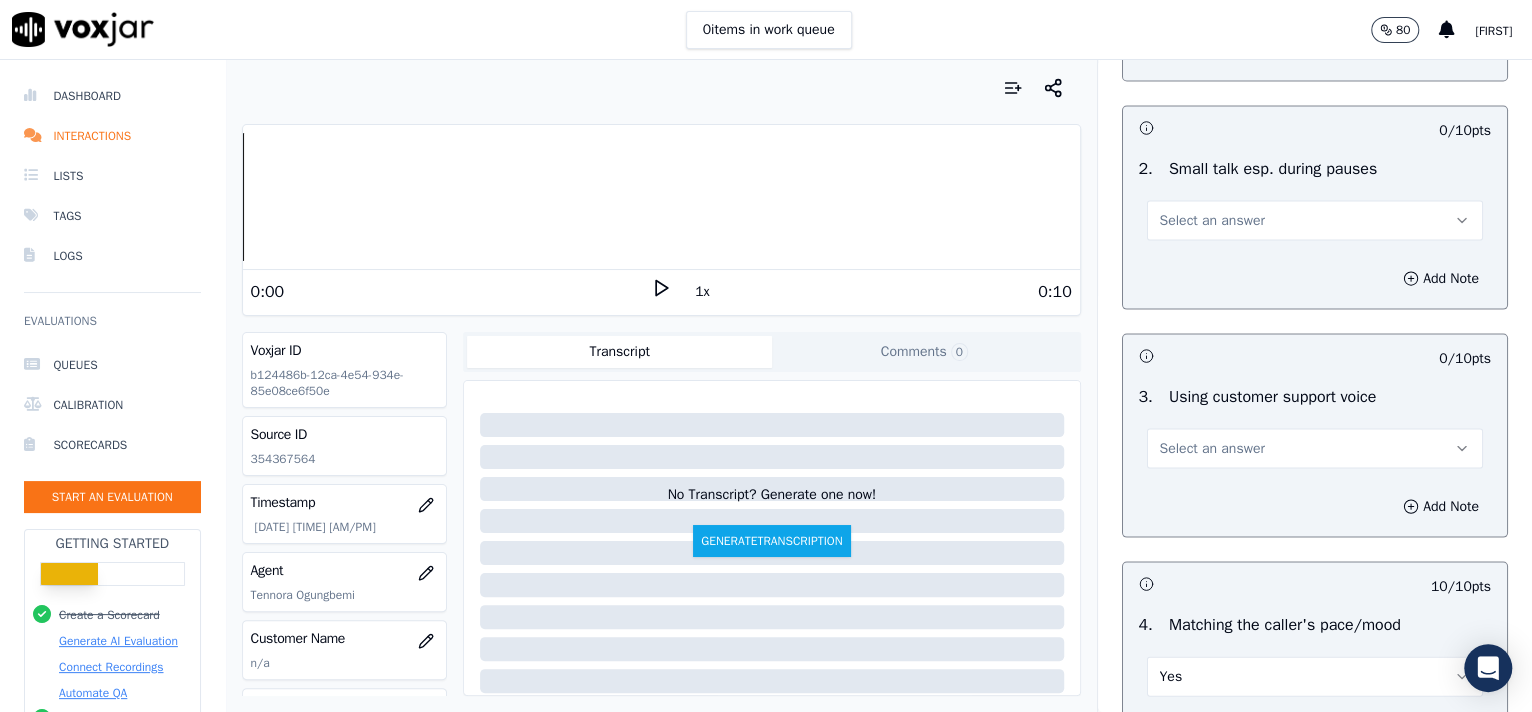 scroll, scrollTop: 2287, scrollLeft: 0, axis: vertical 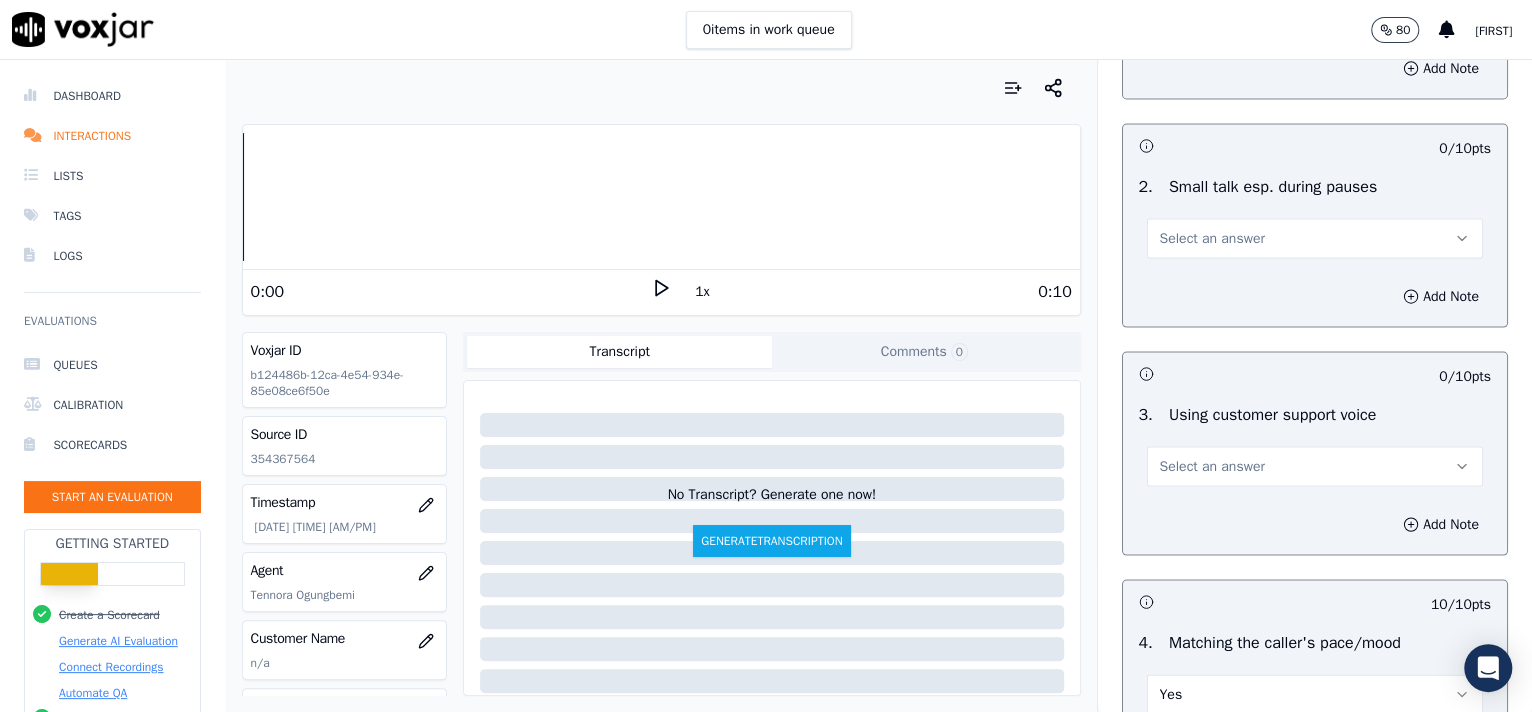 click on "Select an answer" at bounding box center (1212, 466) 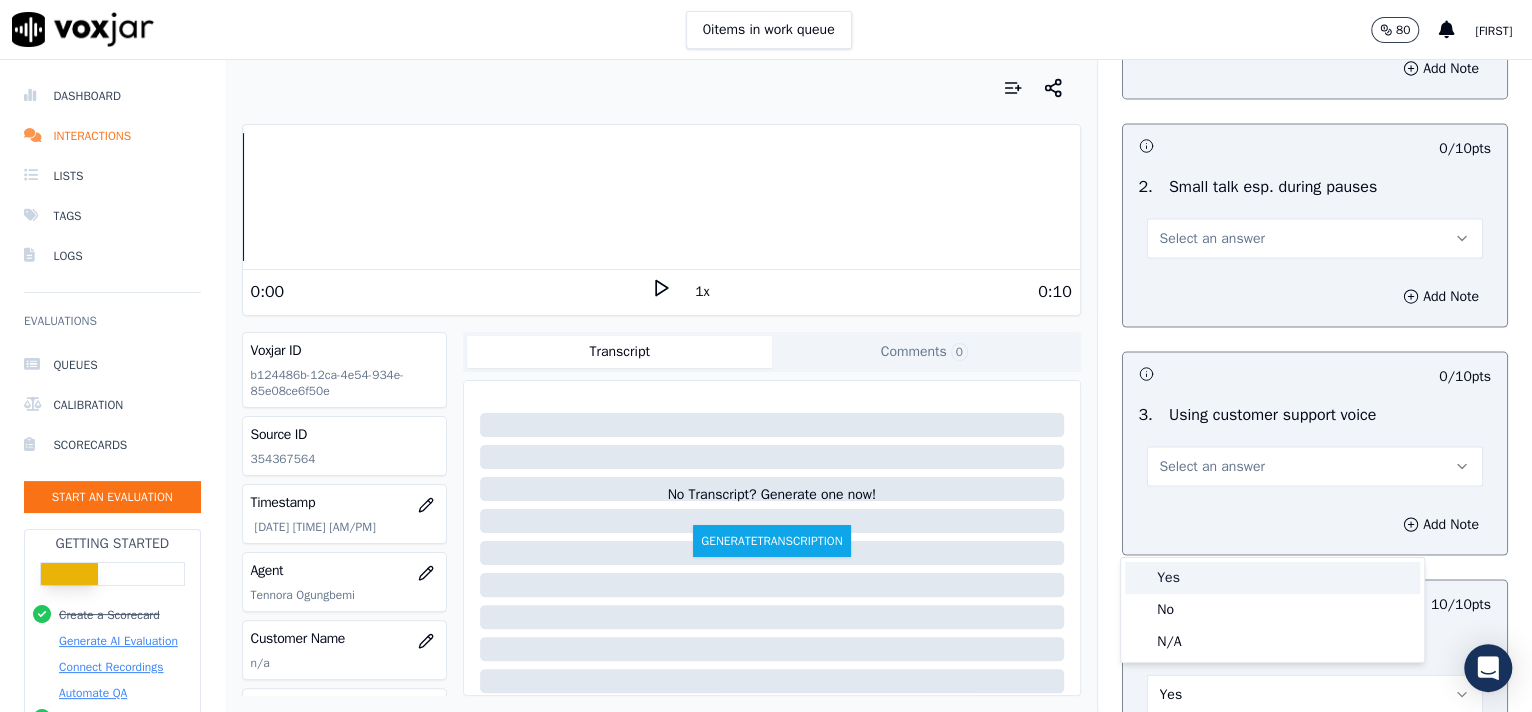 click on "Yes" at bounding box center [1272, 578] 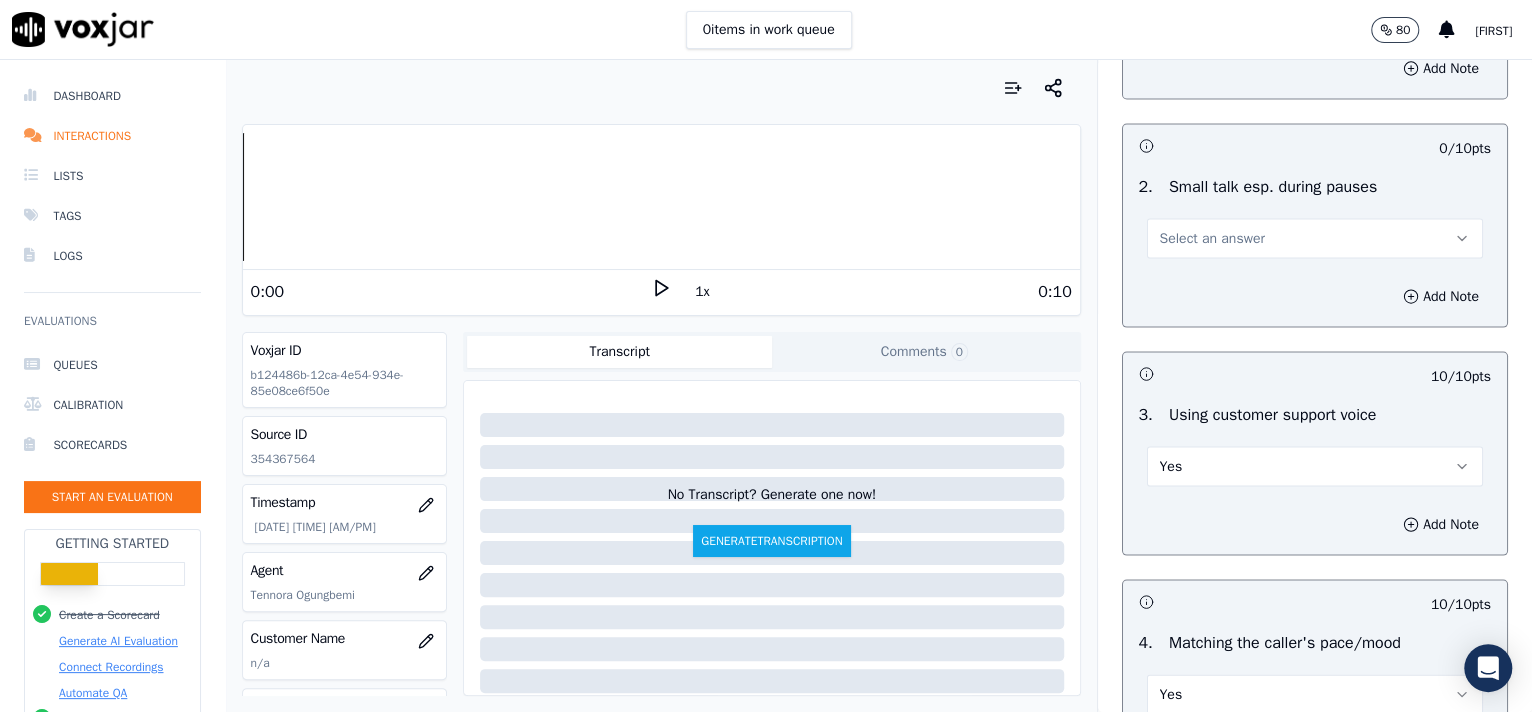 click on "Select an answer" at bounding box center (1212, 238) 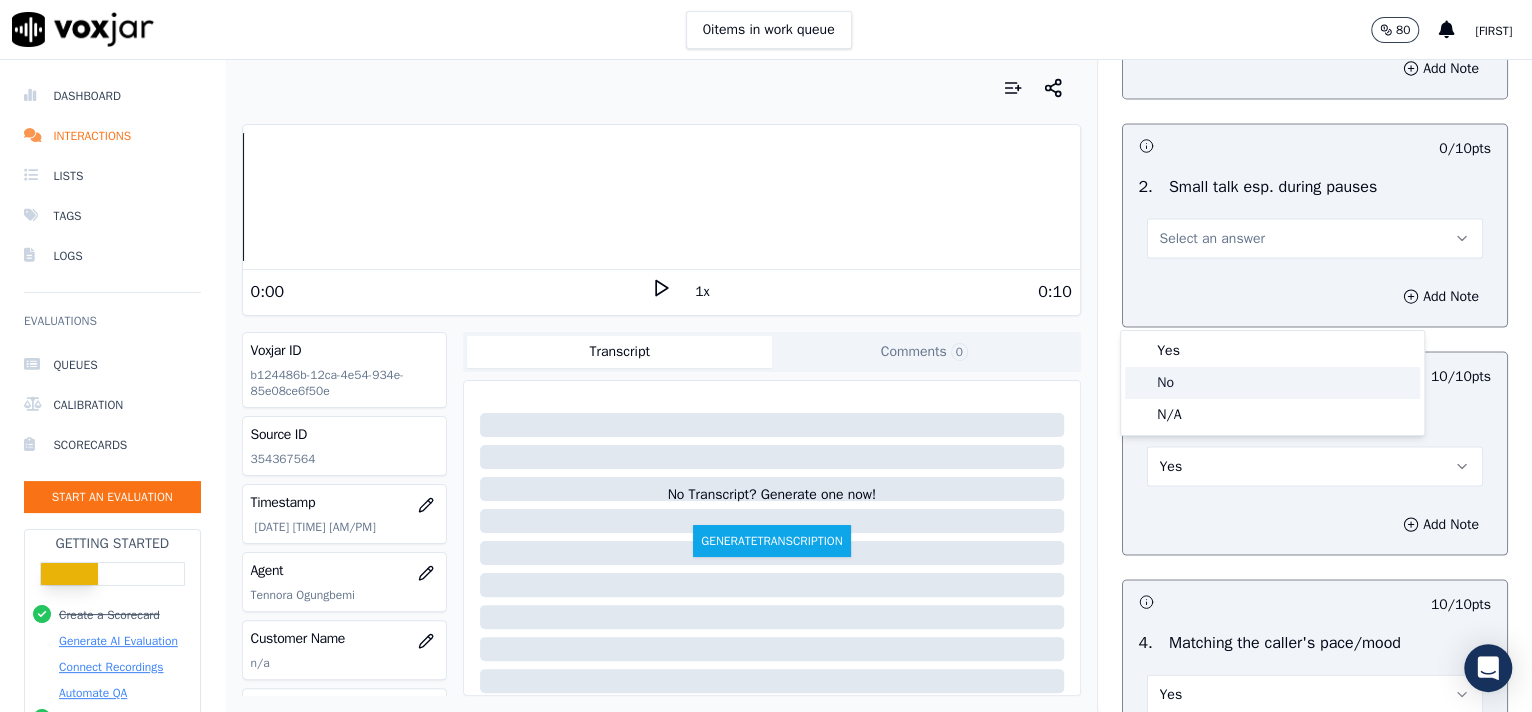 click on "No" 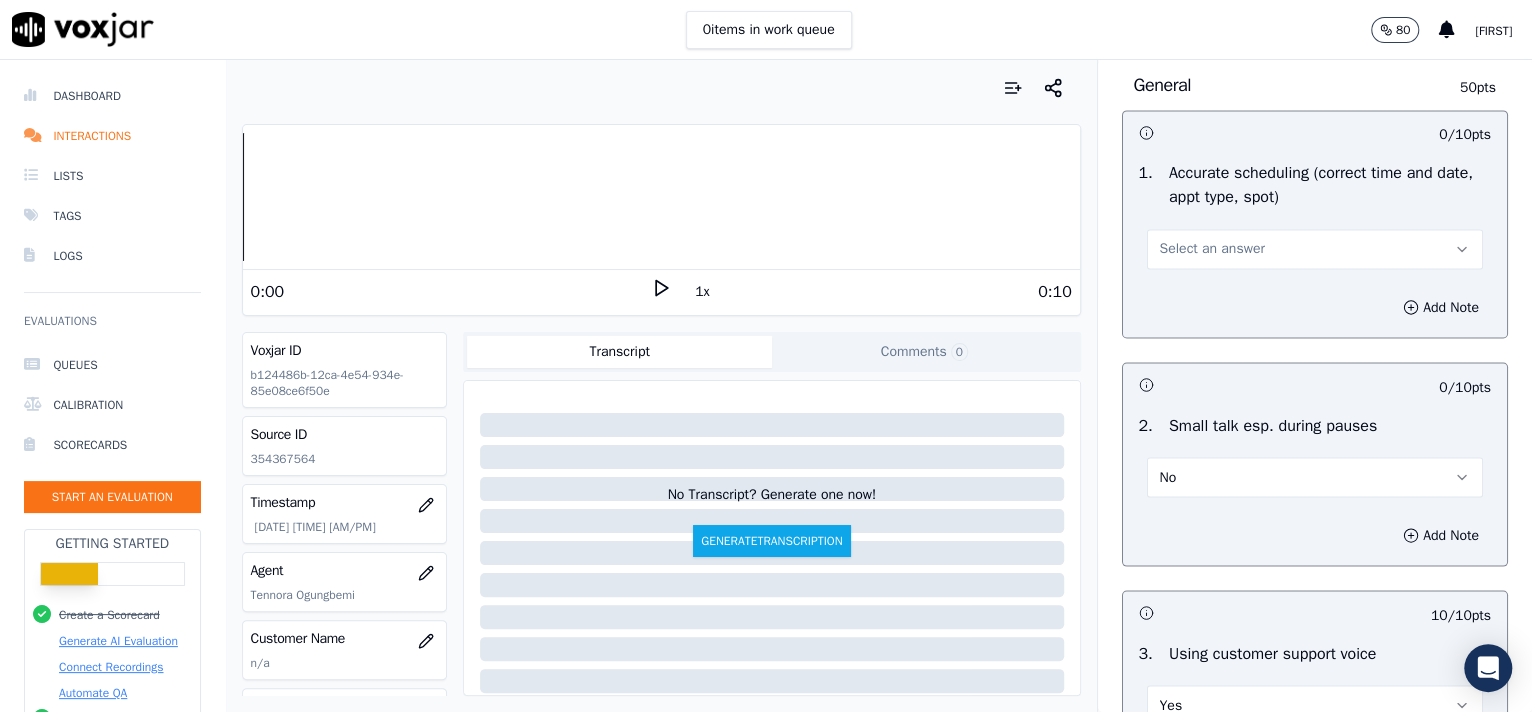 scroll, scrollTop: 2030, scrollLeft: 0, axis: vertical 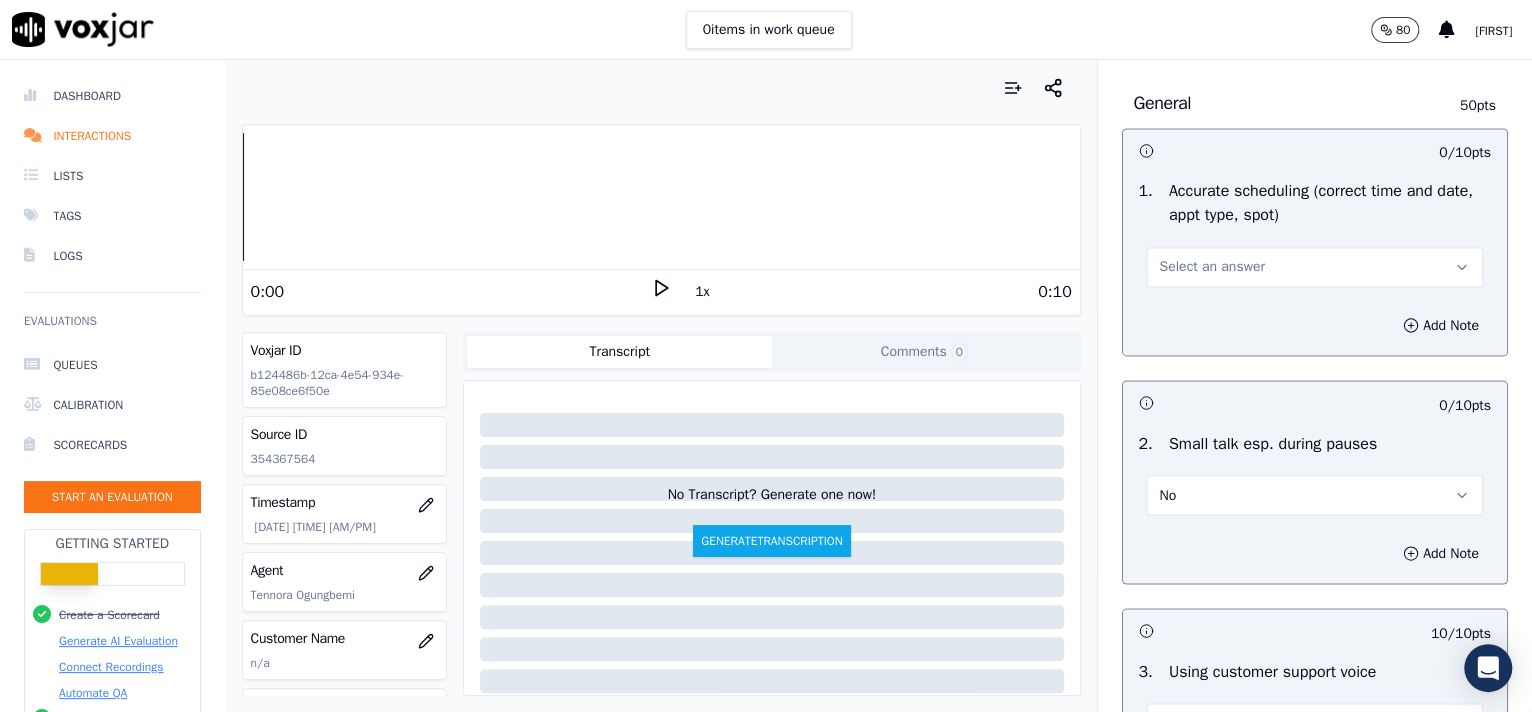 click on "Select an answer" at bounding box center (1212, 267) 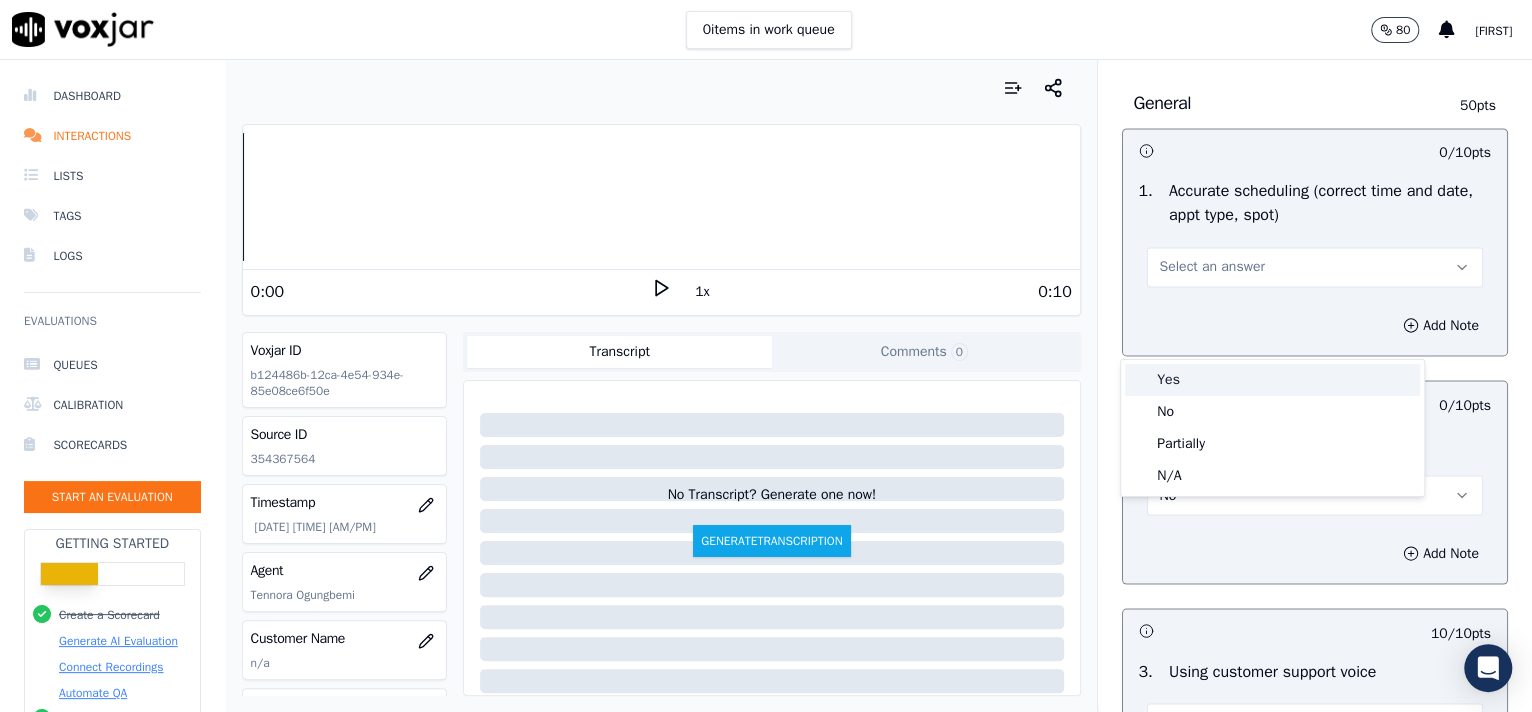 click on "Yes" at bounding box center [1272, 380] 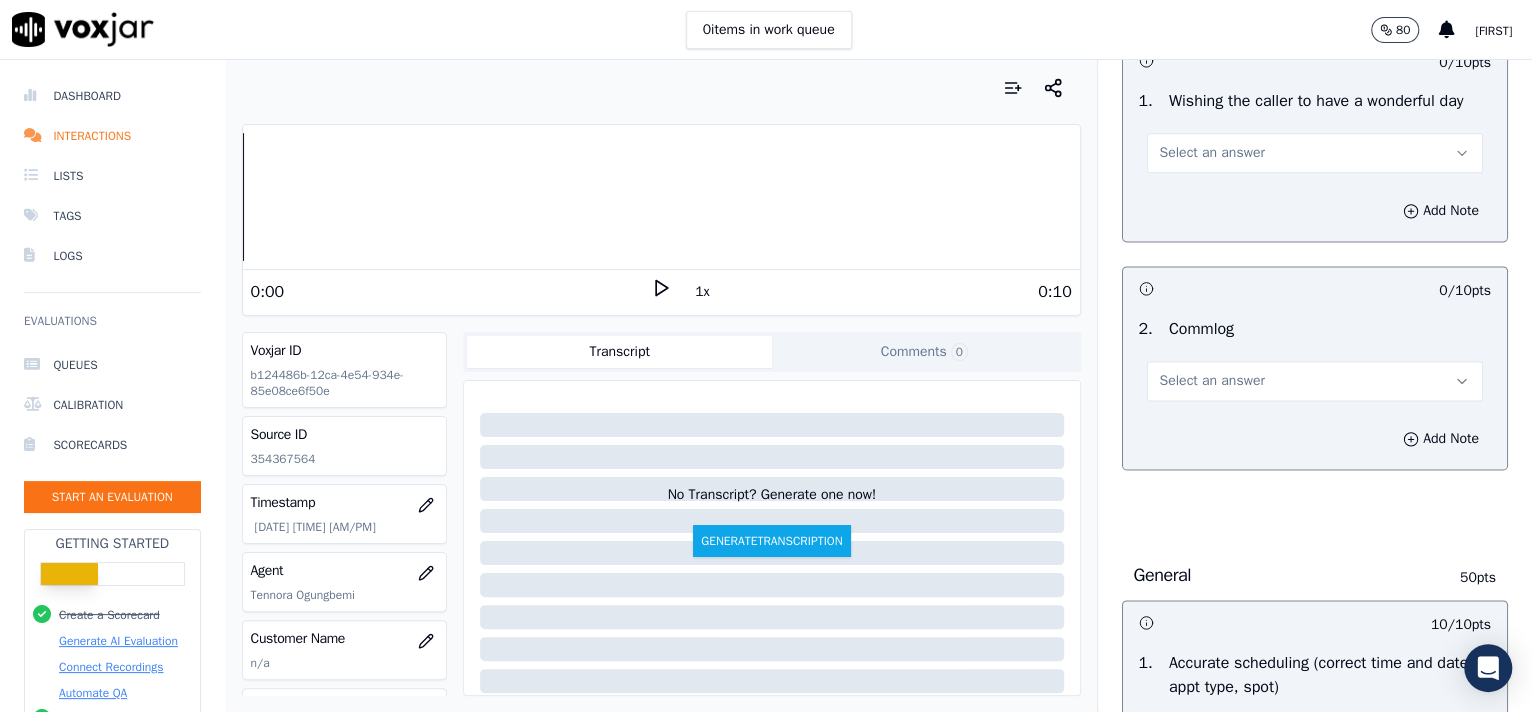 scroll, scrollTop: 1546, scrollLeft: 0, axis: vertical 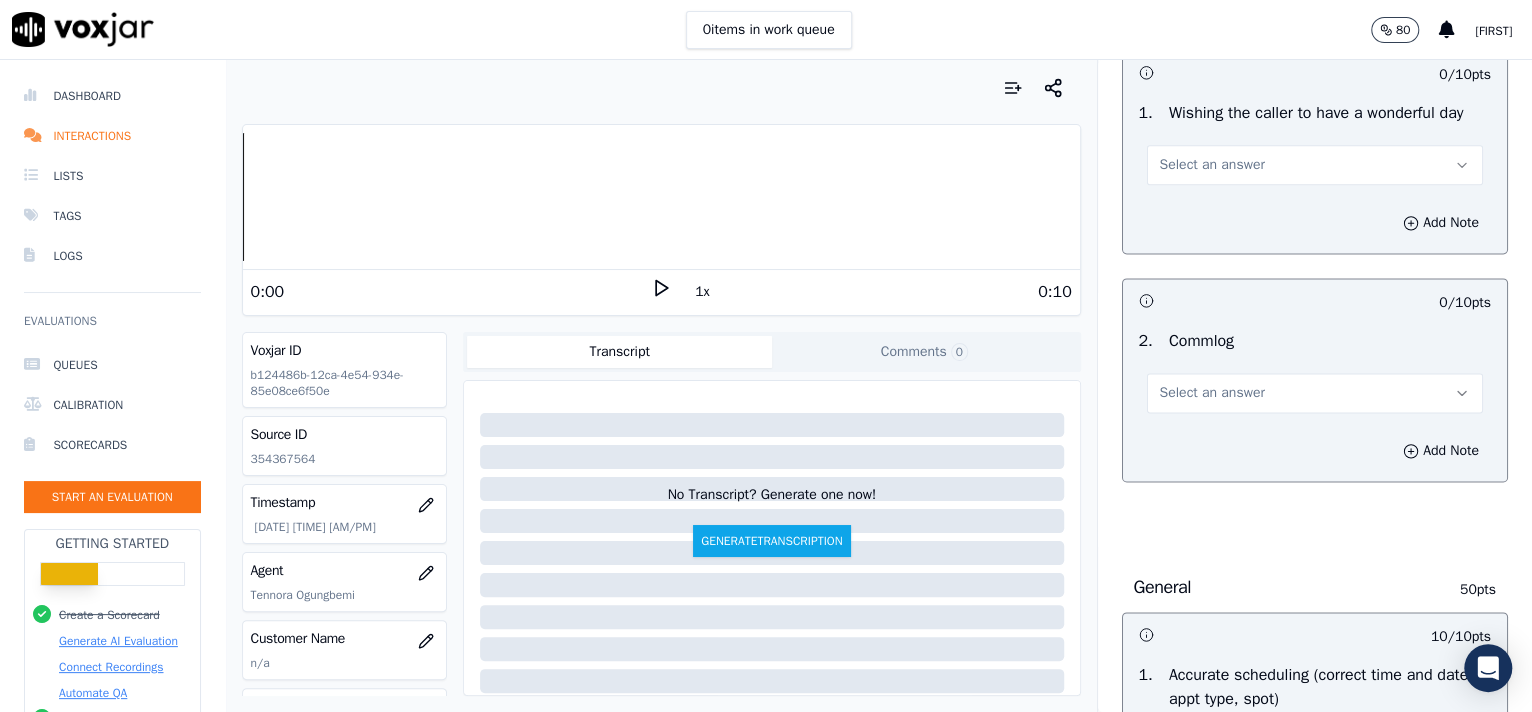 drag, startPoint x: 1181, startPoint y: 493, endPoint x: 1171, endPoint y: 481, distance: 15.6205 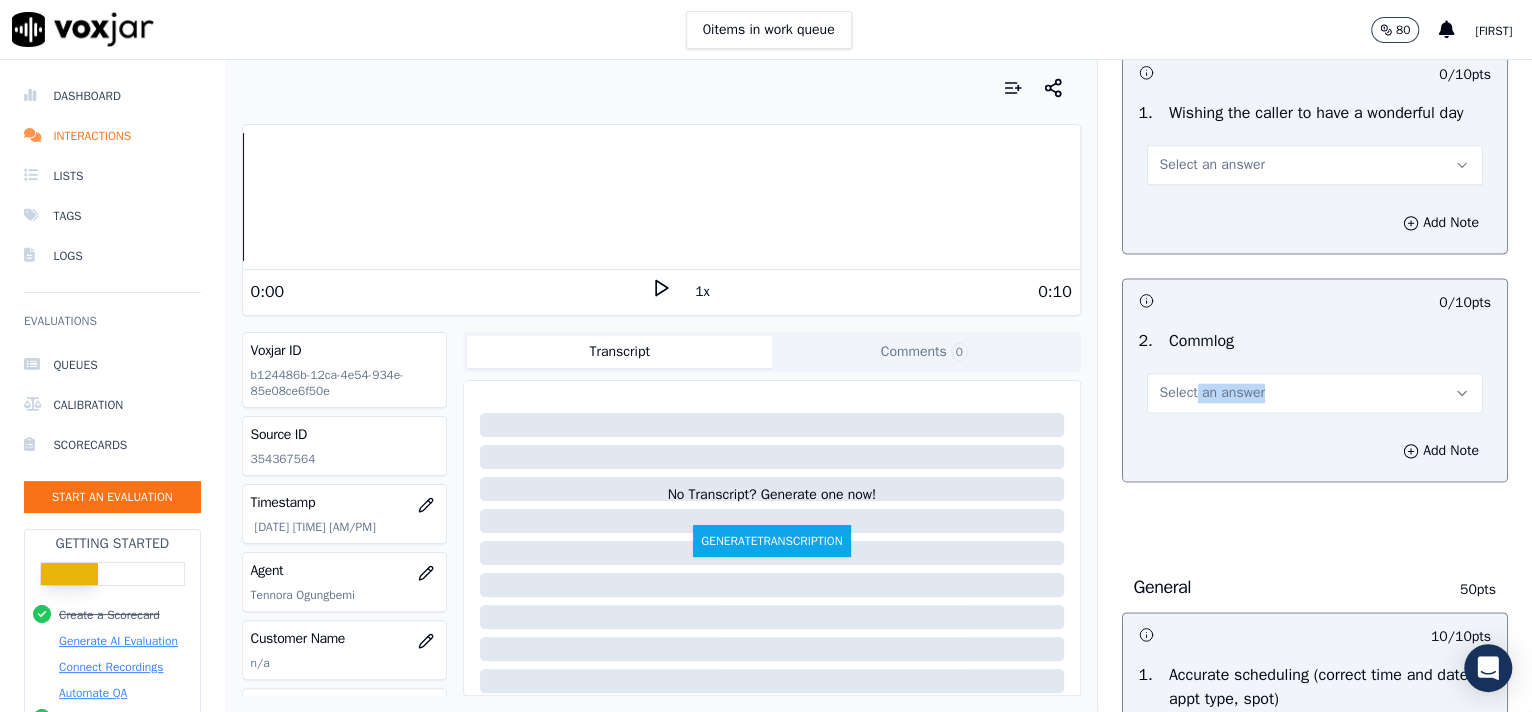 click on "2 .   Commlog    Select an answer" at bounding box center [1315, 371] 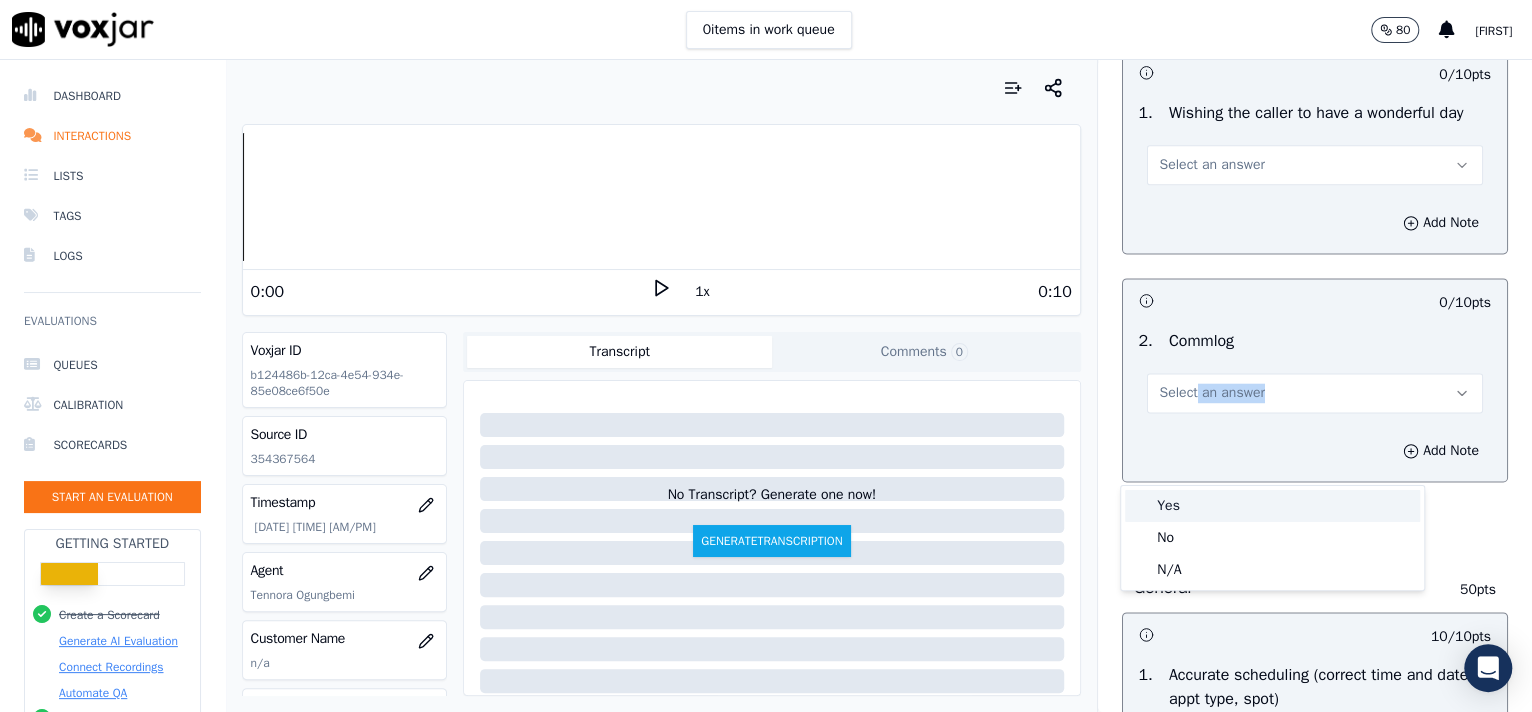 click on "Yes" at bounding box center (1272, 506) 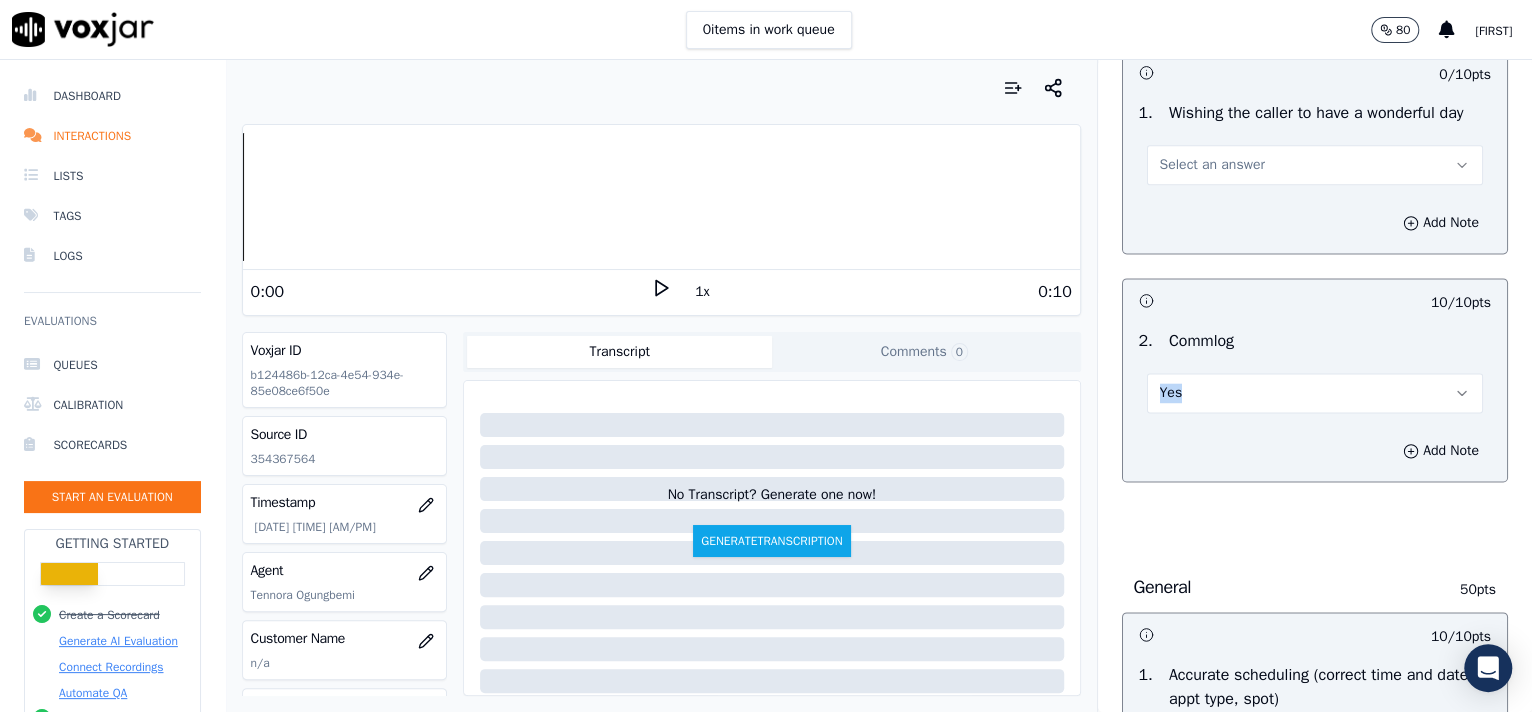 click on "Select an answer" at bounding box center [1315, 165] 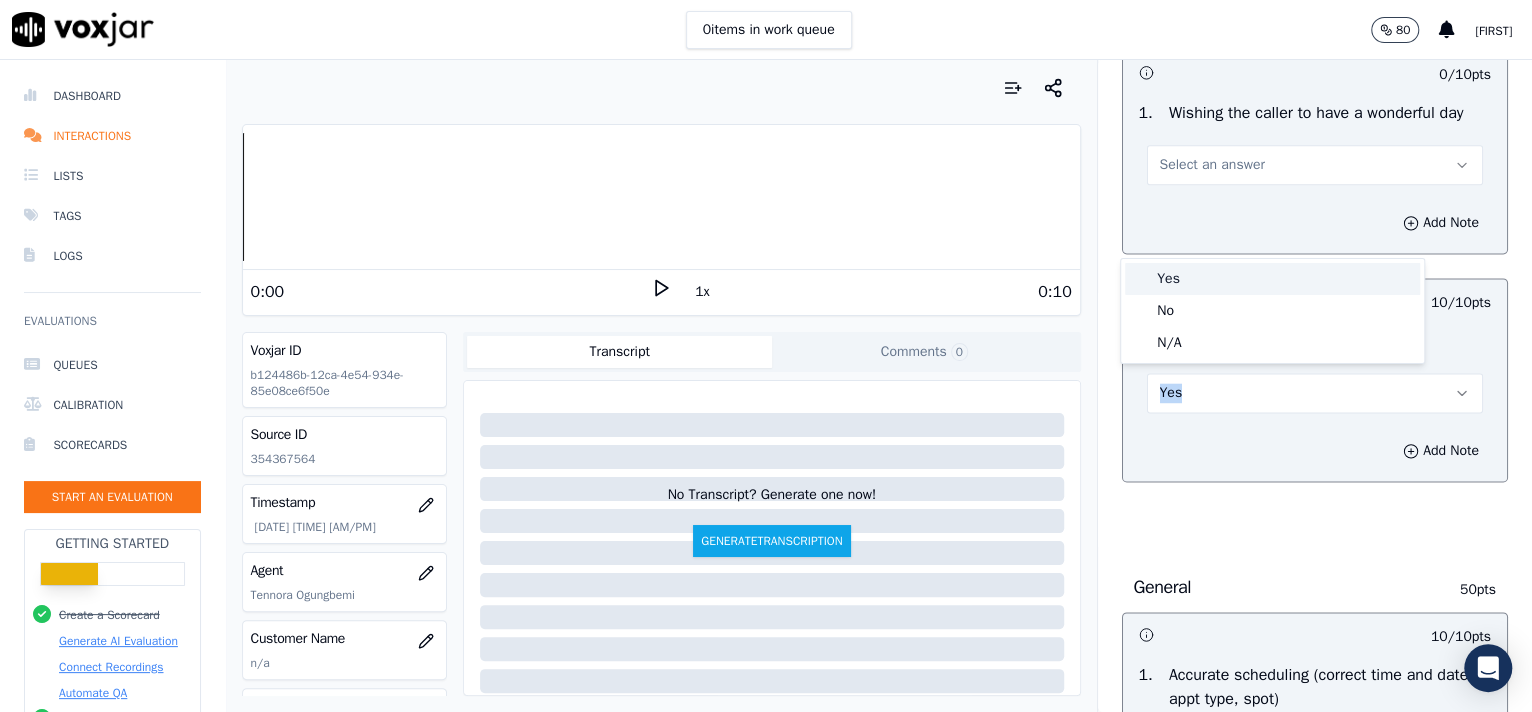 click on "Yes" at bounding box center (1272, 279) 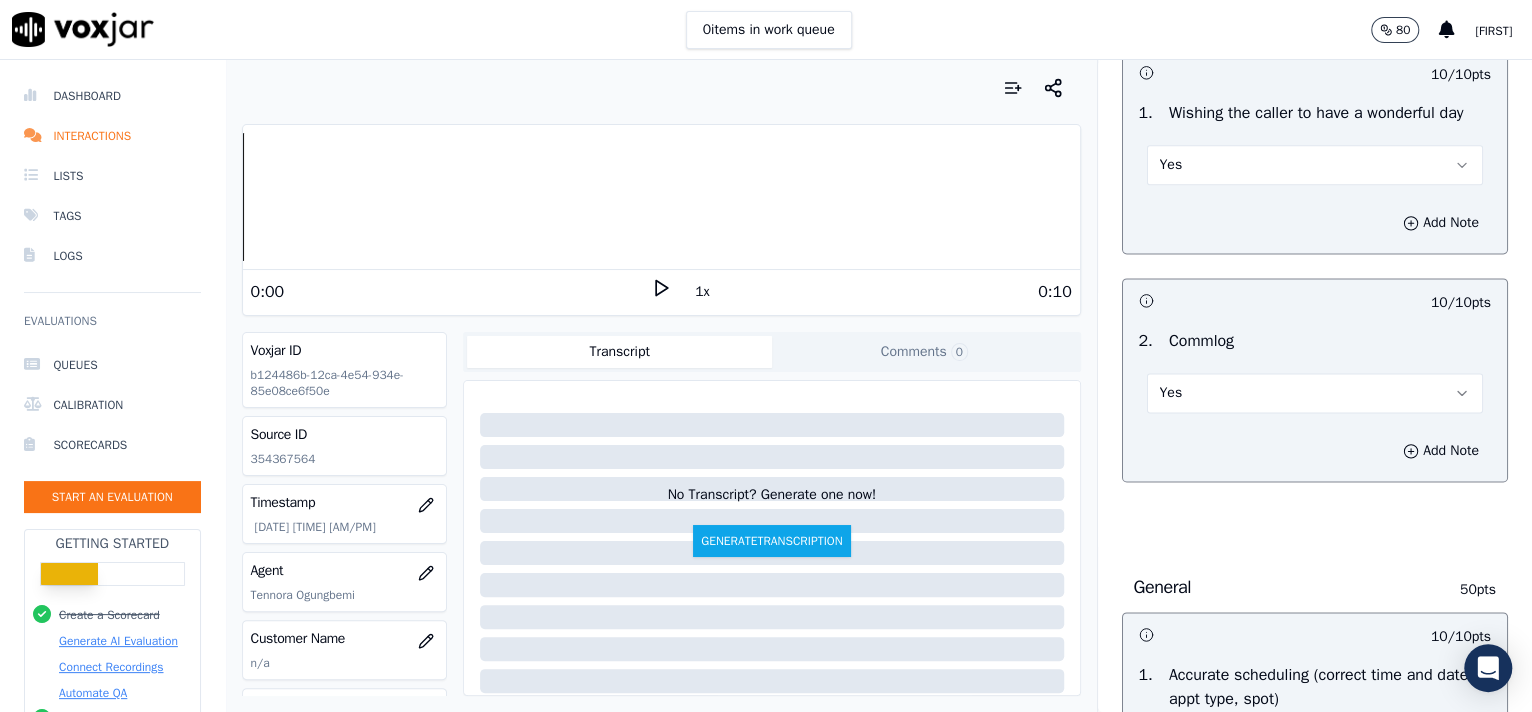 click on "Opening     30  pts                 10 / 10  pts     1 .   Proper greeting/introduction    Yes          Add Note                           5 / 10  pts     2 .   Active listening, rephrasing, and confirming the request prior to asking for location    Partial          Add Note                           10 / 10  pts     3 .   Confirming the identity of the caller    Yes          Add Note             Body     20  pts                 -- / 10  pts     1 .   Addressing the past due balance/payment per visit/insurance status (if applicable)     N/A          Add Note                           0 / 10  pts     2 .   Successfully completing the request    Select an answer          Add Note             Finalizing     20  pts                 10 / 10  pts     1 .   Wishing the caller to have a wonderful day    Yes          Add Note                           10 / 10  pts     2 .   Commlog    Yes          Add Note             General     50  pts                 10 / 10  pts     1 .     Yes          Add Note" at bounding box center [1315, 371] 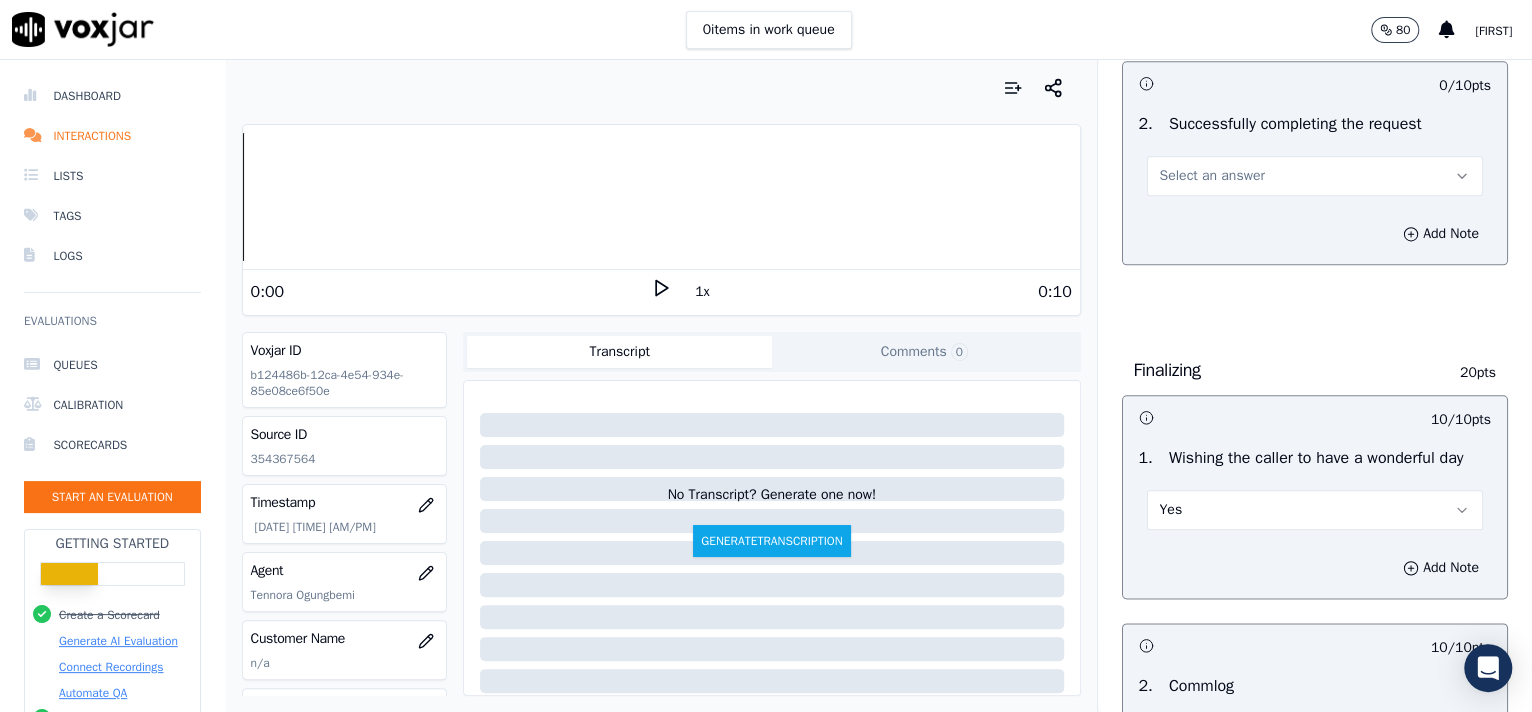scroll, scrollTop: 1125, scrollLeft: 0, axis: vertical 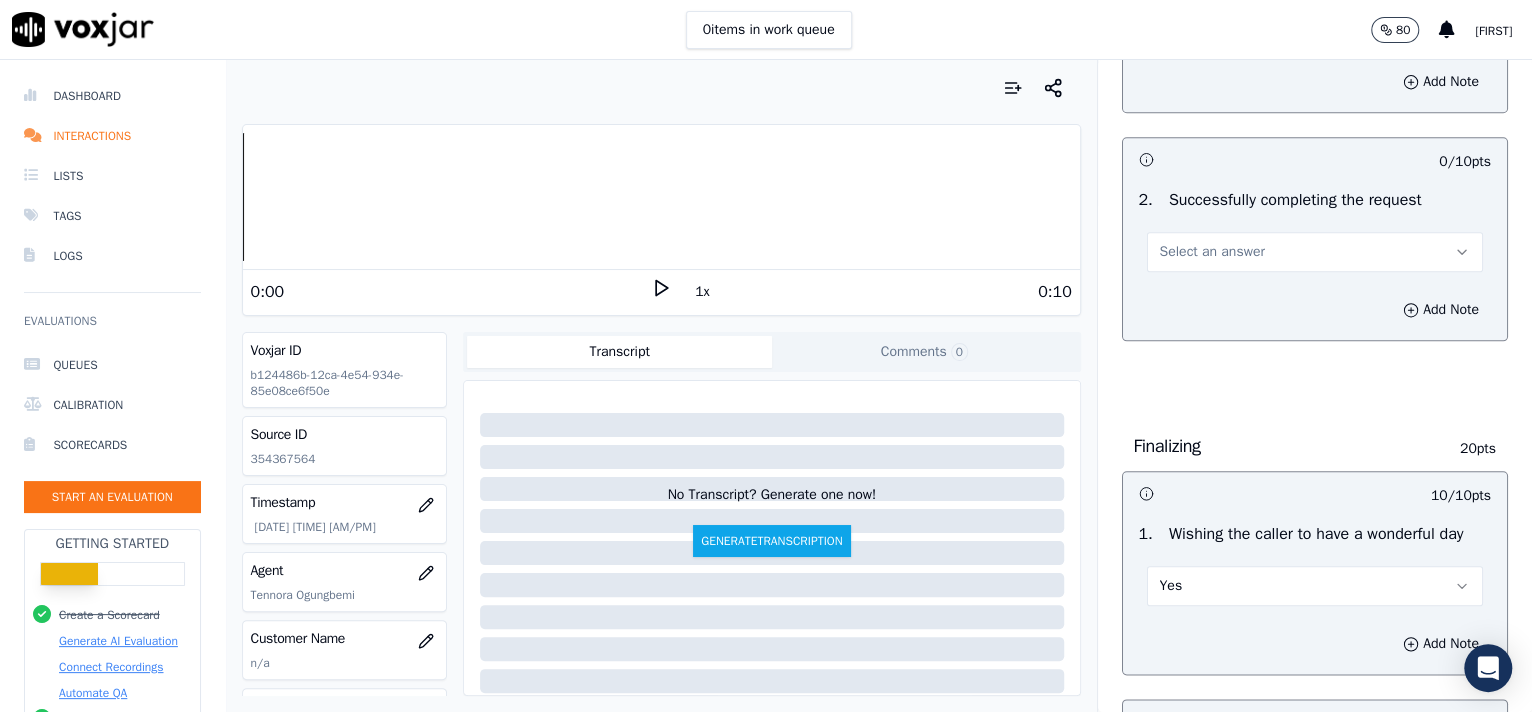 click on "Select an answer" at bounding box center (1315, 252) 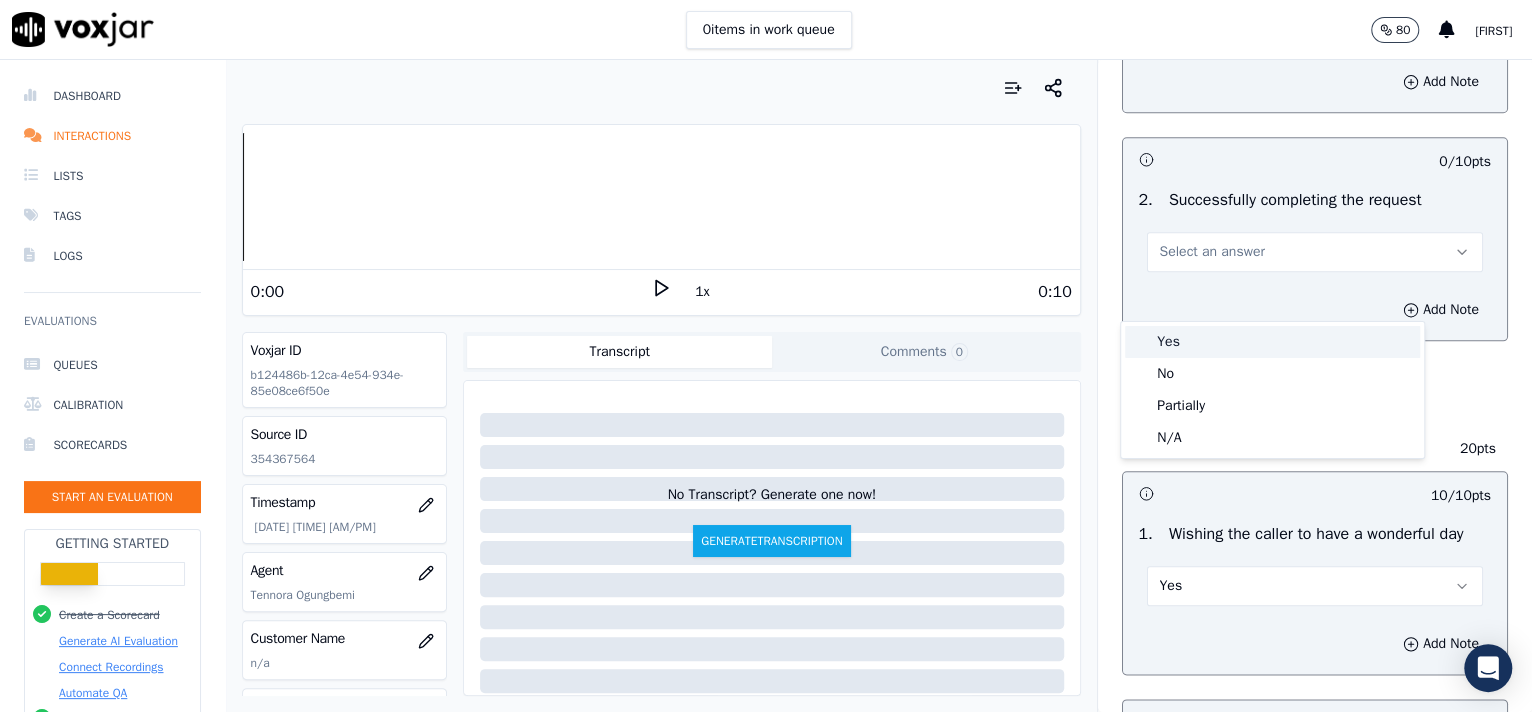 click on "Yes" at bounding box center [1272, 342] 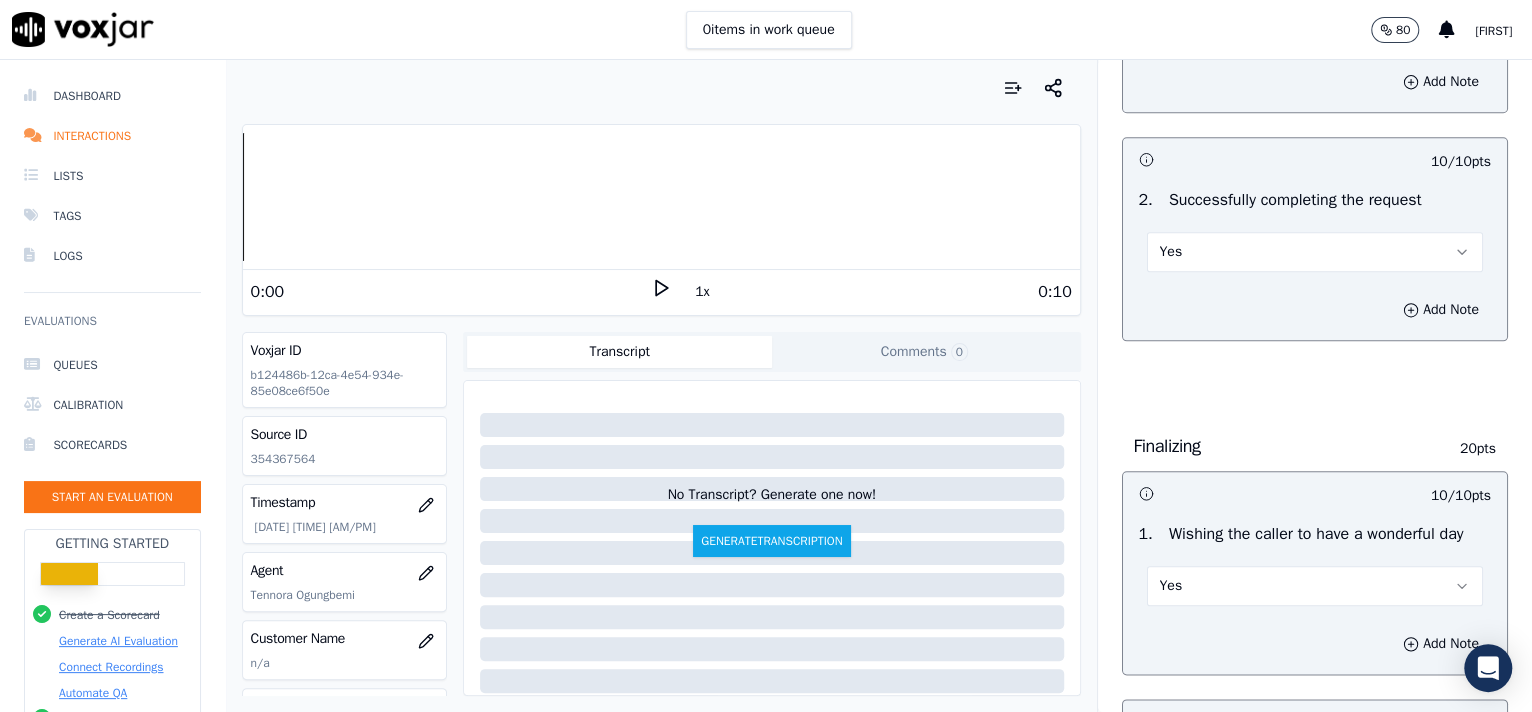 click on "Yes" at bounding box center (1315, 252) 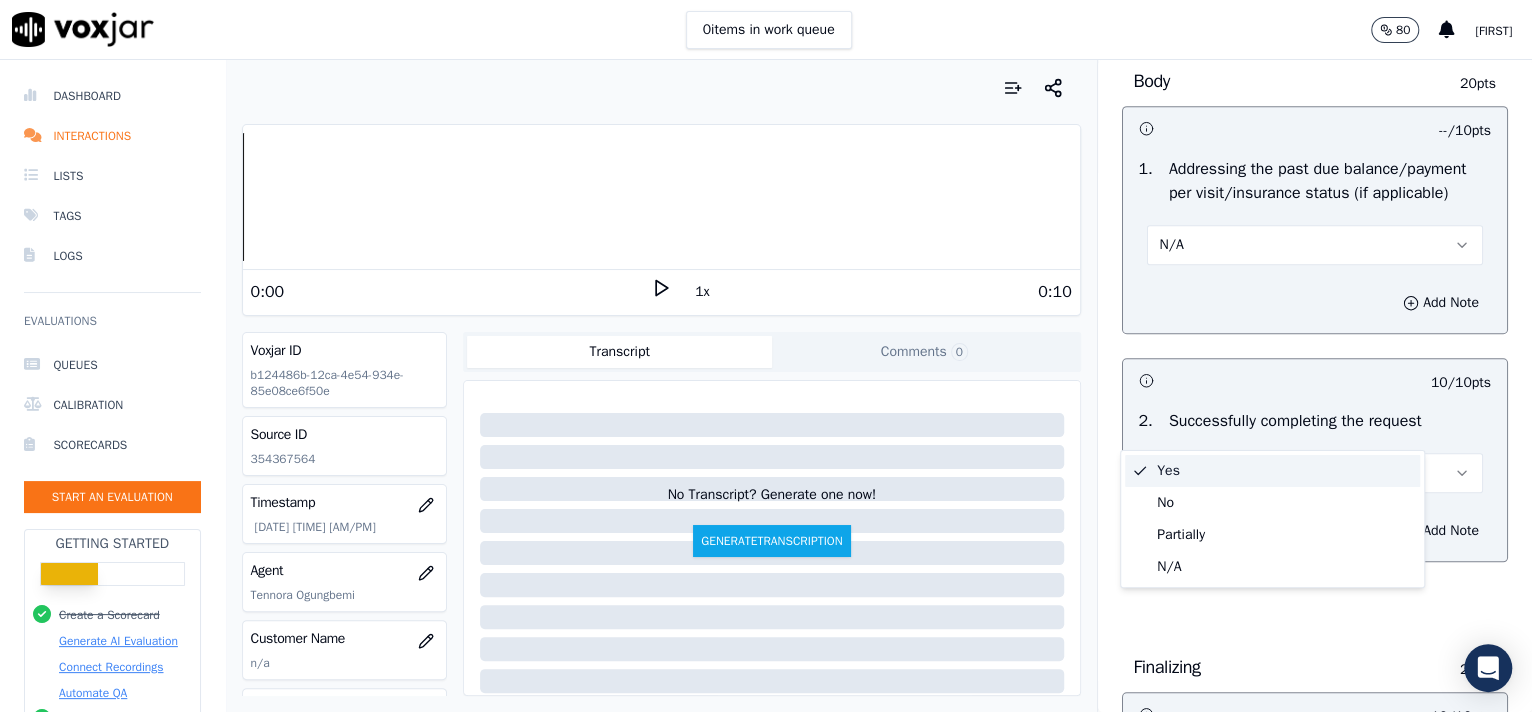 scroll, scrollTop: 927, scrollLeft: 0, axis: vertical 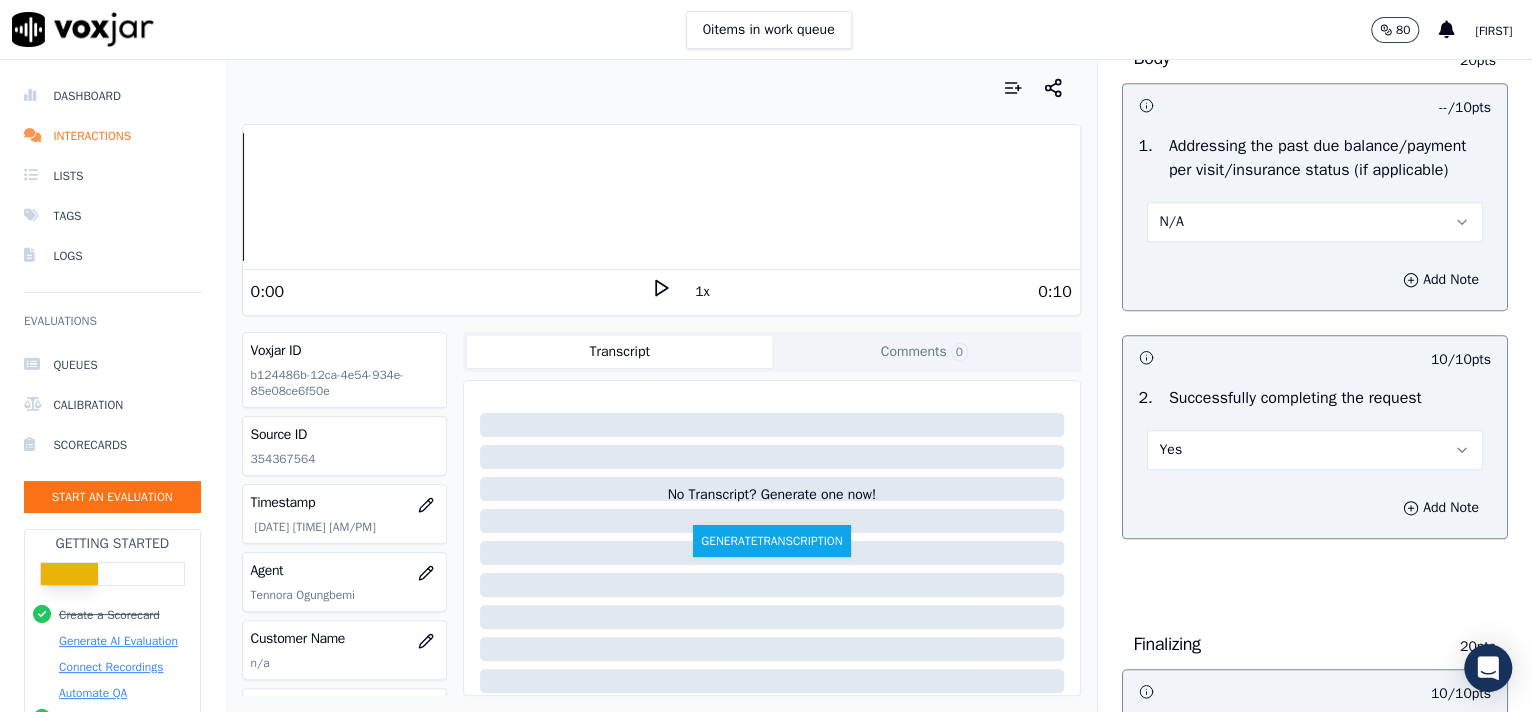click on "Yes" at bounding box center [1315, 450] 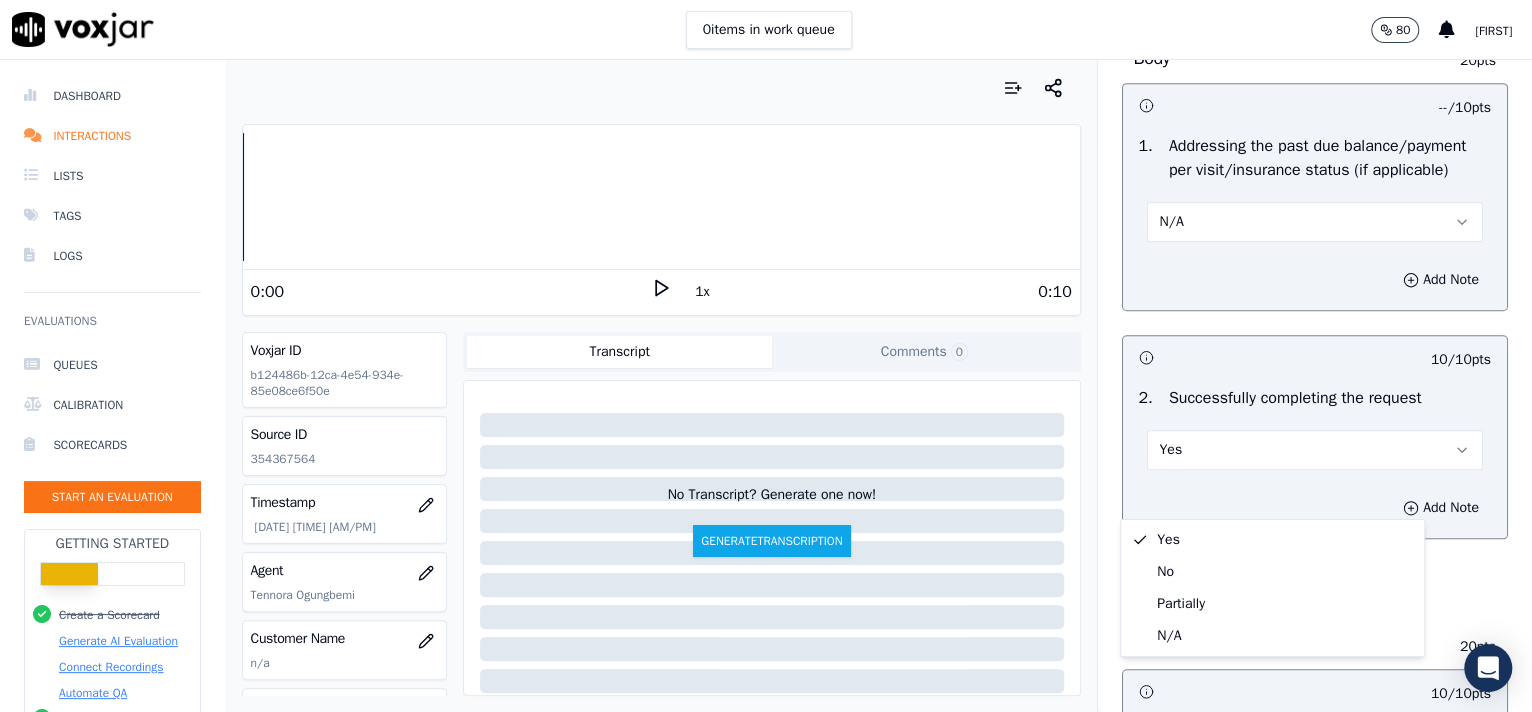 drag, startPoint x: 1197, startPoint y: 595, endPoint x: 1471, endPoint y: 273, distance: 422.8002 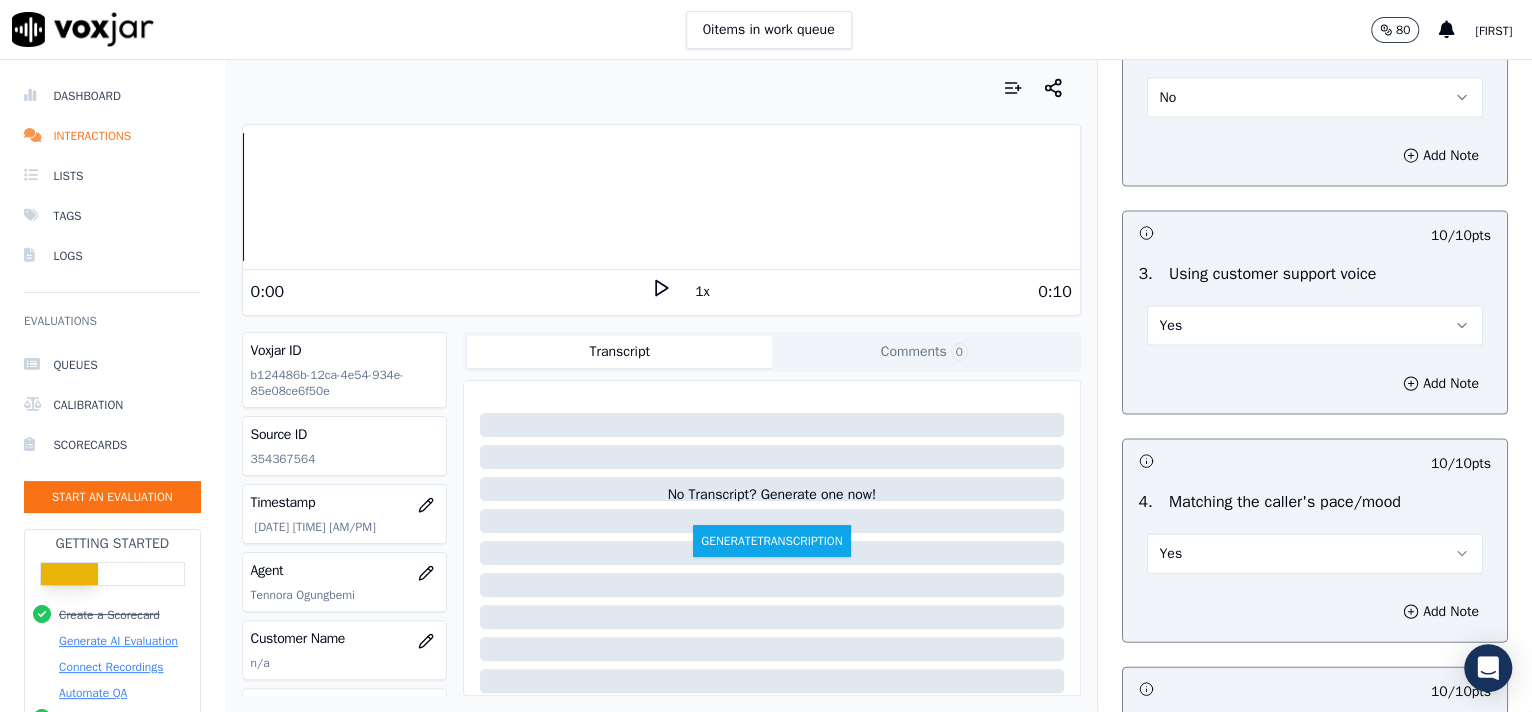 scroll, scrollTop: 2433, scrollLeft: 0, axis: vertical 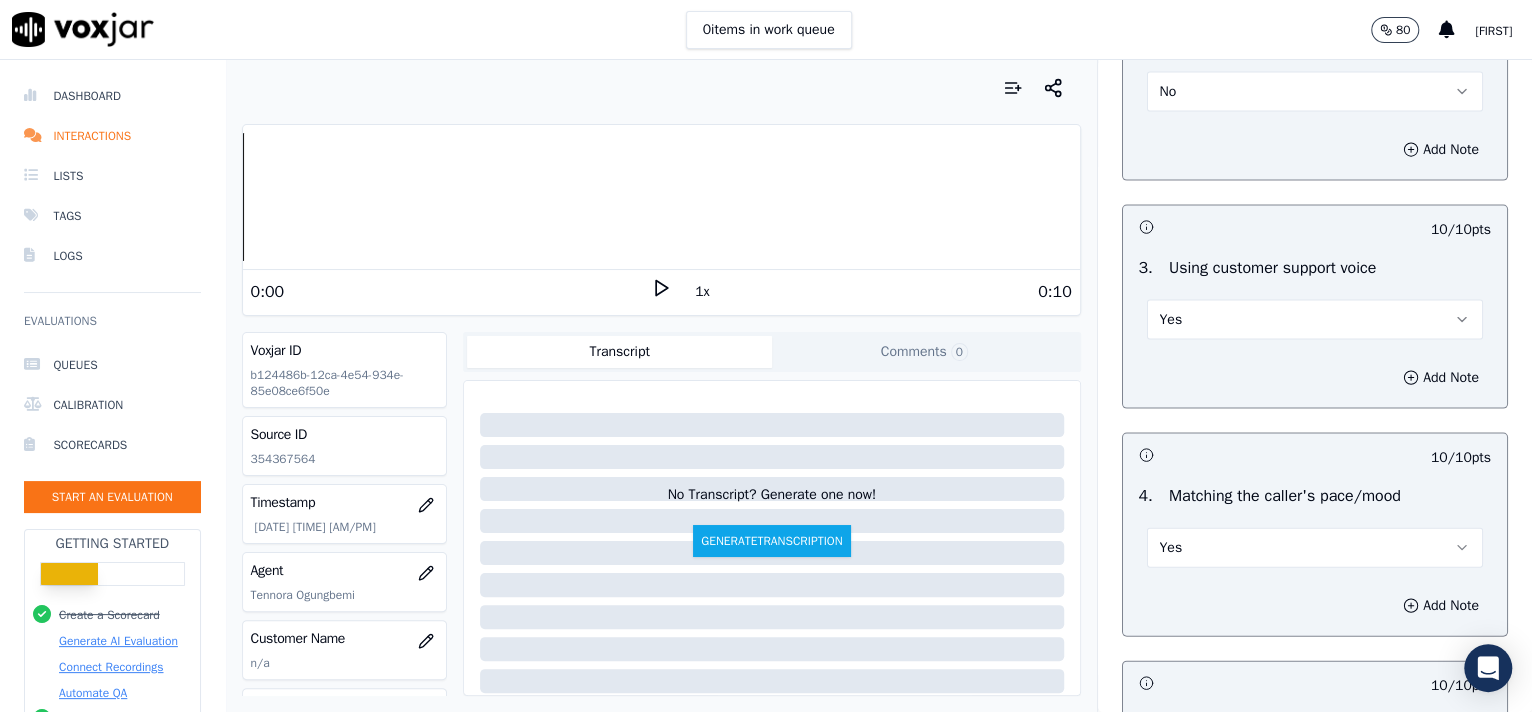 click on "Yes" at bounding box center (1315, 320) 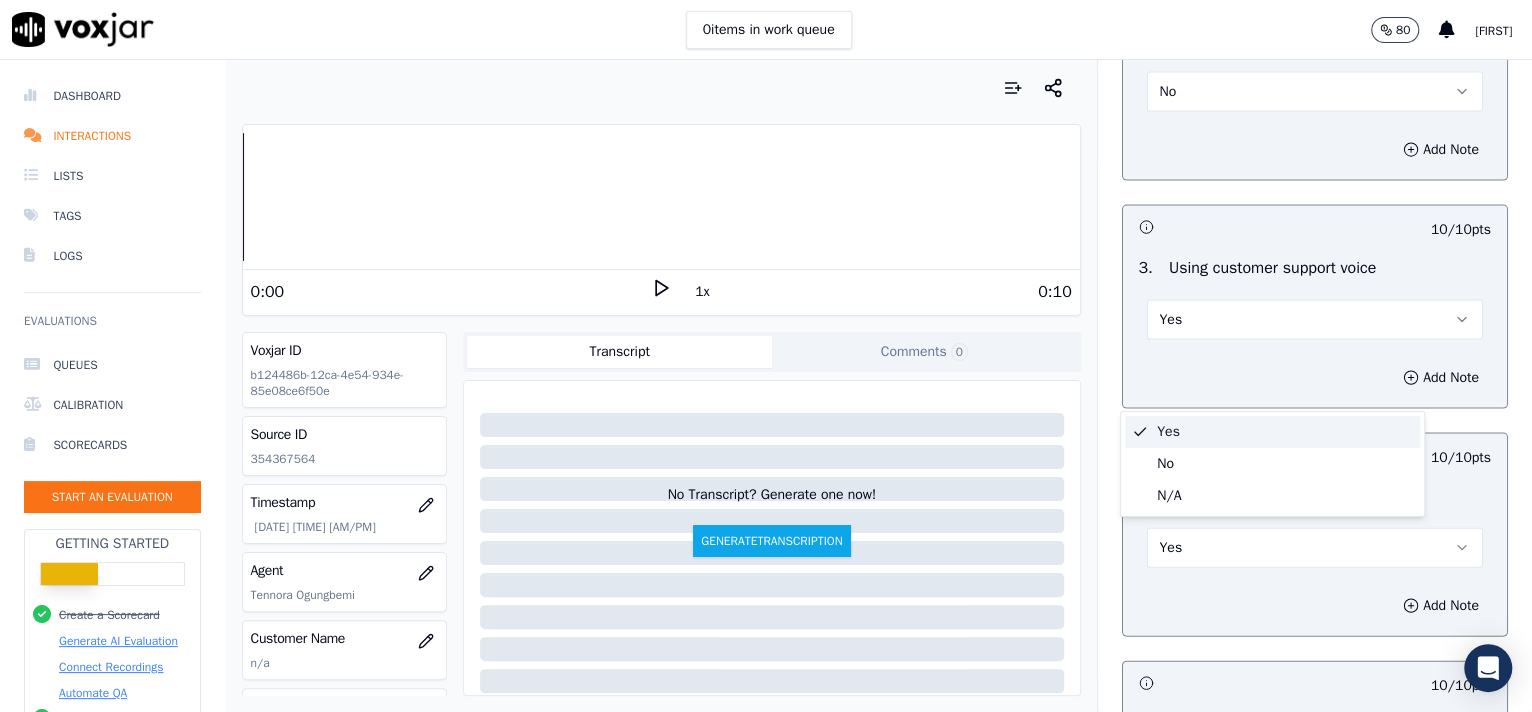 click on "Yes" at bounding box center [1315, 320] 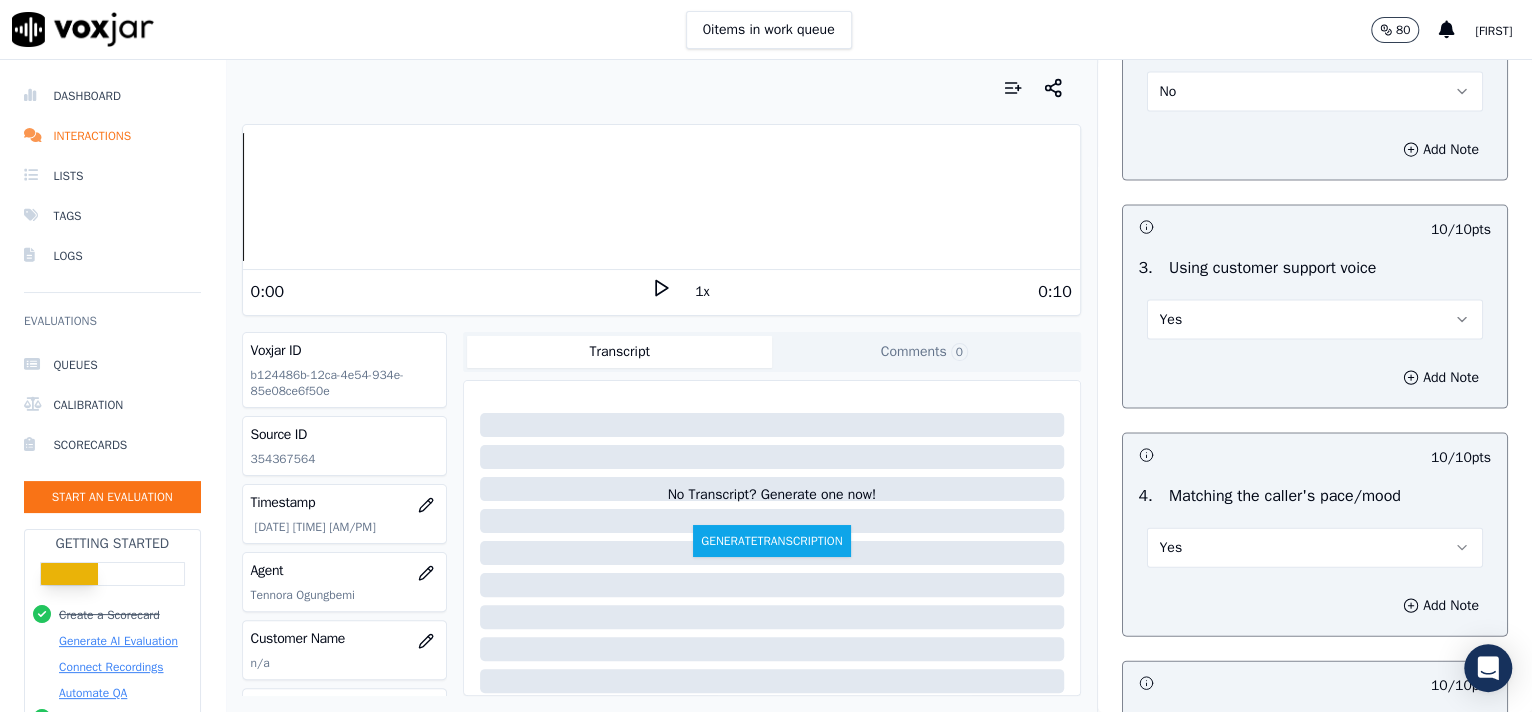 scroll, scrollTop: 2678, scrollLeft: 0, axis: vertical 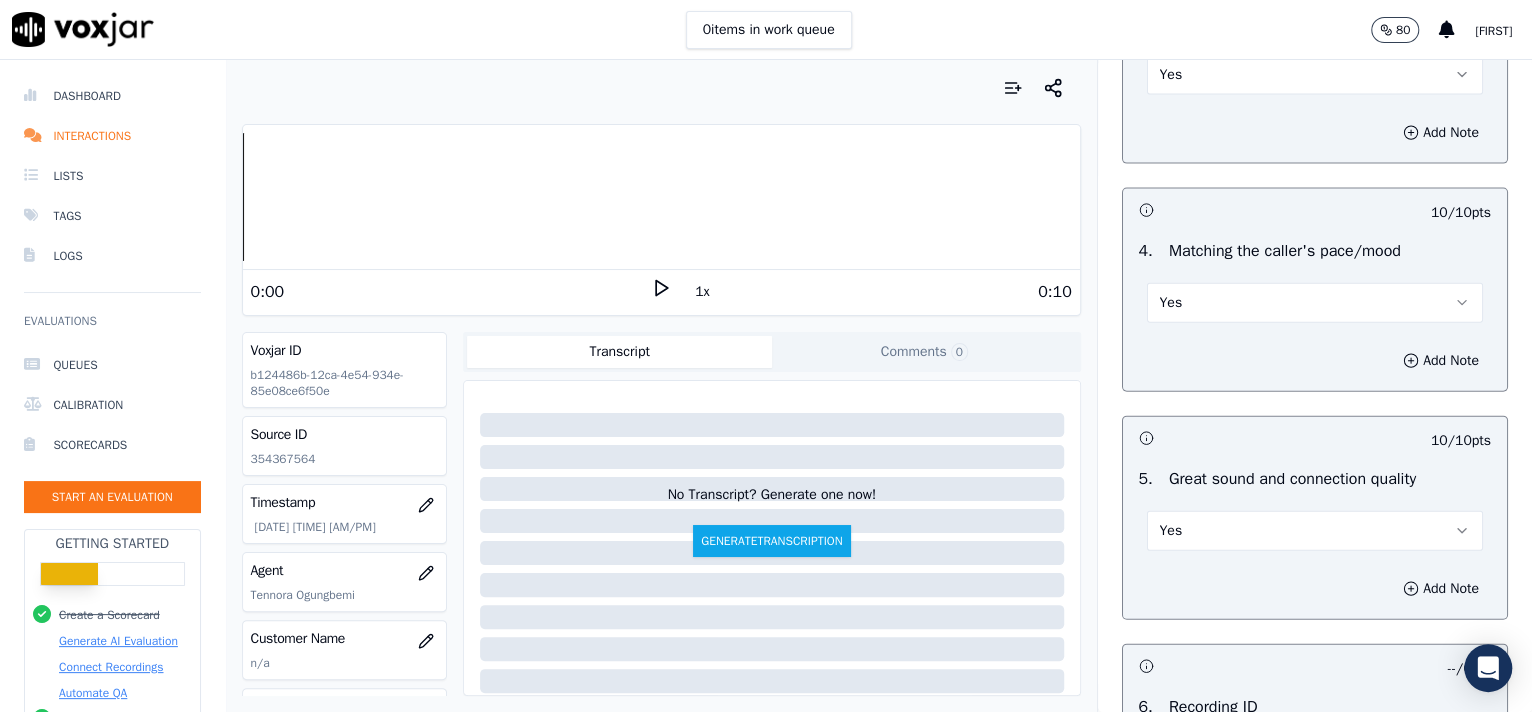 click on "Yes" at bounding box center (1171, 303) 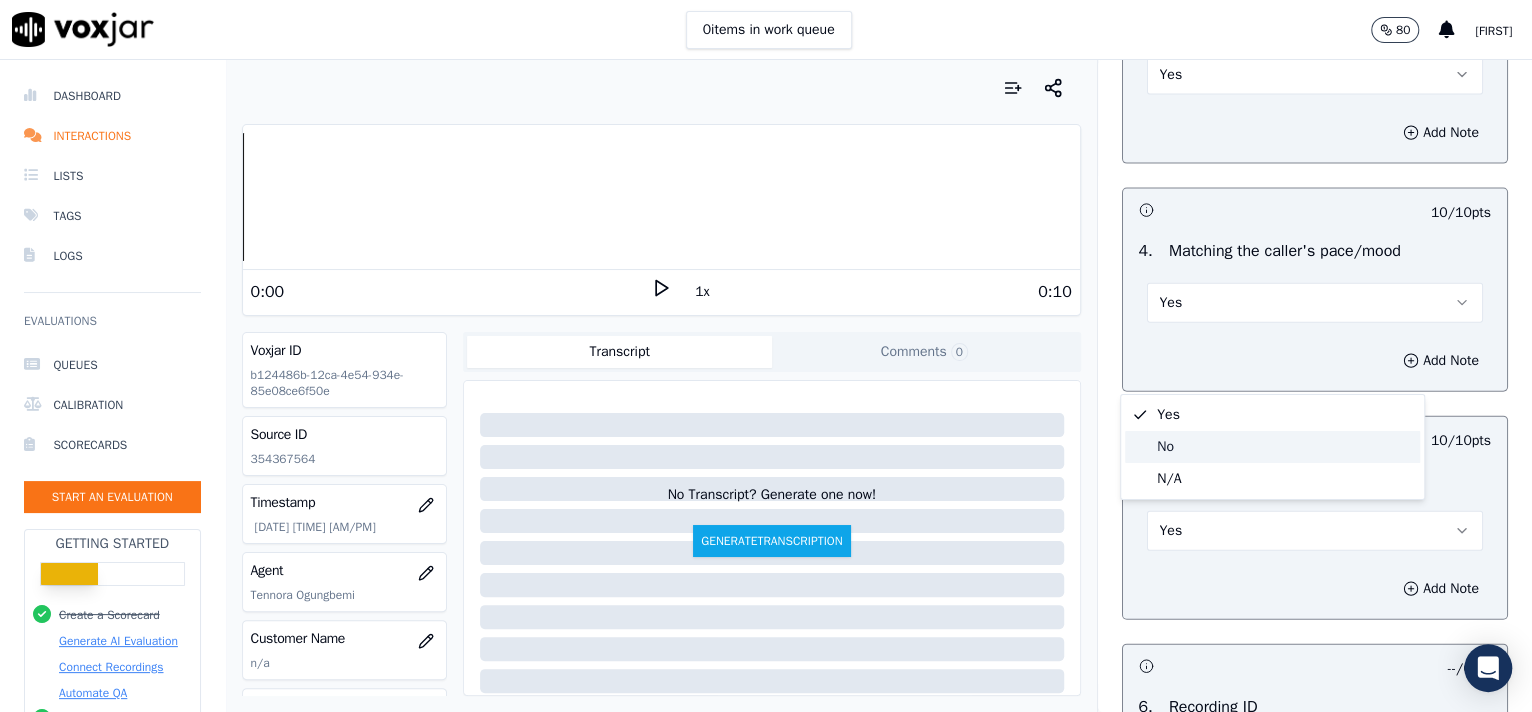 click on "No" 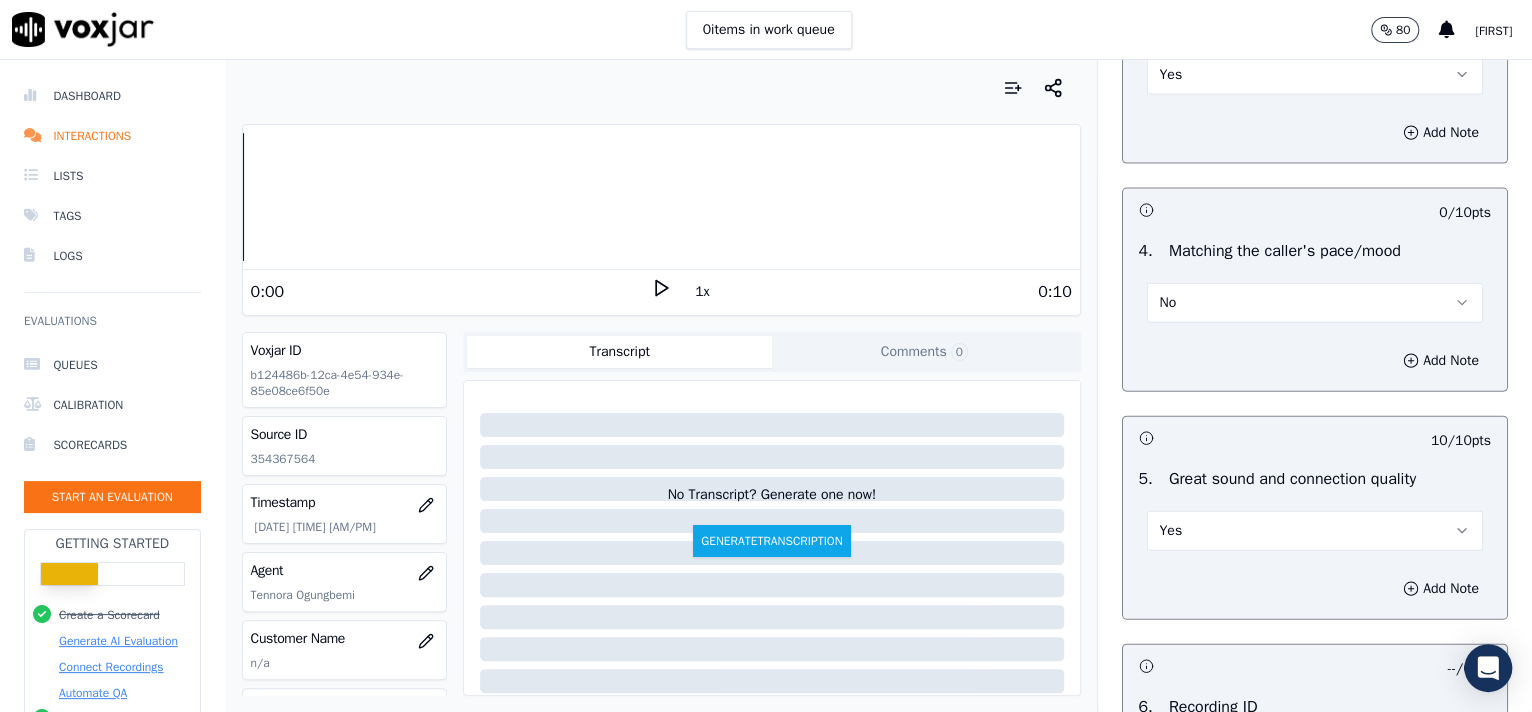 click on "Add Note" at bounding box center (1315, 361) 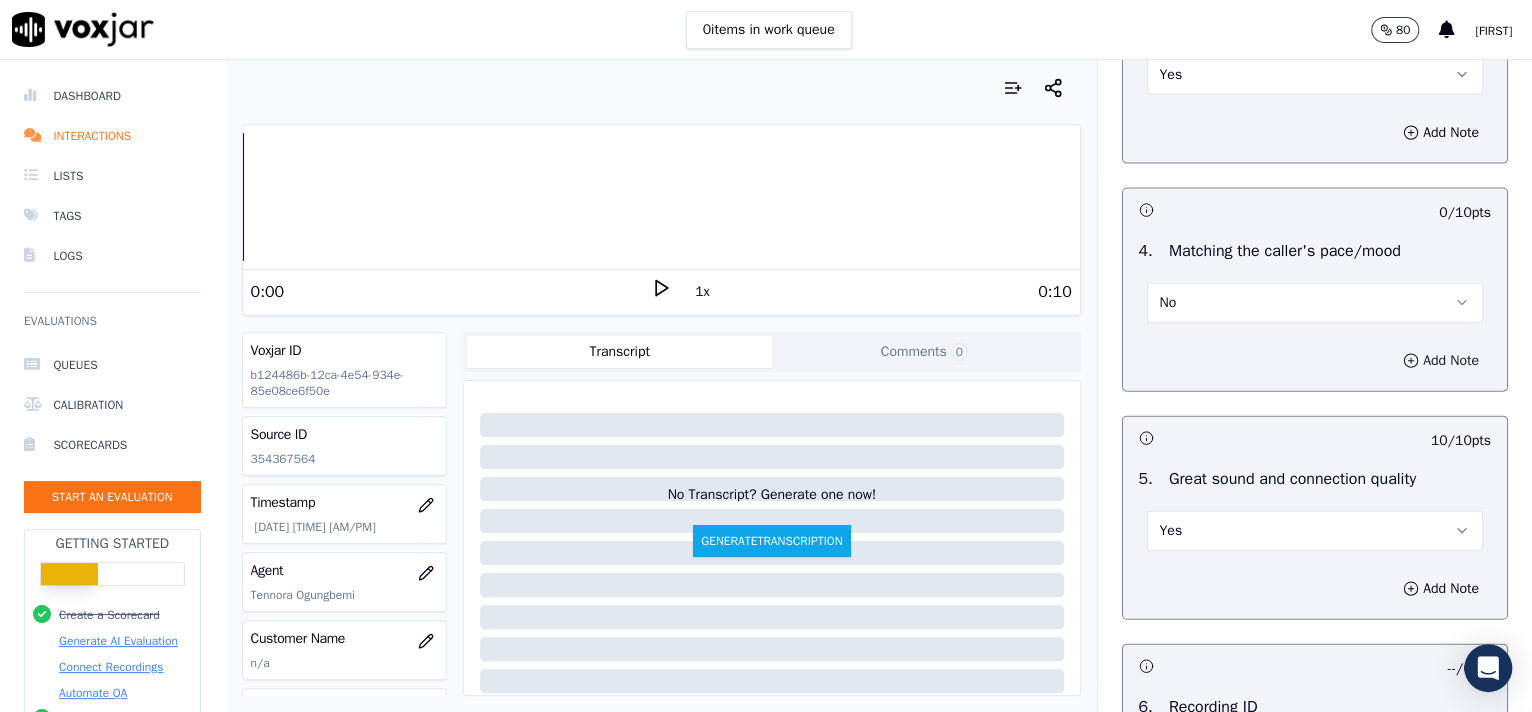 click on "Add Note" at bounding box center (1441, 361) 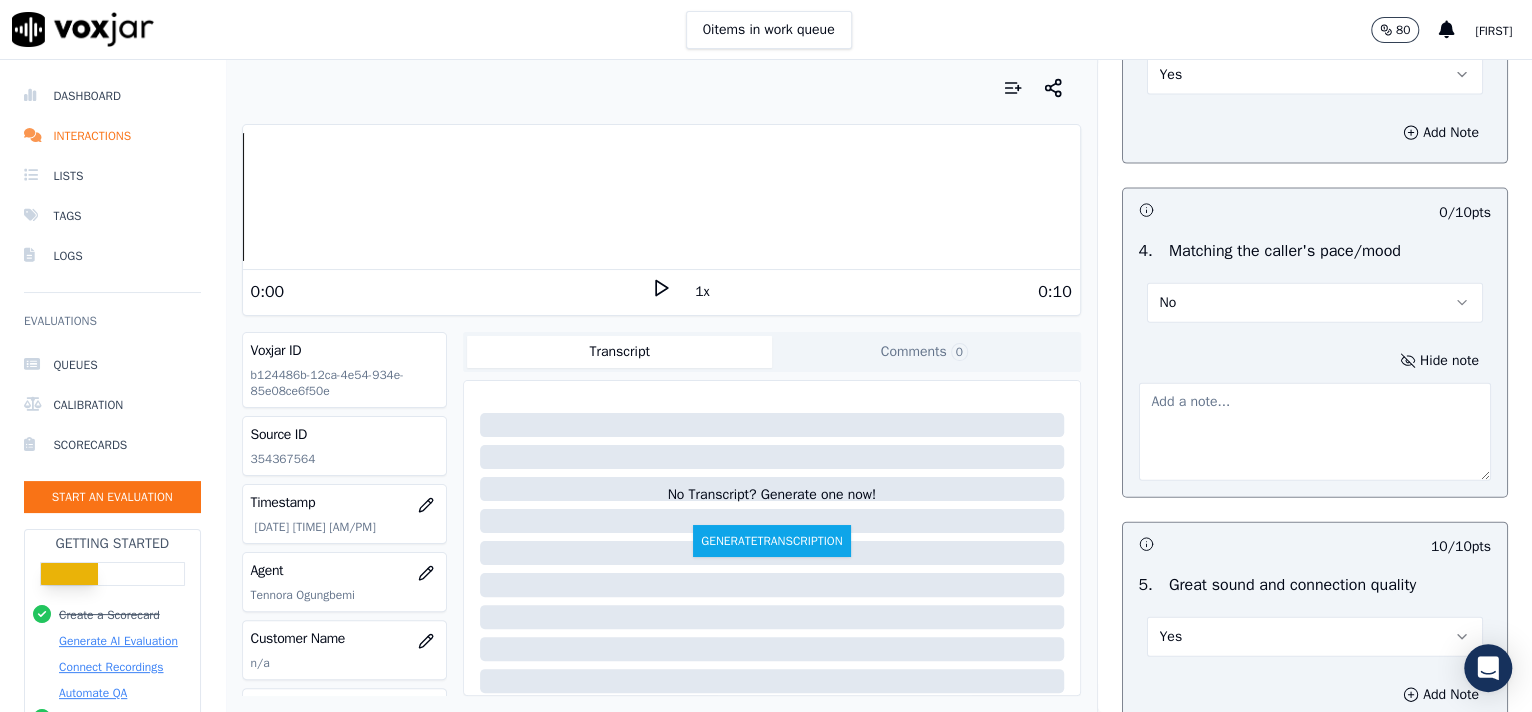 click at bounding box center [1315, 432] 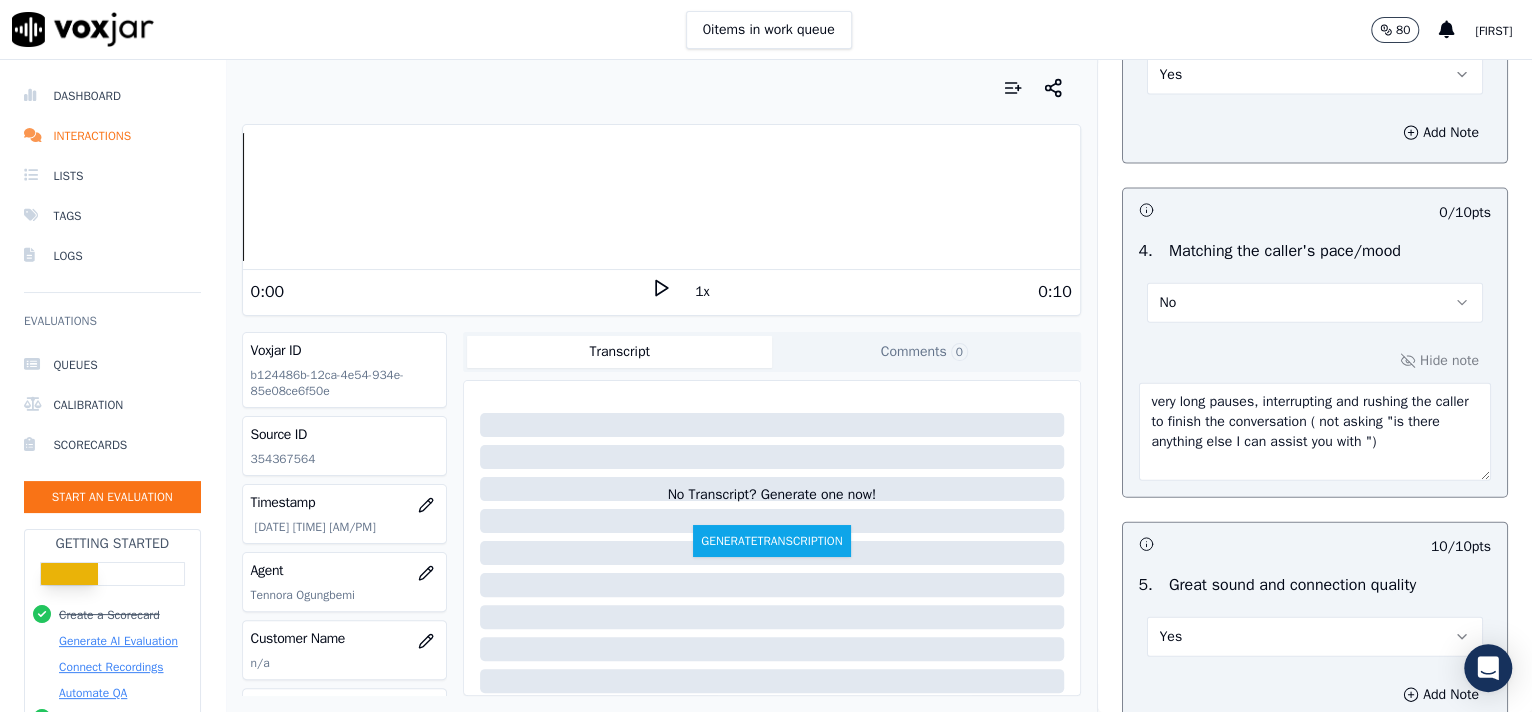 click on "very long pauses, interrupting and rushing the caller to finish the conversation ( not asking "is there anything else I can assist you with ")" at bounding box center (1315, 432) 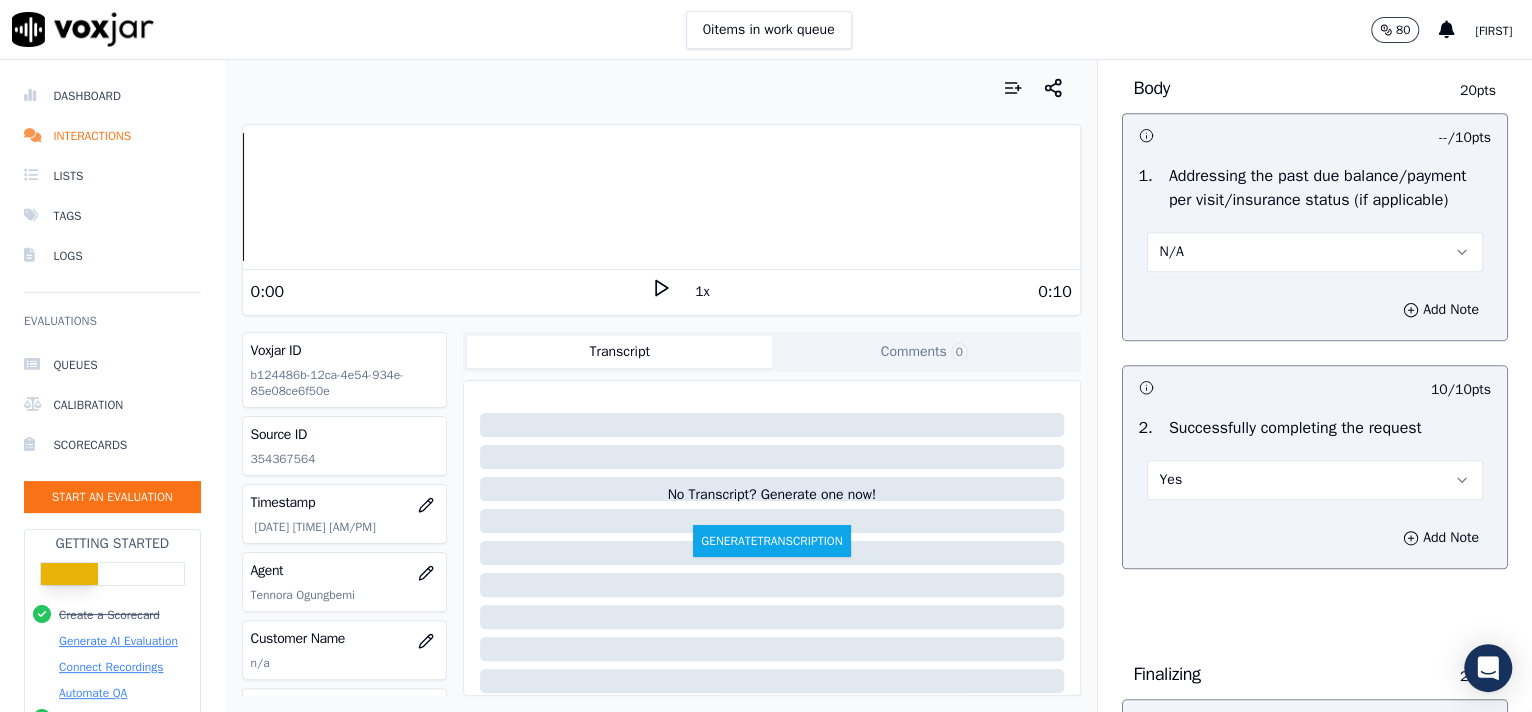 scroll, scrollTop: 1040, scrollLeft: 0, axis: vertical 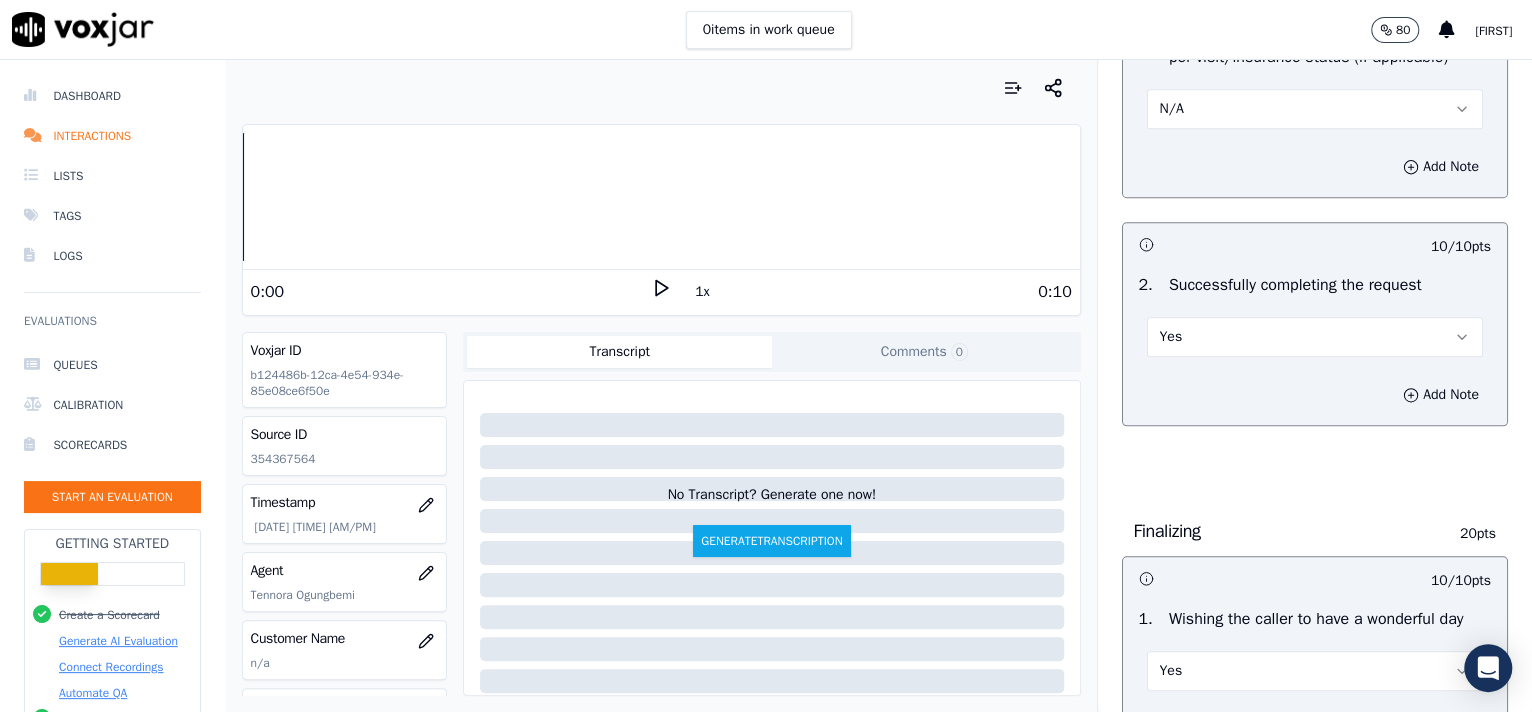type on "very long pauses, interrupting and rushing the caller to finish the conversation ( not asking "is there anything else I can assist you with ")" 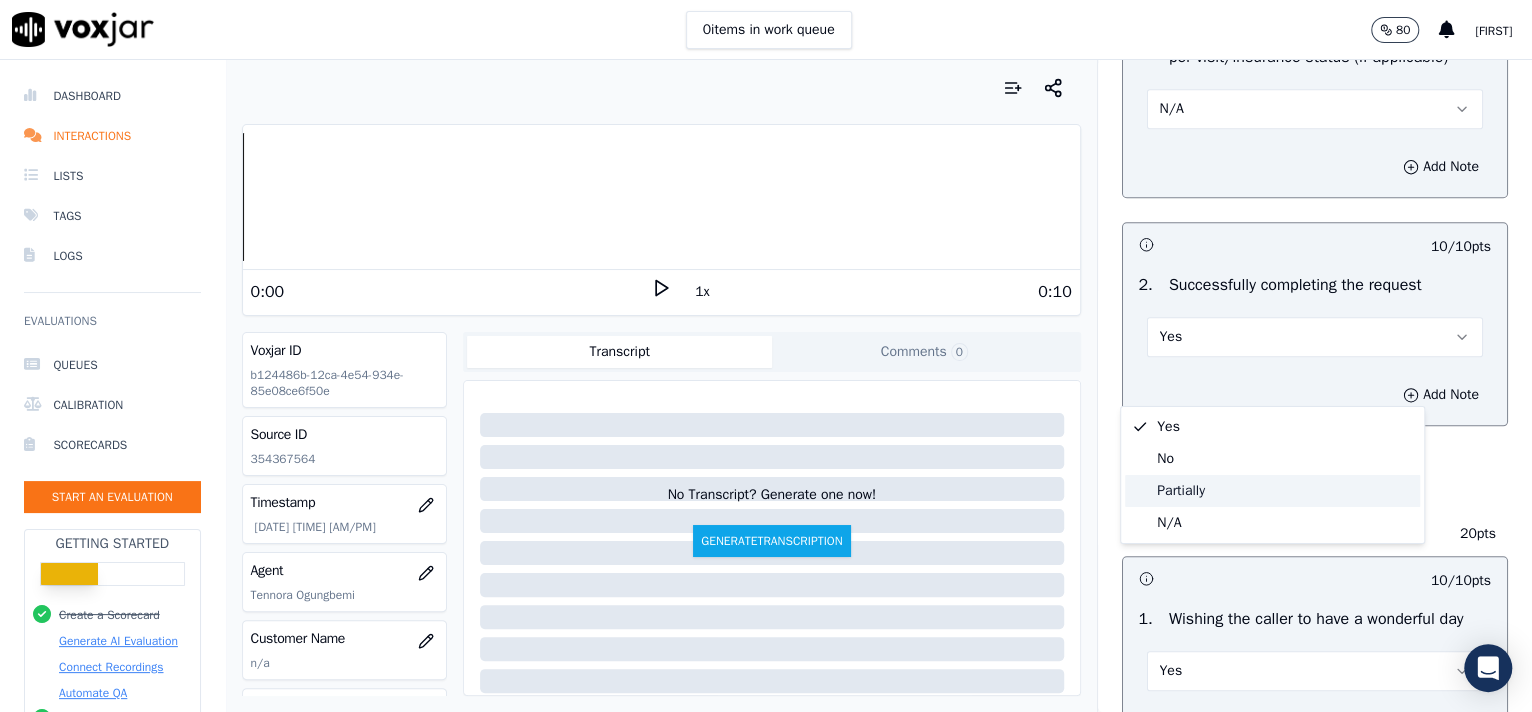 click on "Partially" 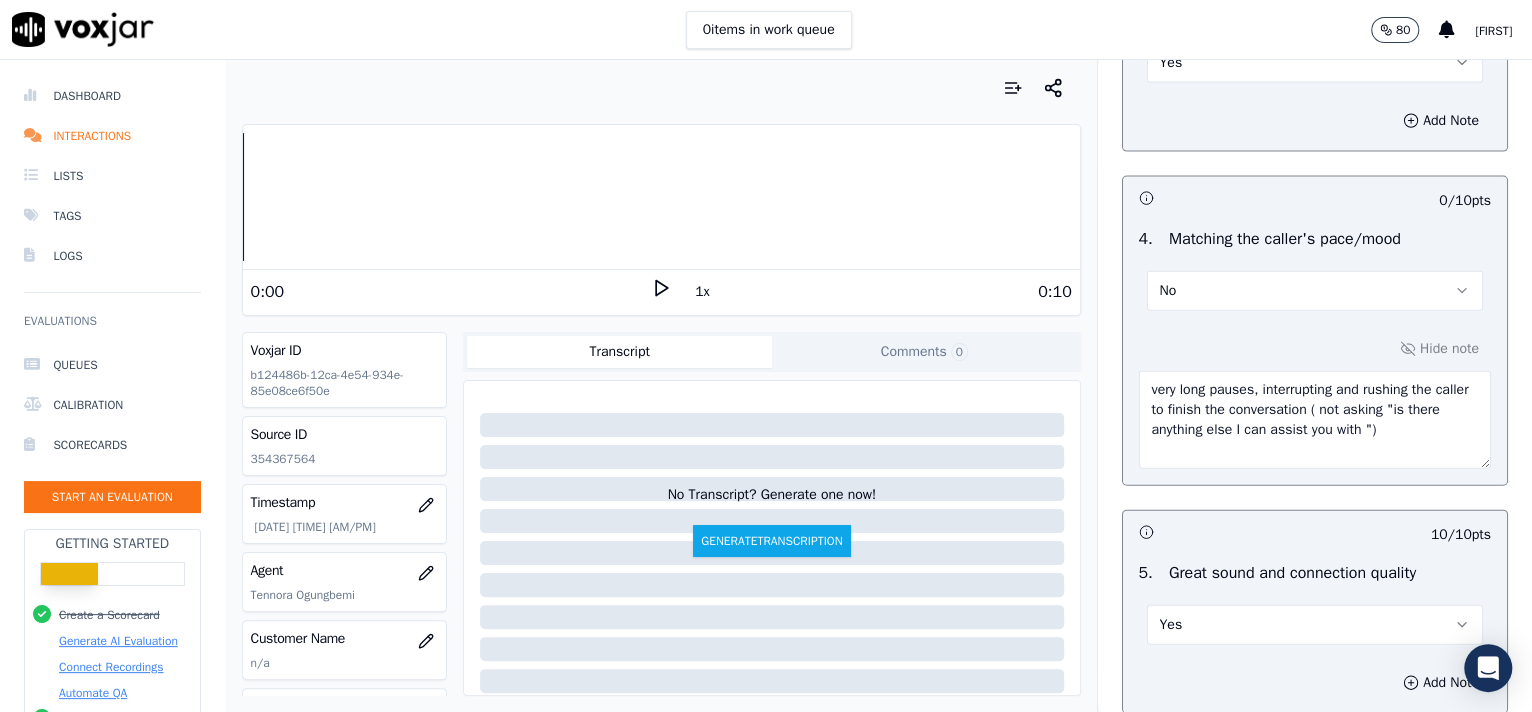 scroll, scrollTop: 3268, scrollLeft: 0, axis: vertical 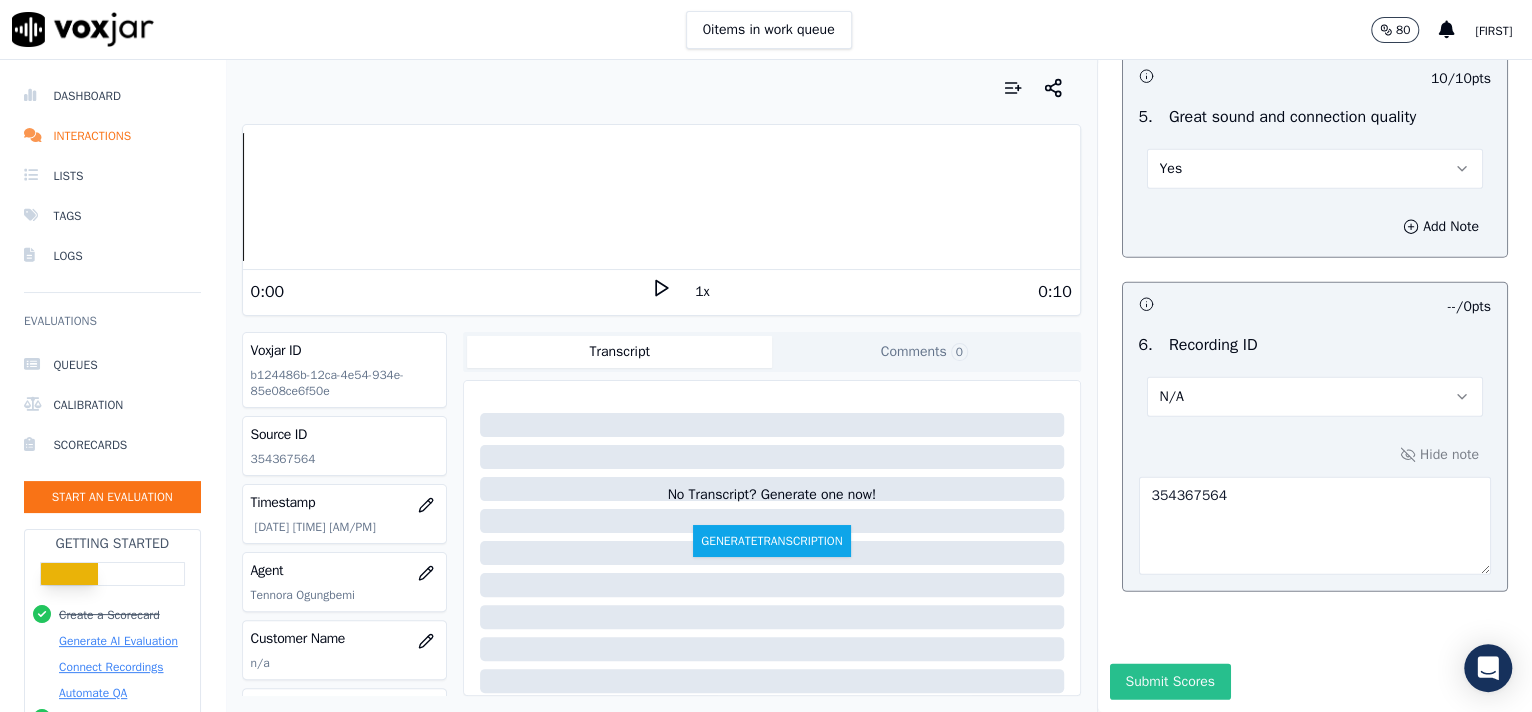 click on "Submit Scores" at bounding box center [1170, 682] 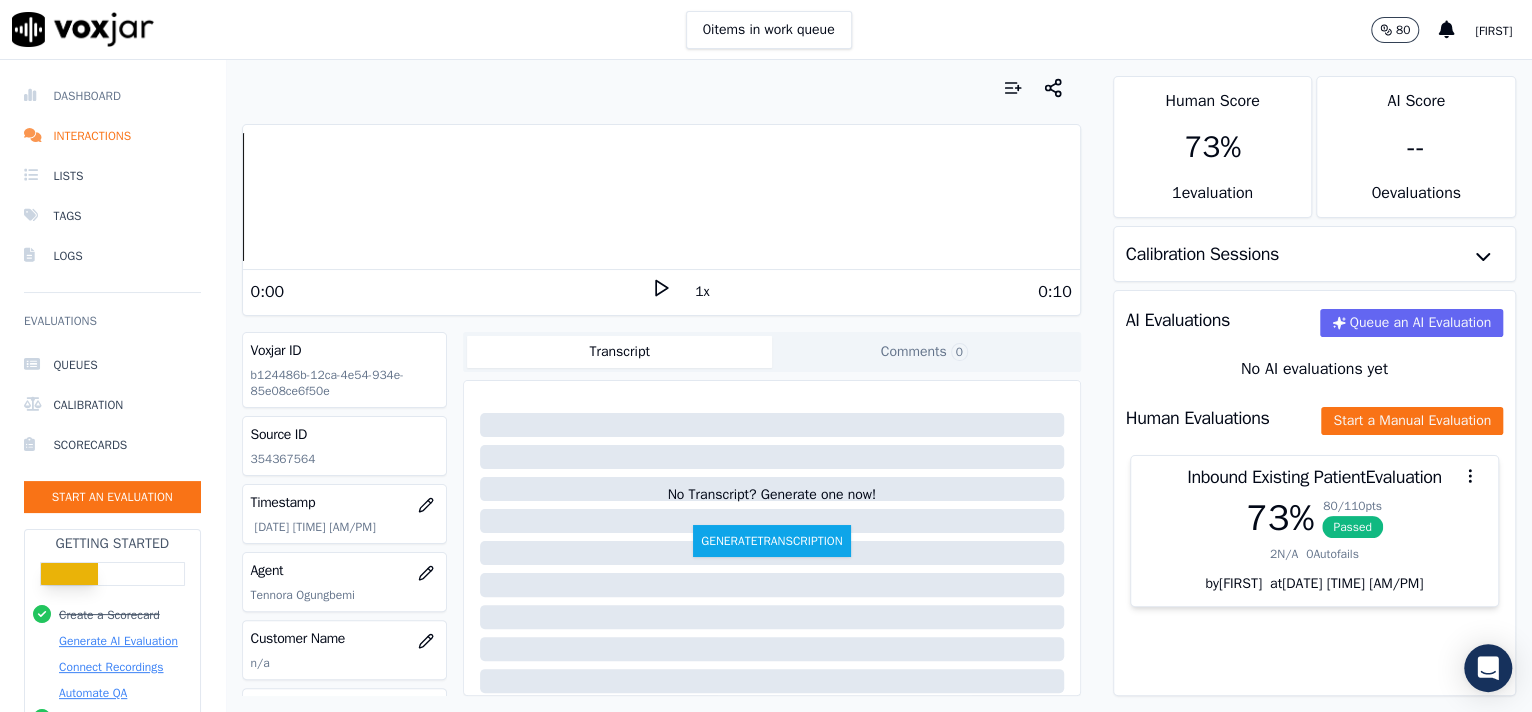 click on "Dashboard" at bounding box center [112, 96] 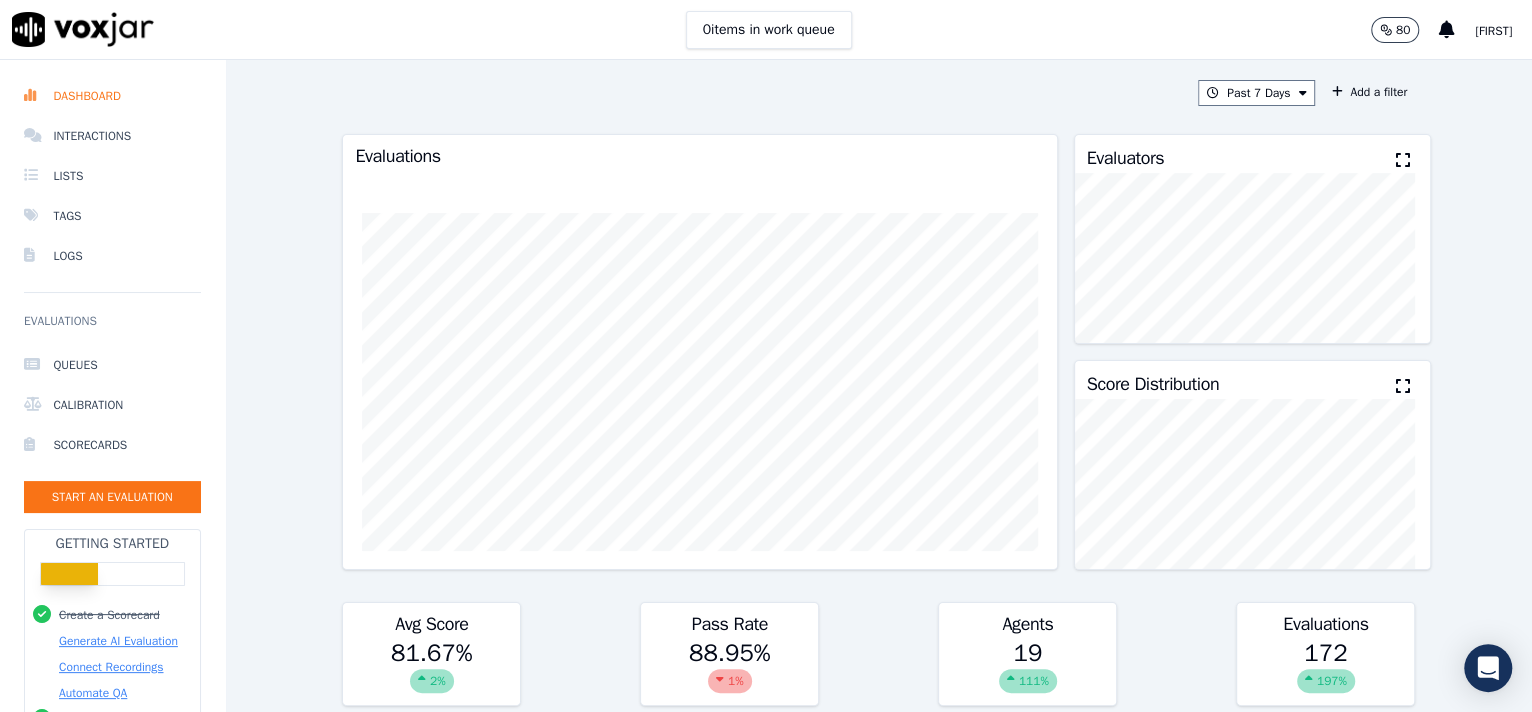 click on "Past 7 Days
Add a filter
Evaluations         Evaluators           Score Distribution             Avg Score   81.67 %
2 %   Pass Rate   88.95 %
1 %   Agents   19     111 %   Evaluations   172     197 %   Scores by Scorecard   Scorecards   Evals   Avg Score   Passrate     Inbound Emergency Call   15   82.69 %   66.67 %   export     Inbound Existing Patient   91   80.20 %   98.90 %   export     Inbound Private Billing Call   8   89.44 %   100.00 %   export     Inbound New Patient Call   30   84.50 %   80.00 %   export     Inbound PA Billing Call   9   70.90 %   55.56 %   export     Outbound Call   19   85.26 %   84.21 %   export       Agent Leaderboard     Agents   Evals   Avg Score   Passrate   Recent Evals   [PERSON]   9   97.38 %   100.00 %                           Rosemary Akinlagun   9   94.21 %   100.00 %                           Eve Mykhailova   5   94.09 %   100.00 %                           Isaac Palacios    10   89.07 %   %" at bounding box center [878, 386] 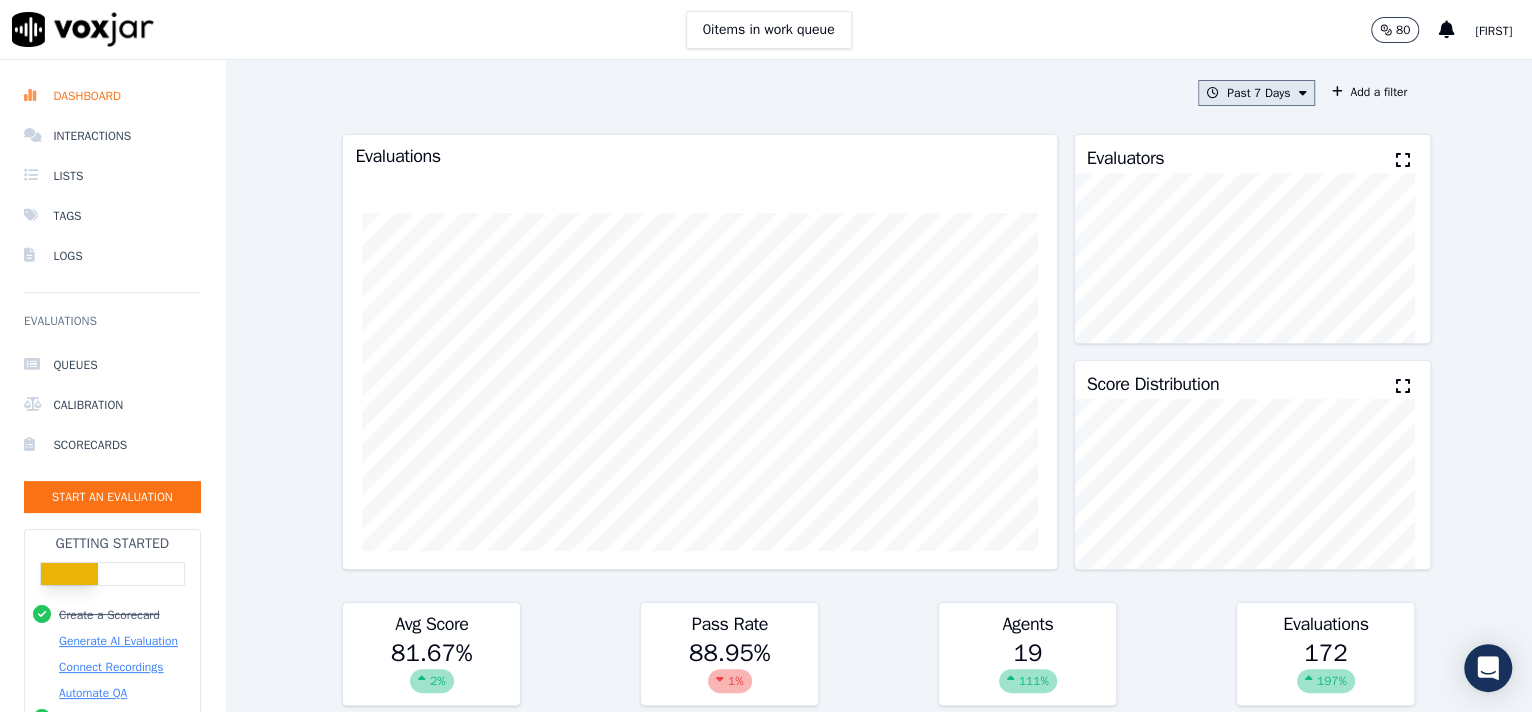 click on "Past 7 Days" at bounding box center [1256, 93] 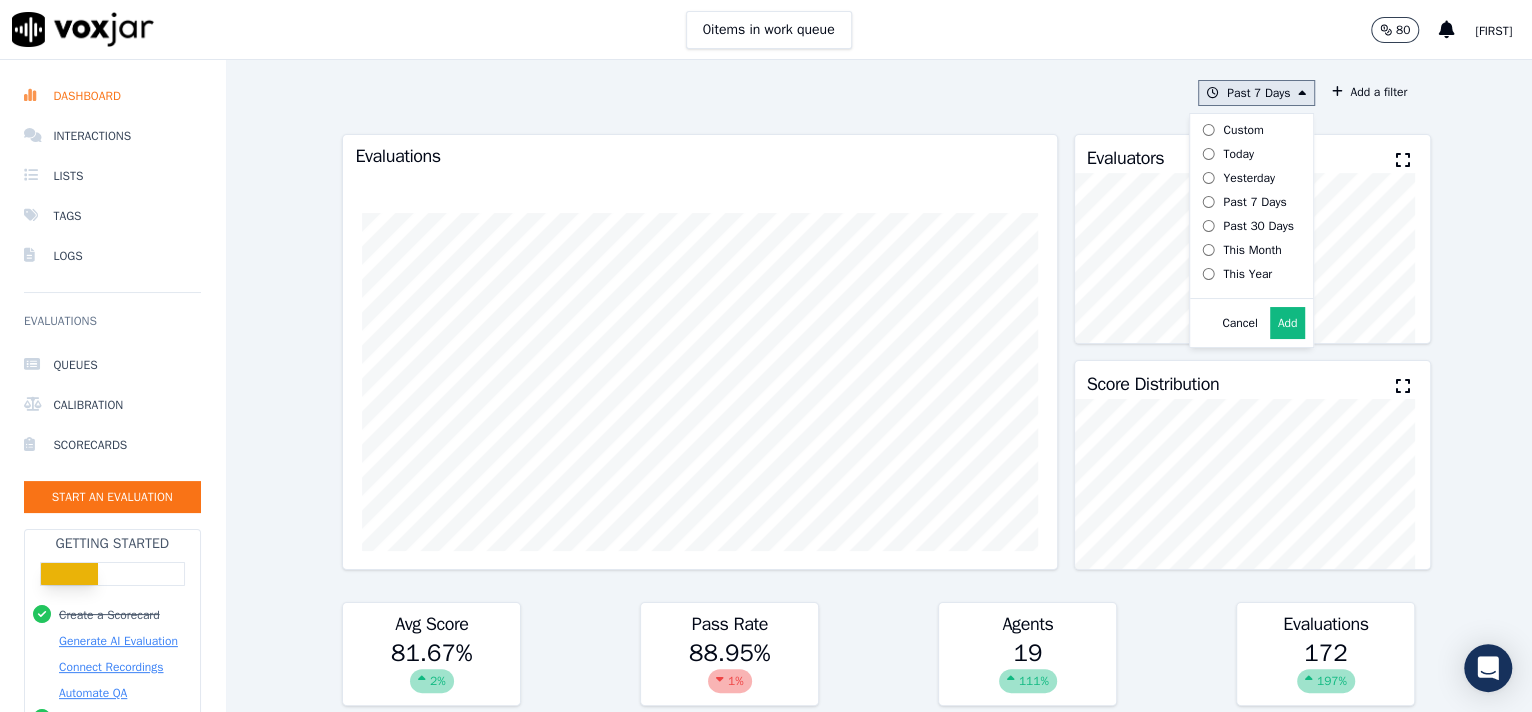 click on "This Year" at bounding box center (1247, 274) 